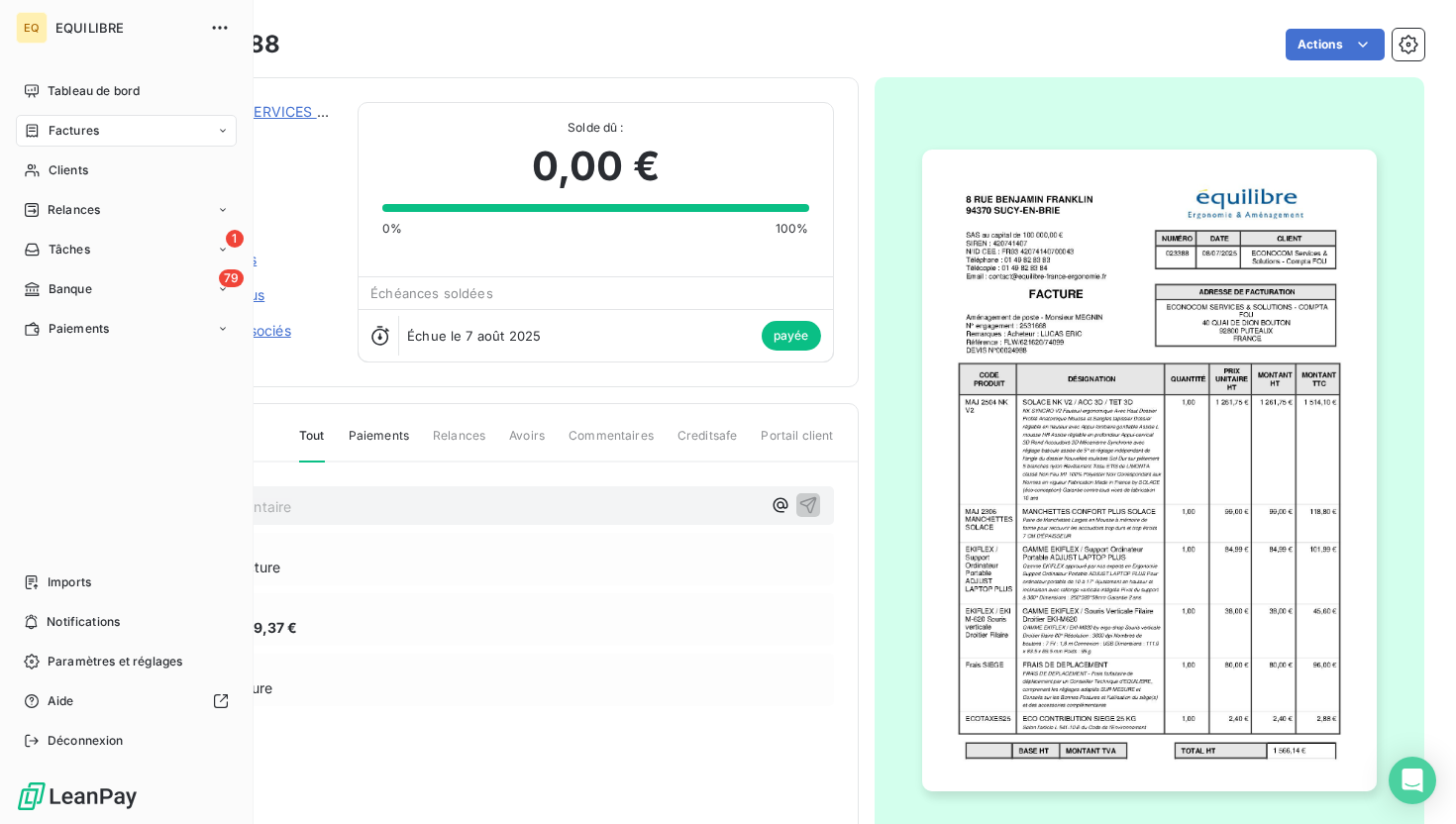 scroll, scrollTop: 0, scrollLeft: 0, axis: both 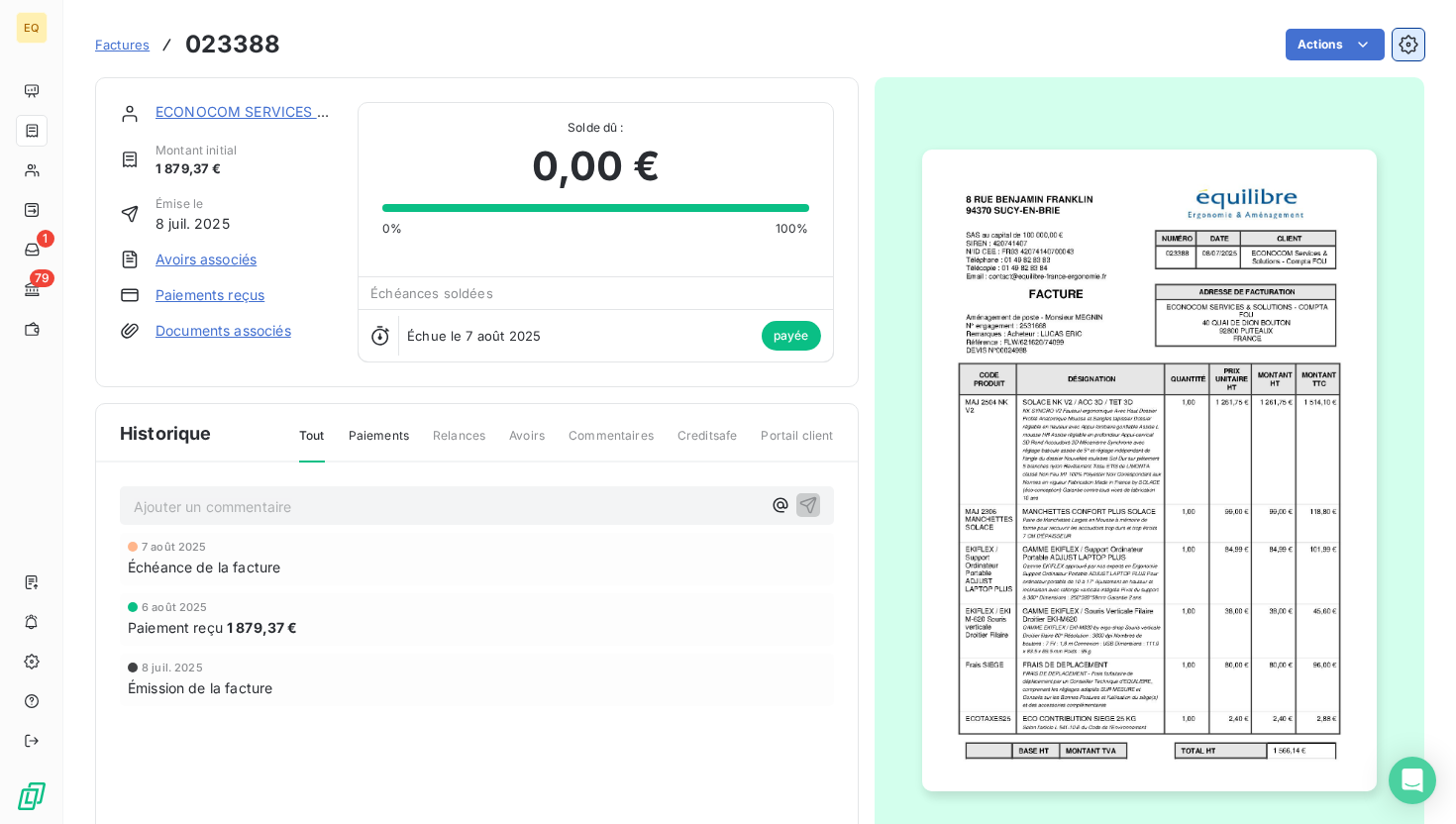 click 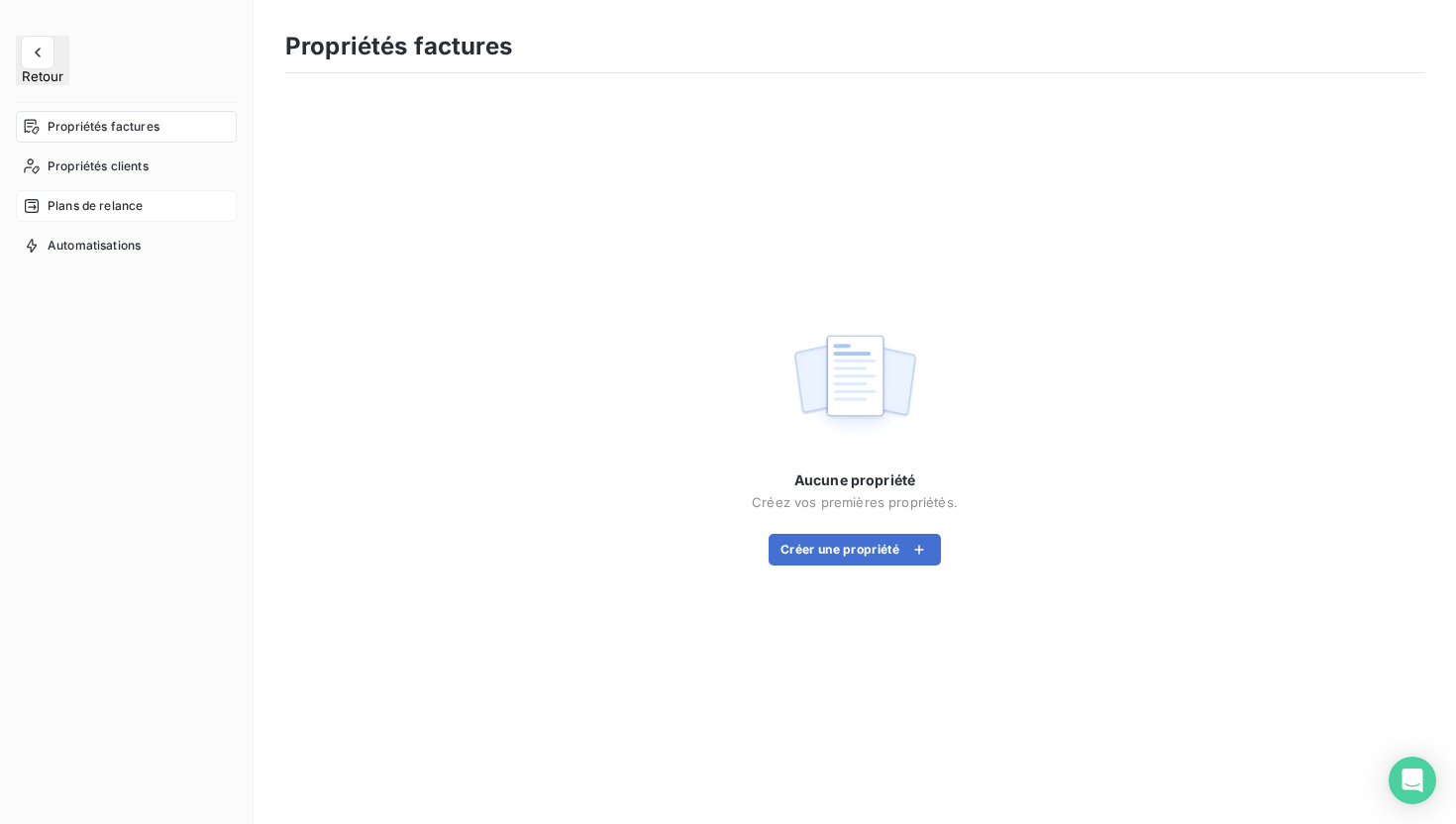 click on "Plans de relance" at bounding box center [126, 206] 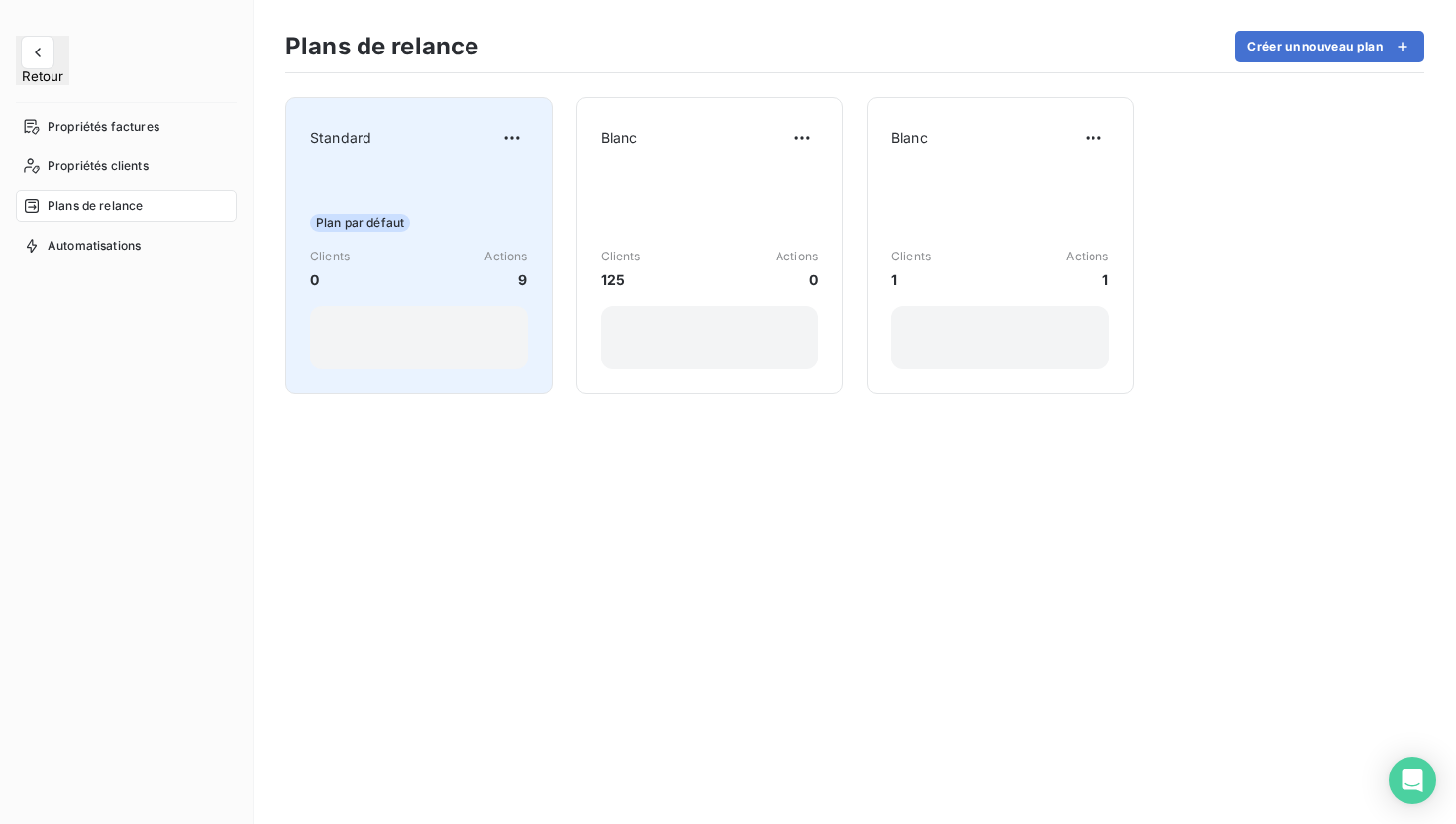click on "Plan par défaut Clients 0 Actions 9" at bounding box center (419, 269) 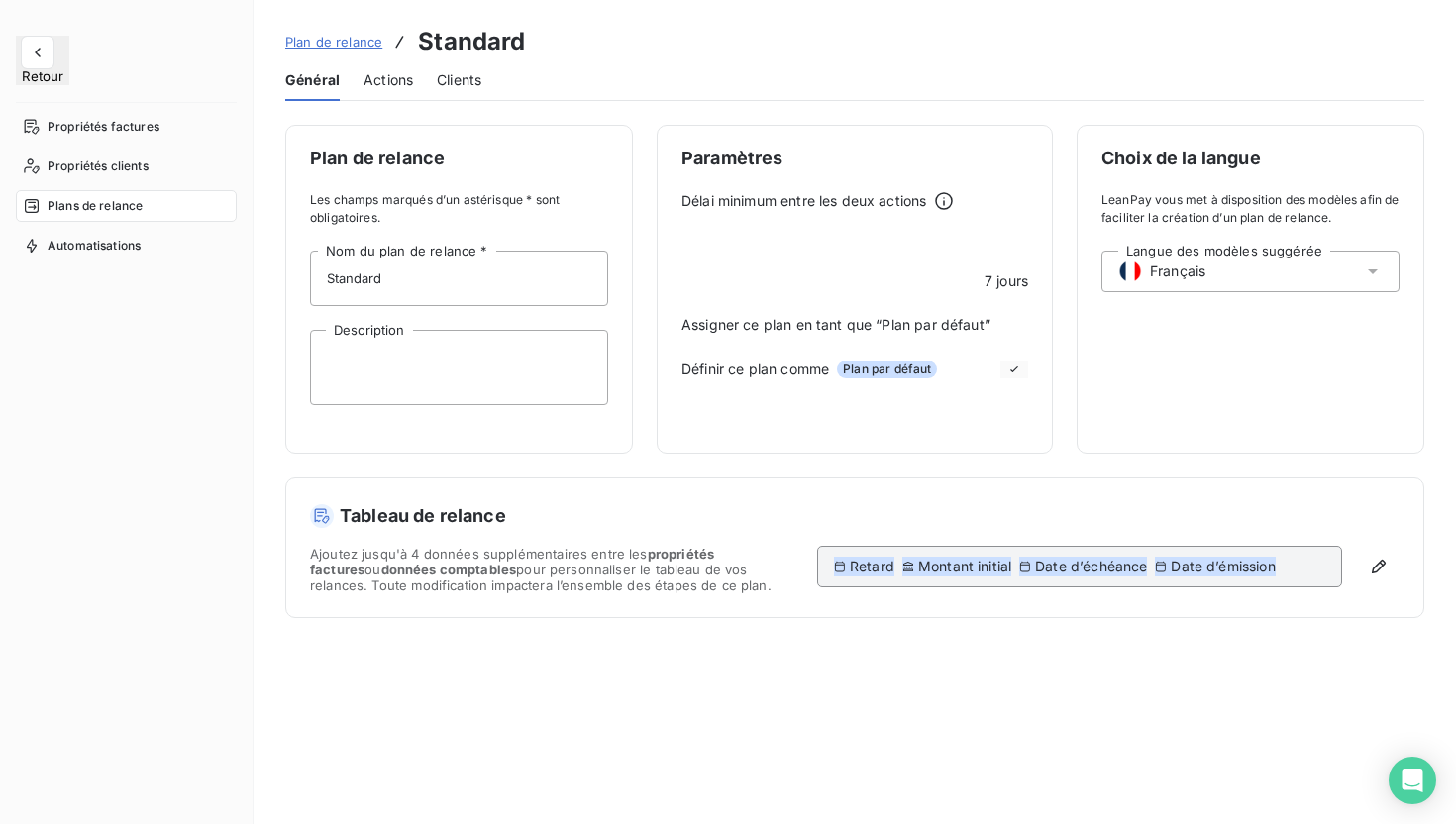 click on "Actions" at bounding box center (388, 80) 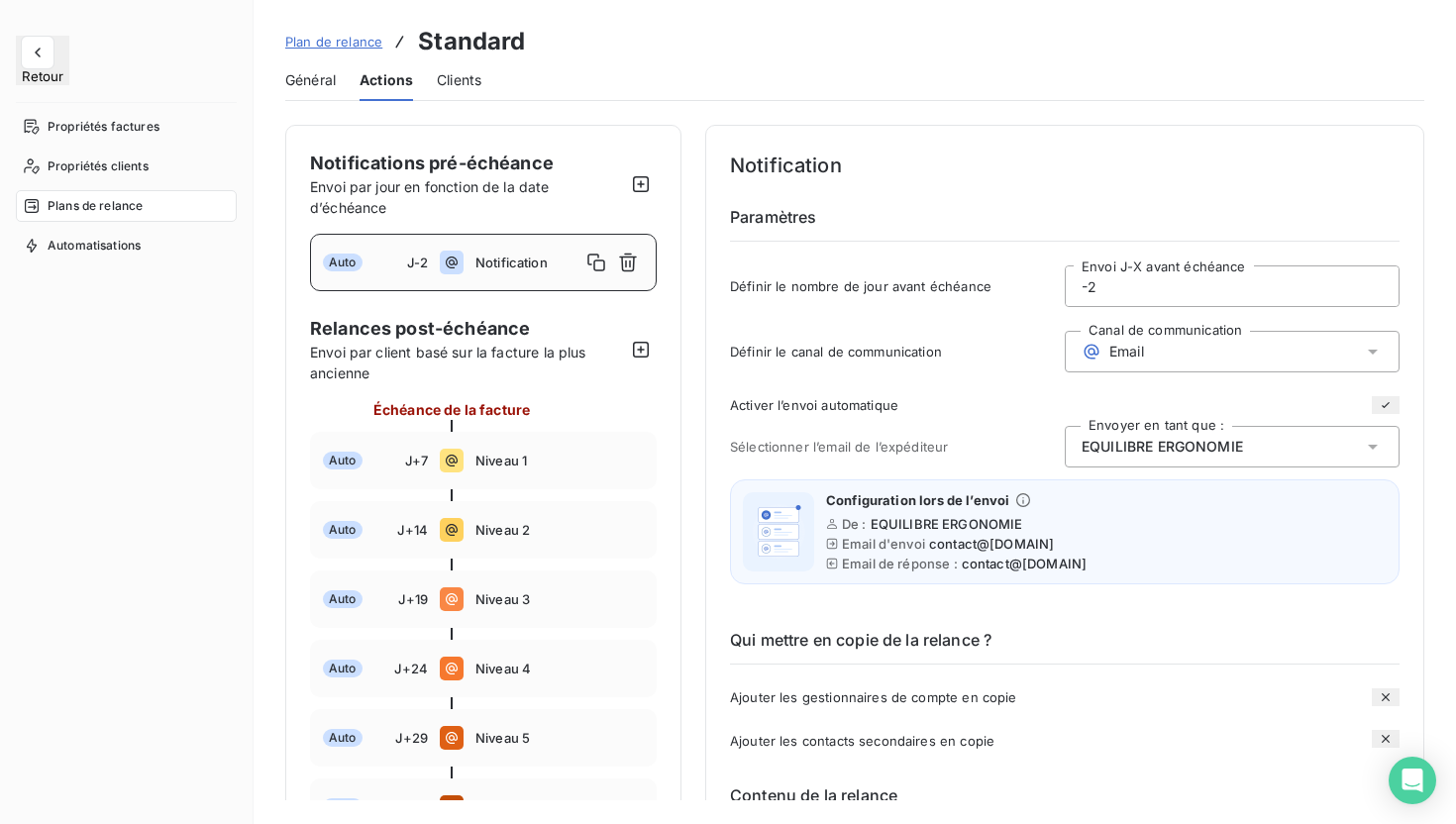 click on "Auto J-2 Notification" at bounding box center [483, 262] 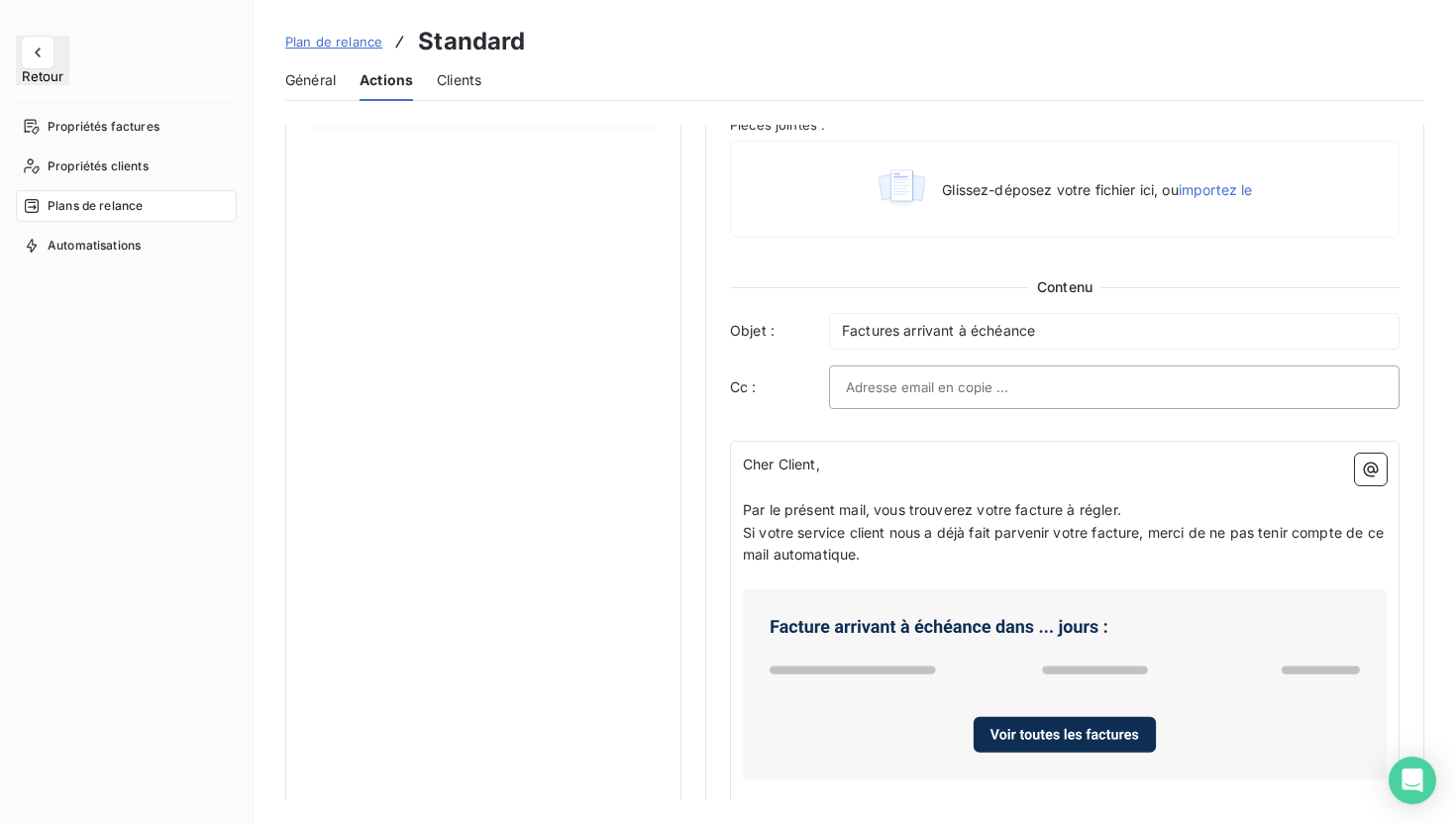 scroll, scrollTop: 1023, scrollLeft: 0, axis: vertical 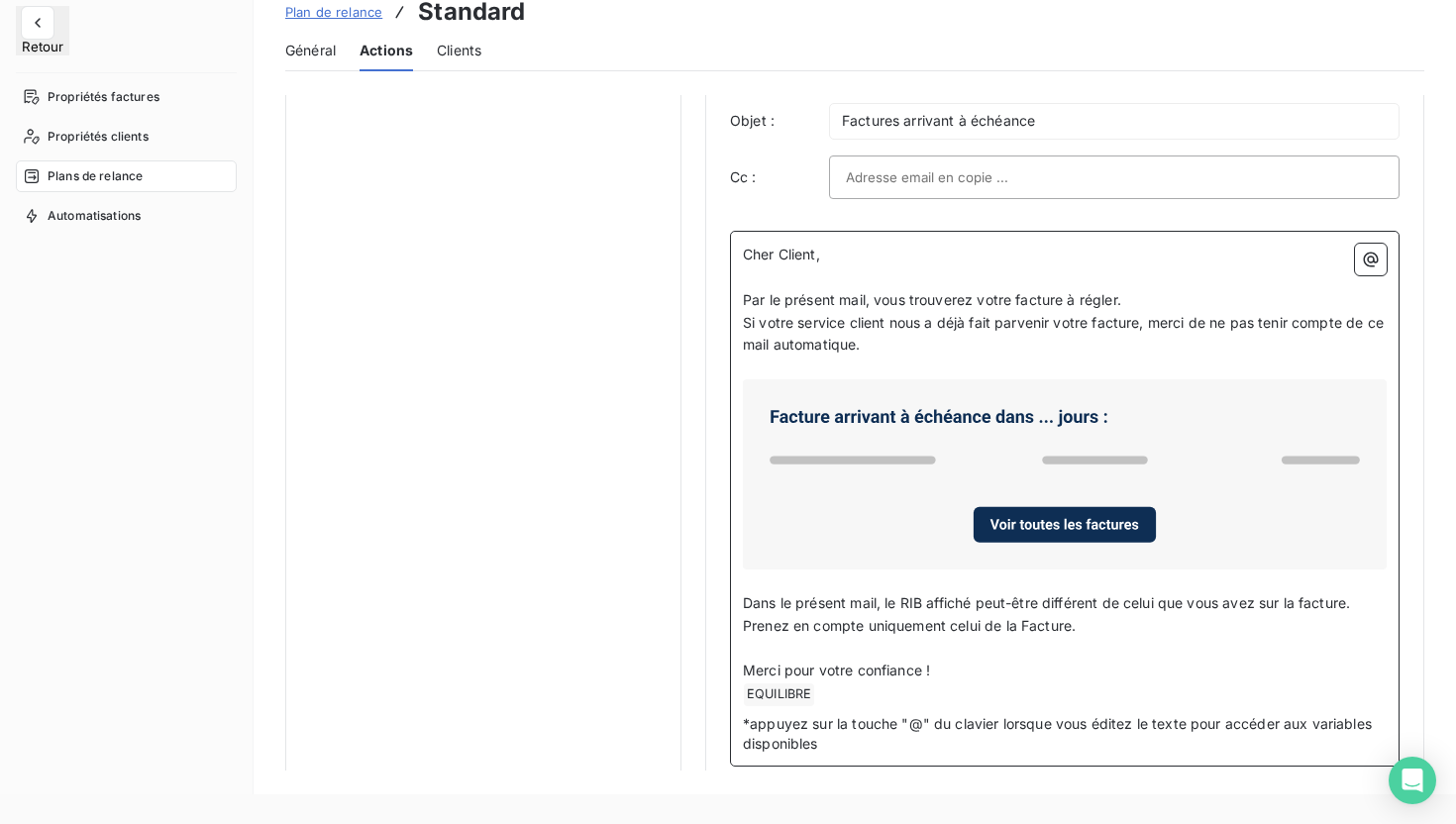click on "﻿ EQUILIBRE ﻿ ﻿" at bounding box center (1065, 694) 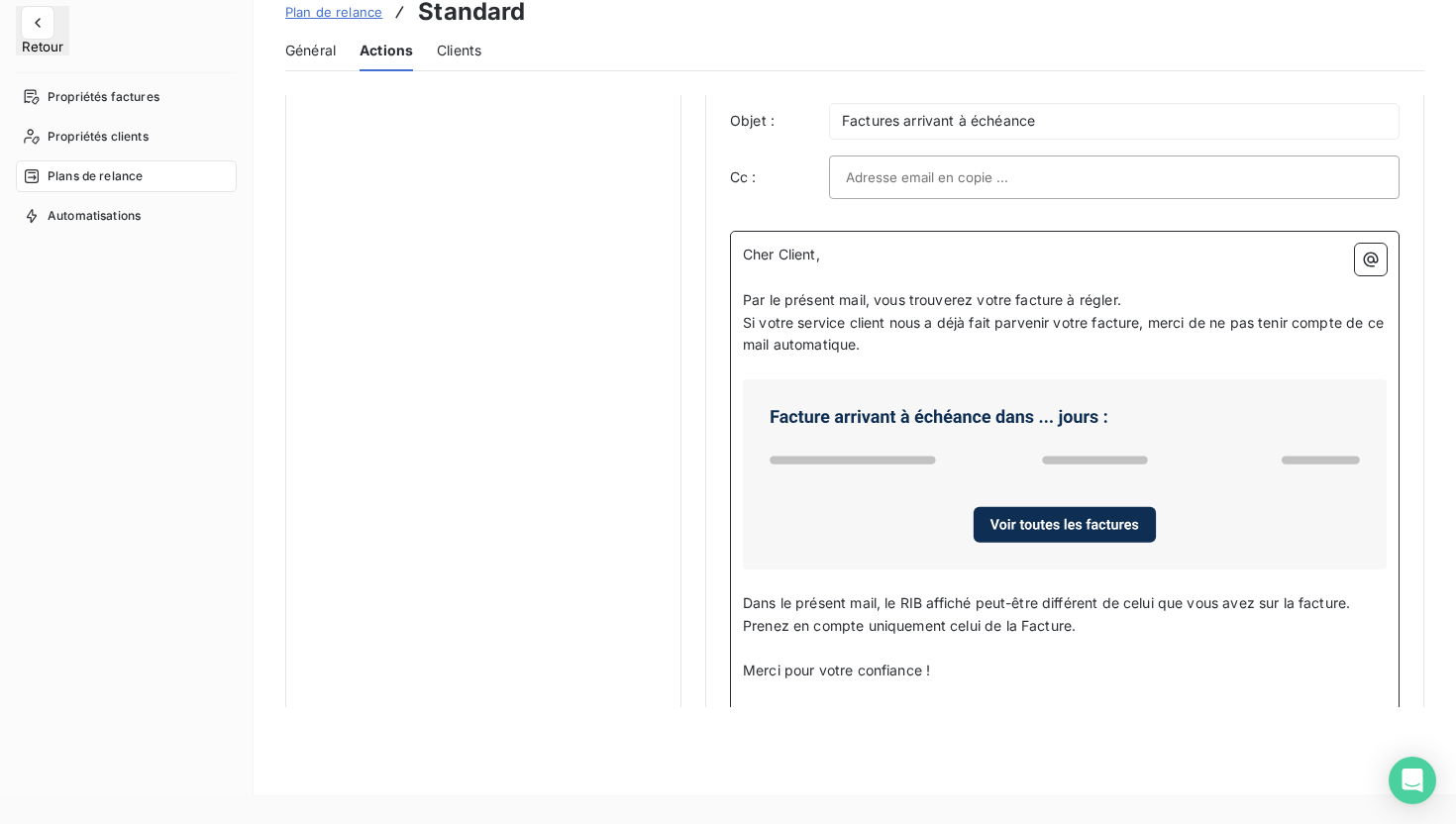 scroll, scrollTop: 1023, scrollLeft: 0, axis: vertical 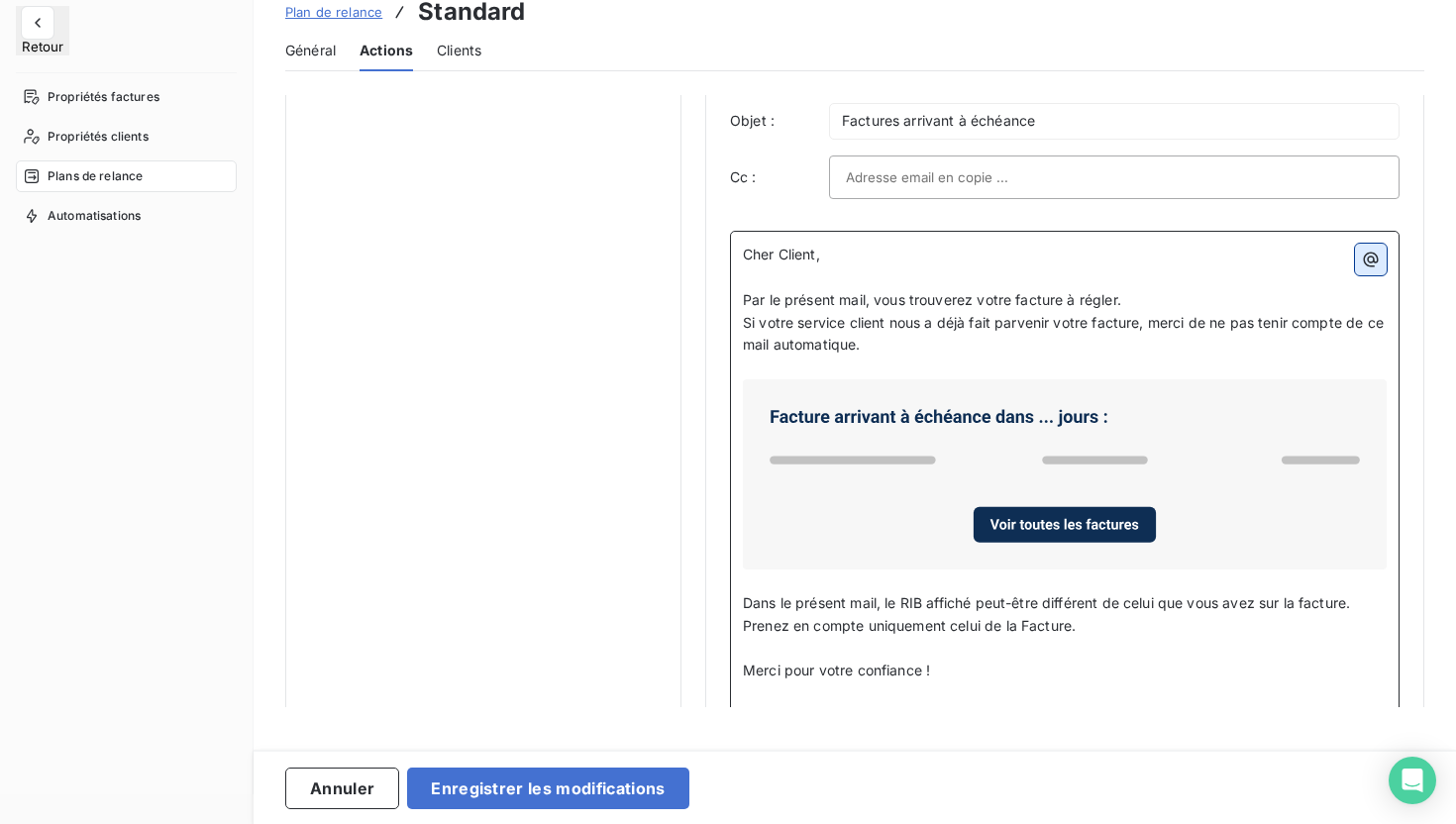 click 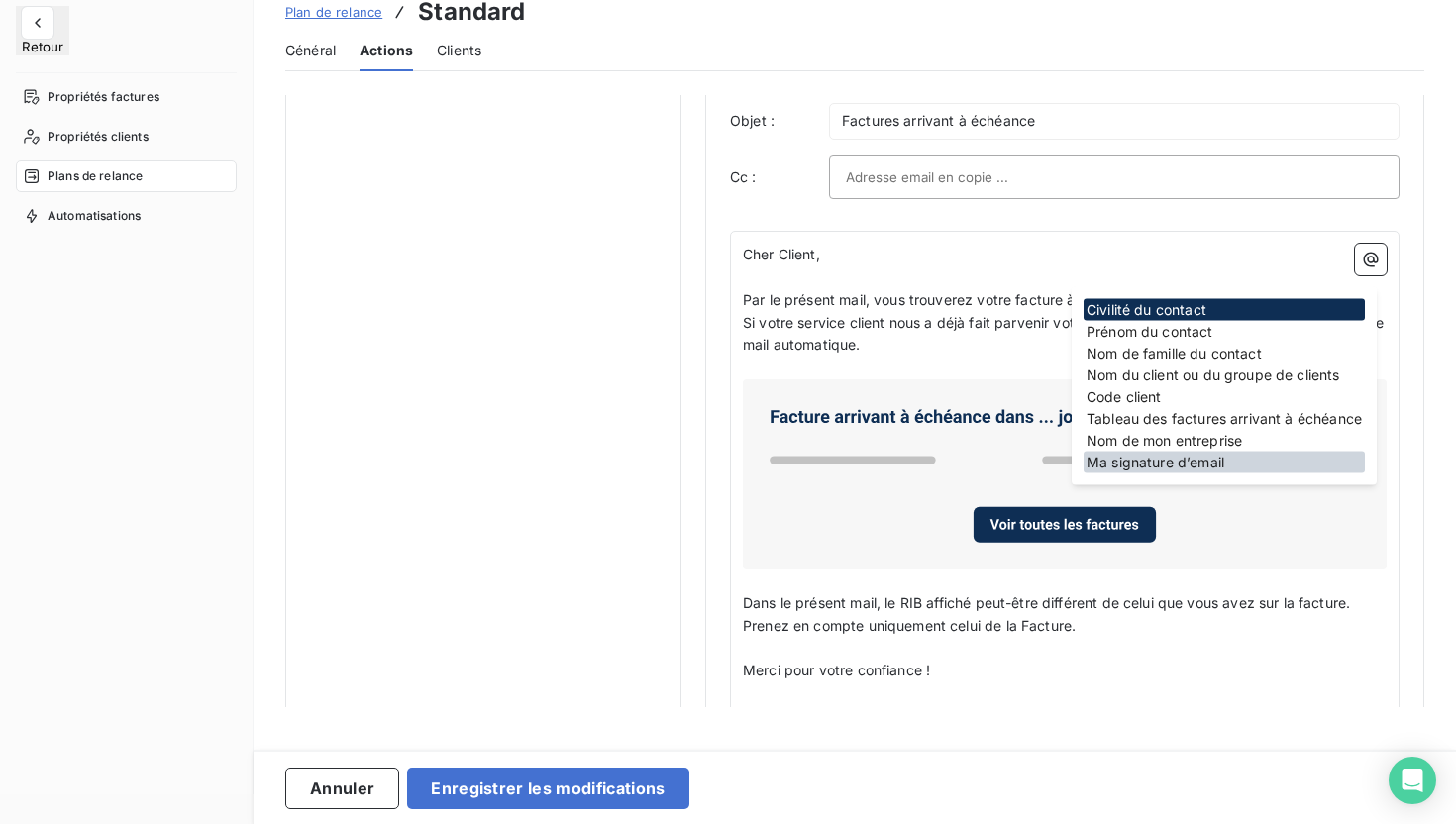 click on "Ma signature d’email" at bounding box center [1224, 463] 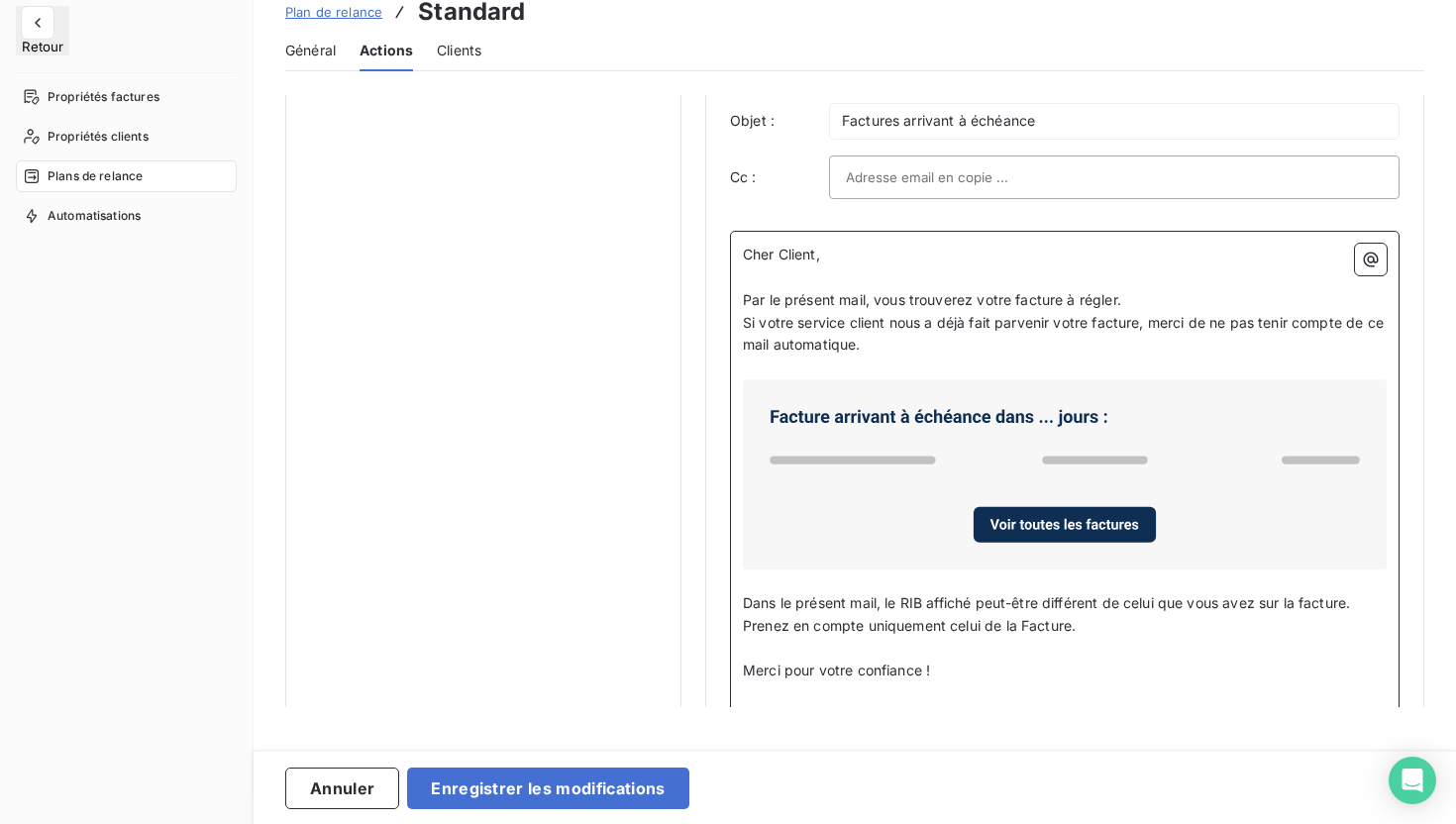 scroll, scrollTop: 1129, scrollLeft: 0, axis: vertical 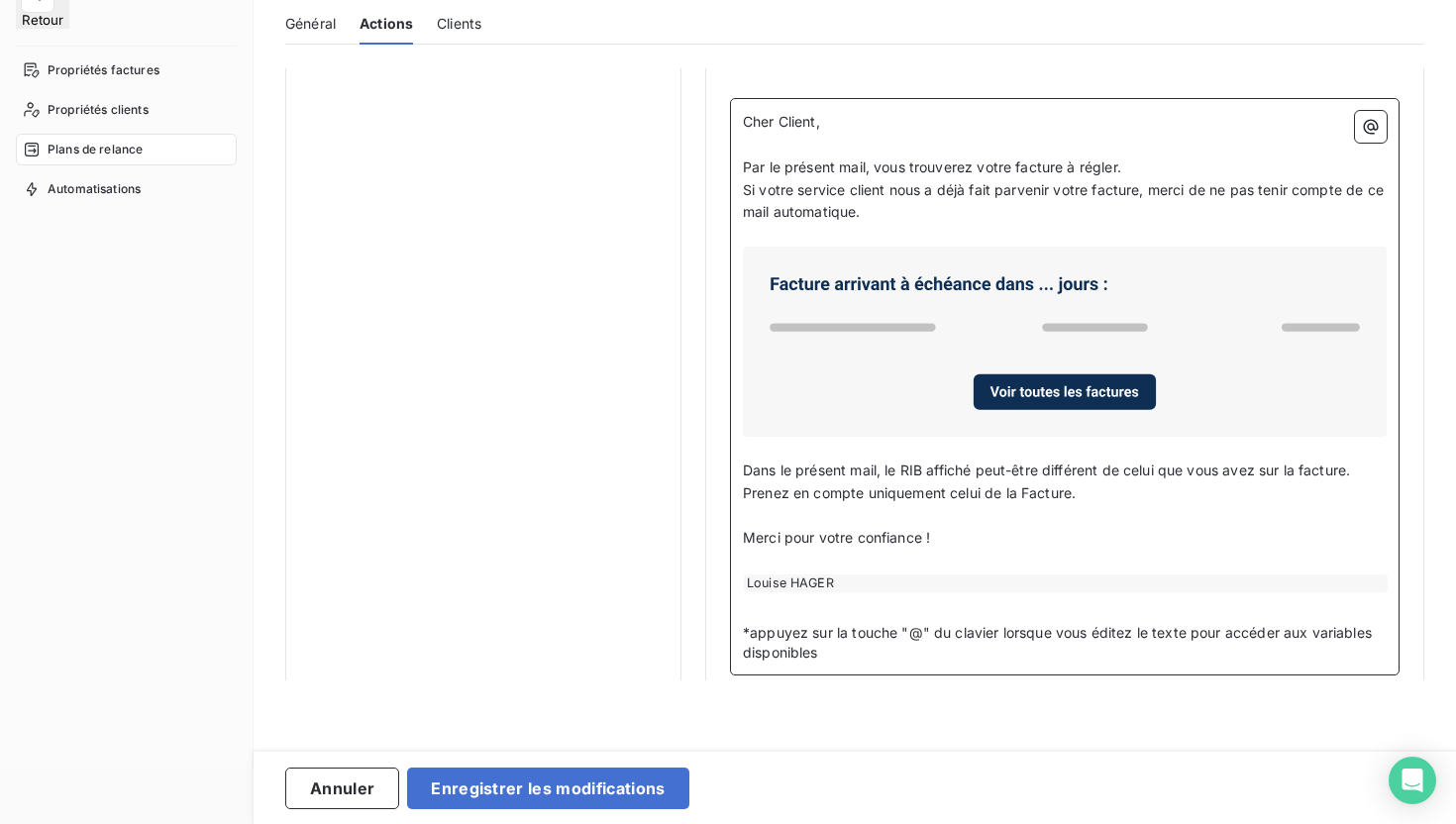 click on "Louise HAGER" at bounding box center [1066, 583] 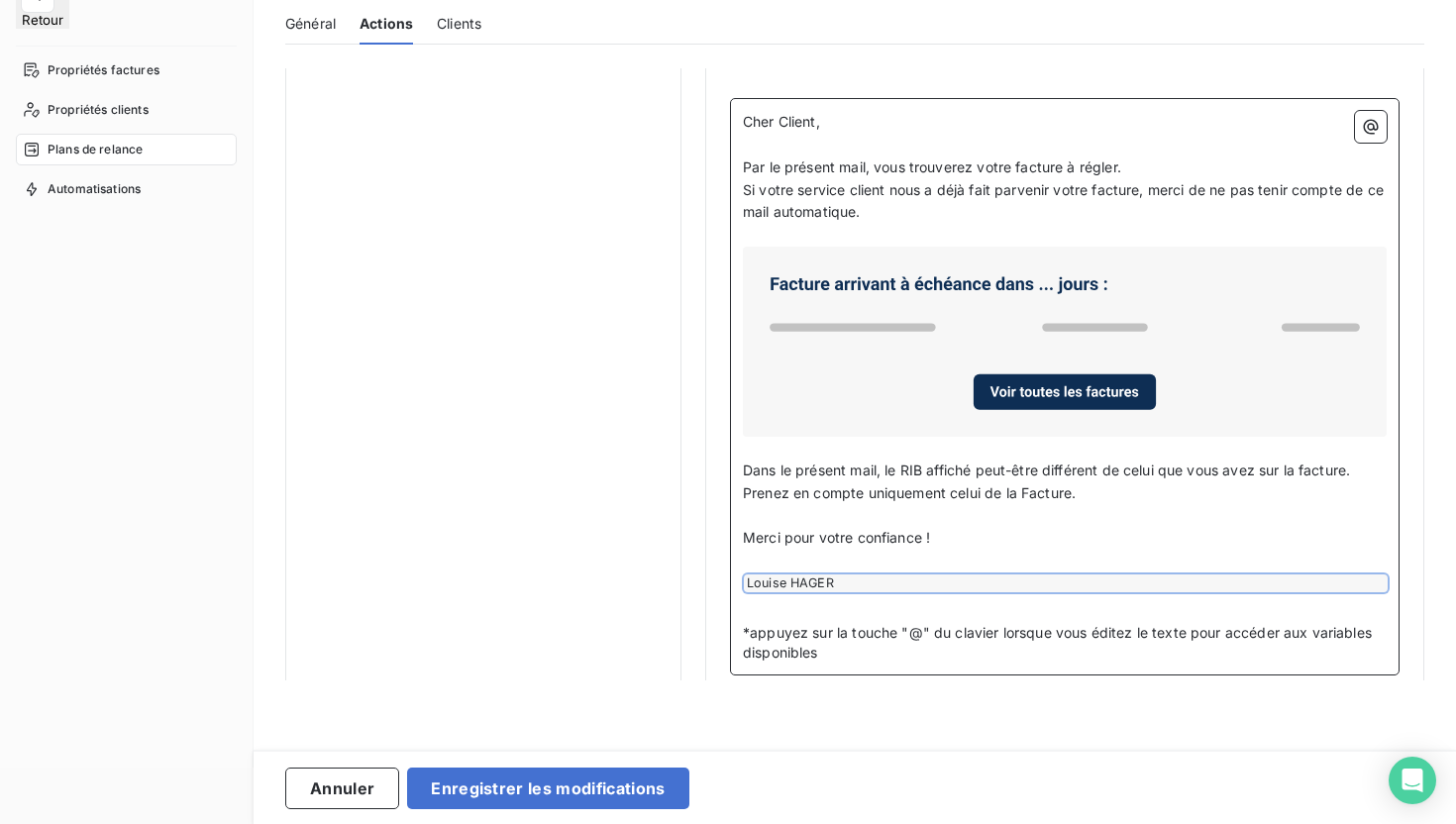 click on "Louise HAGER" at bounding box center (1066, 583) 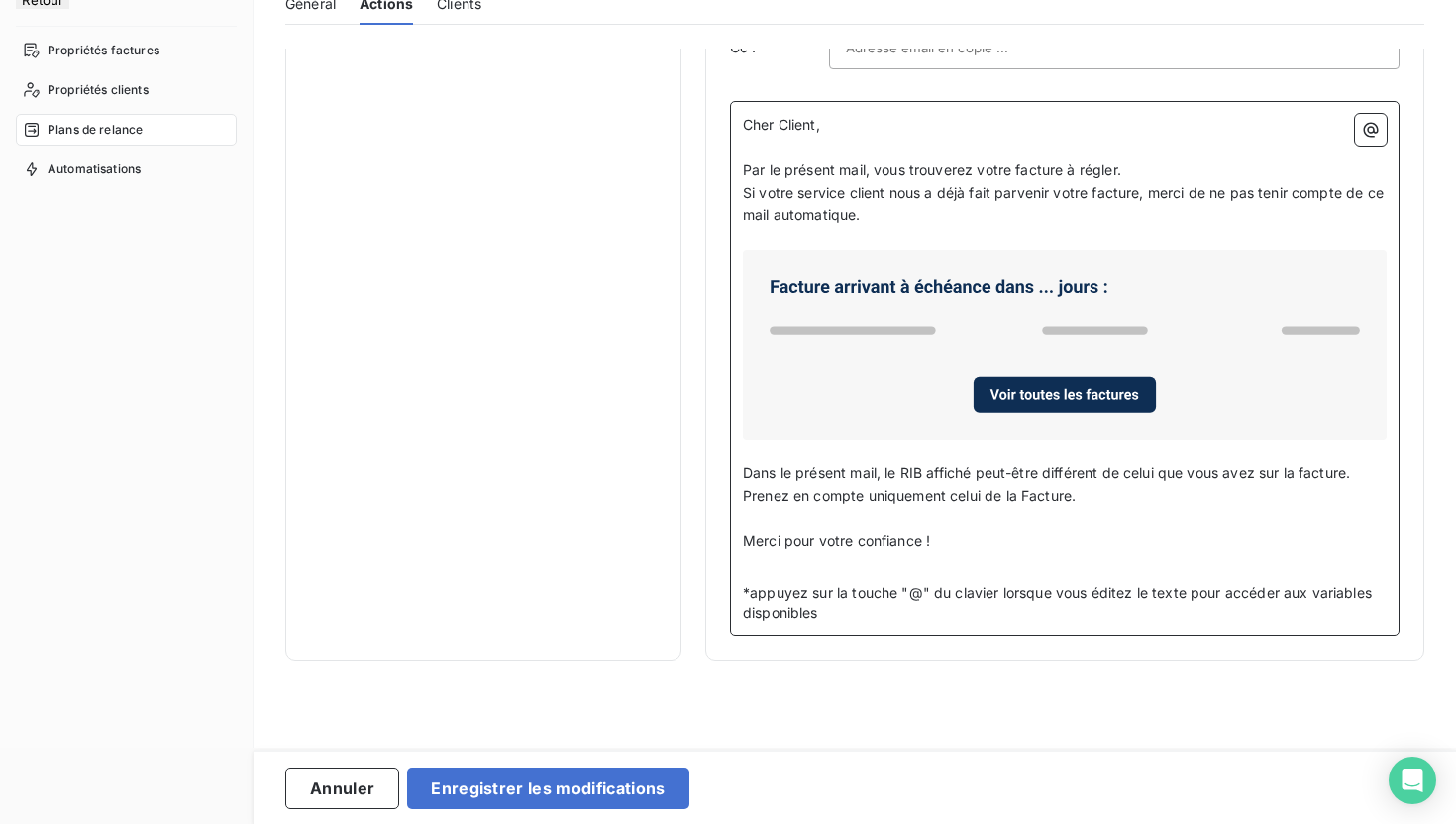 scroll, scrollTop: 99, scrollLeft: 0, axis: vertical 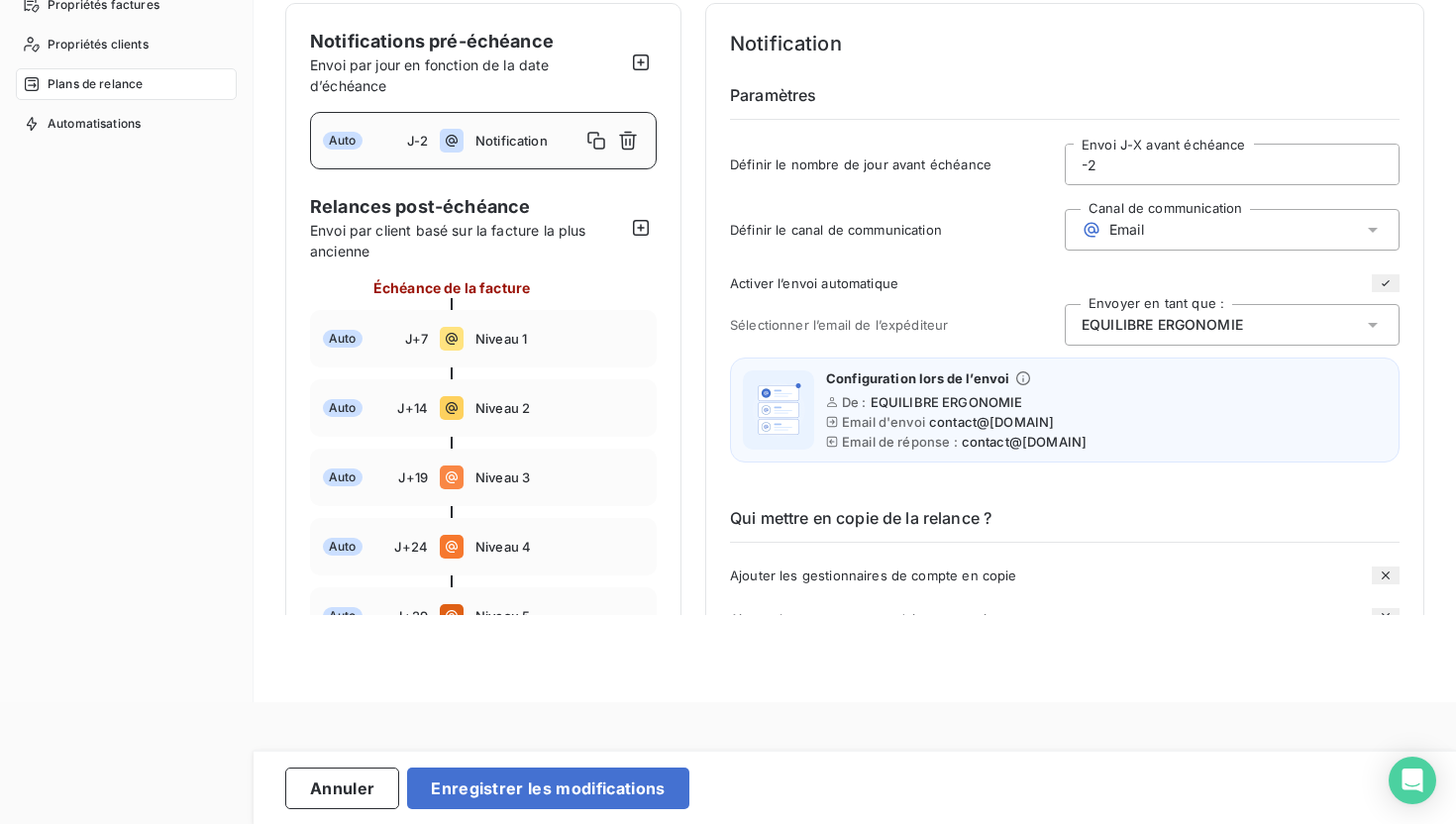 click on "Notification Paramètres Définir le nombre de jour avant échéance -2 Envoi J-X avant échéance Définir le canal de communication Canal de communication Email Activer l’envoi automatique Sélectionner l’email de l’expéditeur Envoyer en tant que : EQUILIBRE   ERGONOMIE Configuration lors de l’envoi De : EQUILIBRE ERGONOMIE Email d'envoi contact@equilibre-france-ergonomie.fr Email de réponse : contact@equilibre-france-ergonomie.fr Qui mettre en copie de la relance ? Ajouter les gestionnaires de compte en copie Ajouter les contacts secondaires en copie Contenu de la relance Pièces jointes Inclure les fichiers PDF en pièces jointes Inclure les documents associés en pièces jointes Pièces jointes   : Glissez-déposez votre fichier ici, ou  importez le Contenu Objet : Factures arrivant à échéance Cc : Cher Client,  ﻿ Par le présent mail, vous trouverez votre facture à régler.  ﻿ ﻿ ﻿ ﻿ Merci pour votre confiance !" at bounding box center [1065, 851] 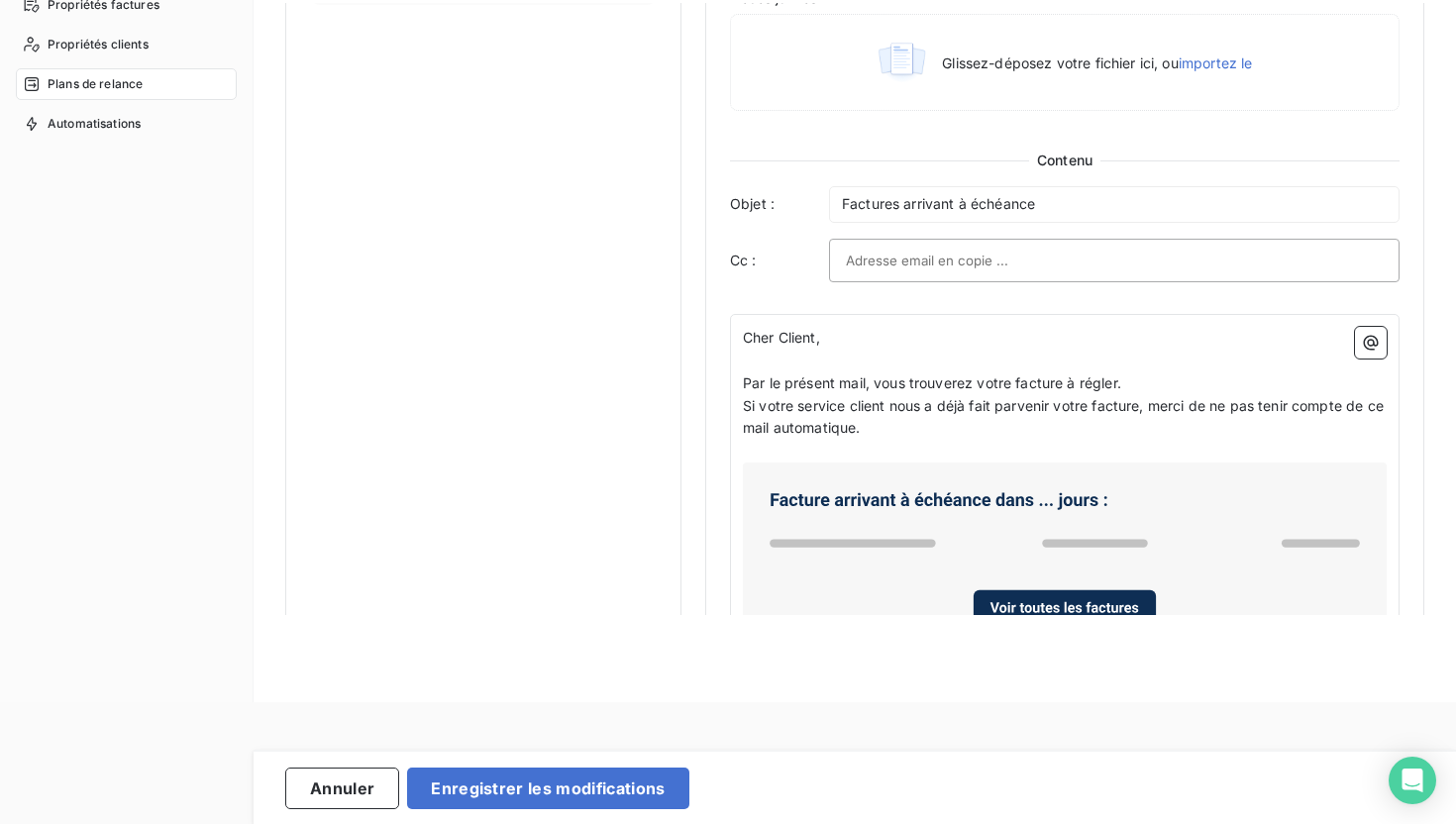 scroll, scrollTop: 1064, scrollLeft: 0, axis: vertical 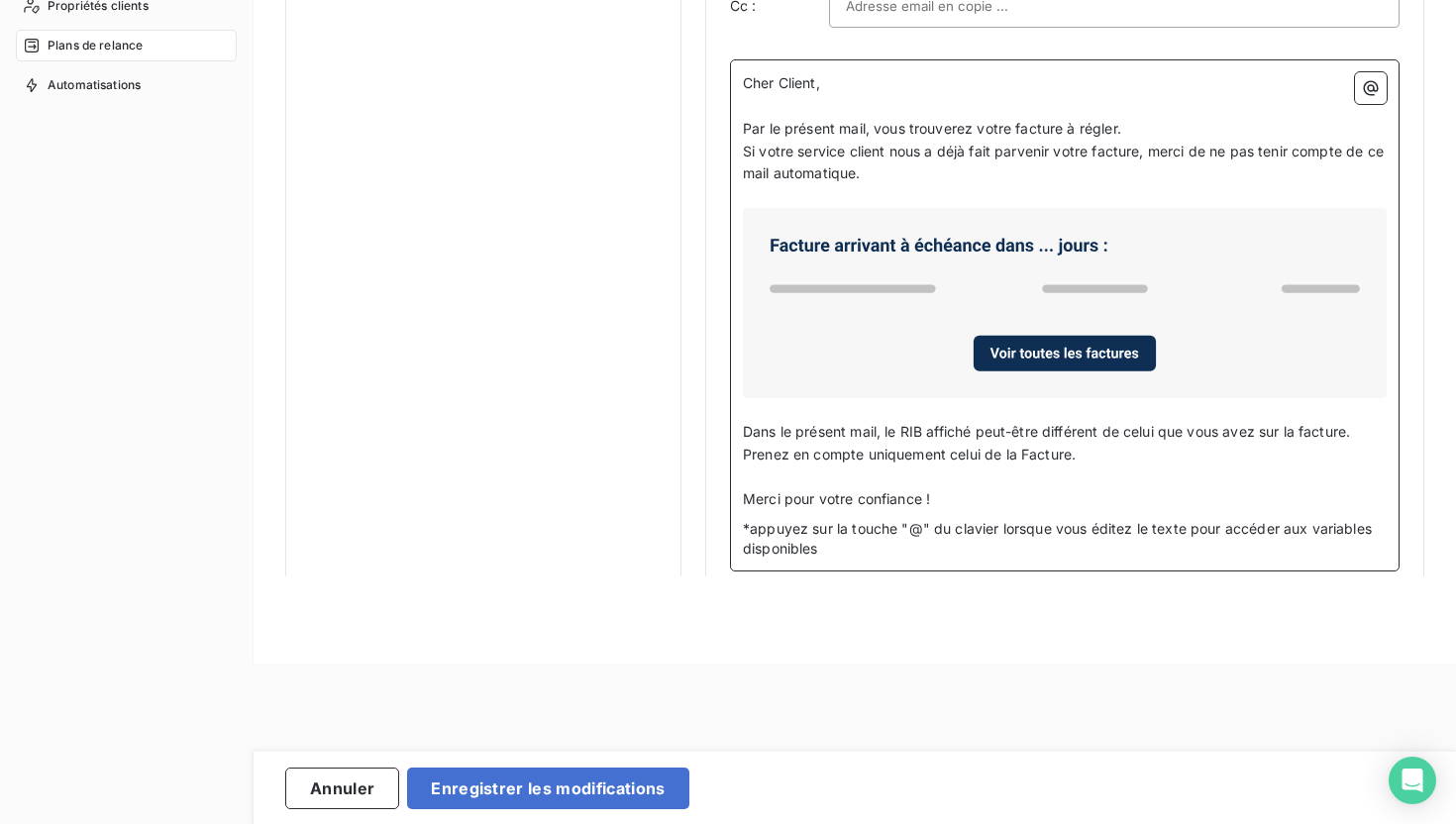 click on "Merci pour votre confiance !" at bounding box center [1065, 499] 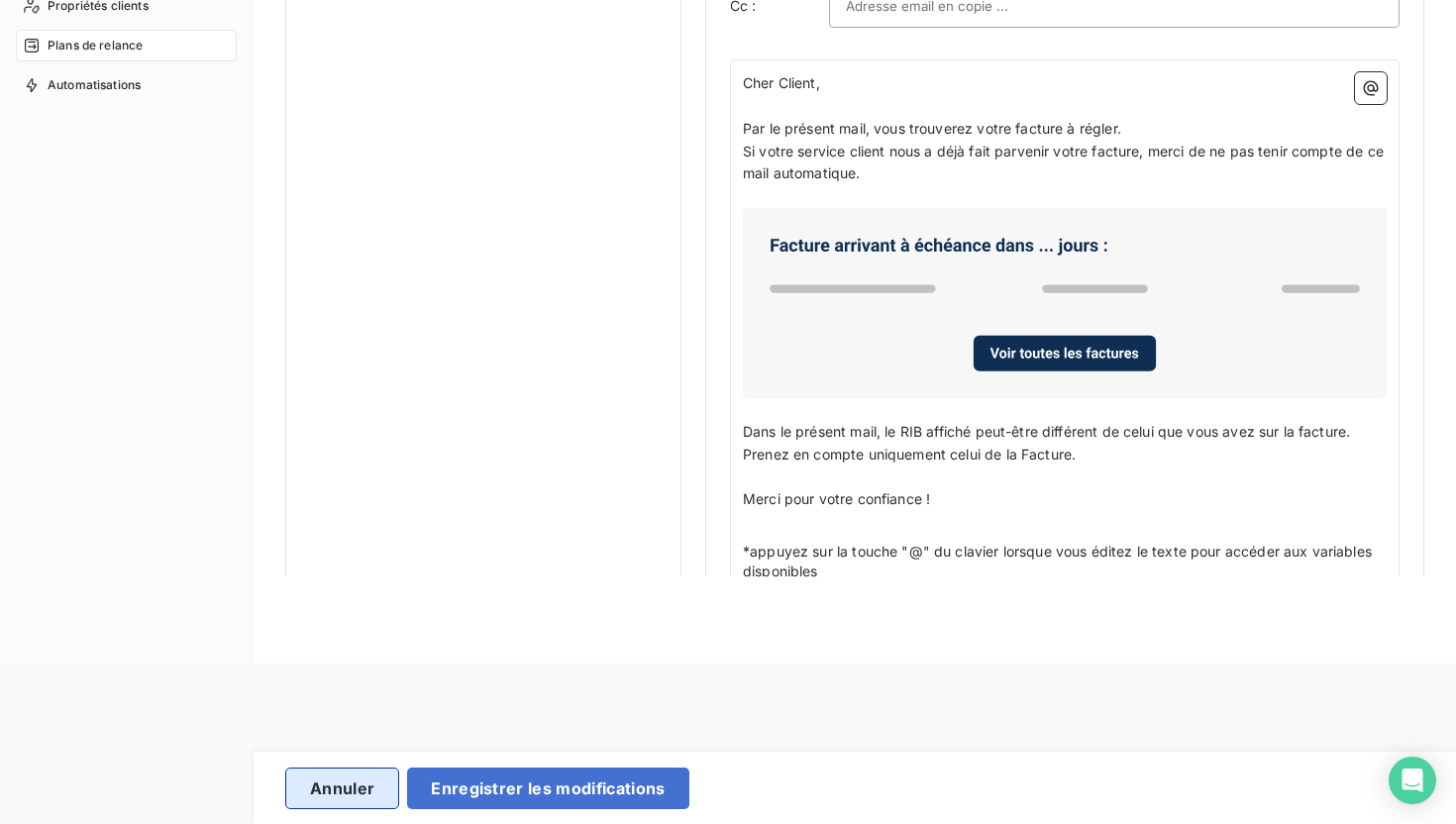 click on "Annuler" at bounding box center [342, 788] 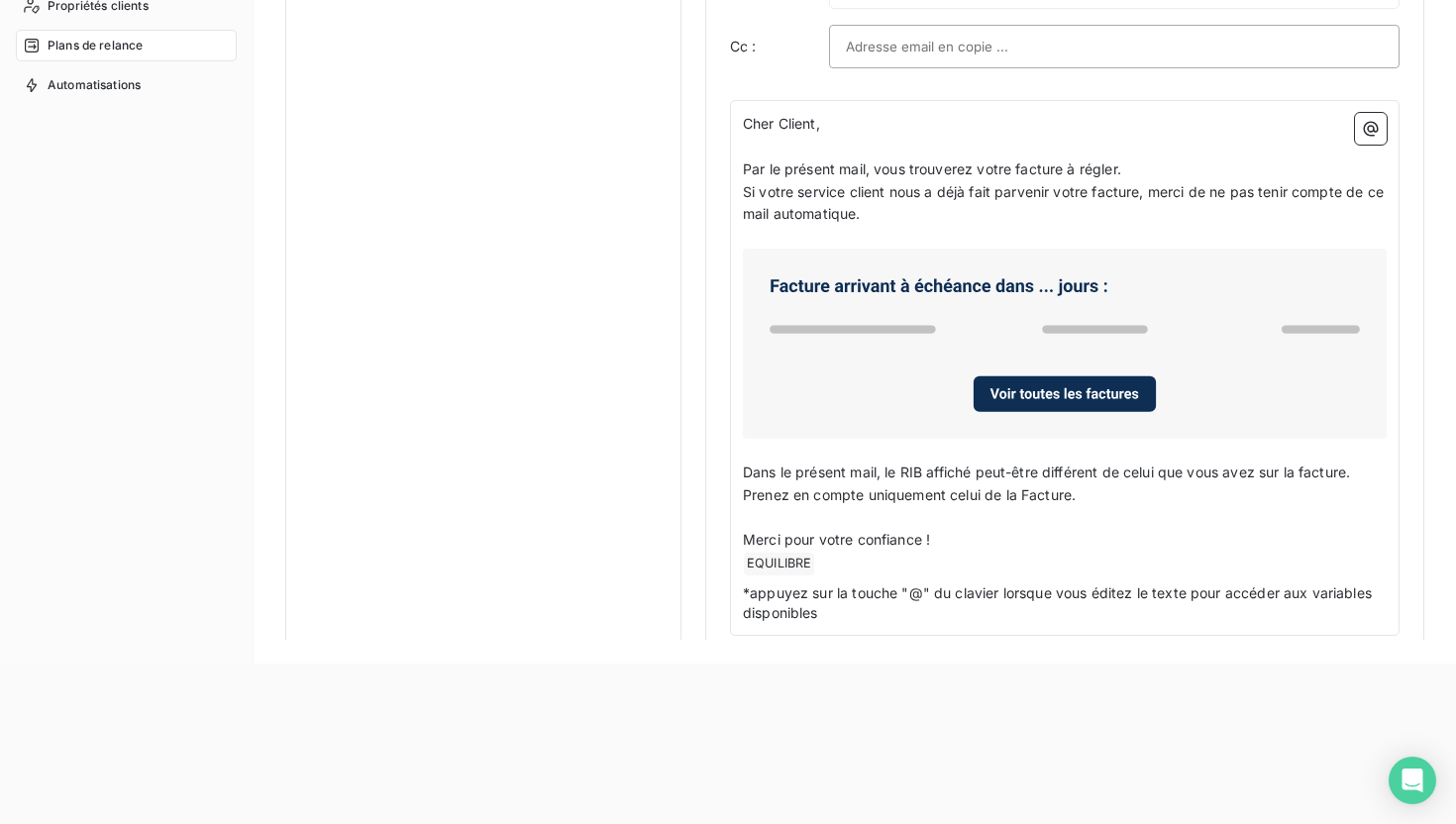 scroll, scrollTop: 0, scrollLeft: 0, axis: both 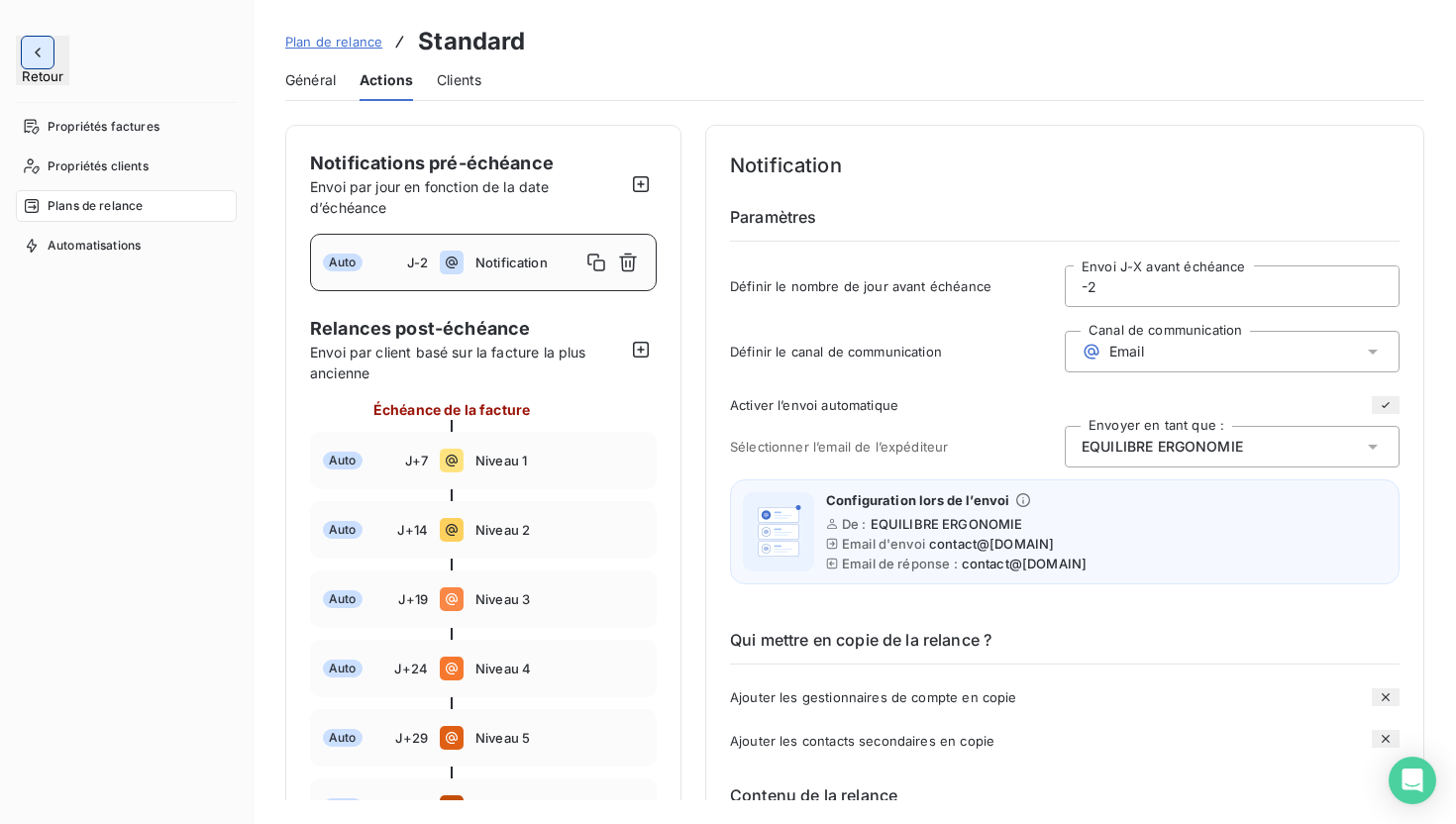 click 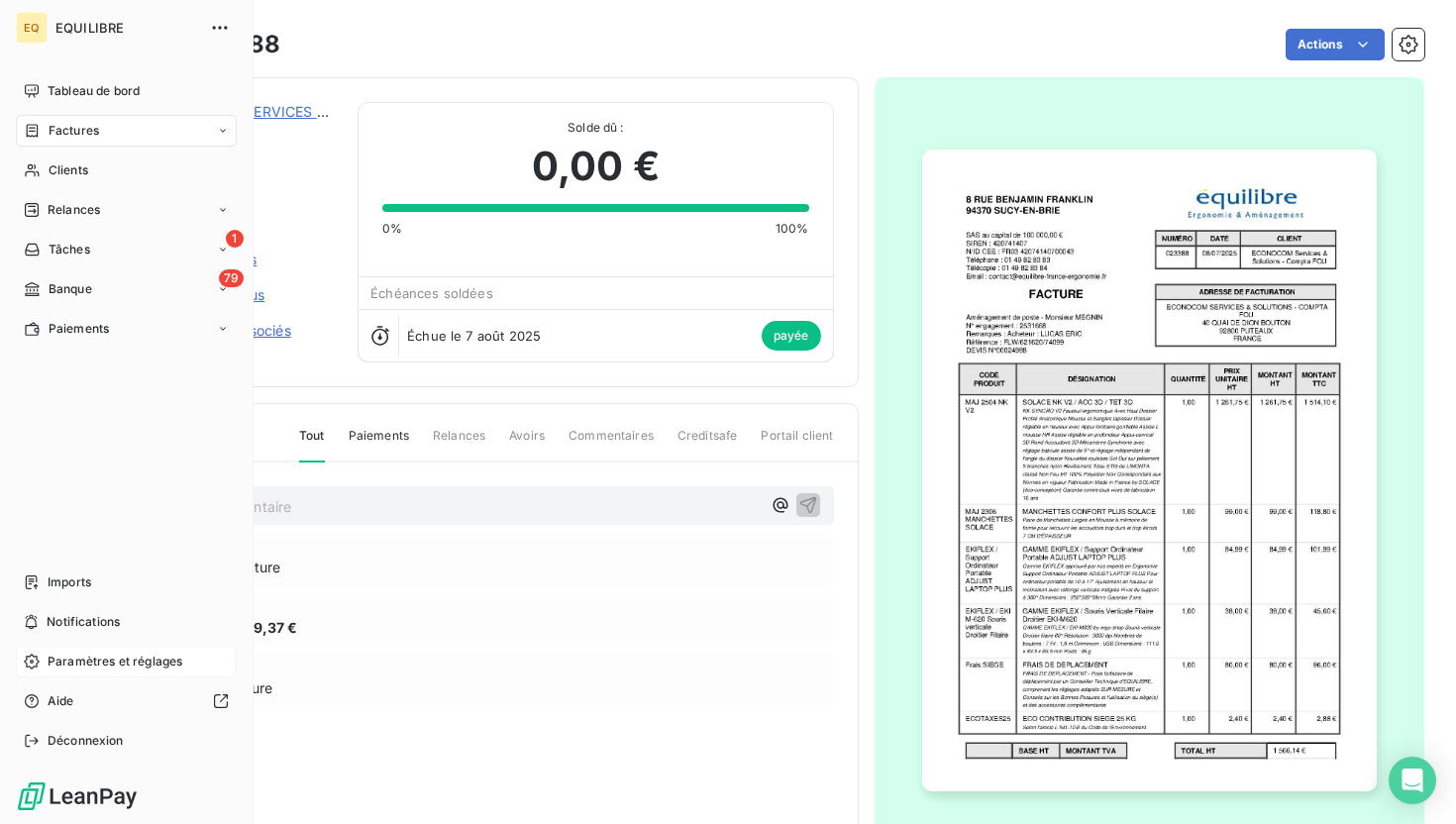 click on "Paramètres et réglages" at bounding box center (115, 662) 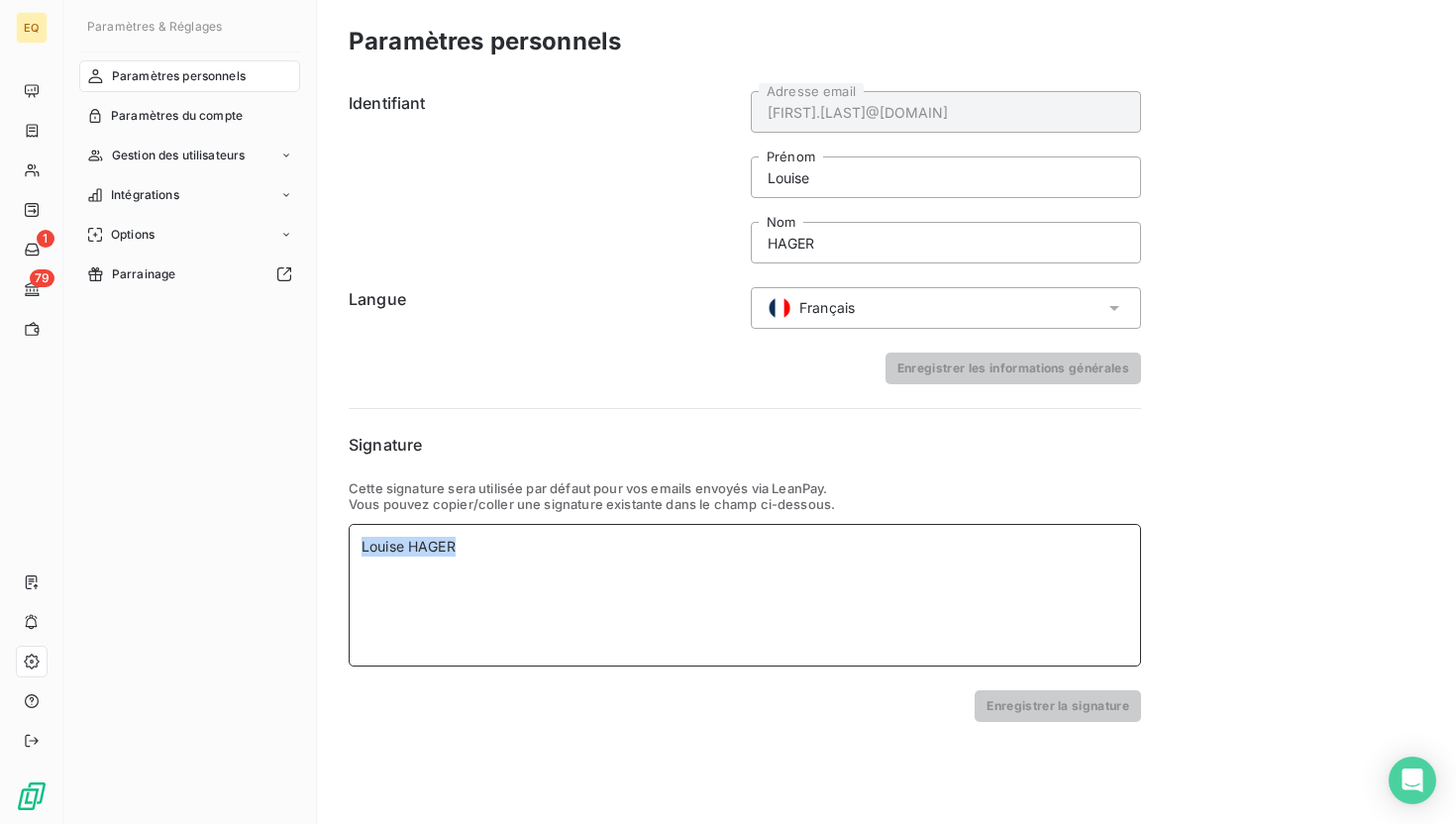 drag, startPoint x: 481, startPoint y: 546, endPoint x: 322, endPoint y: 538, distance: 159.20113 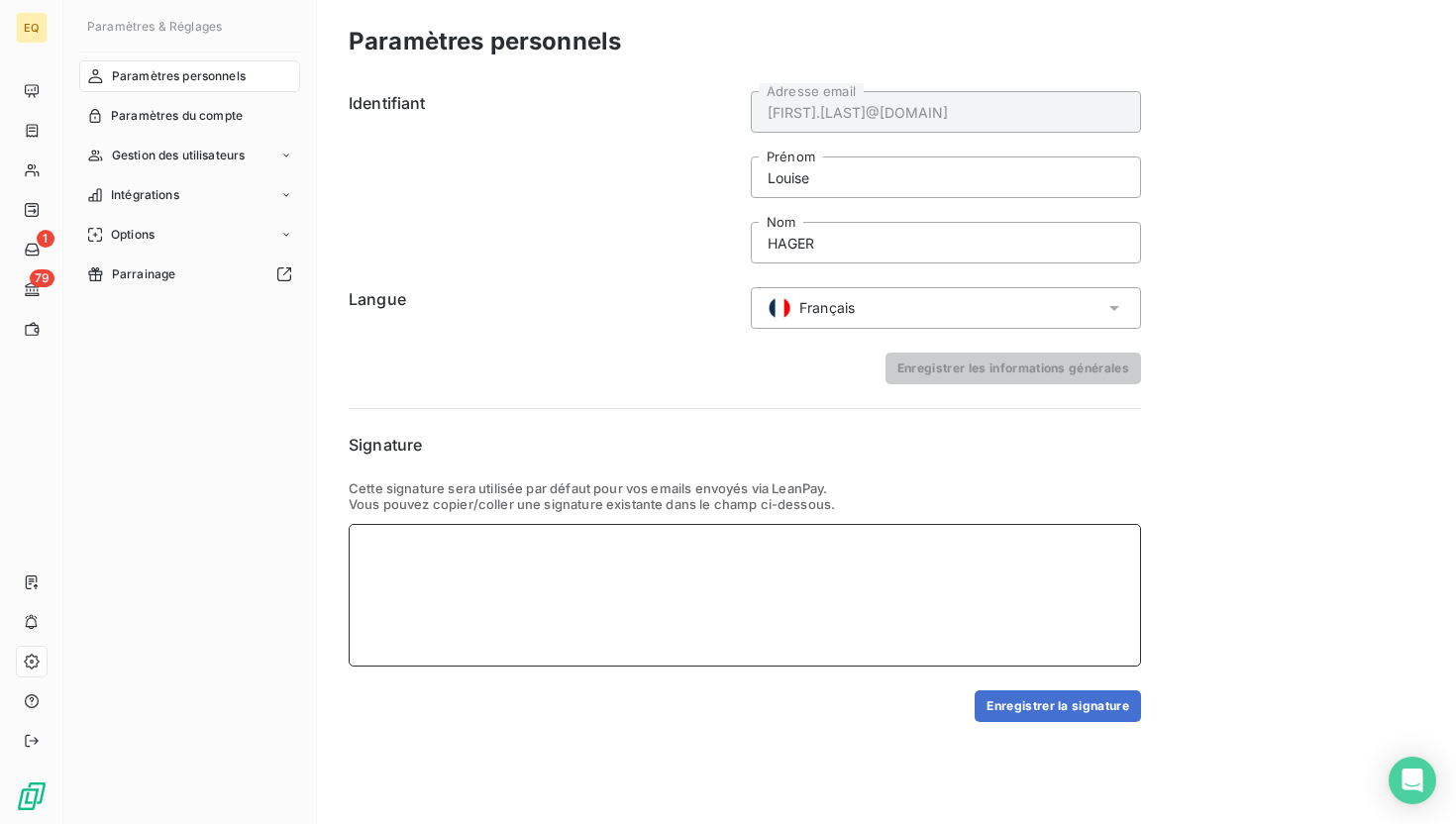 click at bounding box center (745, 595) 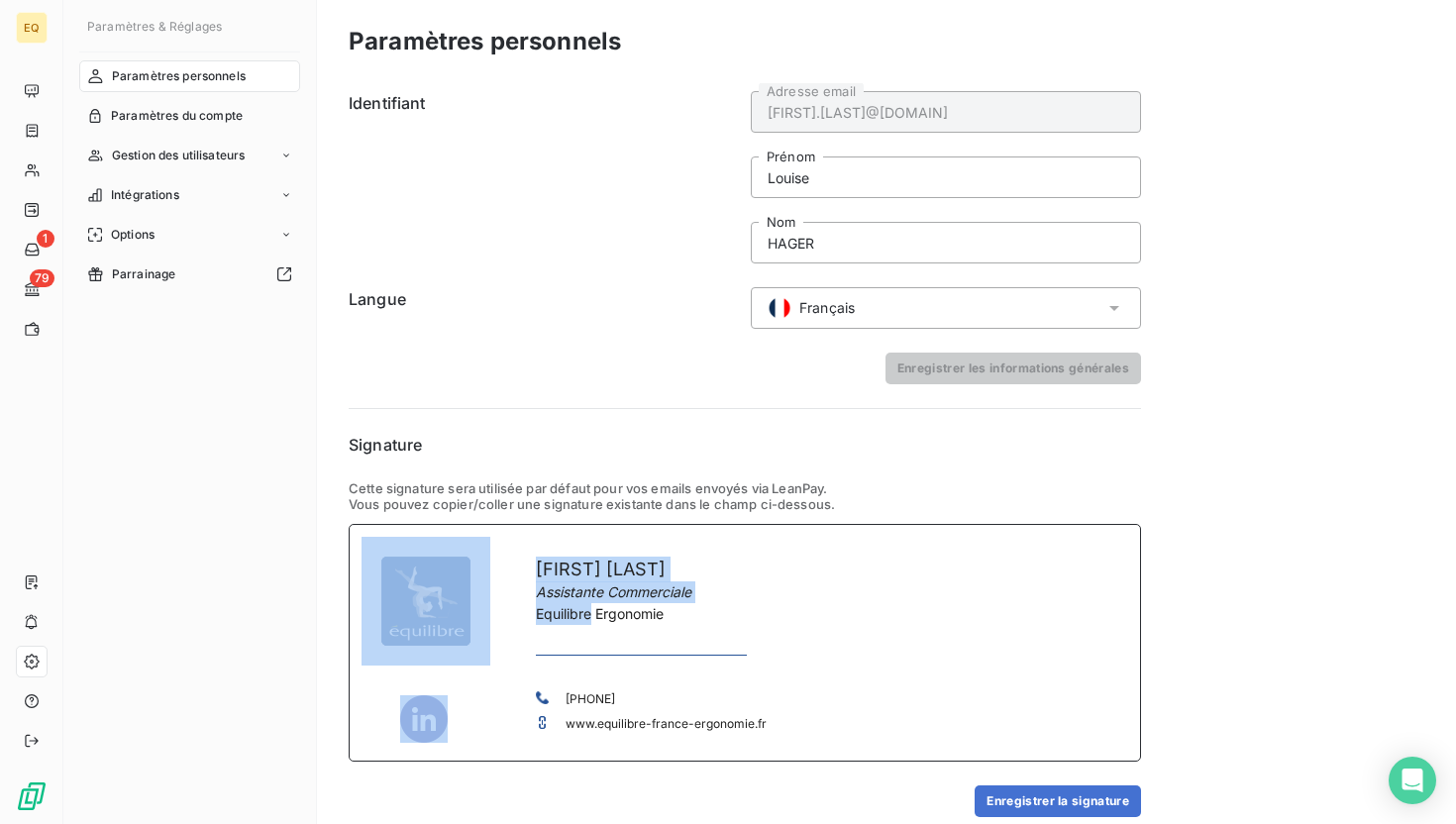 drag, startPoint x: 711, startPoint y: 659, endPoint x: 588, endPoint y: 607, distance: 133.54026 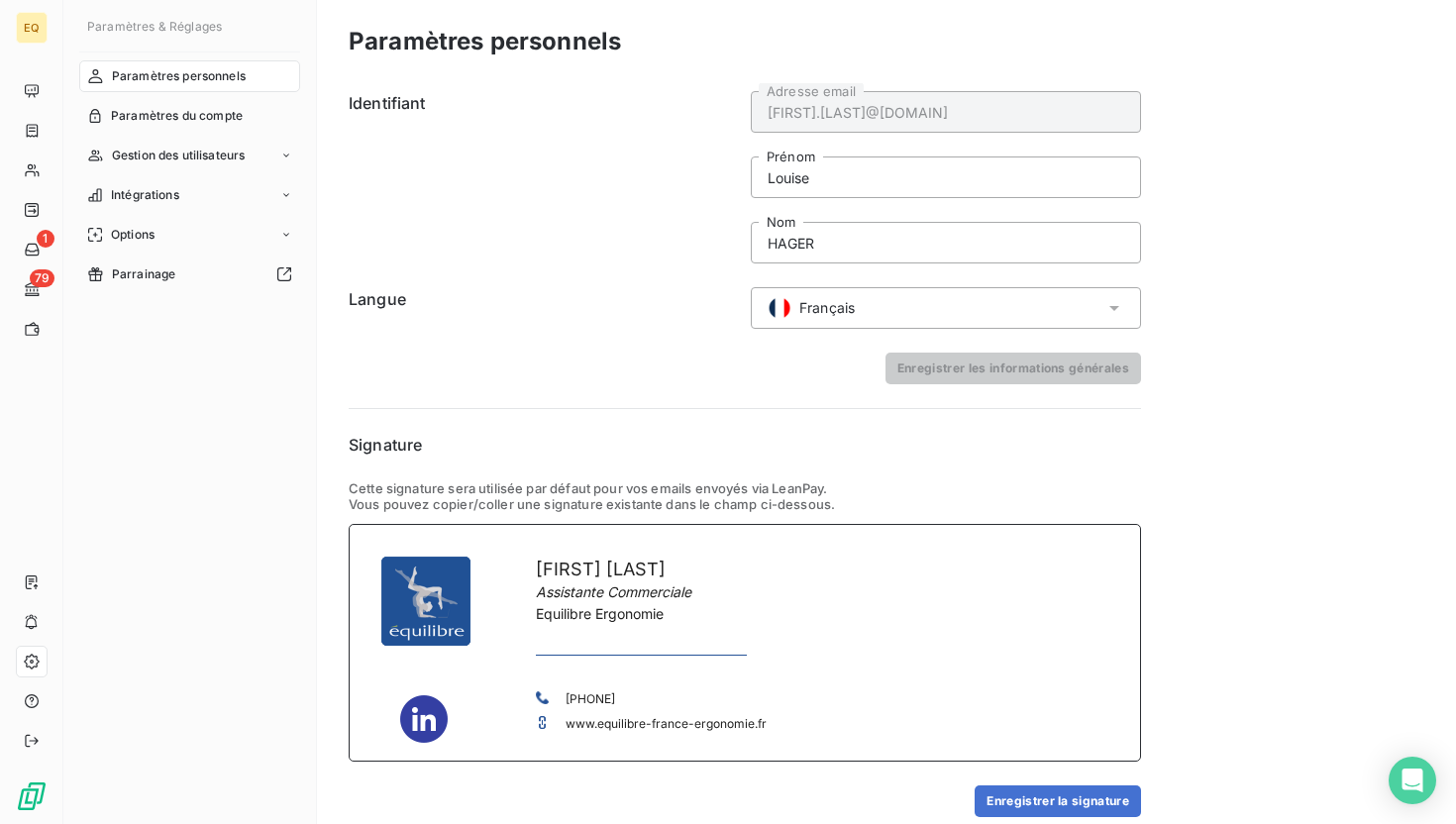 drag, startPoint x: 788, startPoint y: 658, endPoint x: 773, endPoint y: 657, distance: 15.0333 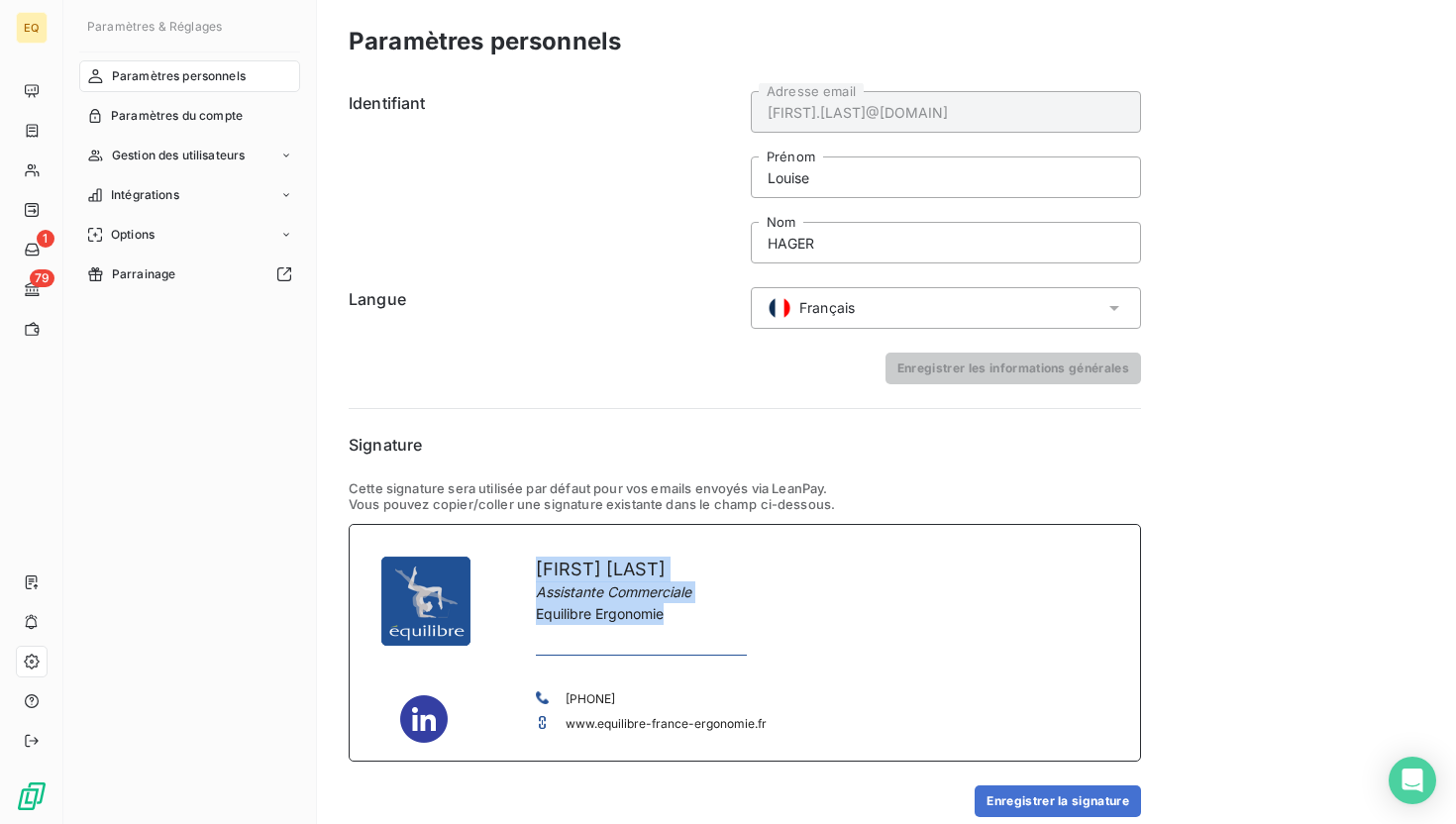 drag, startPoint x: 671, startPoint y: 617, endPoint x: 533, endPoint y: 560, distance: 149.3084 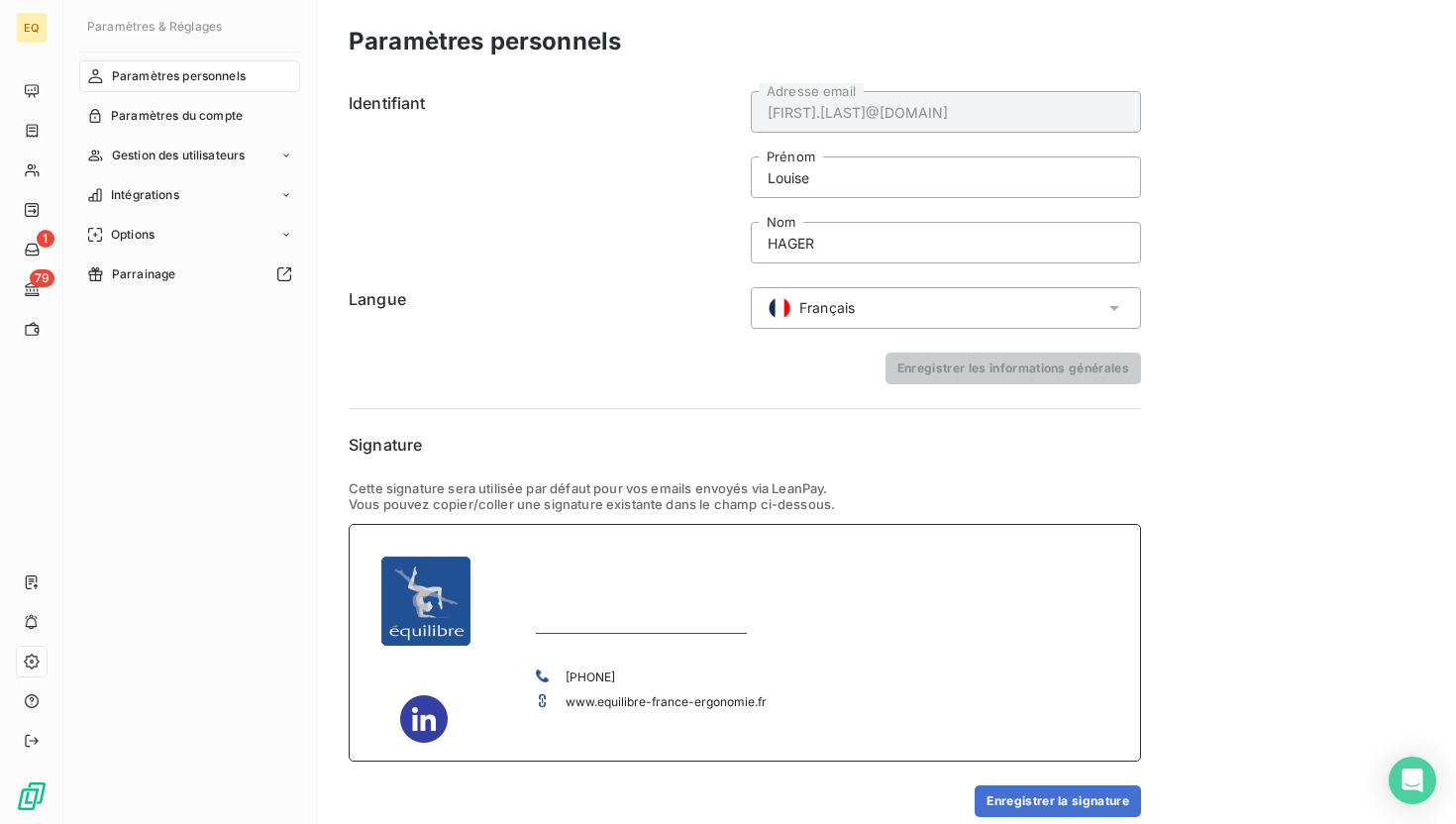 click at bounding box center (641, 649) 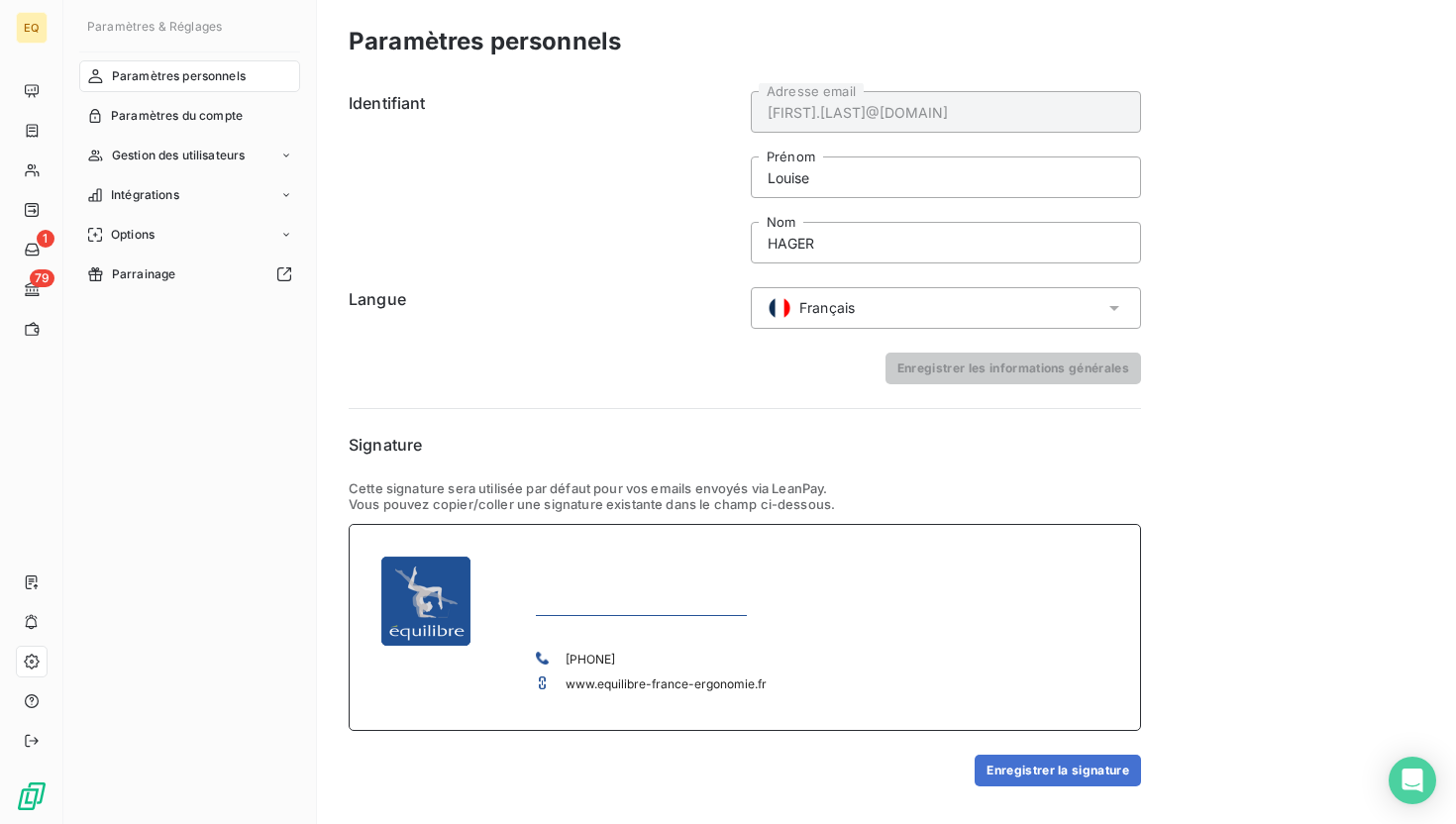 drag, startPoint x: 594, startPoint y: 621, endPoint x: 706, endPoint y: 613, distance: 112.28535 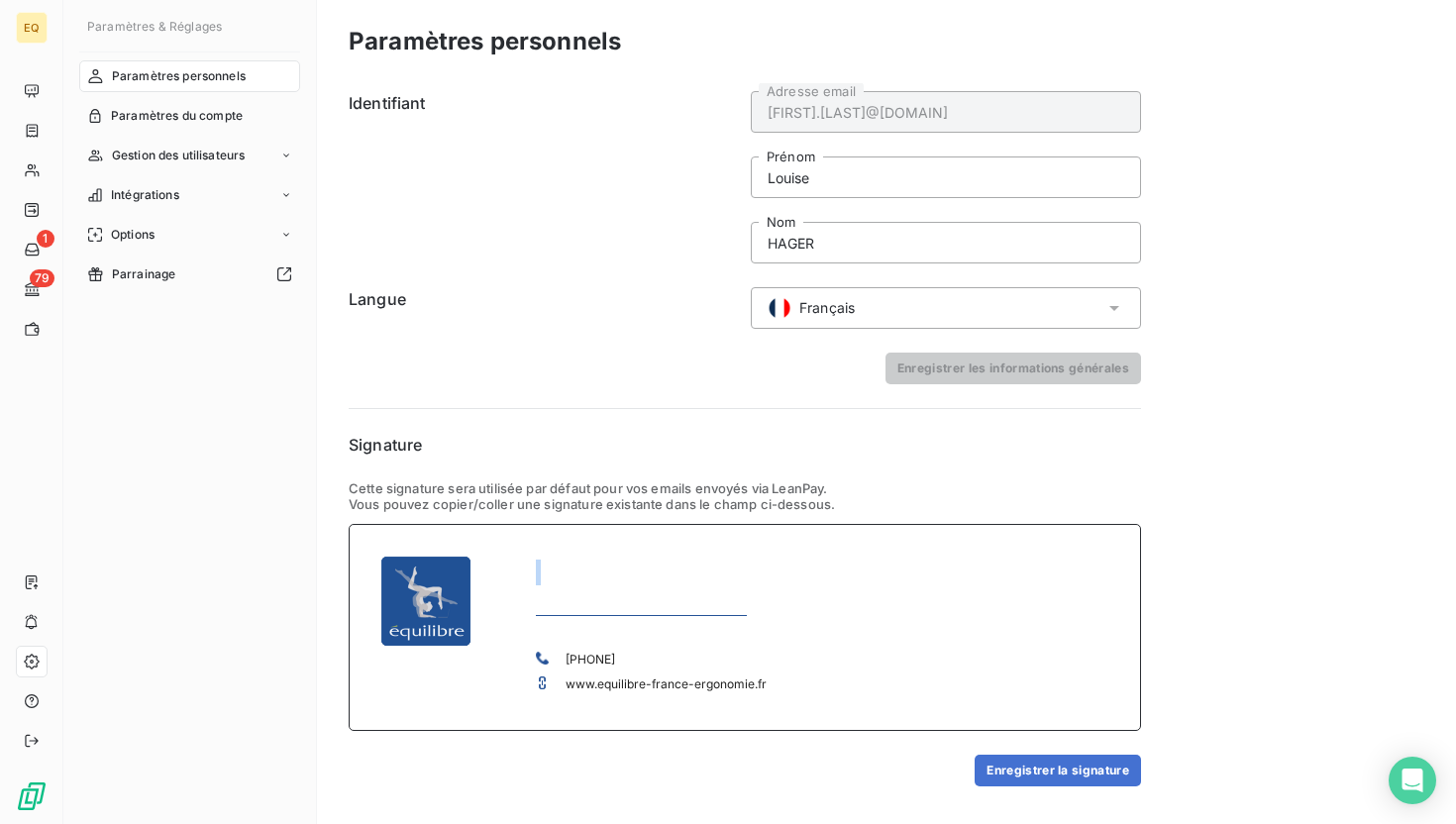 drag, startPoint x: 752, startPoint y: 613, endPoint x: 533, endPoint y: 564, distance: 224.41479 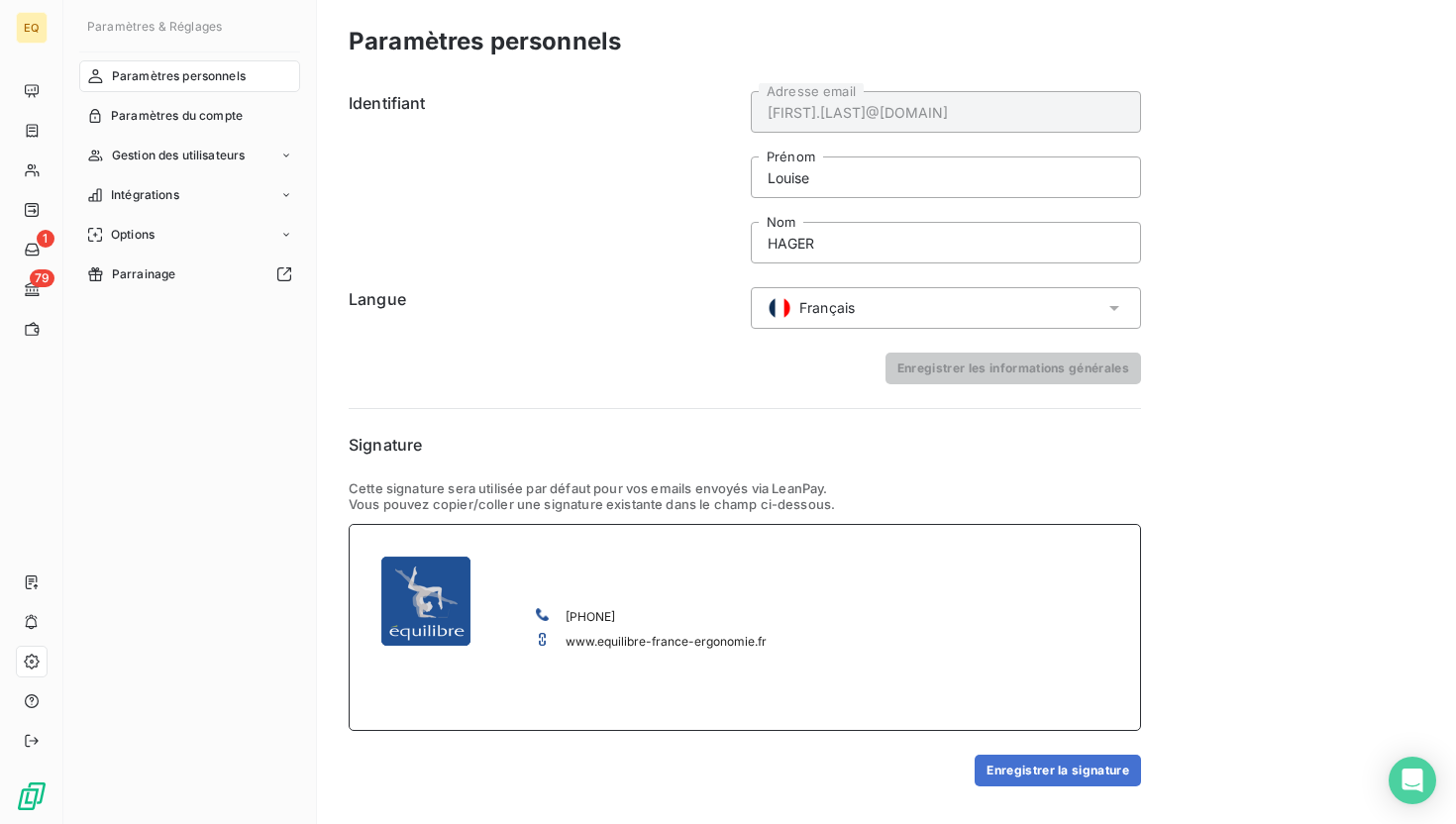 click at bounding box center [426, 601] 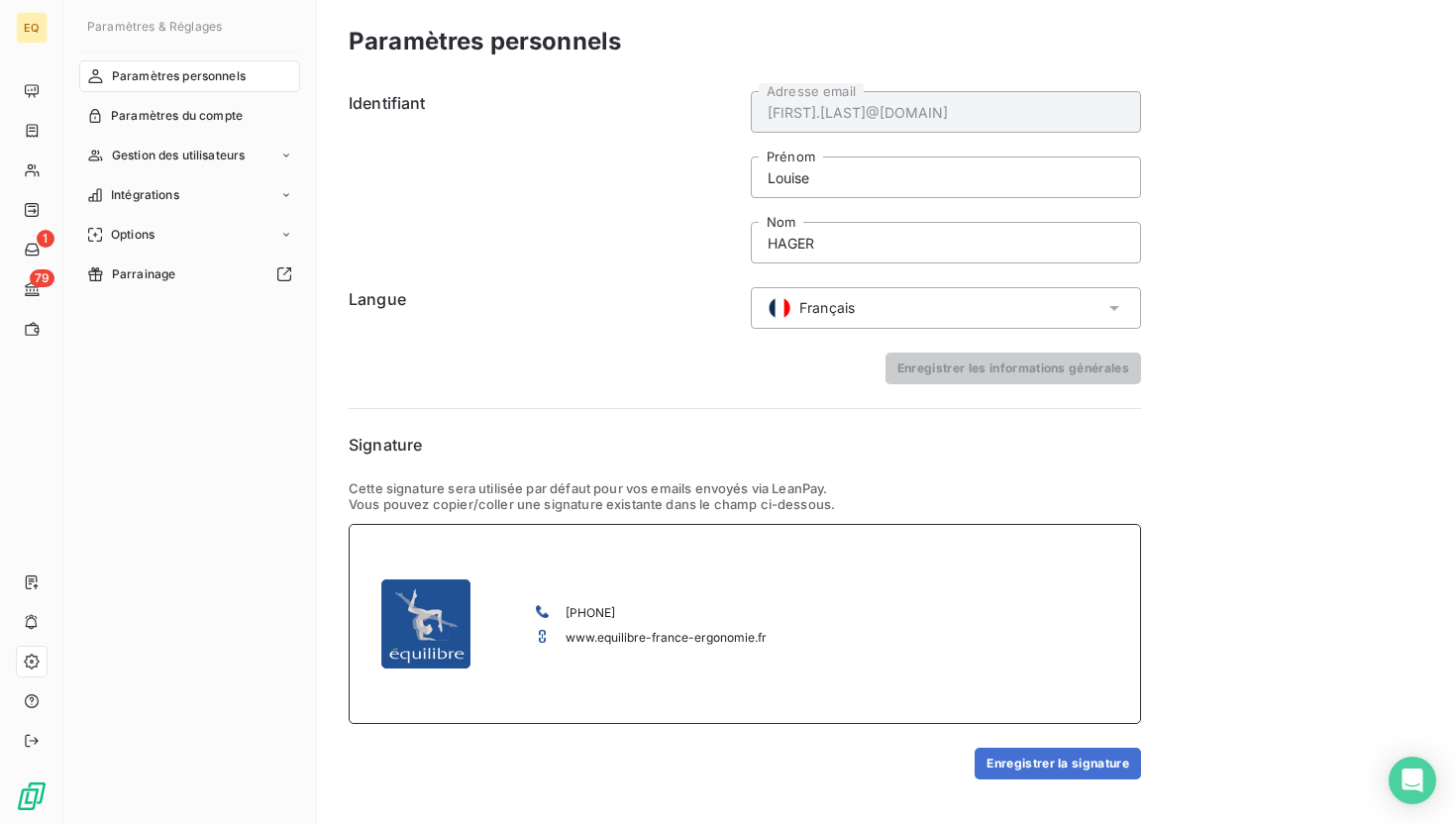 click at bounding box center (426, 548) 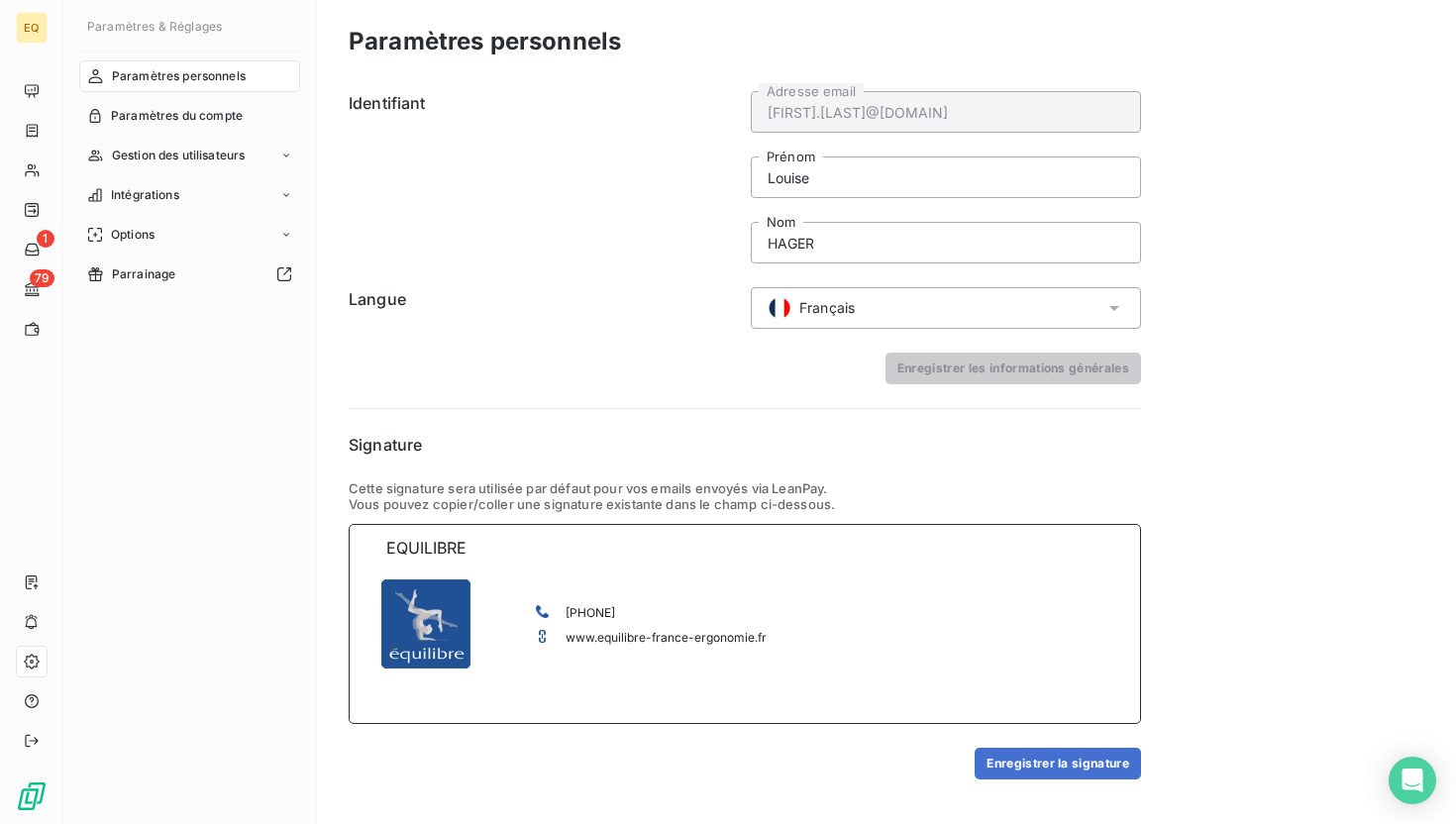 click on "EQUILIBRE" at bounding box center (426, 548) 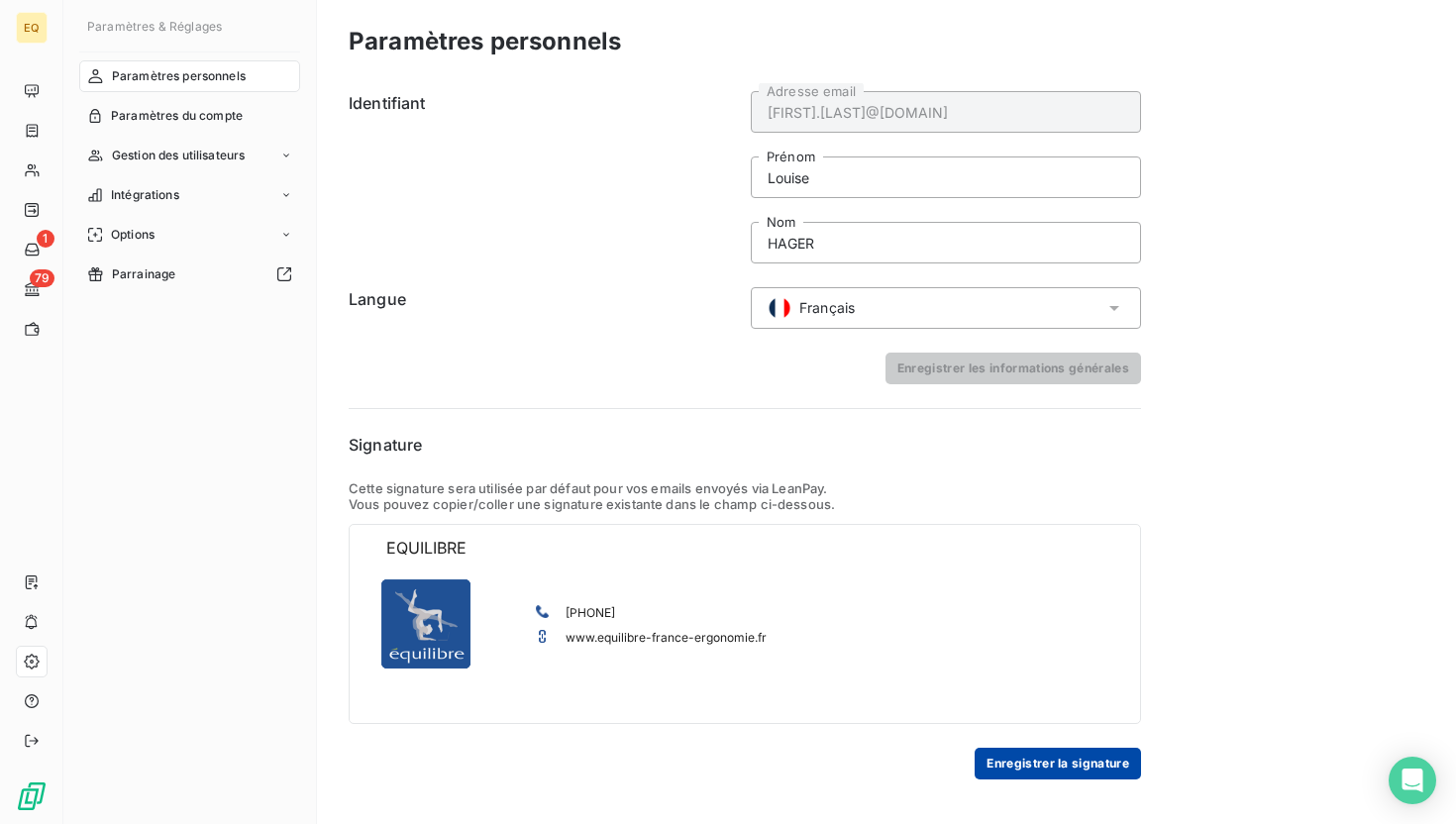 click on "Enregistrer la signature" at bounding box center (1058, 764) 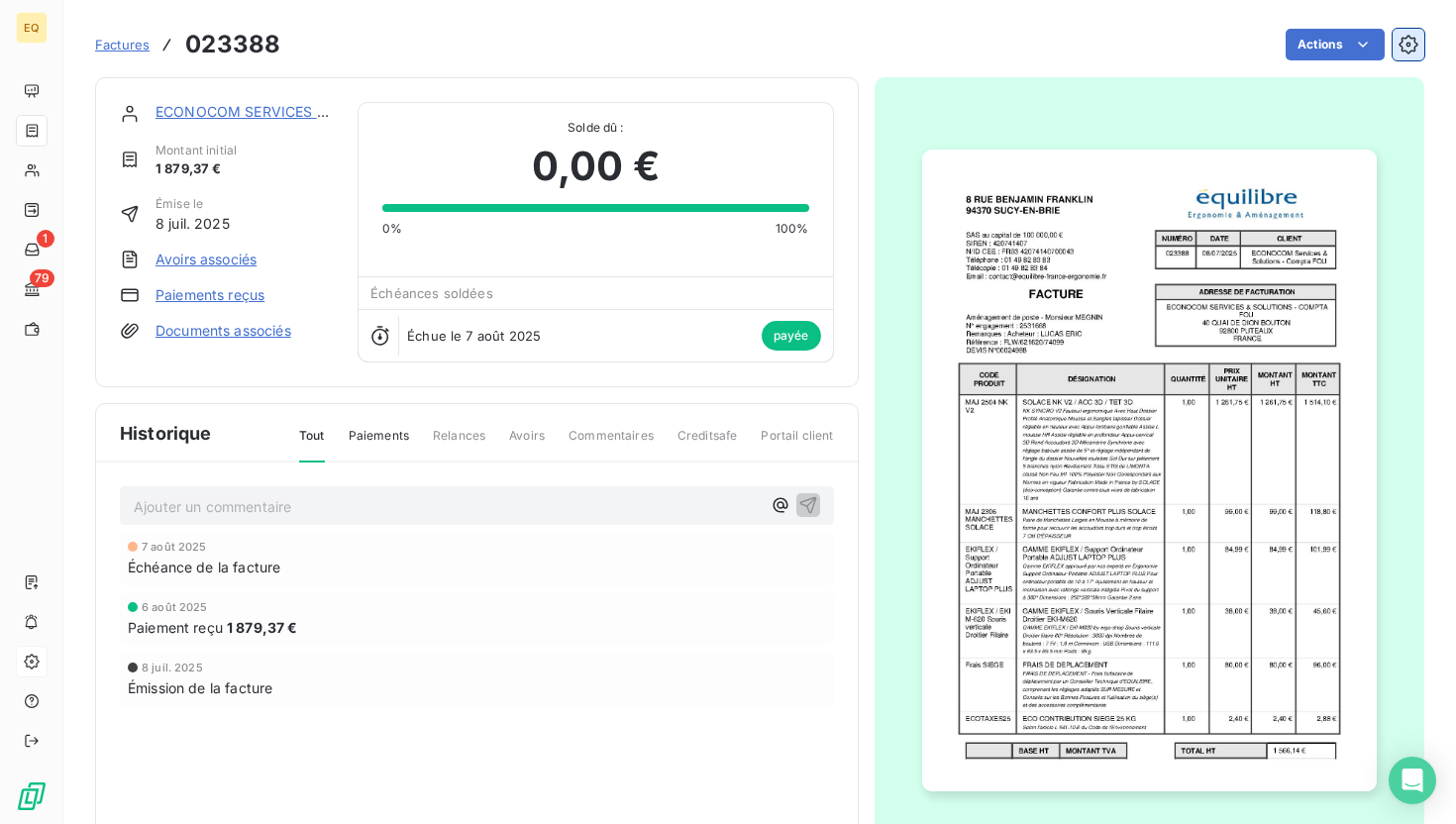 click 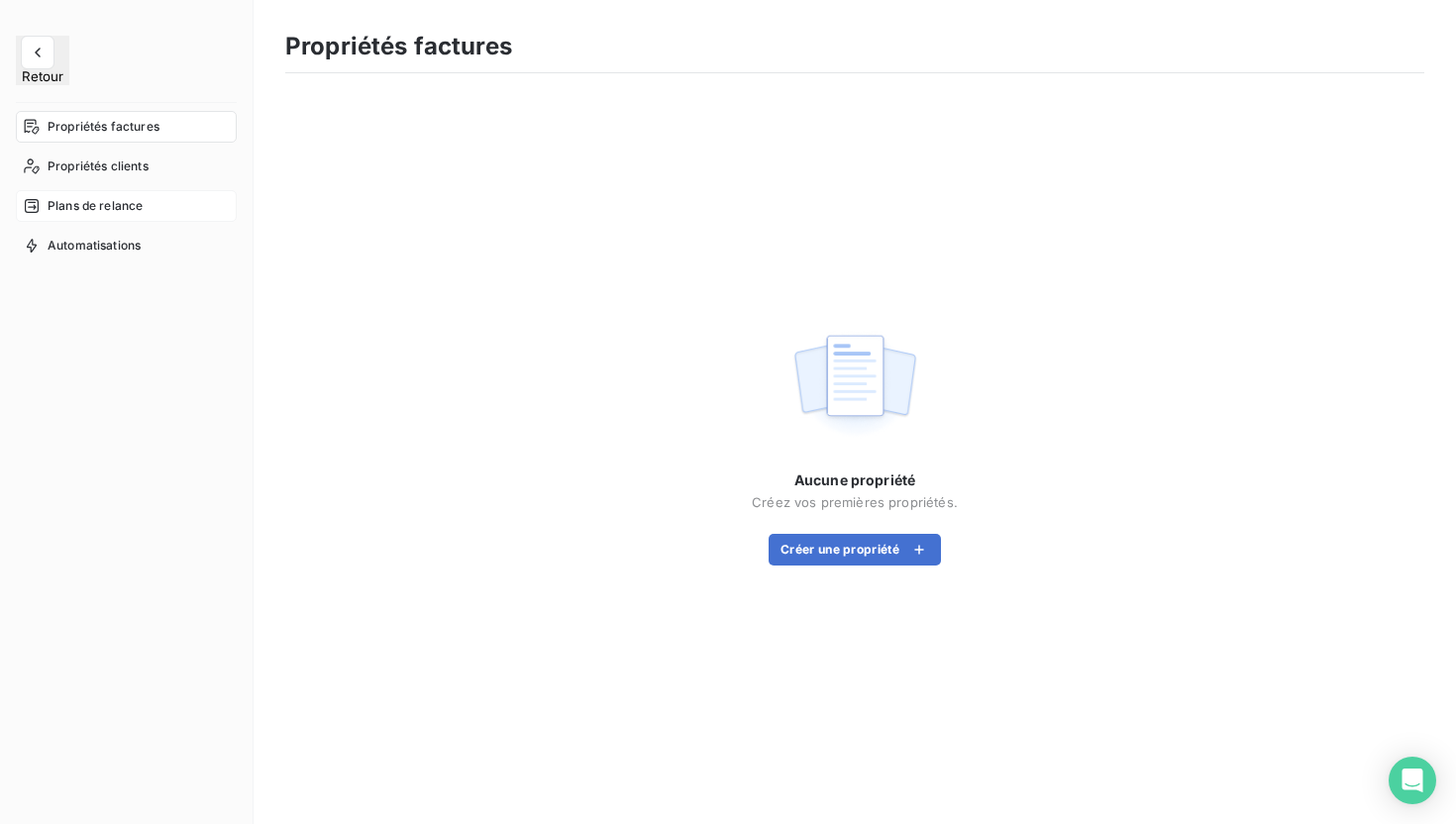 click on "Plans de relance" at bounding box center (95, 206) 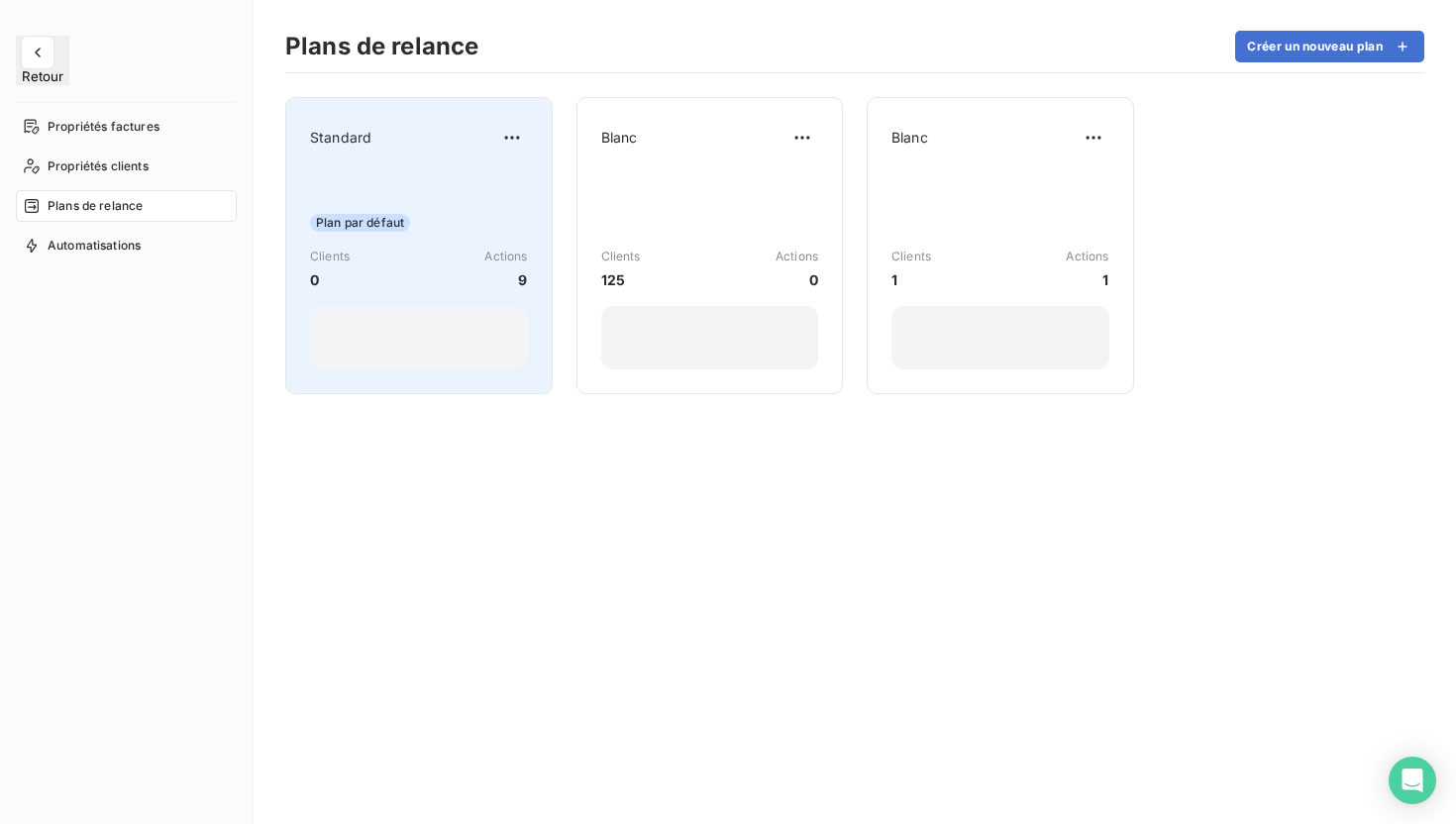 click on "Plan par défaut Clients 0 Actions 9" at bounding box center [419, 269] 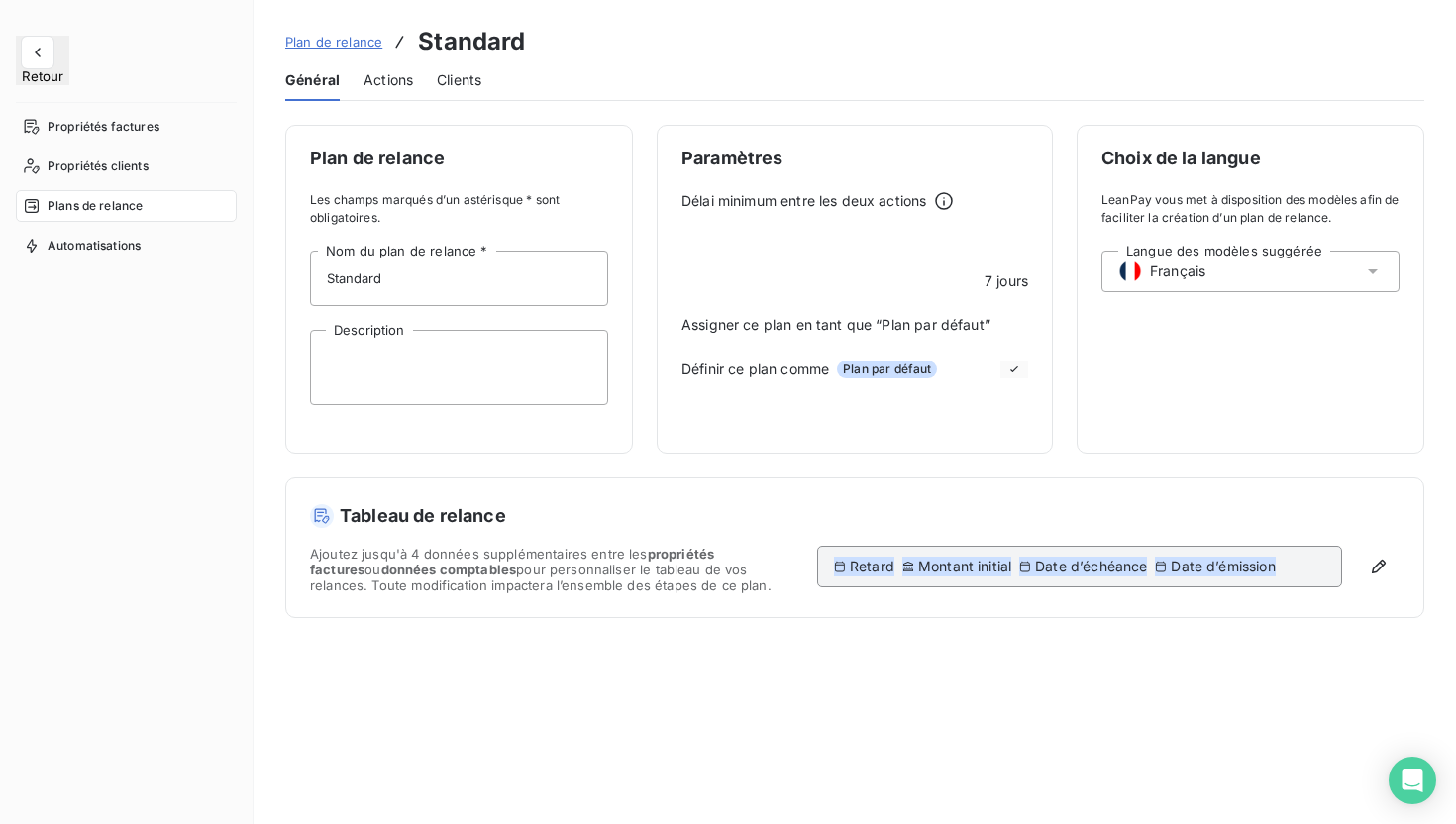 click on "Actions" at bounding box center (388, 80) 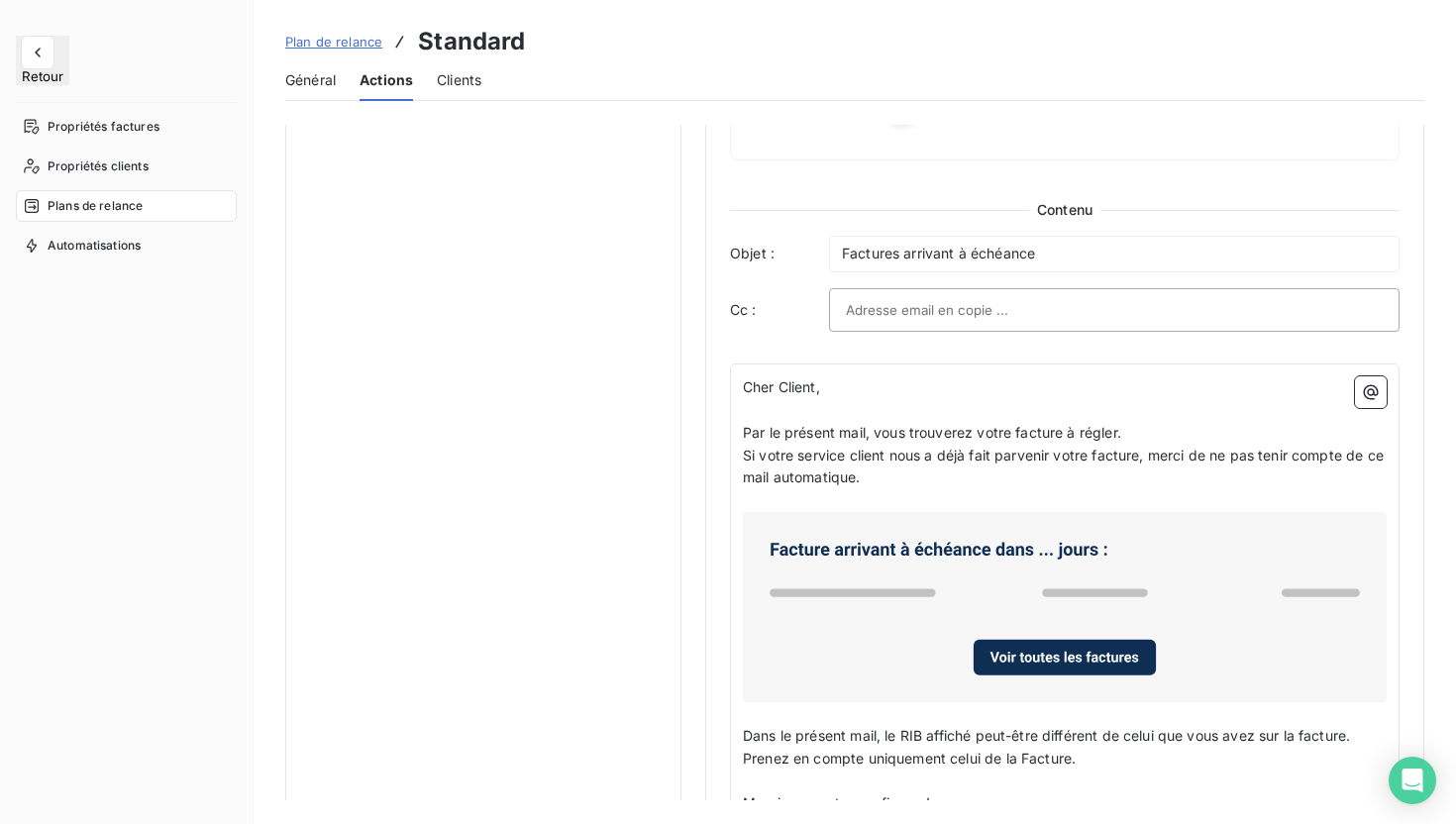 scroll, scrollTop: 1023, scrollLeft: 0, axis: vertical 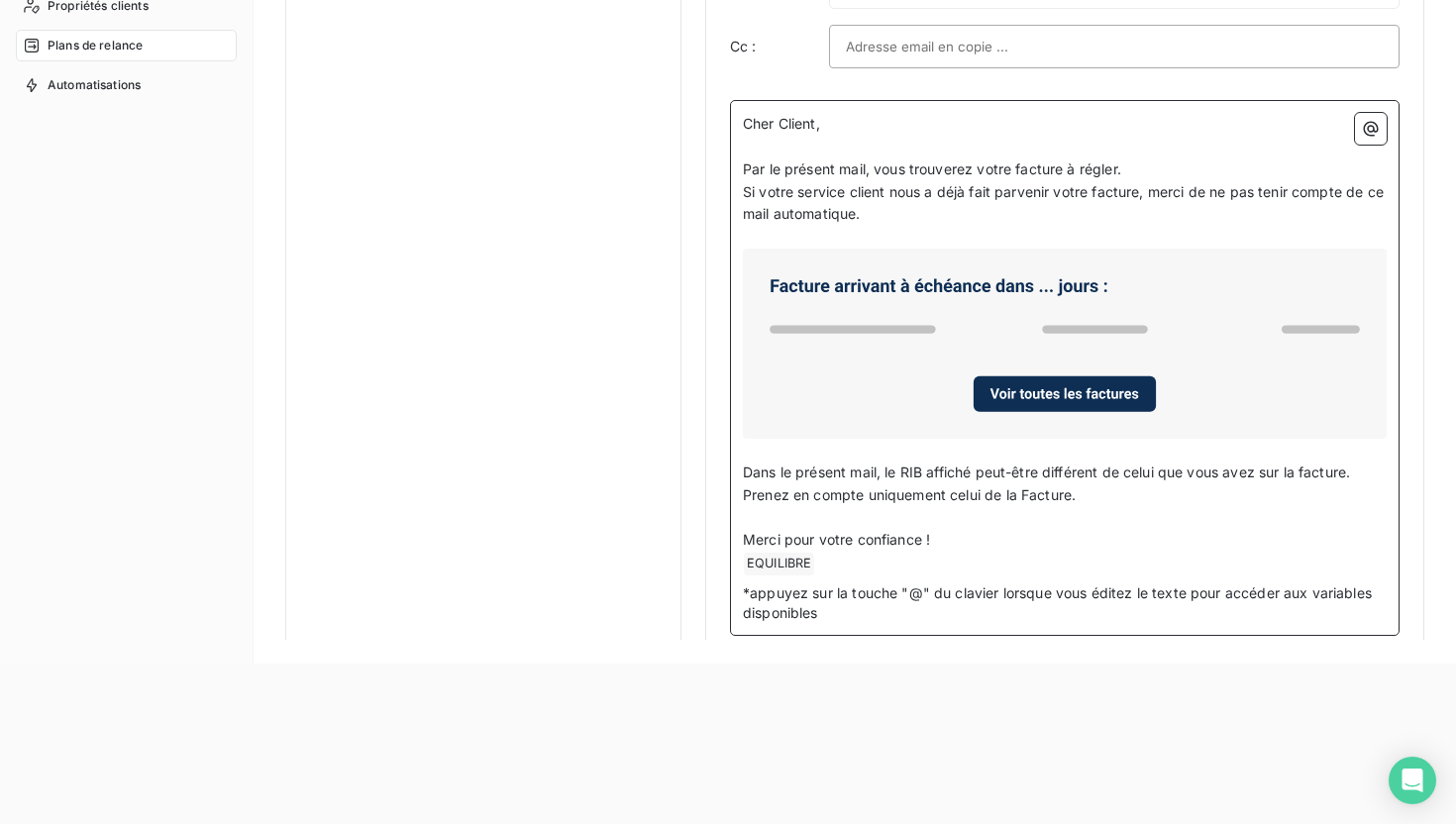 click on "﻿ EQUILIBRE ﻿ ﻿" at bounding box center [1065, 564] 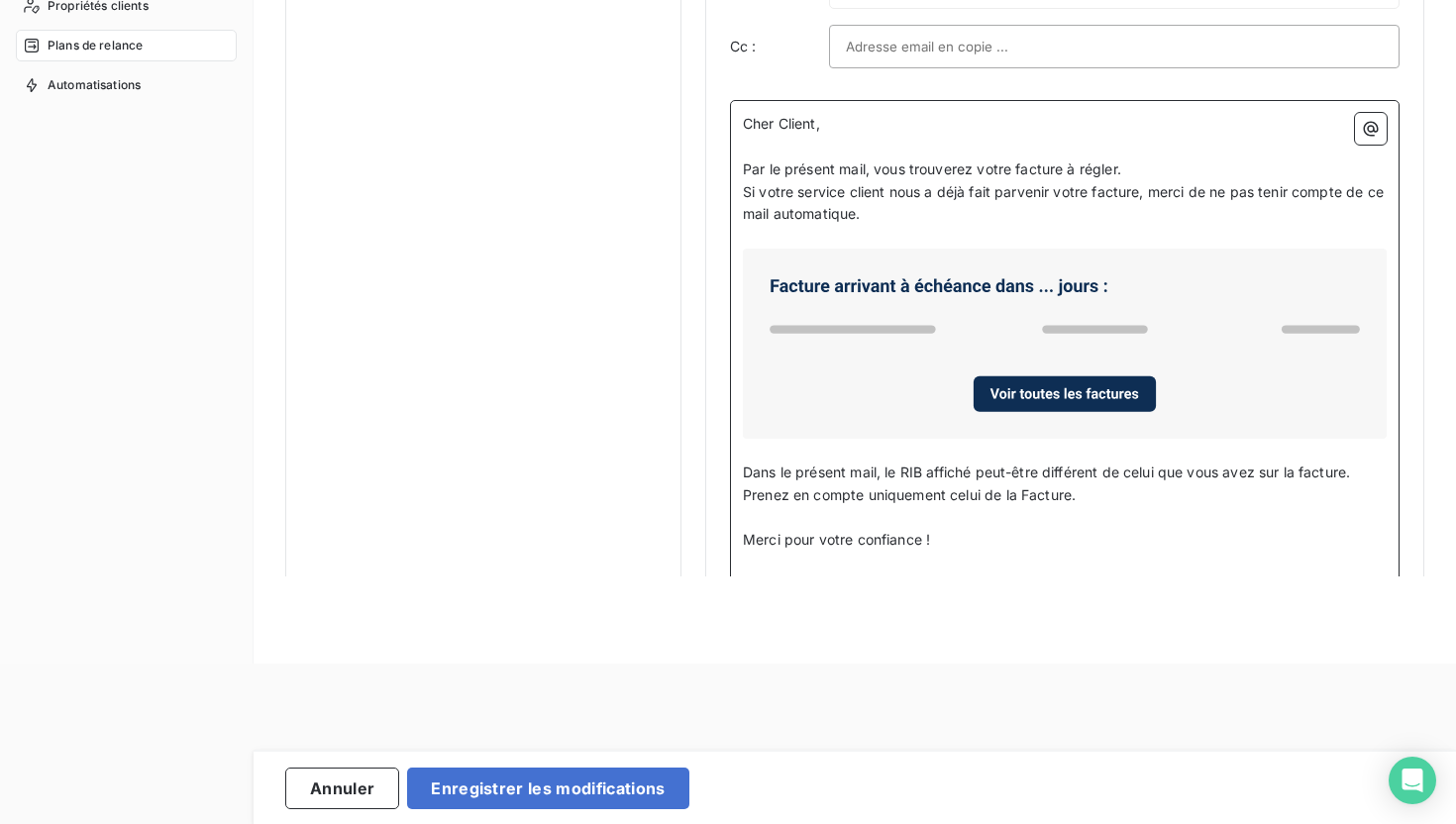 scroll, scrollTop: 1023, scrollLeft: 0, axis: vertical 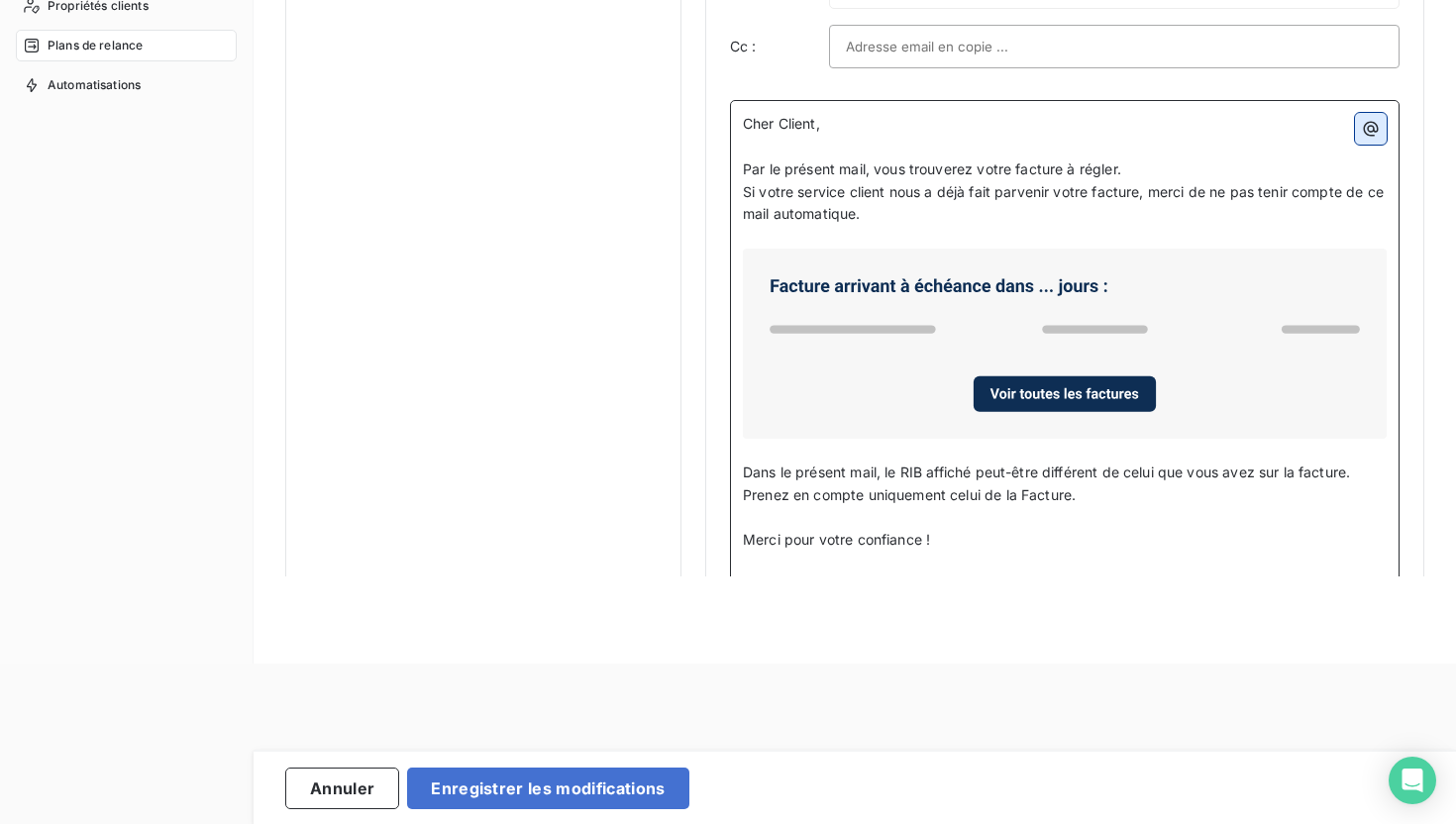 click at bounding box center [1371, 129] 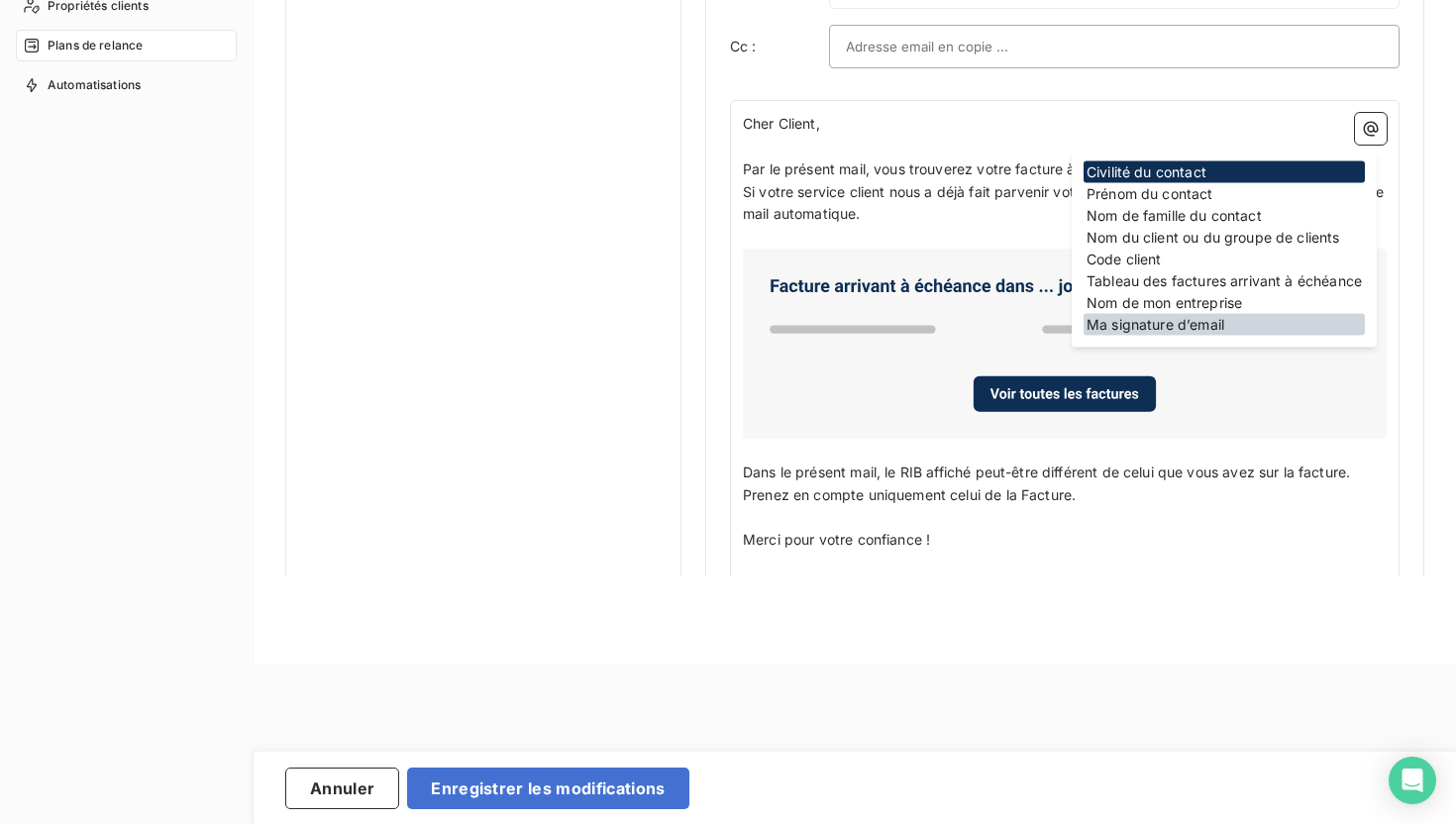 click on "Ma signature d’email" at bounding box center [1224, 325] 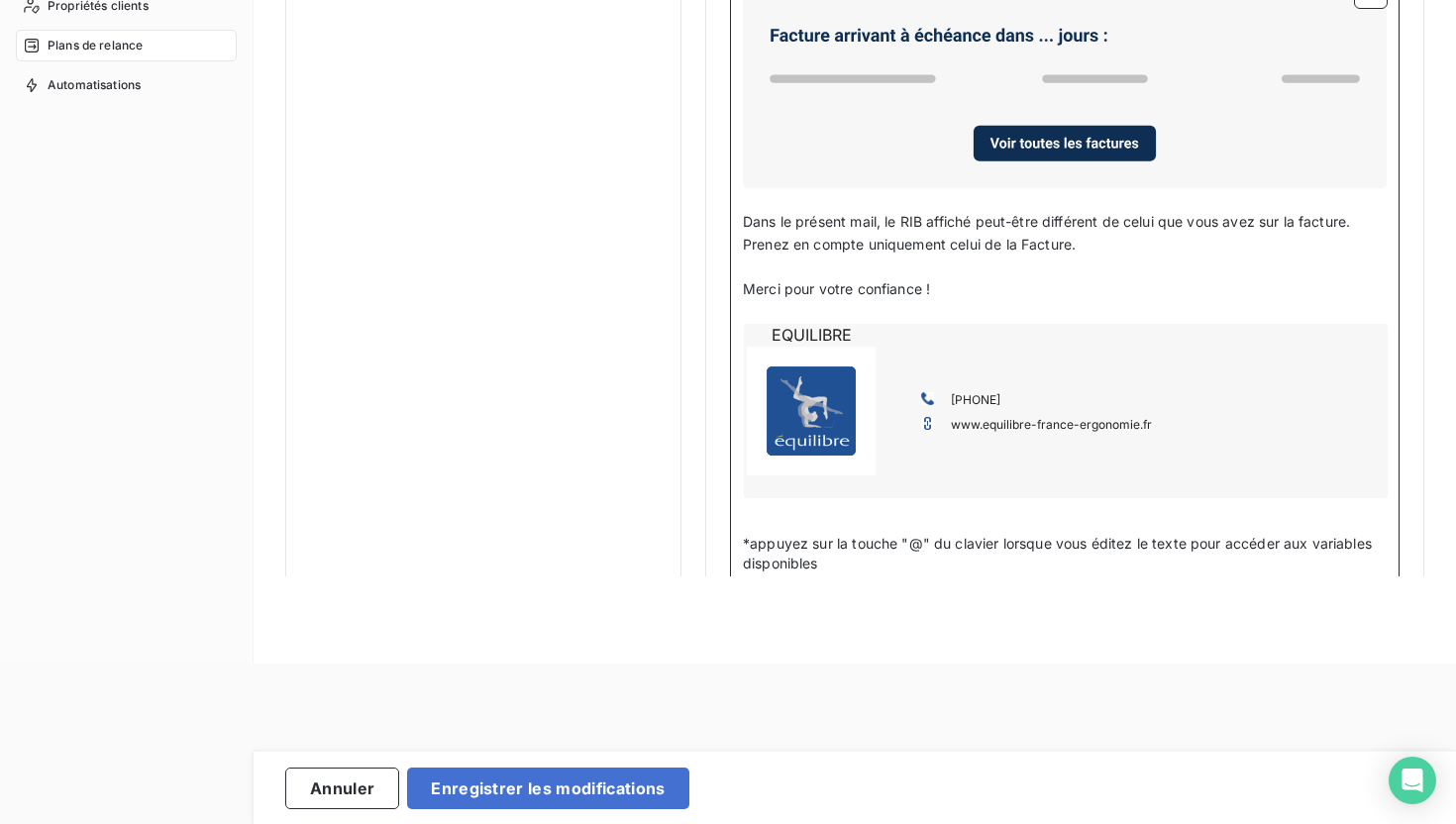 scroll, scrollTop: 1288, scrollLeft: 0, axis: vertical 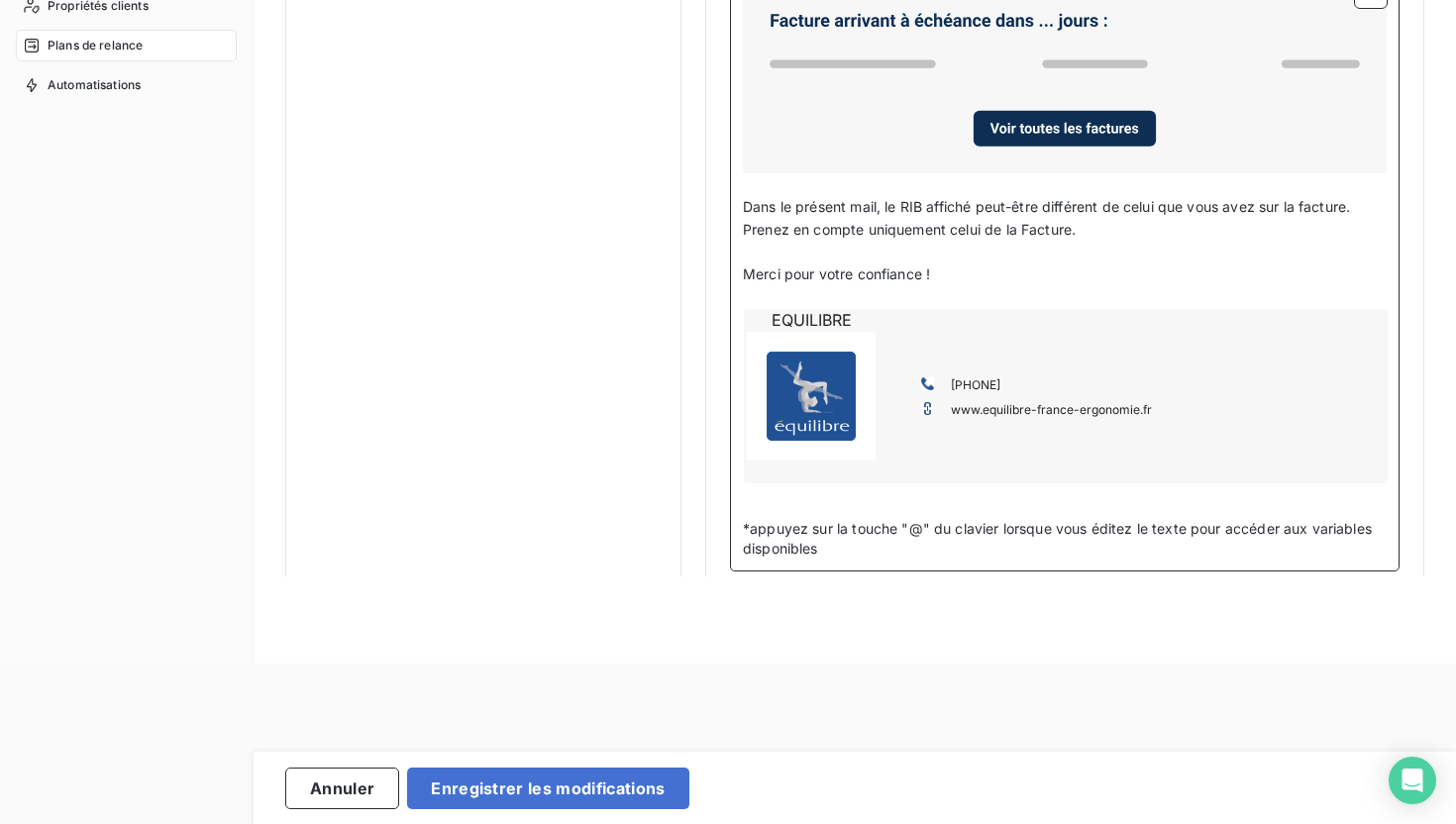 click on "﻿" at bounding box center [1065, 297] 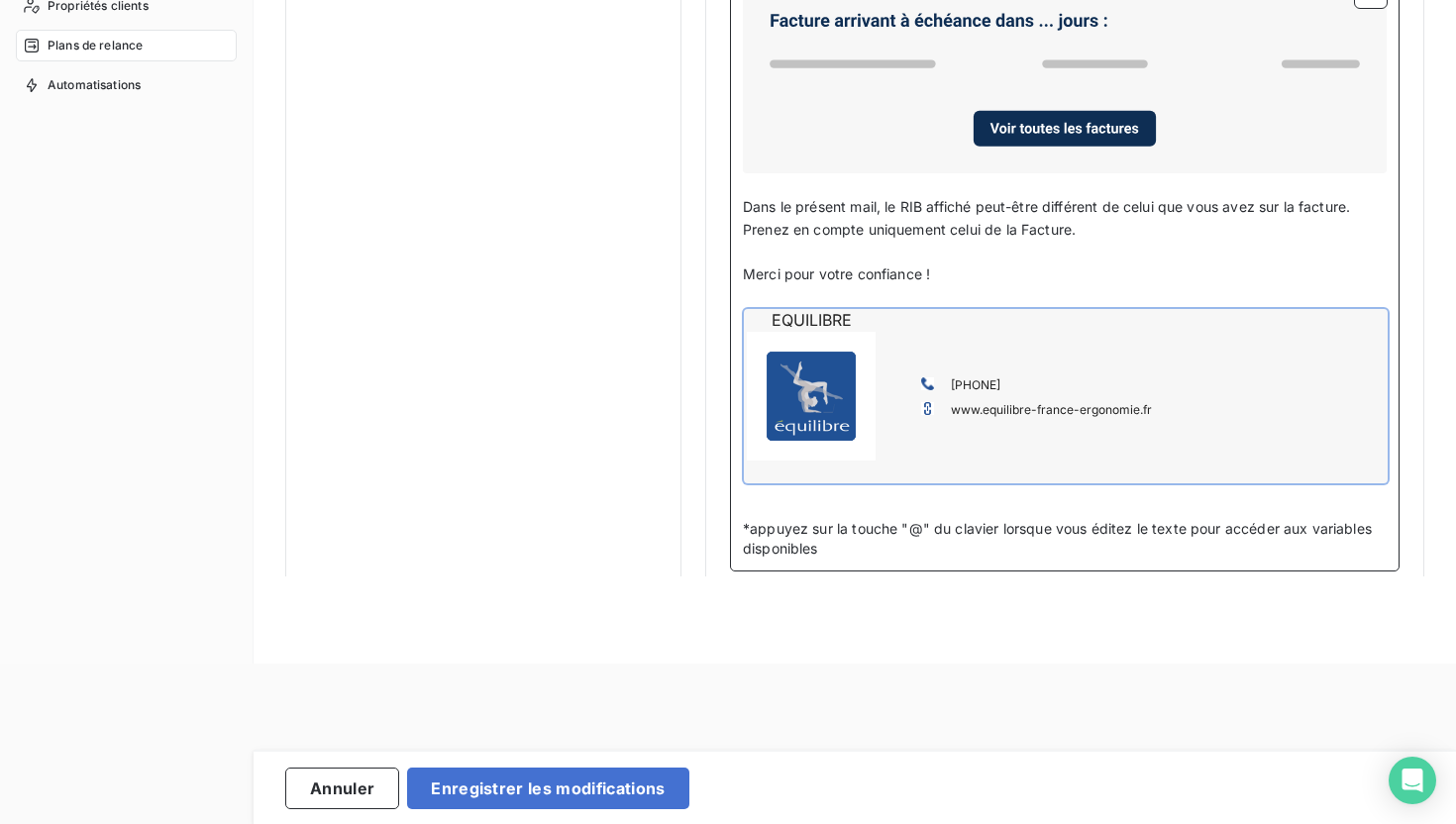 click on "EQUILIBRE [PHONE]  www.equilibre-france- ergonomie.fr" at bounding box center [1066, 396] 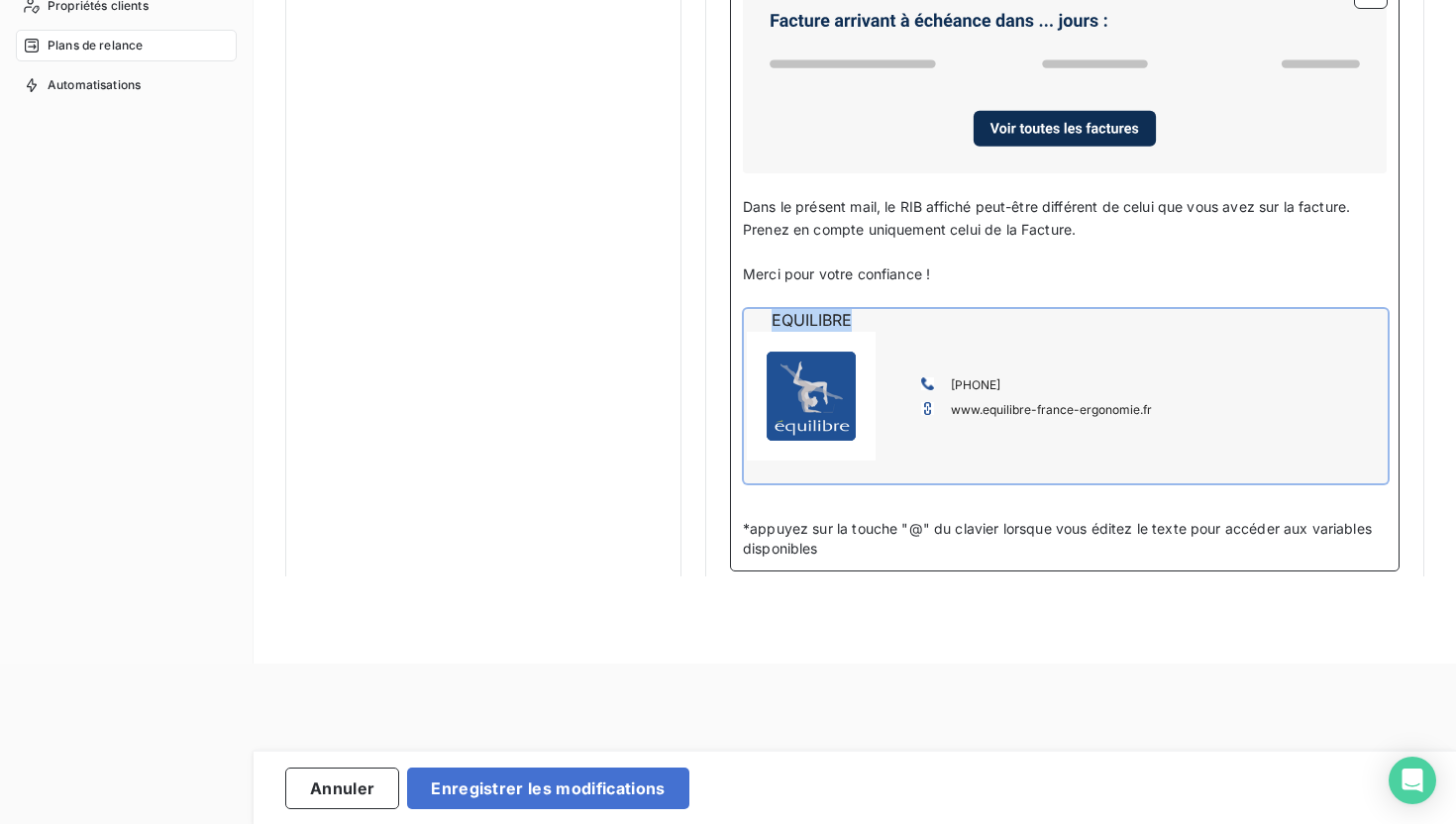 click on "EQUILIBRE [PHONE]  www.equilibre-france- ergonomie.fr" at bounding box center (1066, 396) 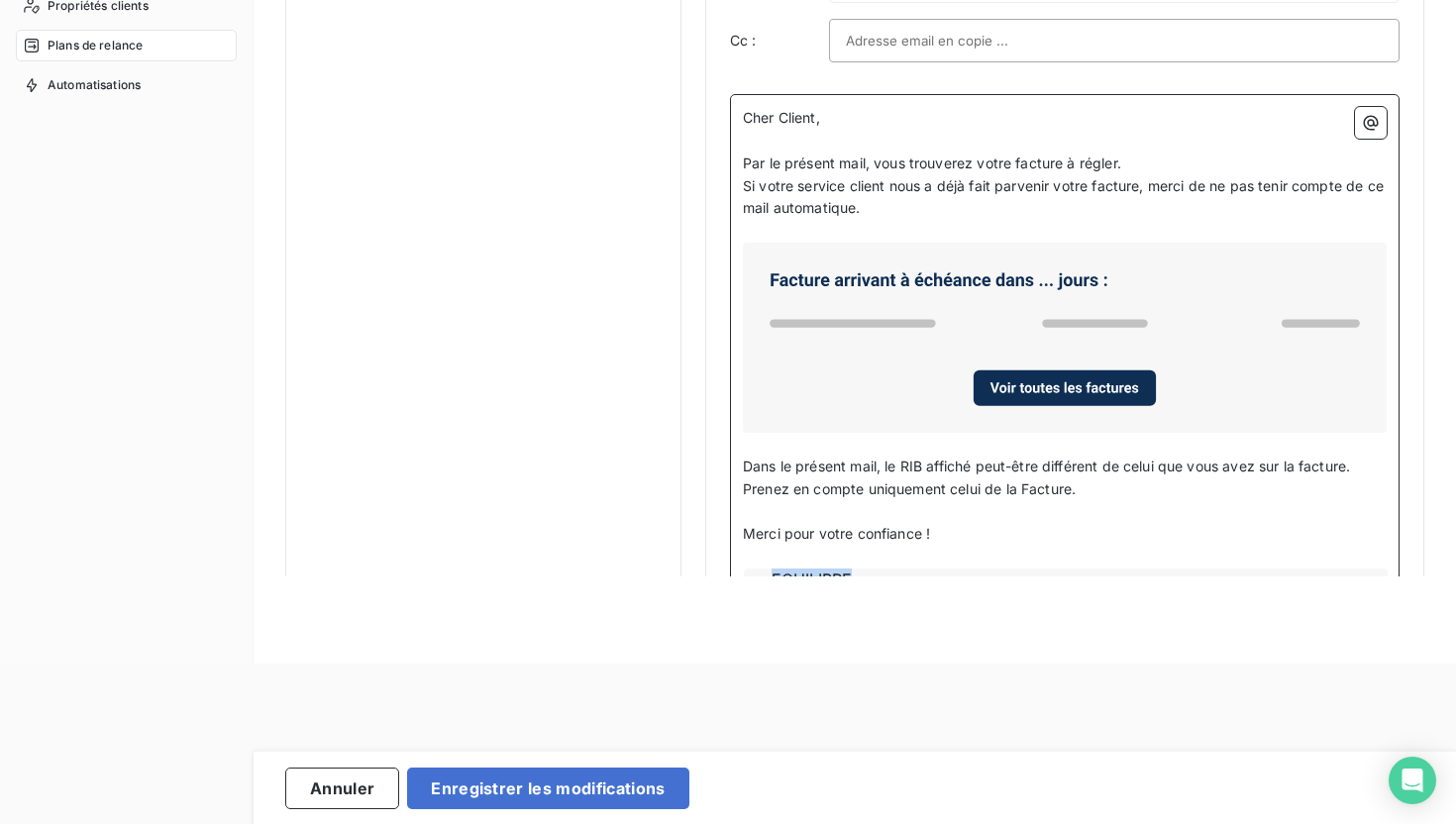 scroll, scrollTop: 1288, scrollLeft: 0, axis: vertical 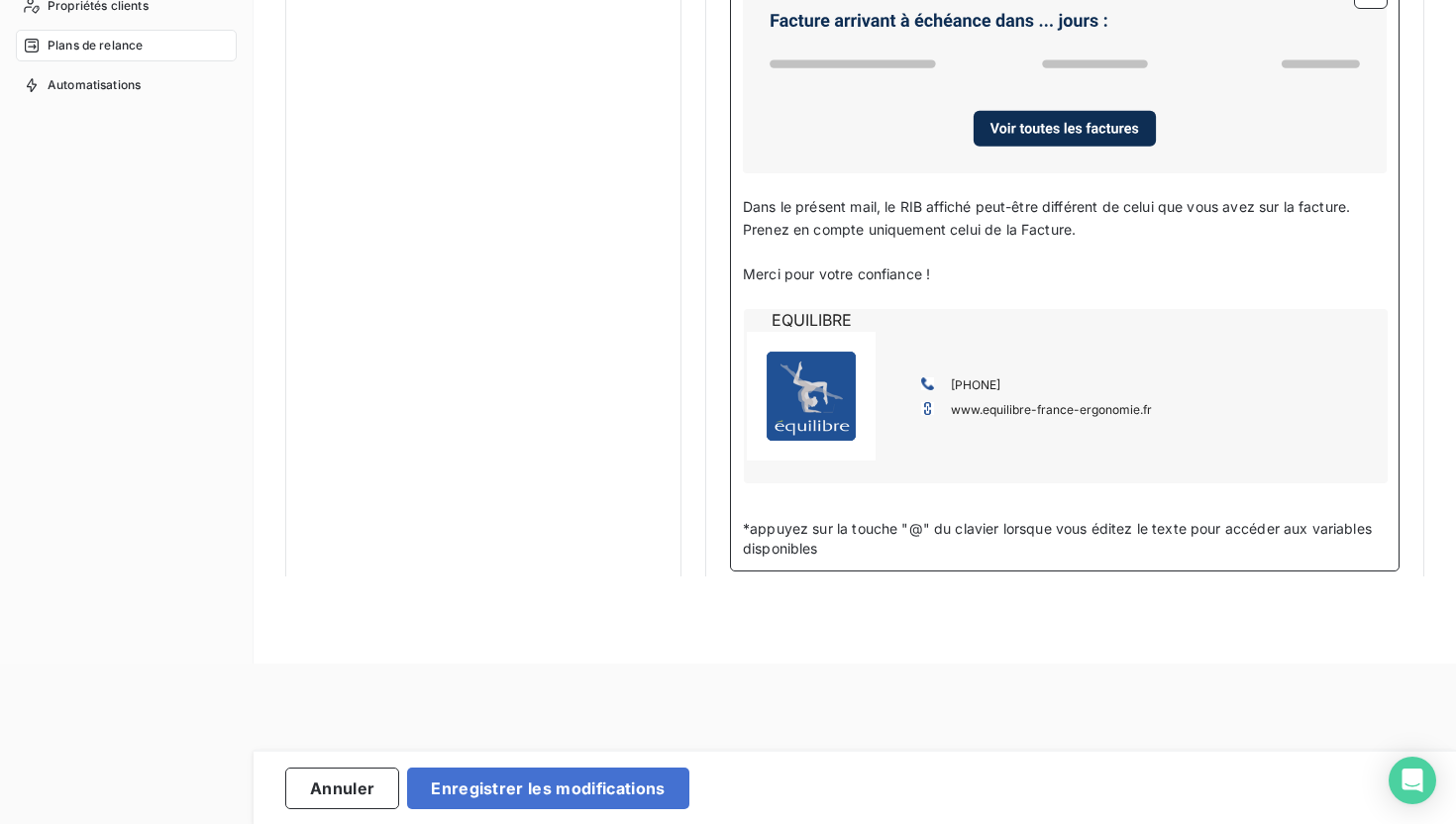 click on "EQUILIBRE [PHONE]  www.equilibre-france- ergonomie.fr" at bounding box center (1066, 396) 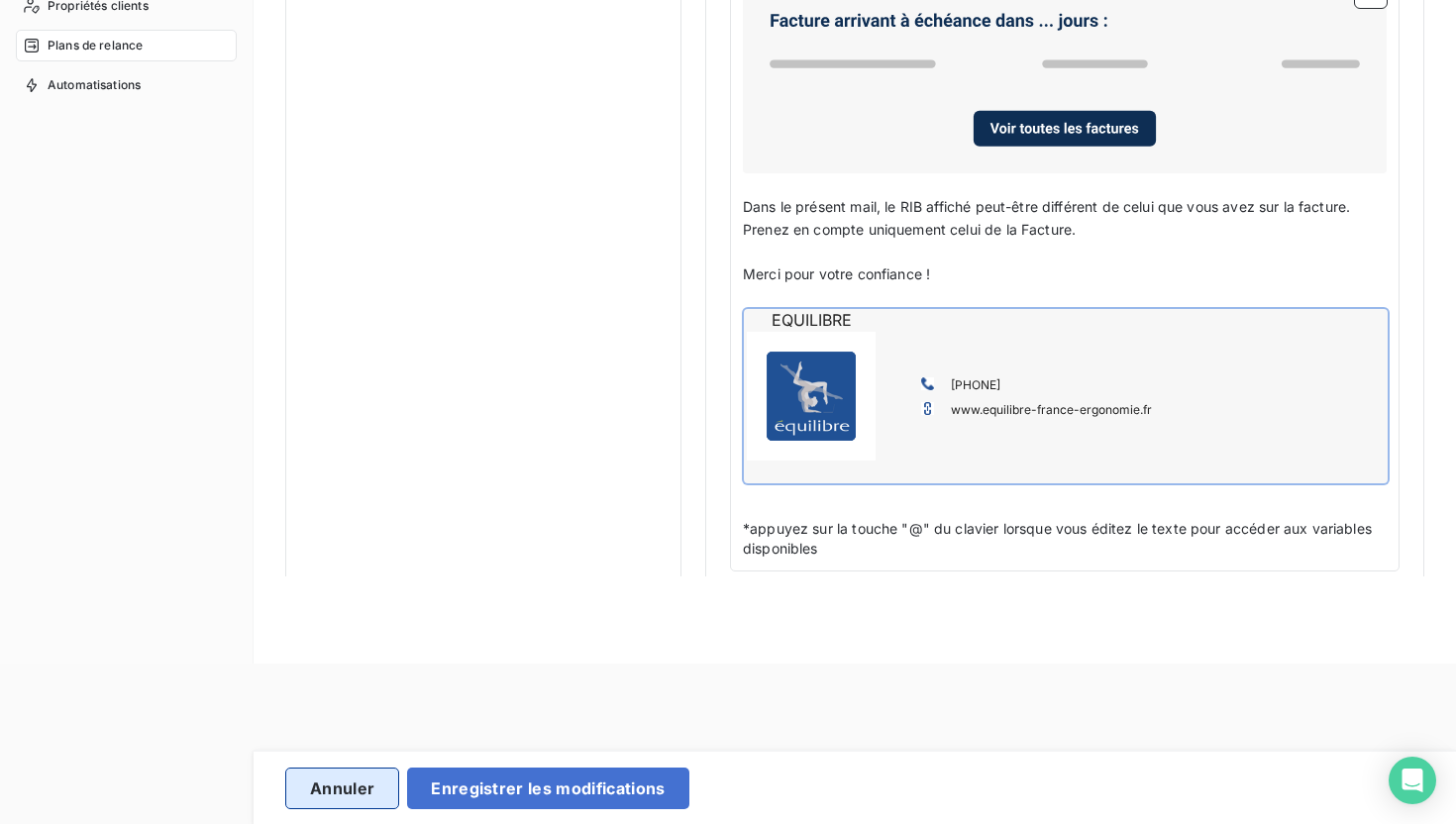 click on "Annuler" at bounding box center (342, 788) 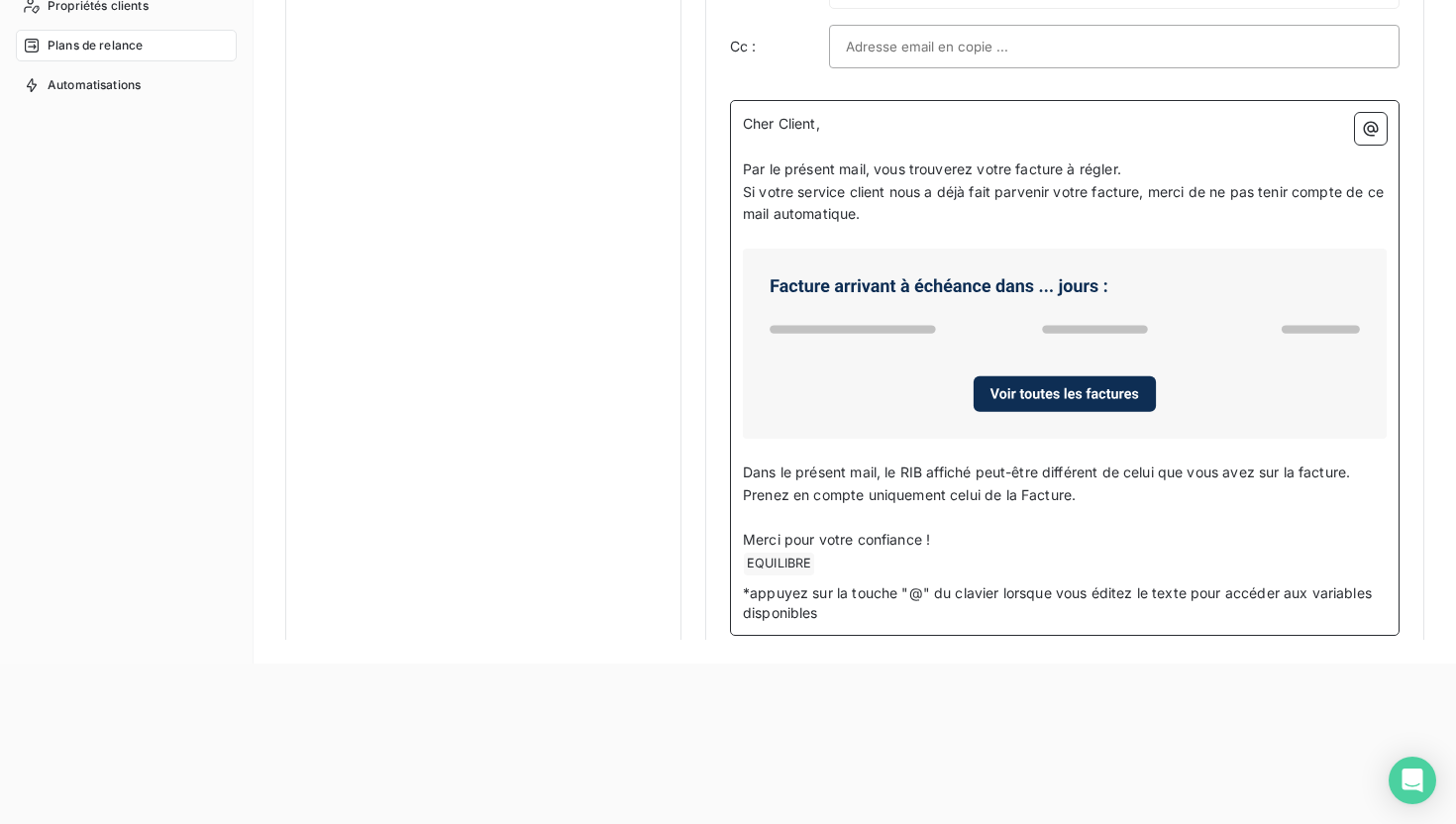 click on "﻿ EQUILIBRE ﻿ ﻿" at bounding box center (1065, 564) 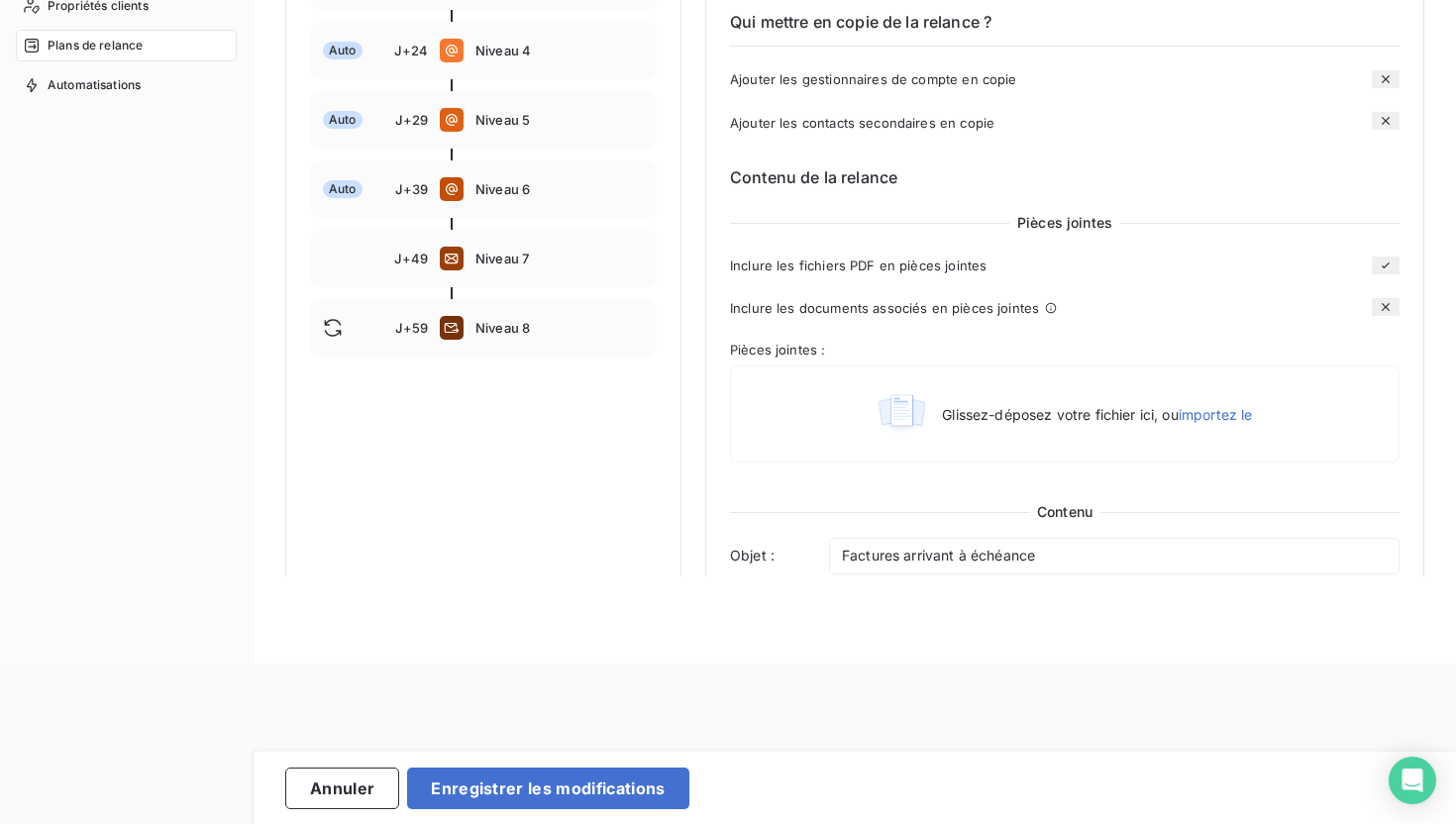 scroll, scrollTop: 0, scrollLeft: 0, axis: both 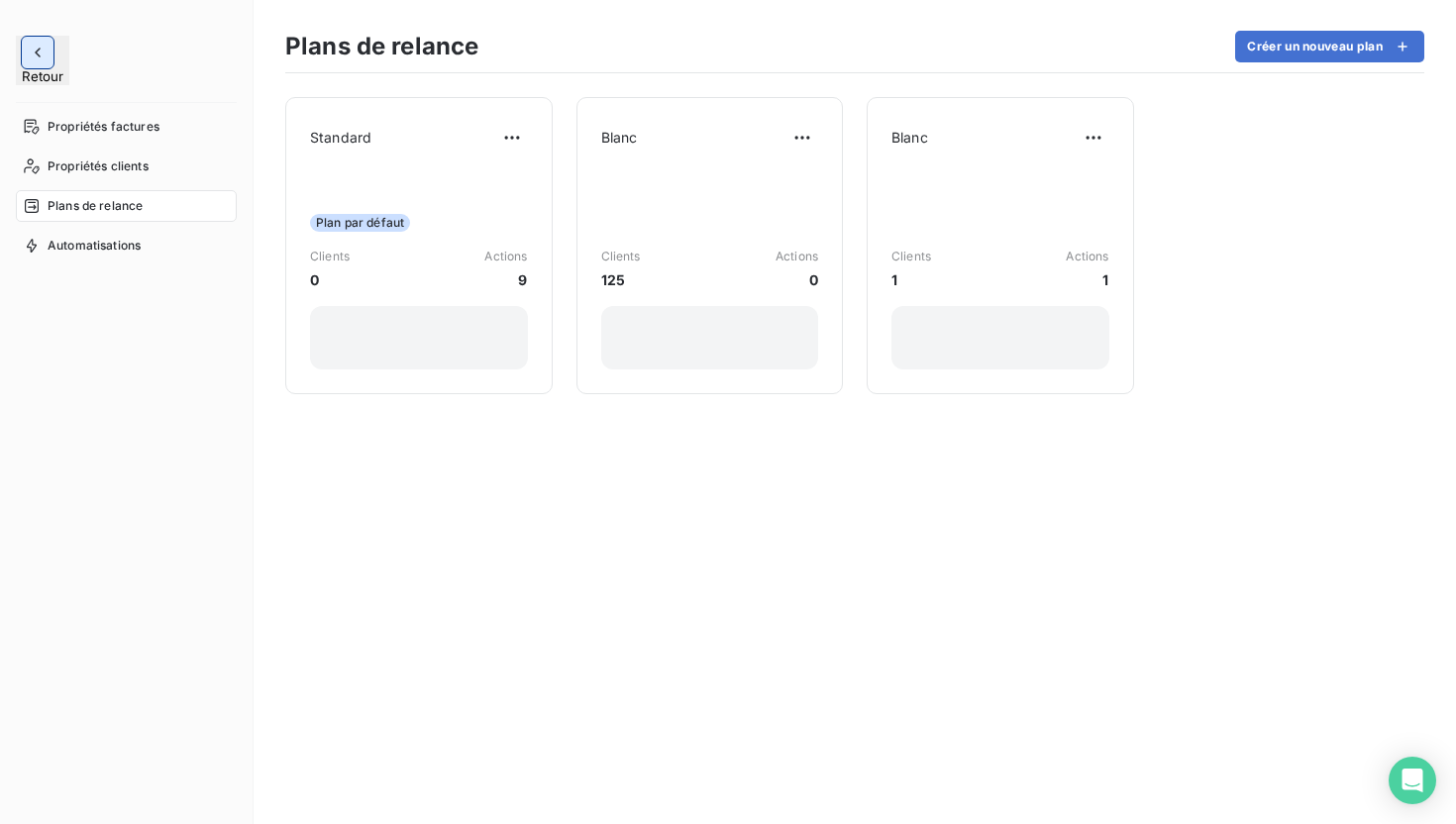 click 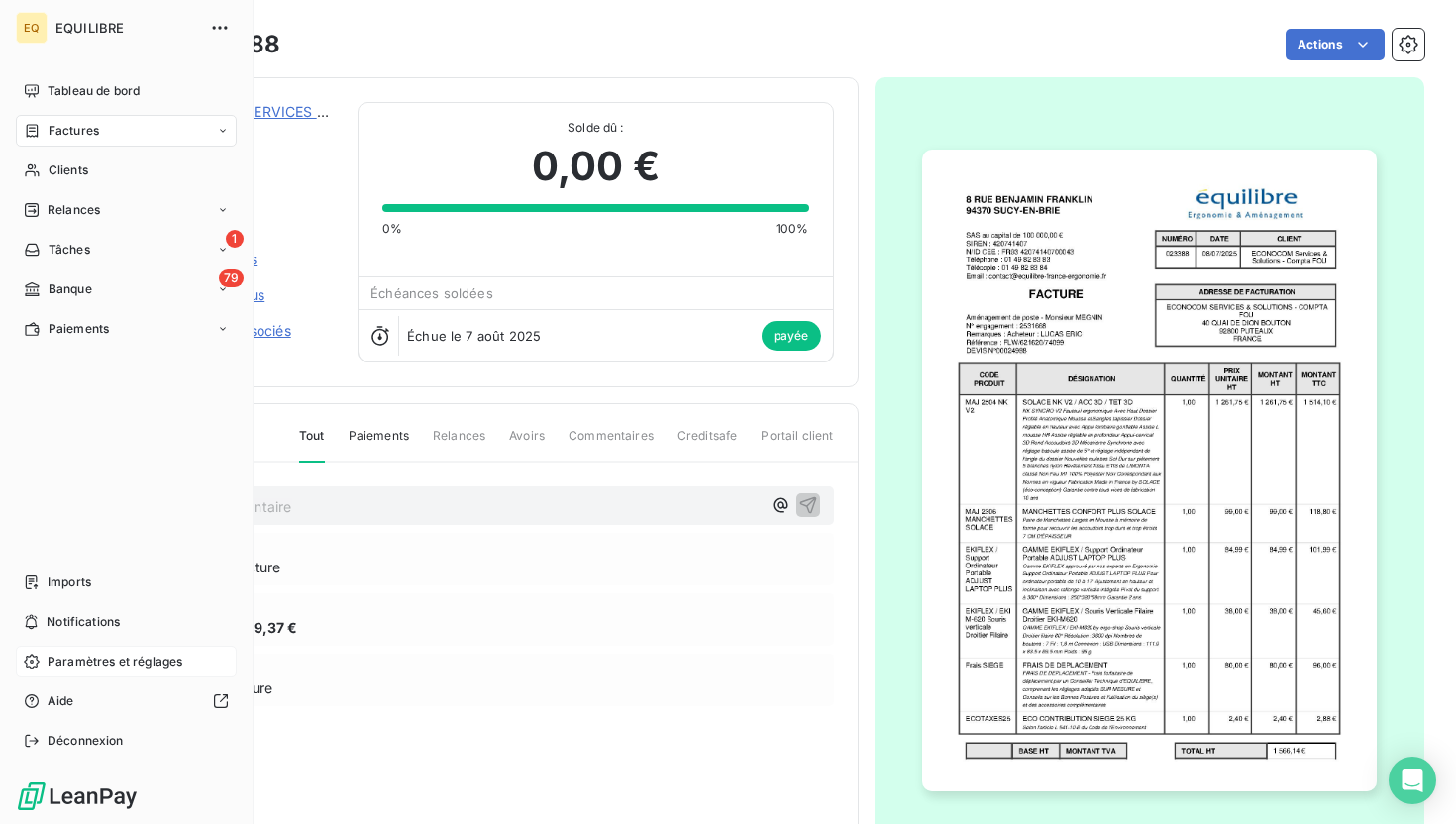 click on "Paramètres et réglages" at bounding box center [115, 662] 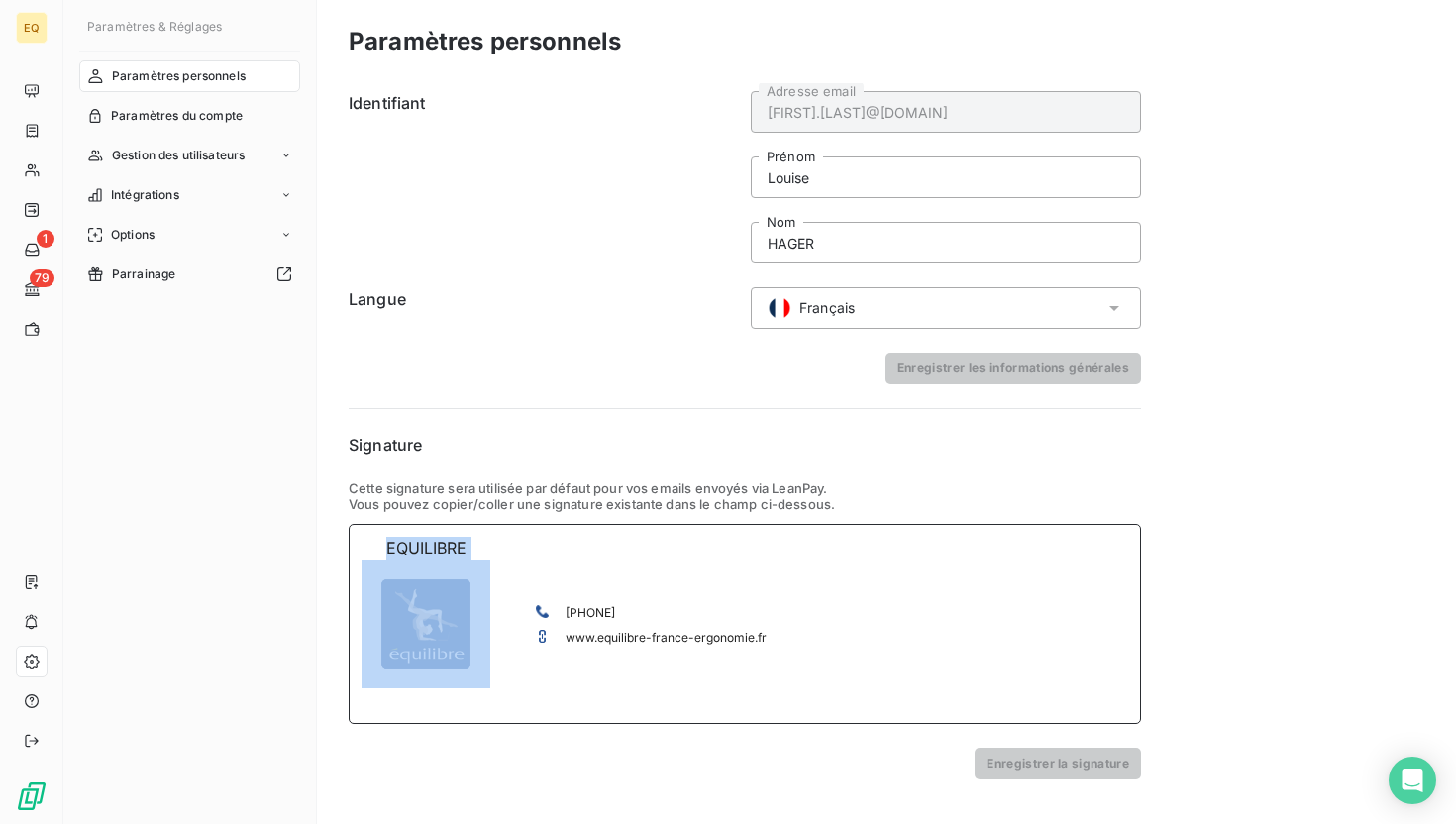 drag, startPoint x: 771, startPoint y: 643, endPoint x: 384, endPoint y: 618, distance: 387.80665 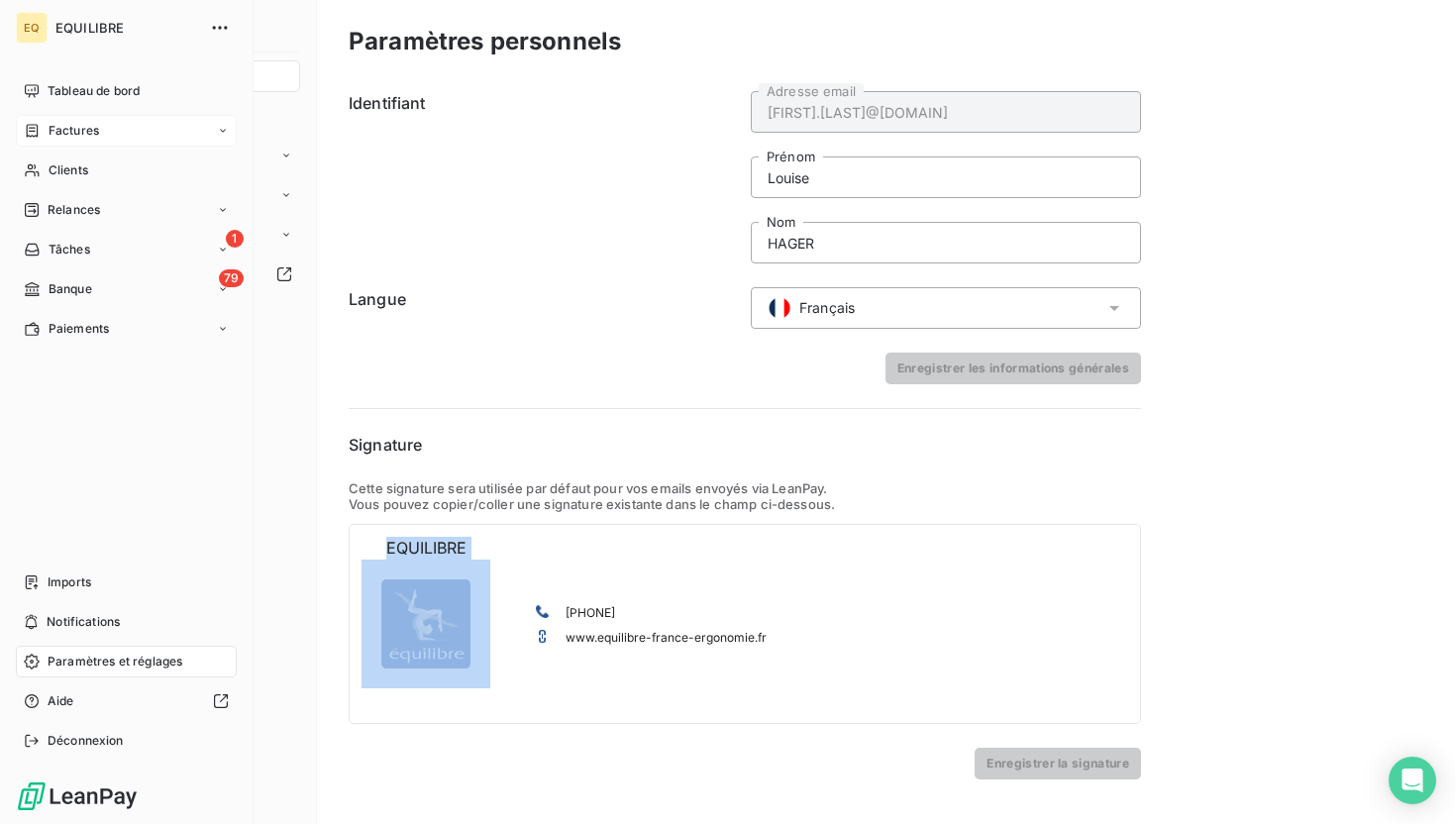 click 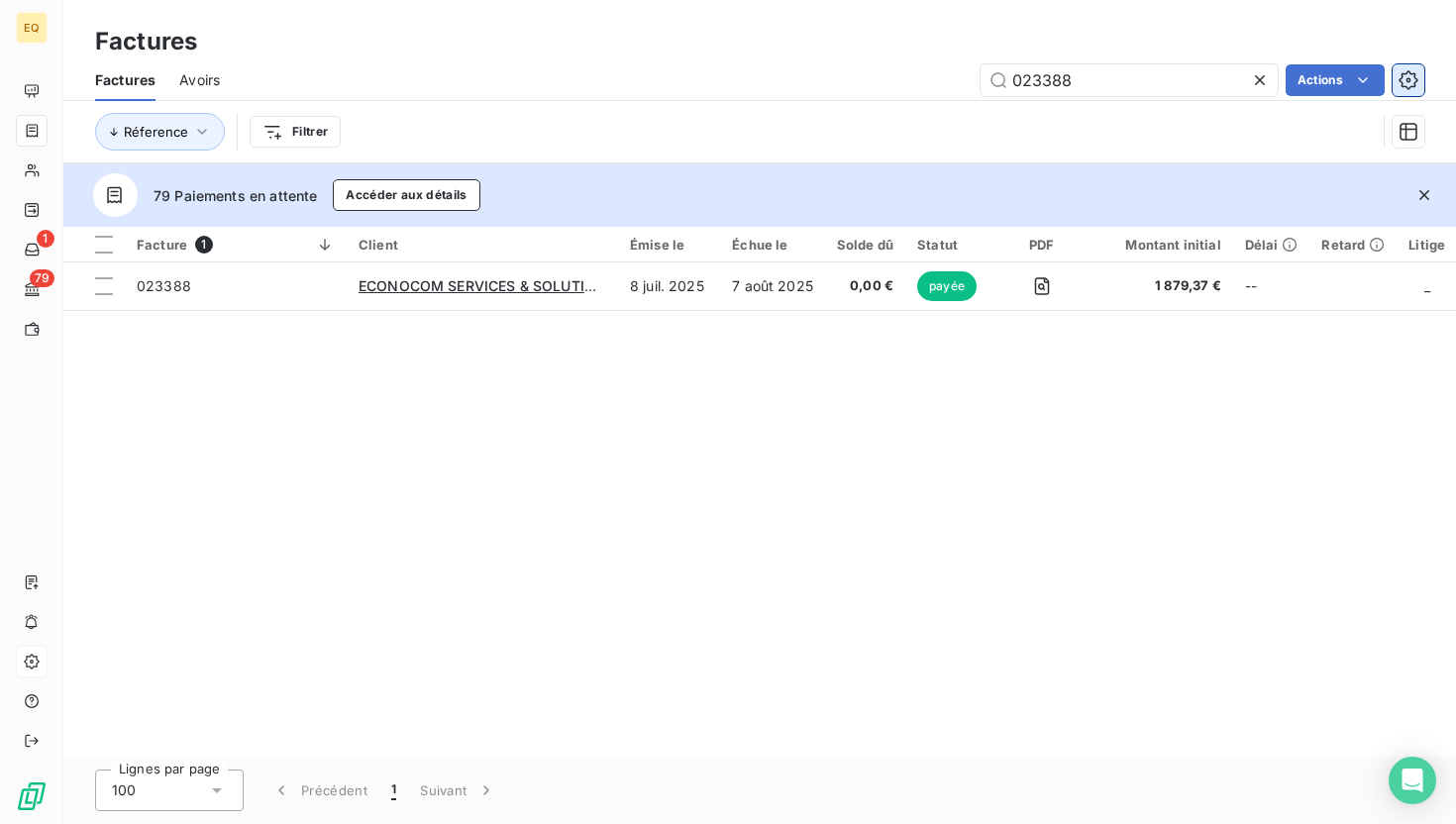 click at bounding box center (1408, 80) 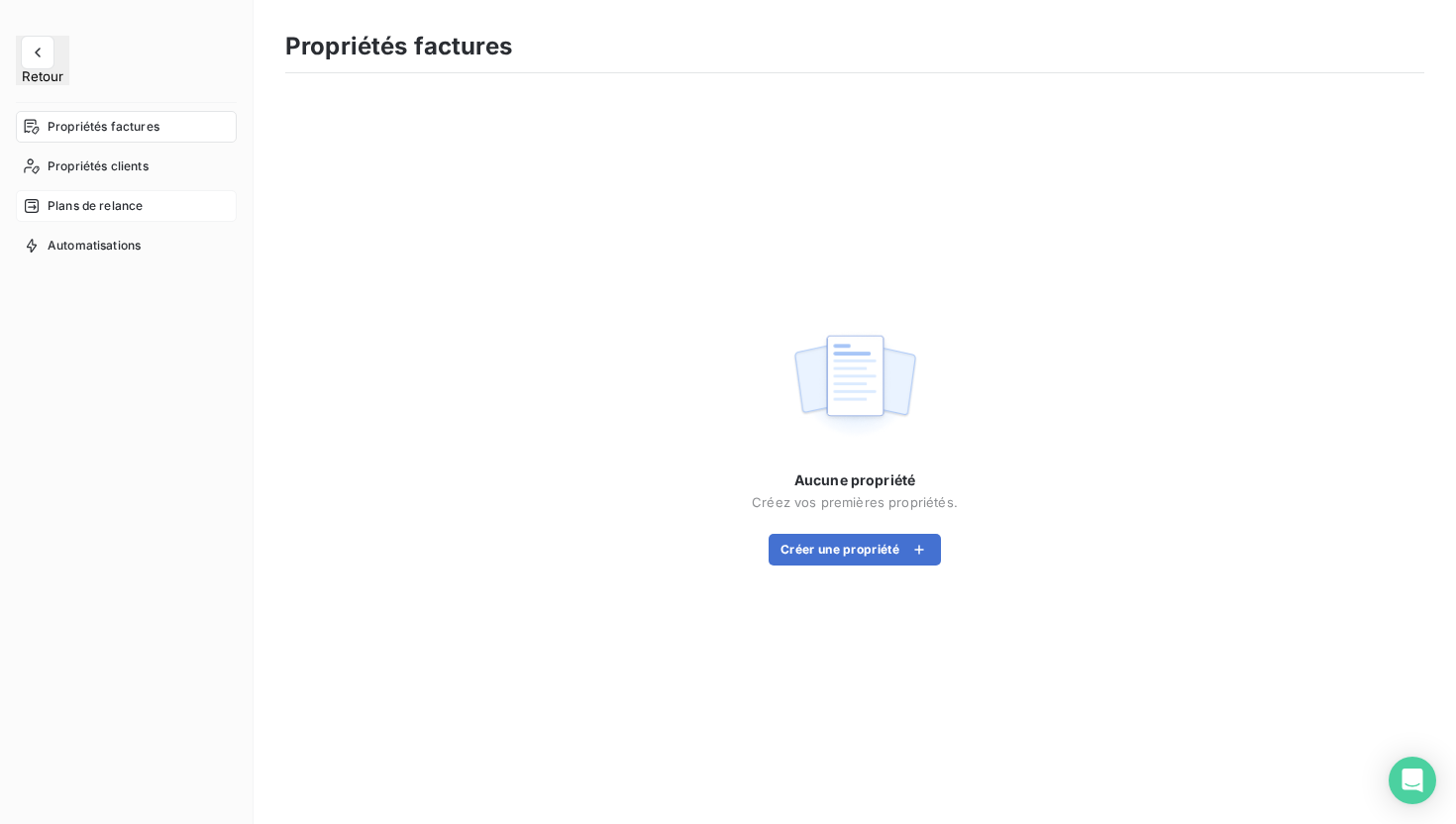 click on "Plans de relance" at bounding box center [95, 206] 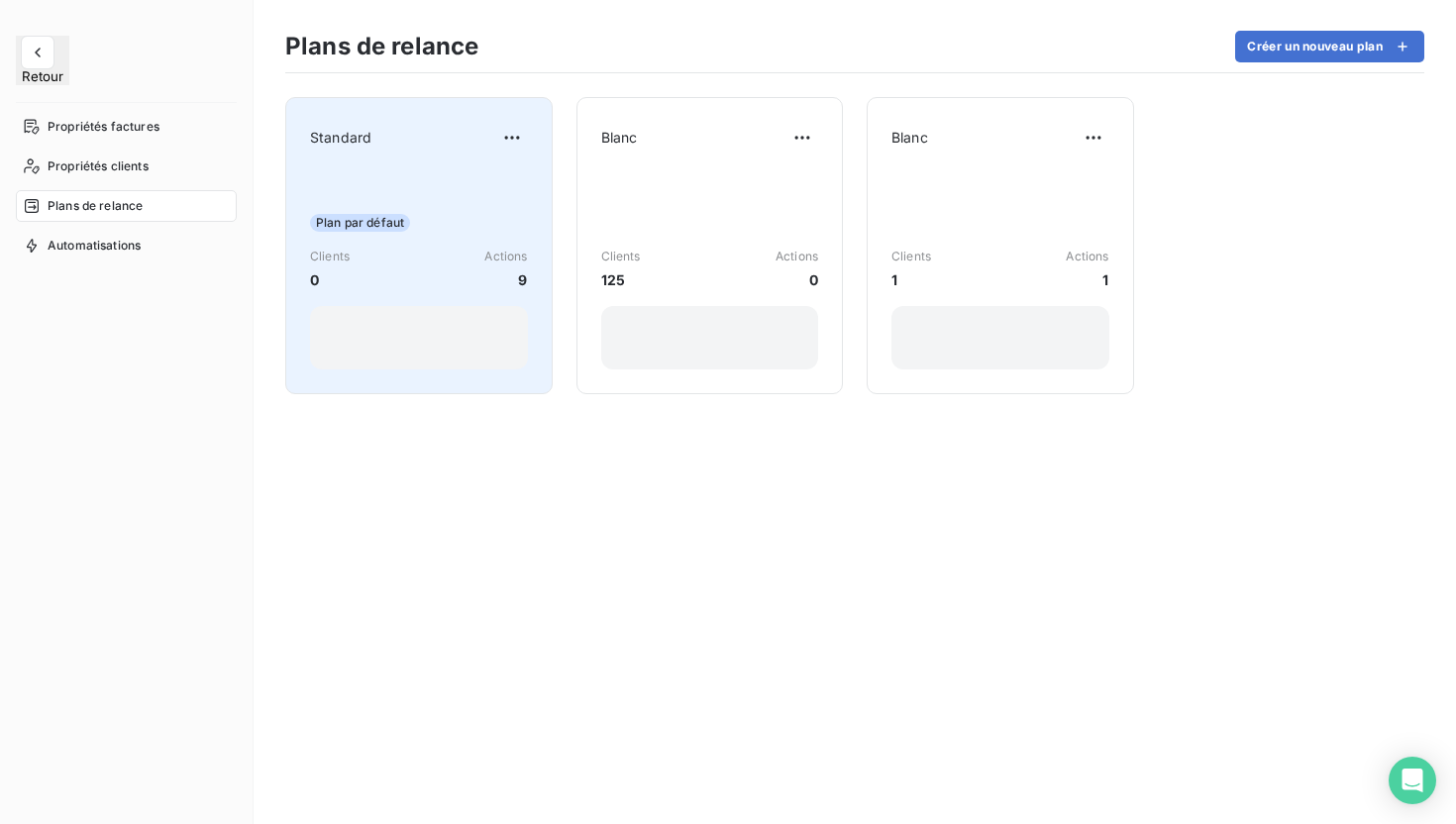 click on "Plan par défaut Clients 0 Actions 9" at bounding box center (419, 269) 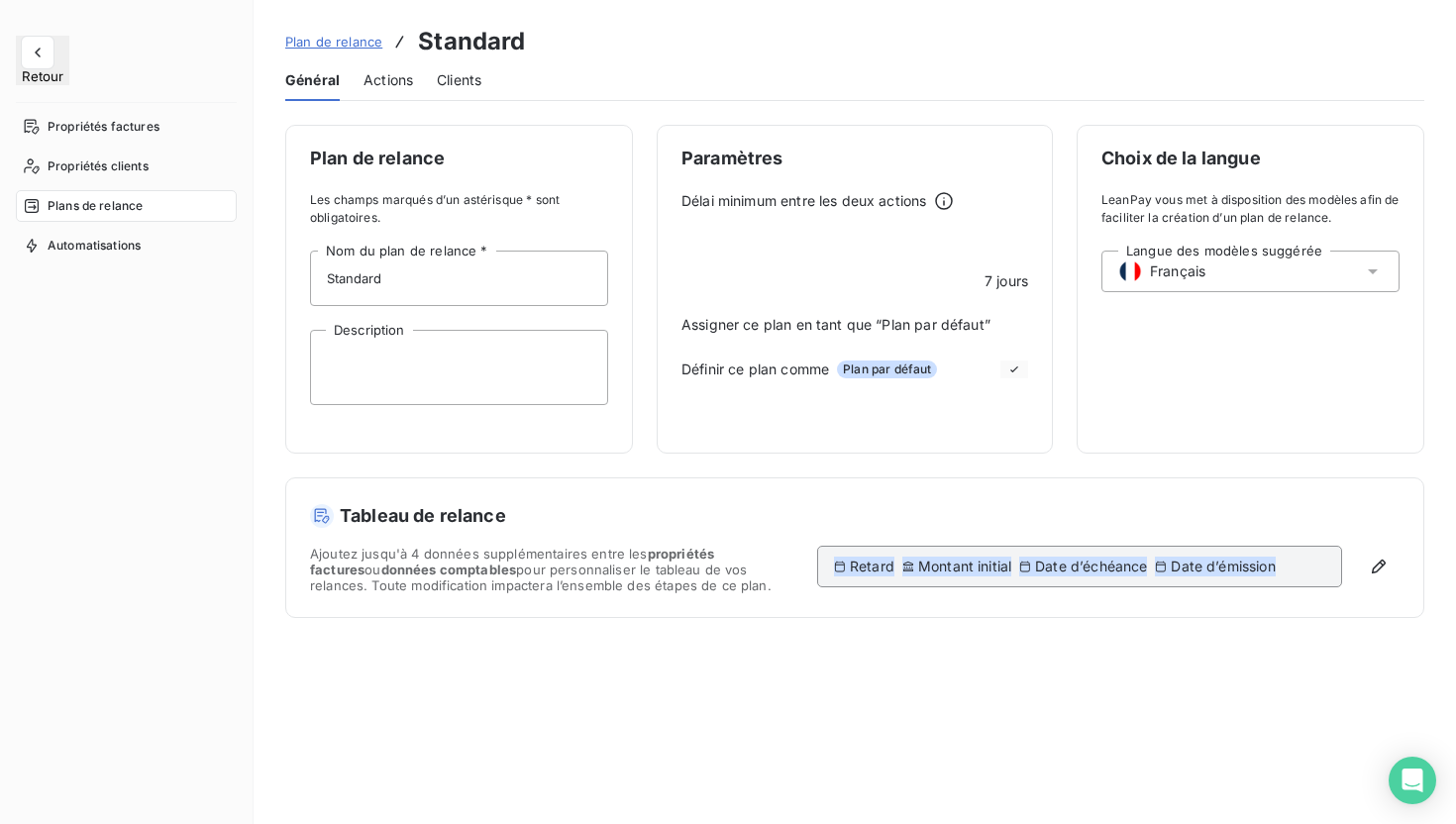 click on "Actions" at bounding box center (388, 80) 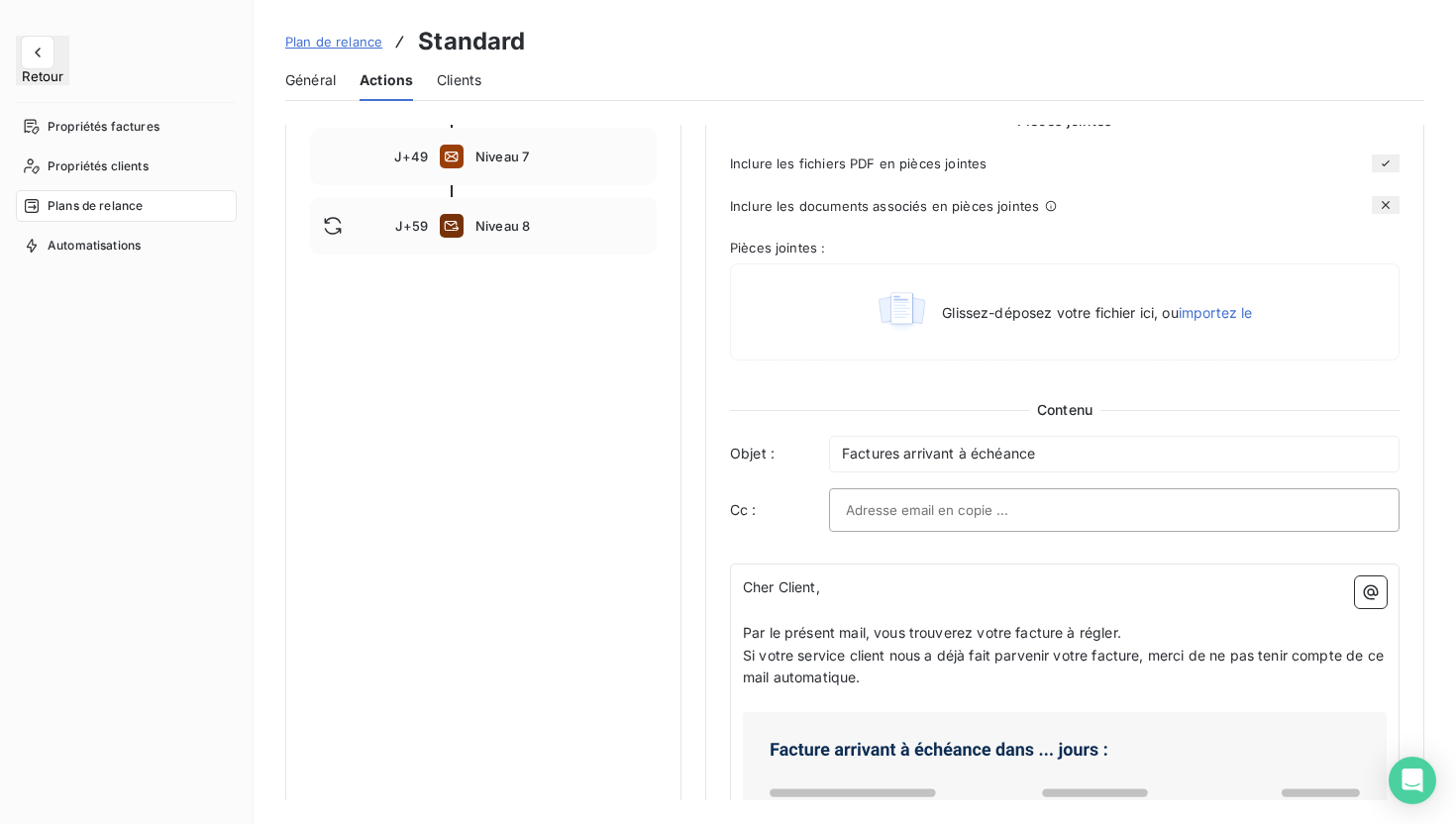 scroll, scrollTop: 1023, scrollLeft: 0, axis: vertical 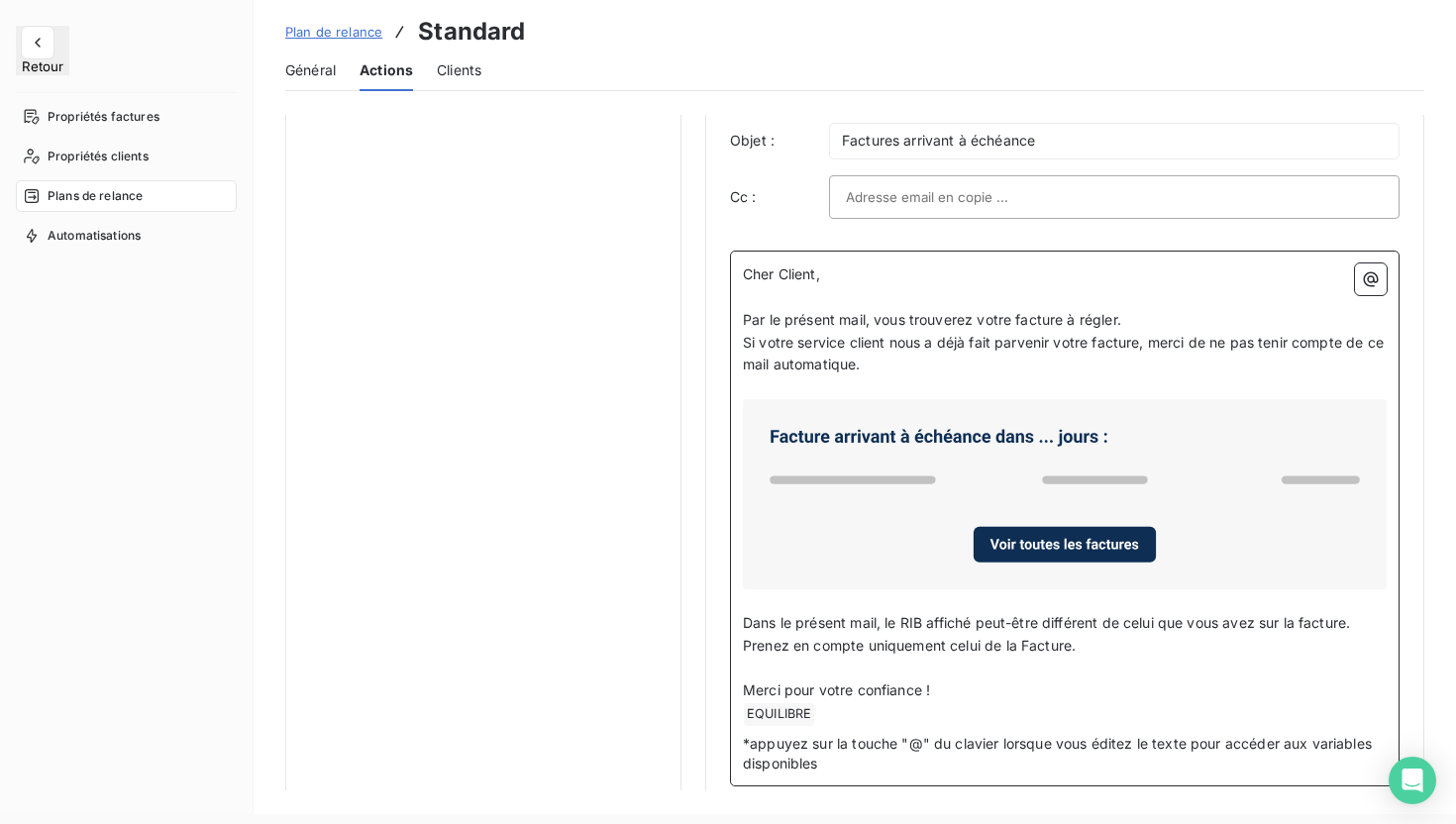 click on "﻿ EQUILIBRE ﻿ ﻿" at bounding box center [1065, 714] 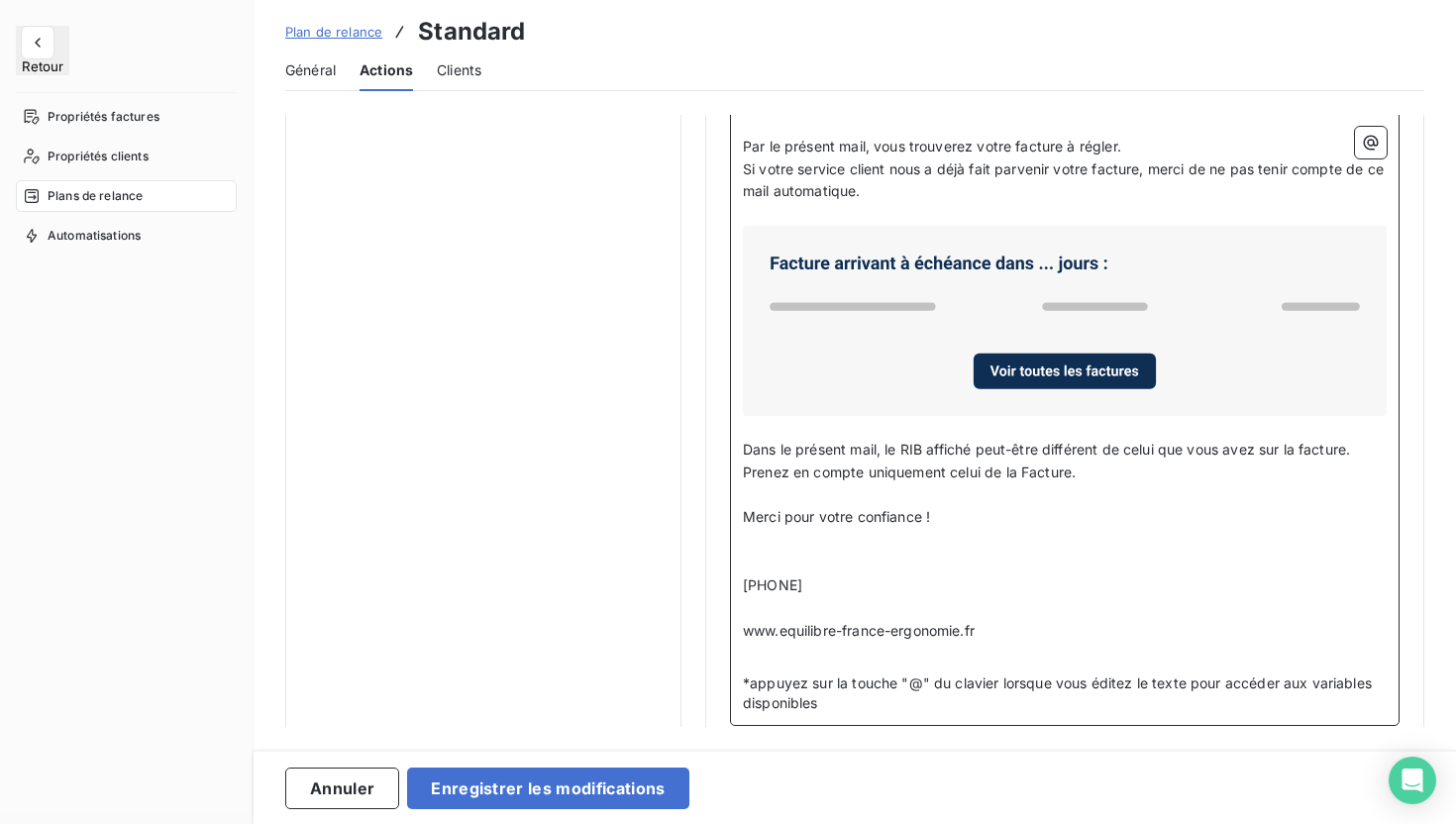 scroll, scrollTop: 1199, scrollLeft: 0, axis: vertical 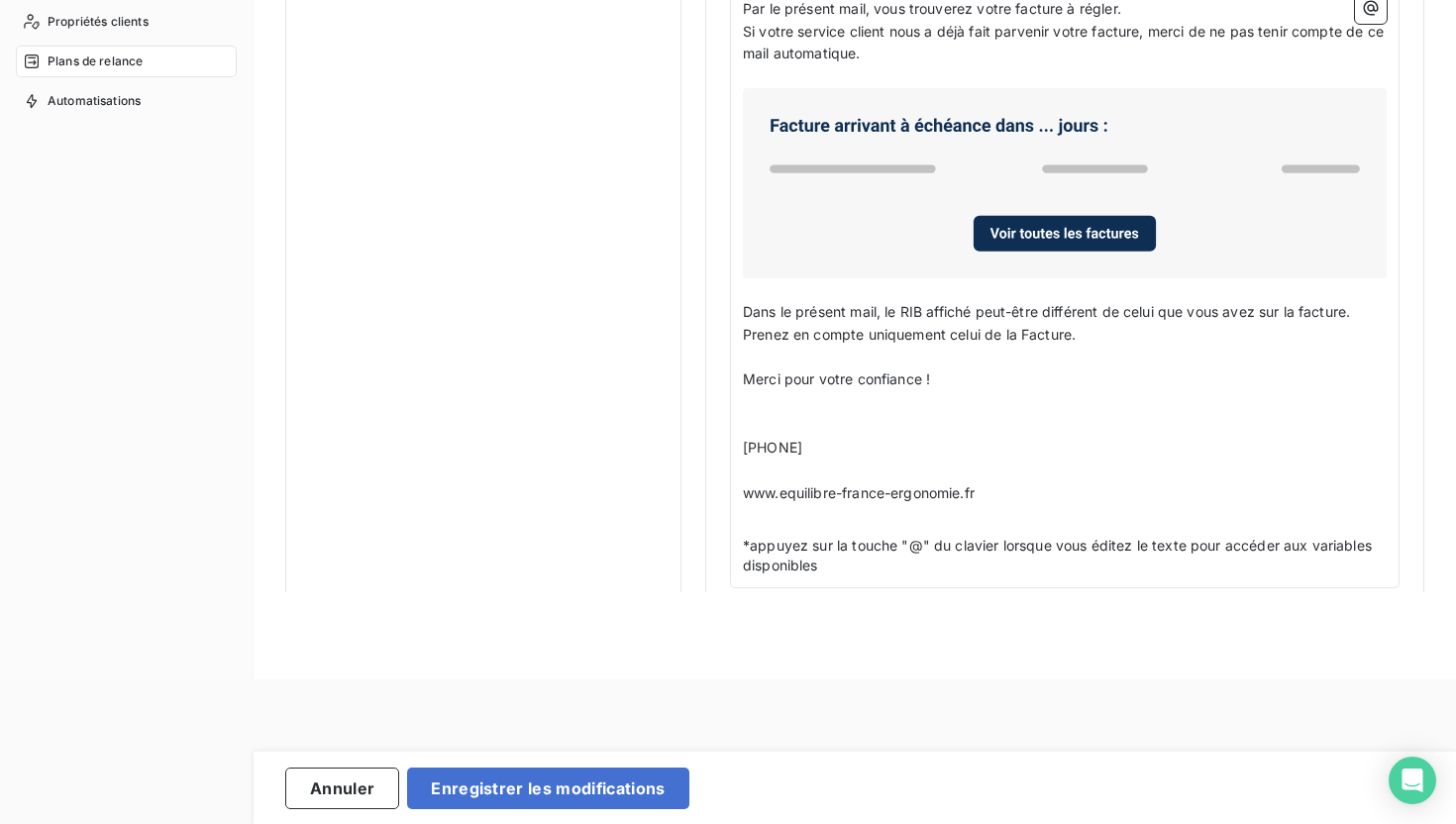 click on "Cher Client,  ﻿ Par le présent mail, vous trouverez votre facture à régler.  Si votre service client nous a déjà fait parvenir votre facture, merci de ne pas tenir compte de ce mail automatique.  ﻿ ﻿ ﻿ Dans le présent mail, le RIB affiché peut-être différent de celui que vous avez sur la facture. Prenez en compte uniquement celui de la Facture.  ﻿ Merci pour votre confiance ! ﻿ ﻿ 	[PHONE]  ﻿ www.equilibre-france-ergonomie.fr ﻿ *appuyez sur la touche "@" du clavier lorsque vous éditez le texte pour accéder aux variables disponibles" at bounding box center (1065, 263) 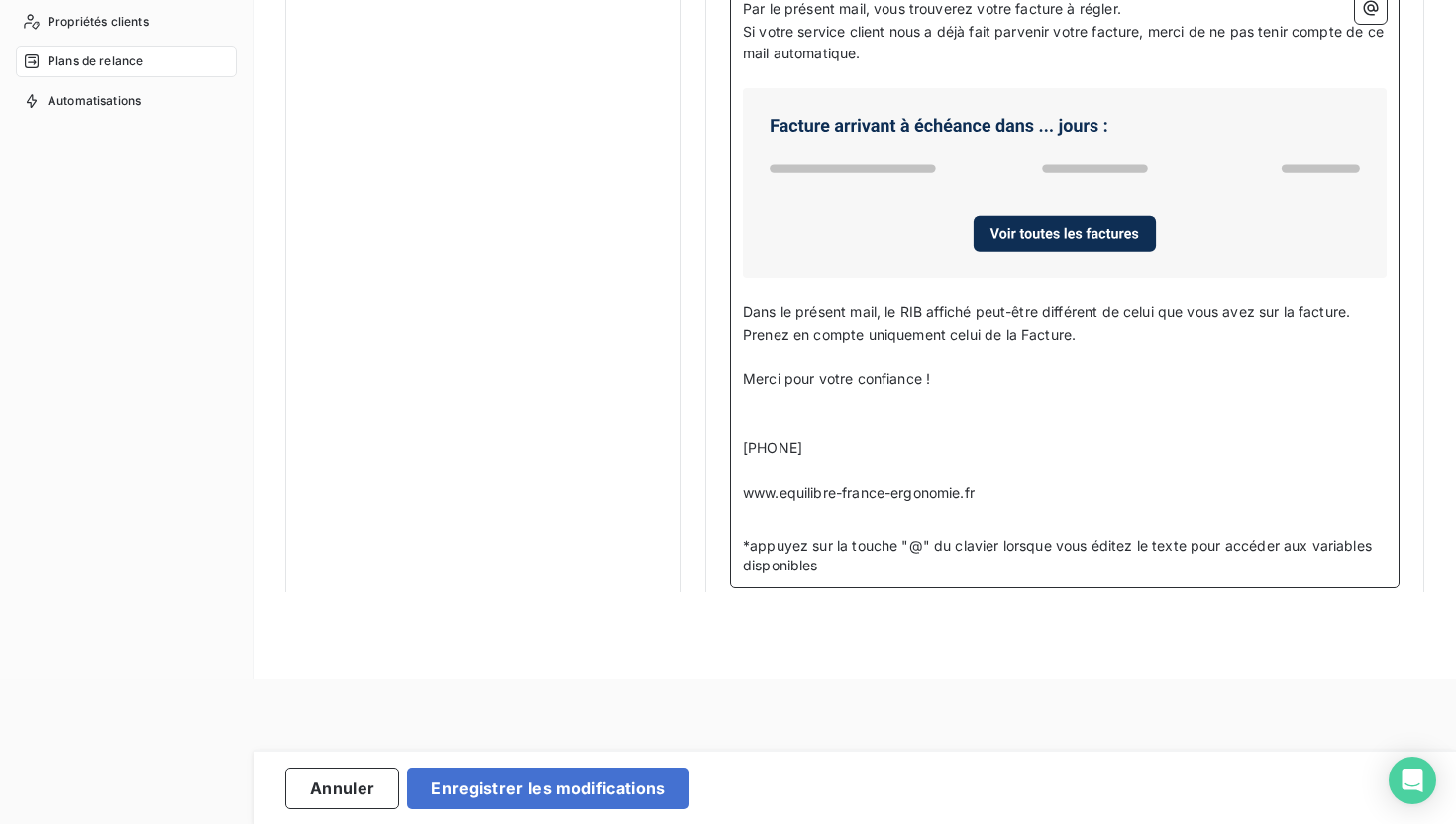 click on "www.equilibre-france-ergonomie.fr" at bounding box center (859, 492) 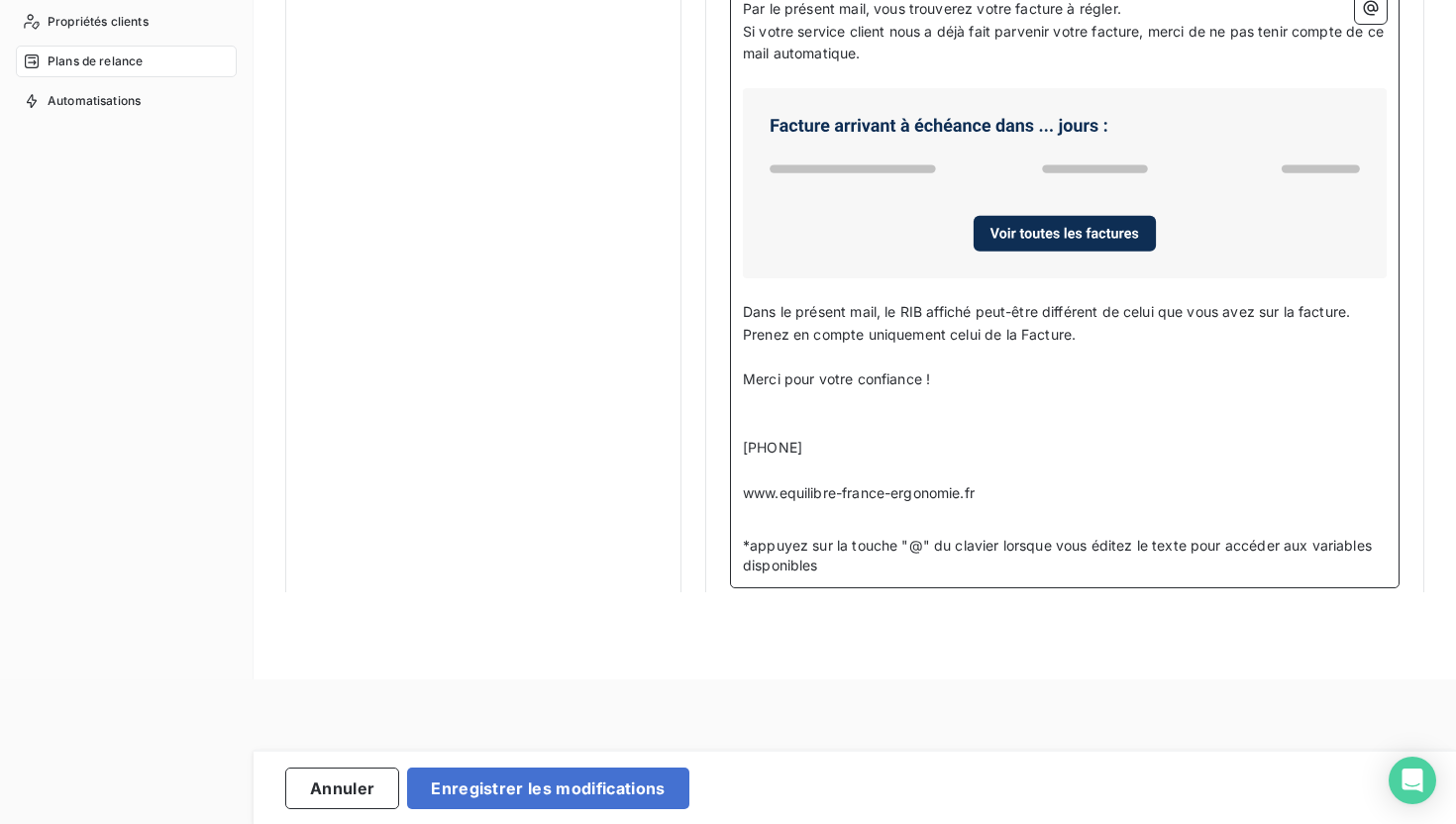 click on "[PHONE]" at bounding box center [773, 447] 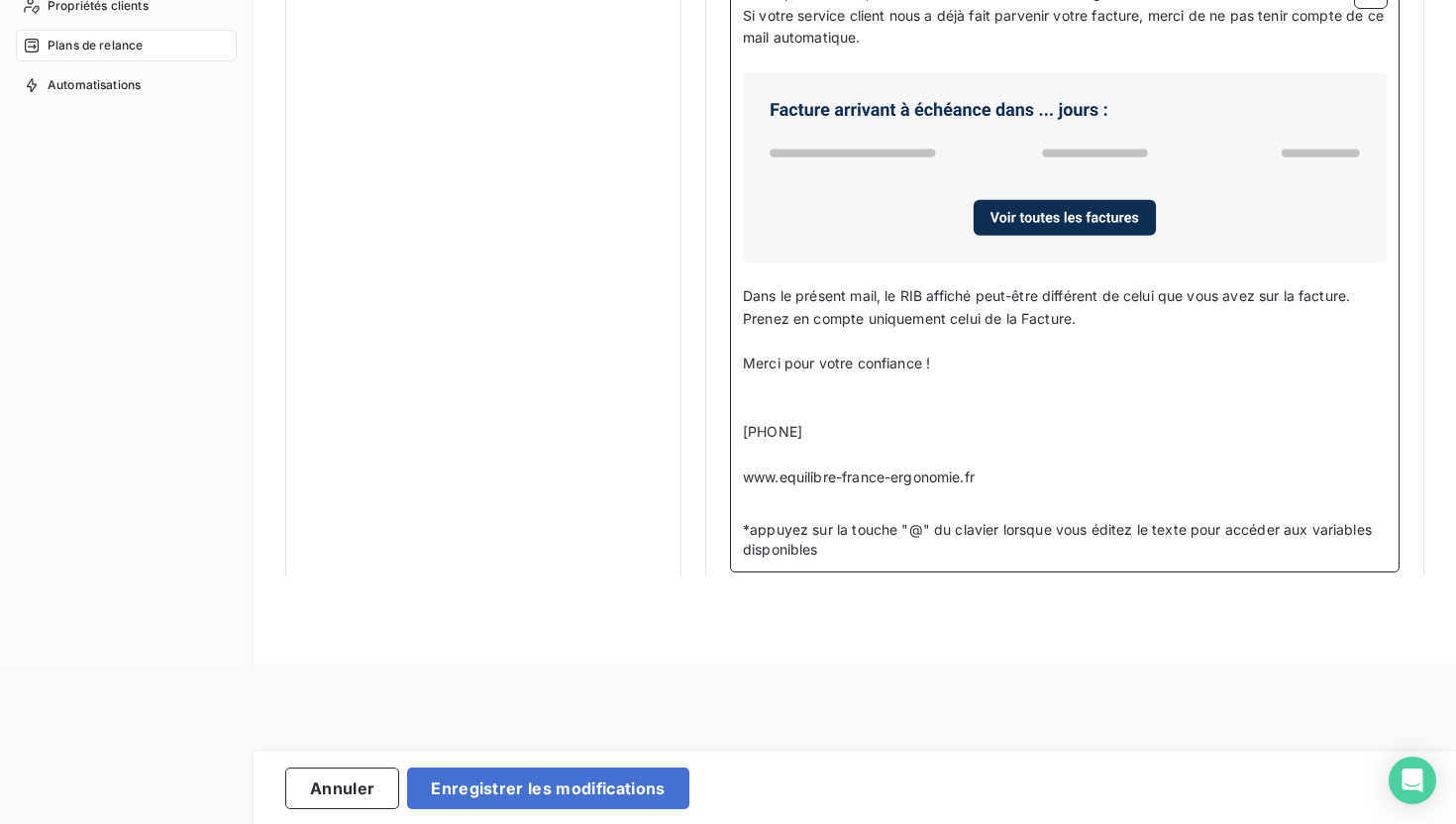 click on "www.equilibre-france-ergonomie.fr" at bounding box center [1065, 477] 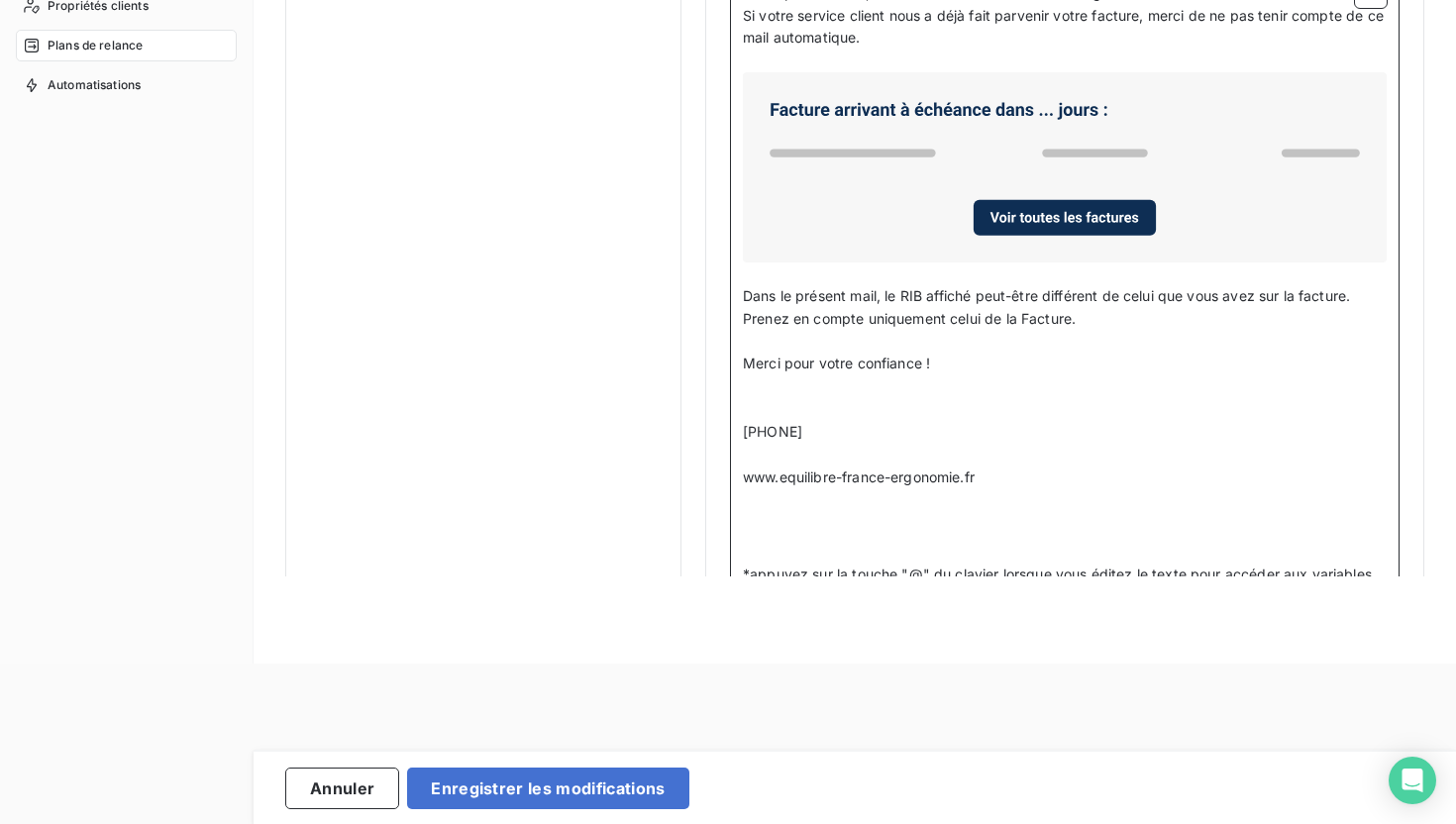 click on "﻿" at bounding box center [1065, 523] 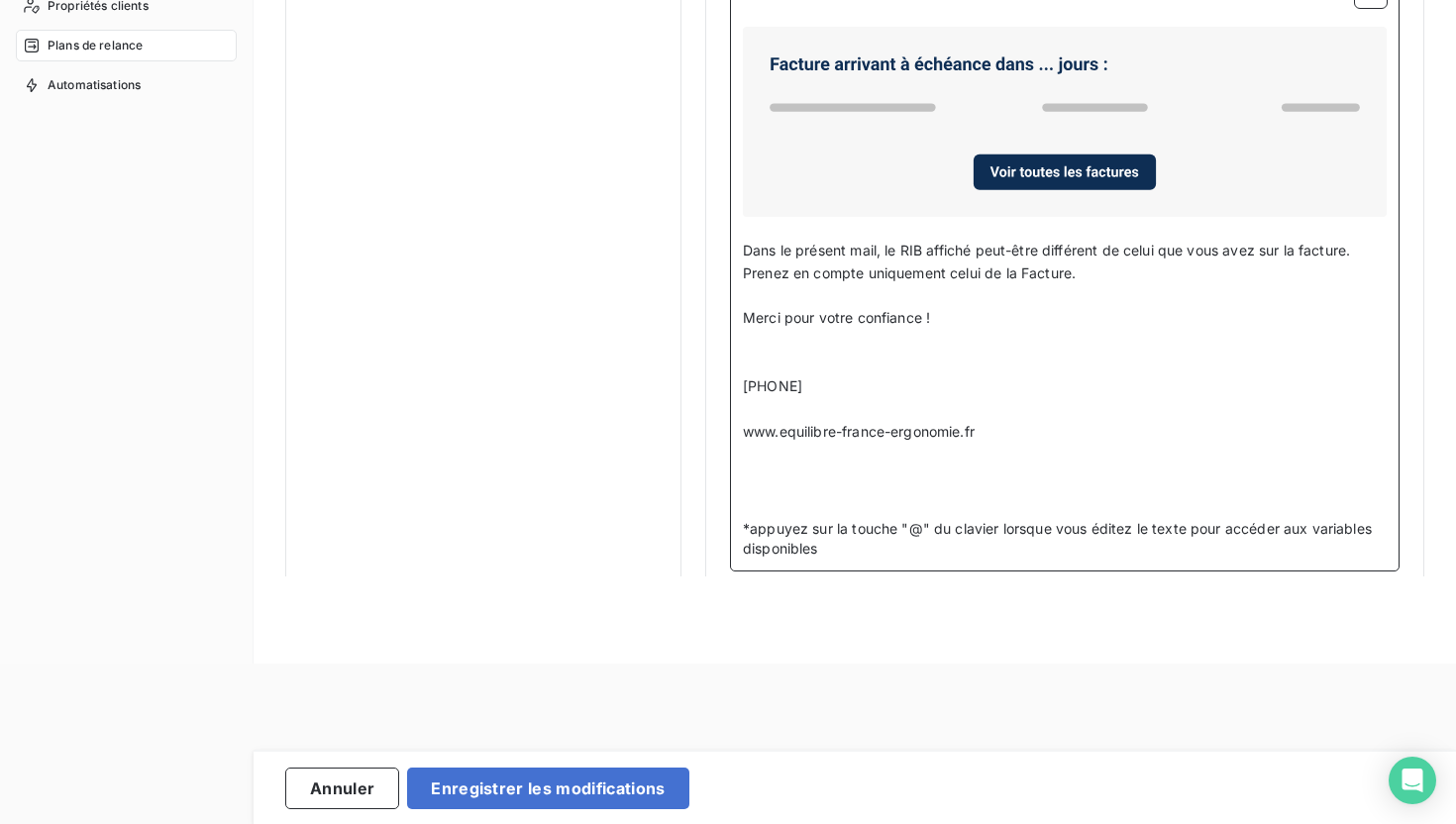 click on "[PHONE]" at bounding box center (773, 385) 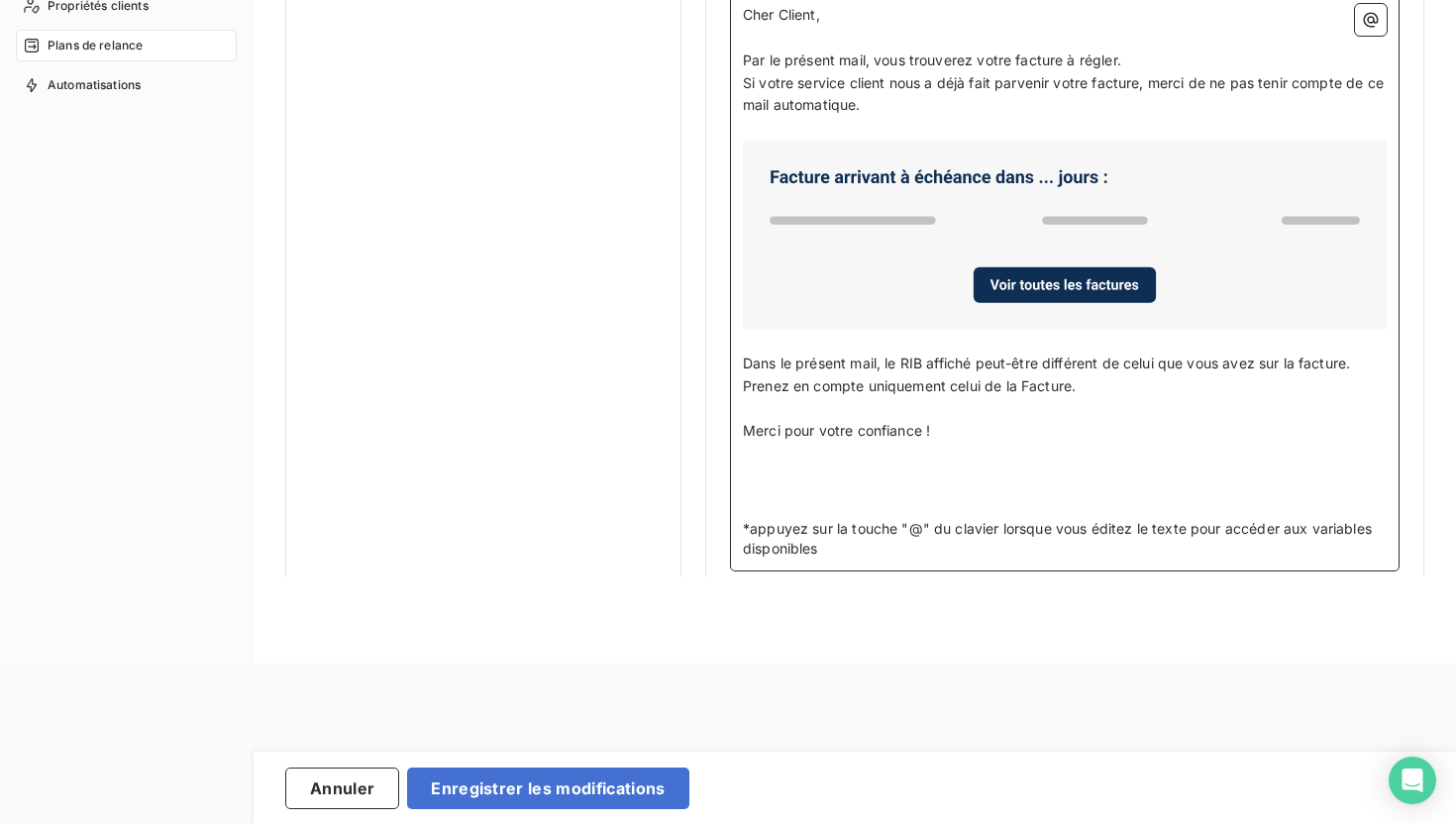 scroll, scrollTop: 1155, scrollLeft: 0, axis: vertical 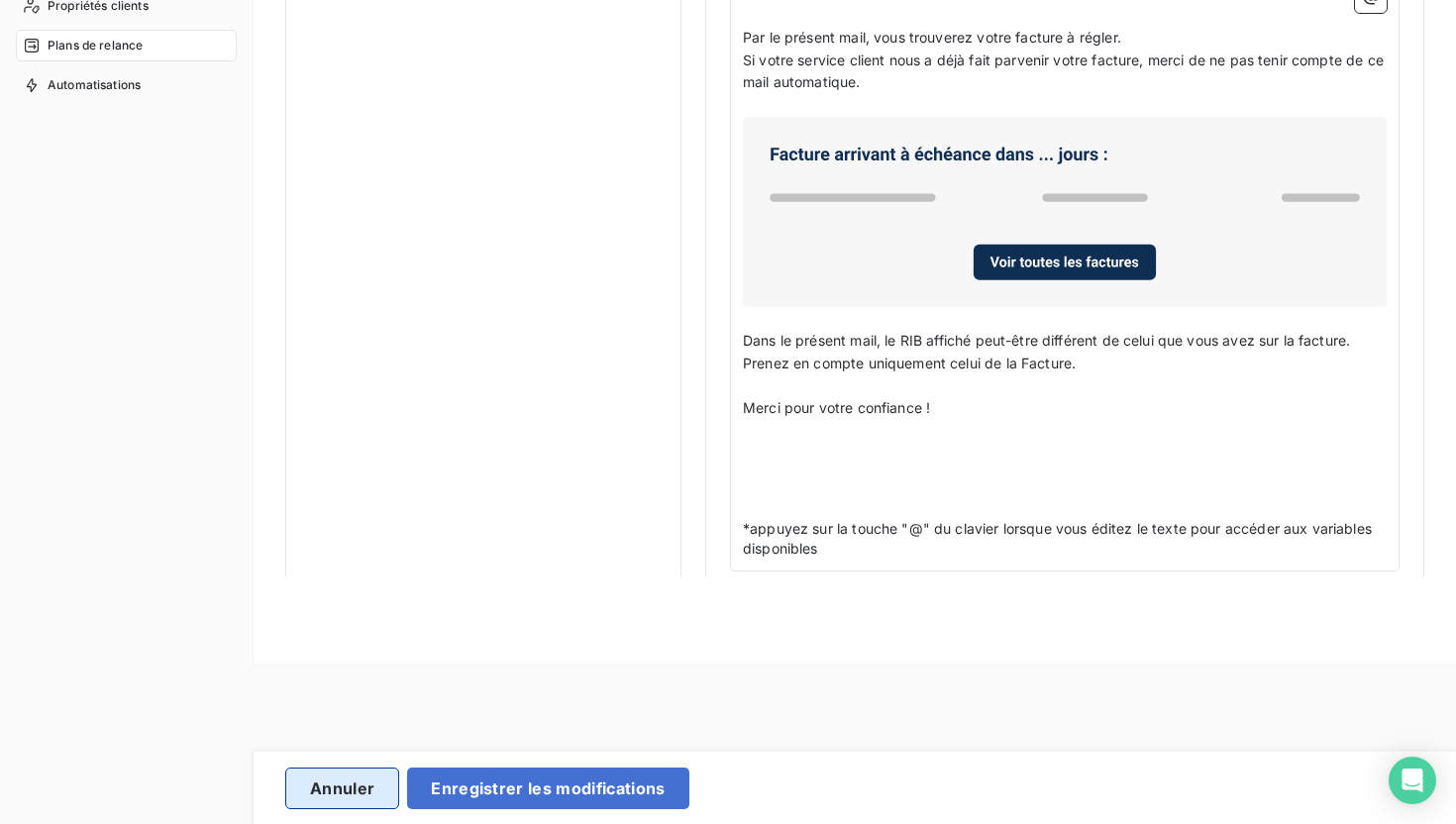 click on "Annuler" at bounding box center (342, 788) 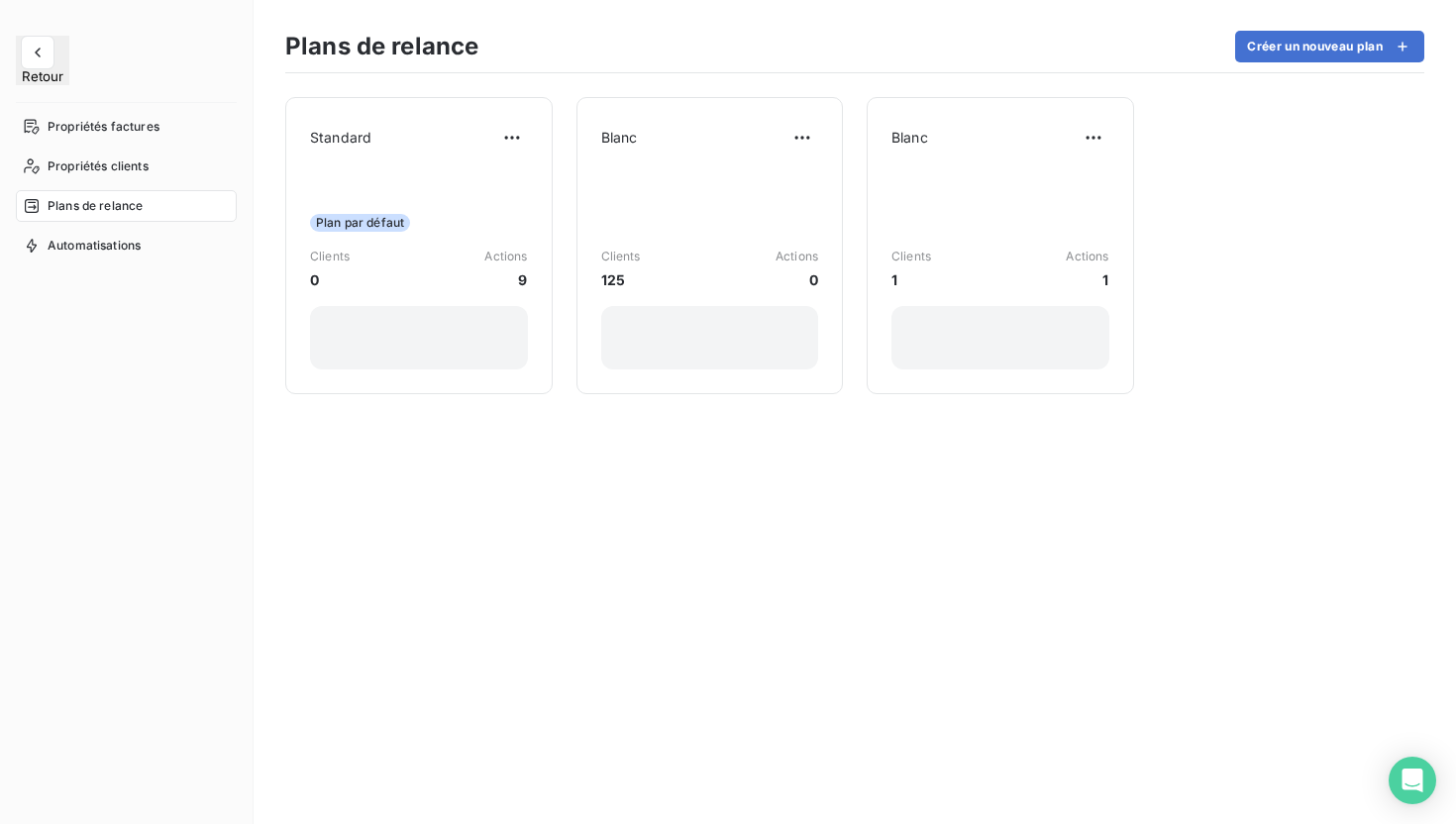 scroll, scrollTop: 0, scrollLeft: 0, axis: both 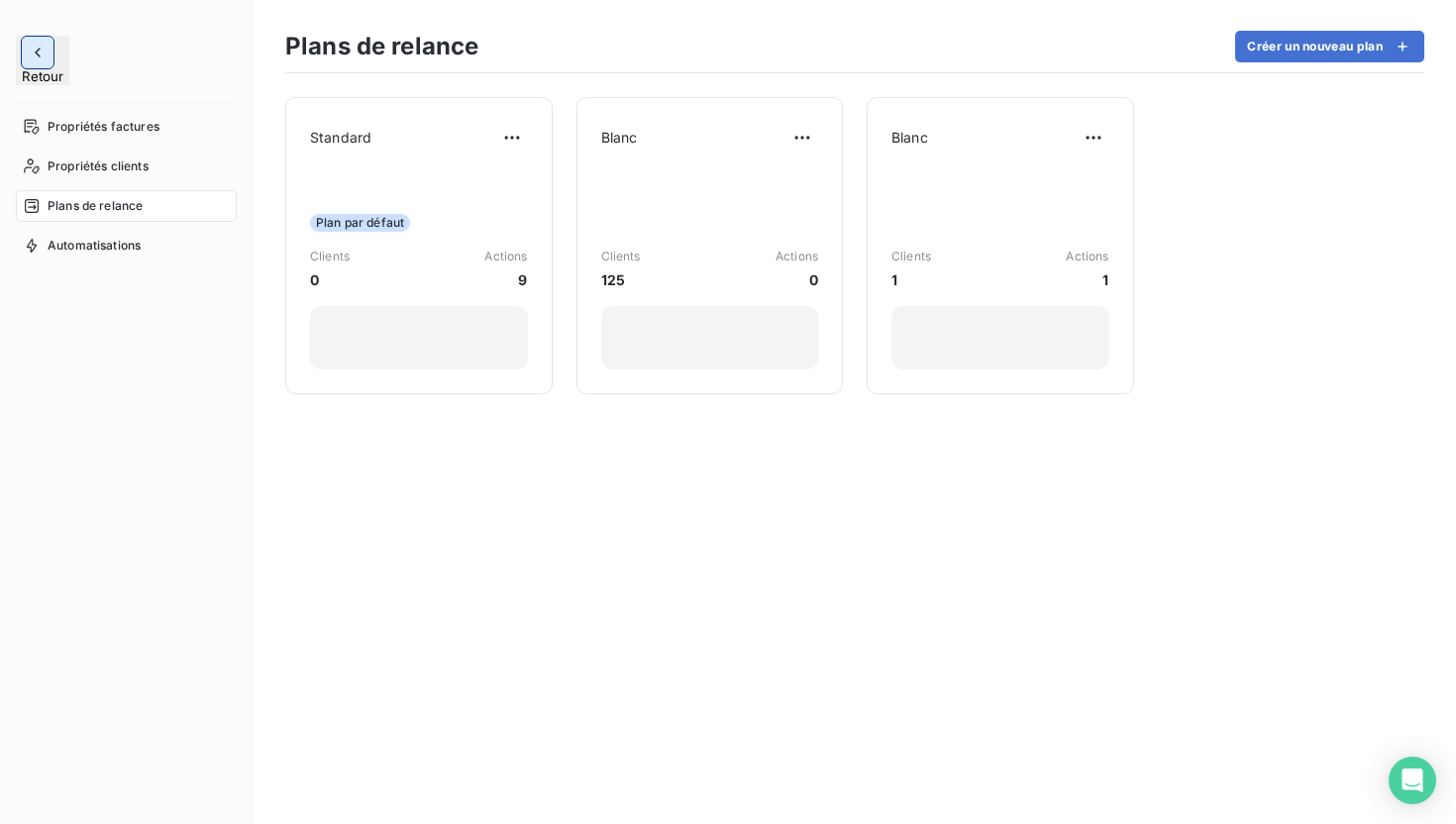 click at bounding box center [38, 52] 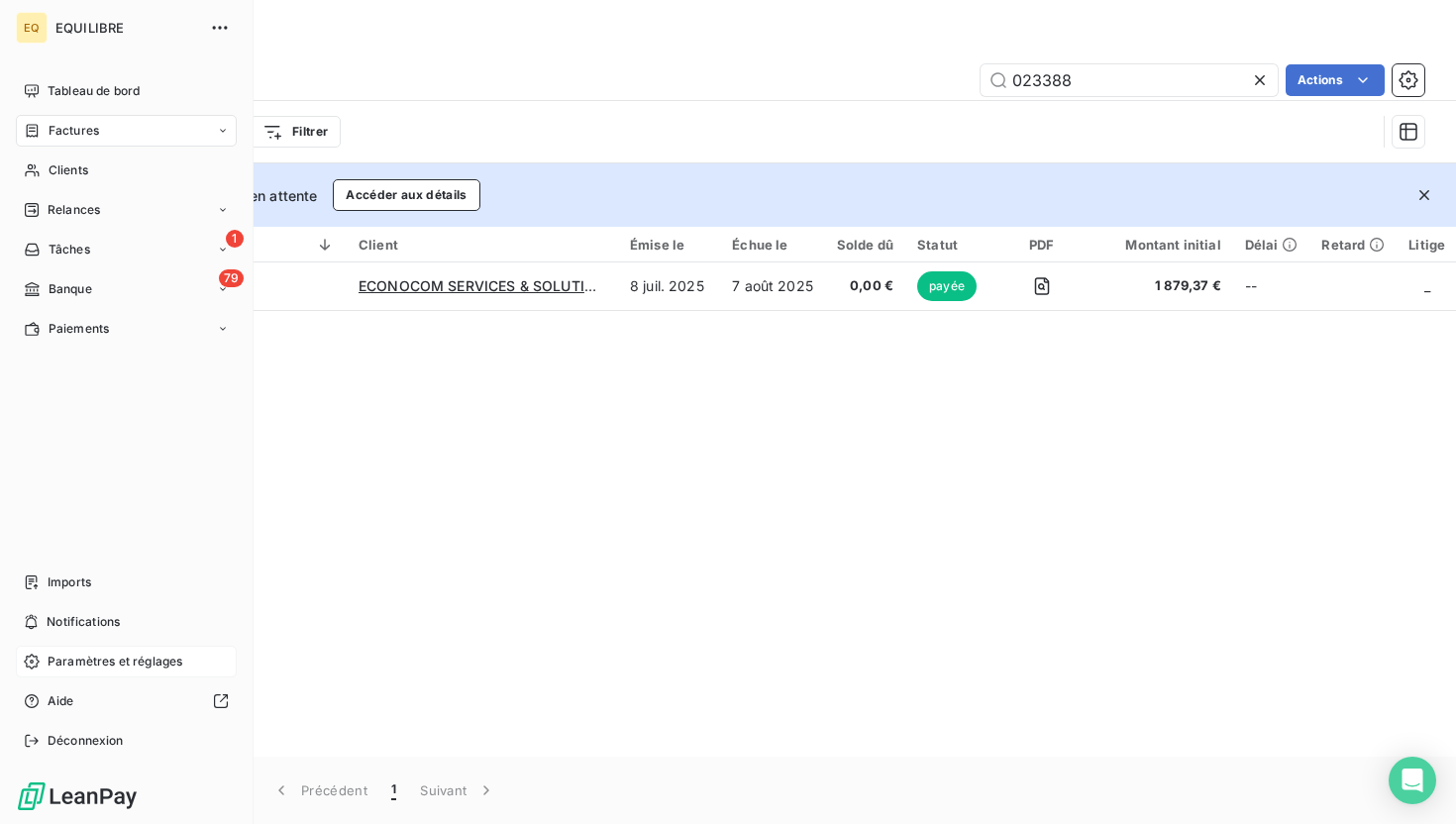 click on "Paramètres et réglages" at bounding box center (115, 662) 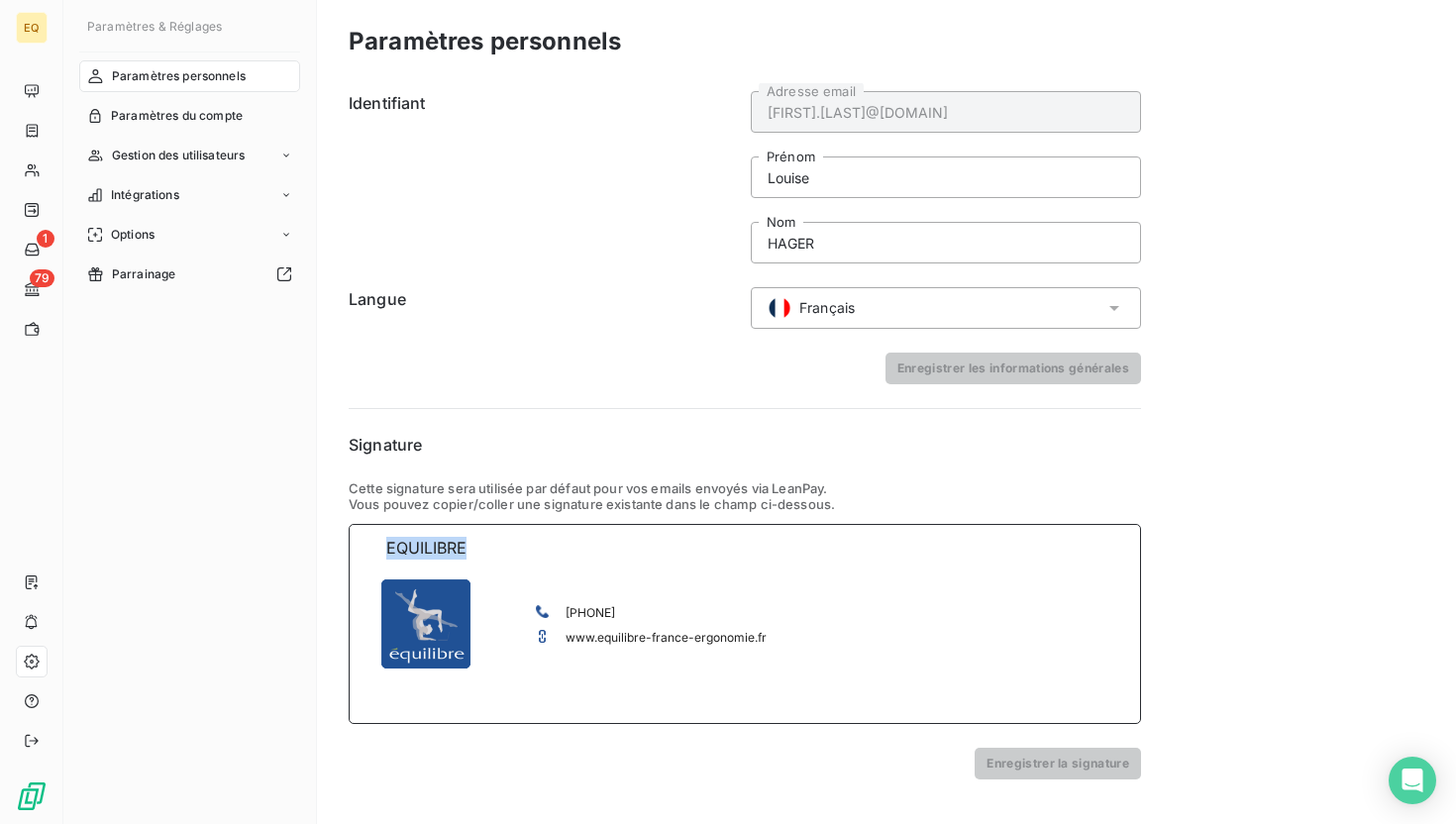 drag, startPoint x: 485, startPoint y: 548, endPoint x: 365, endPoint y: 546, distance: 120.016666 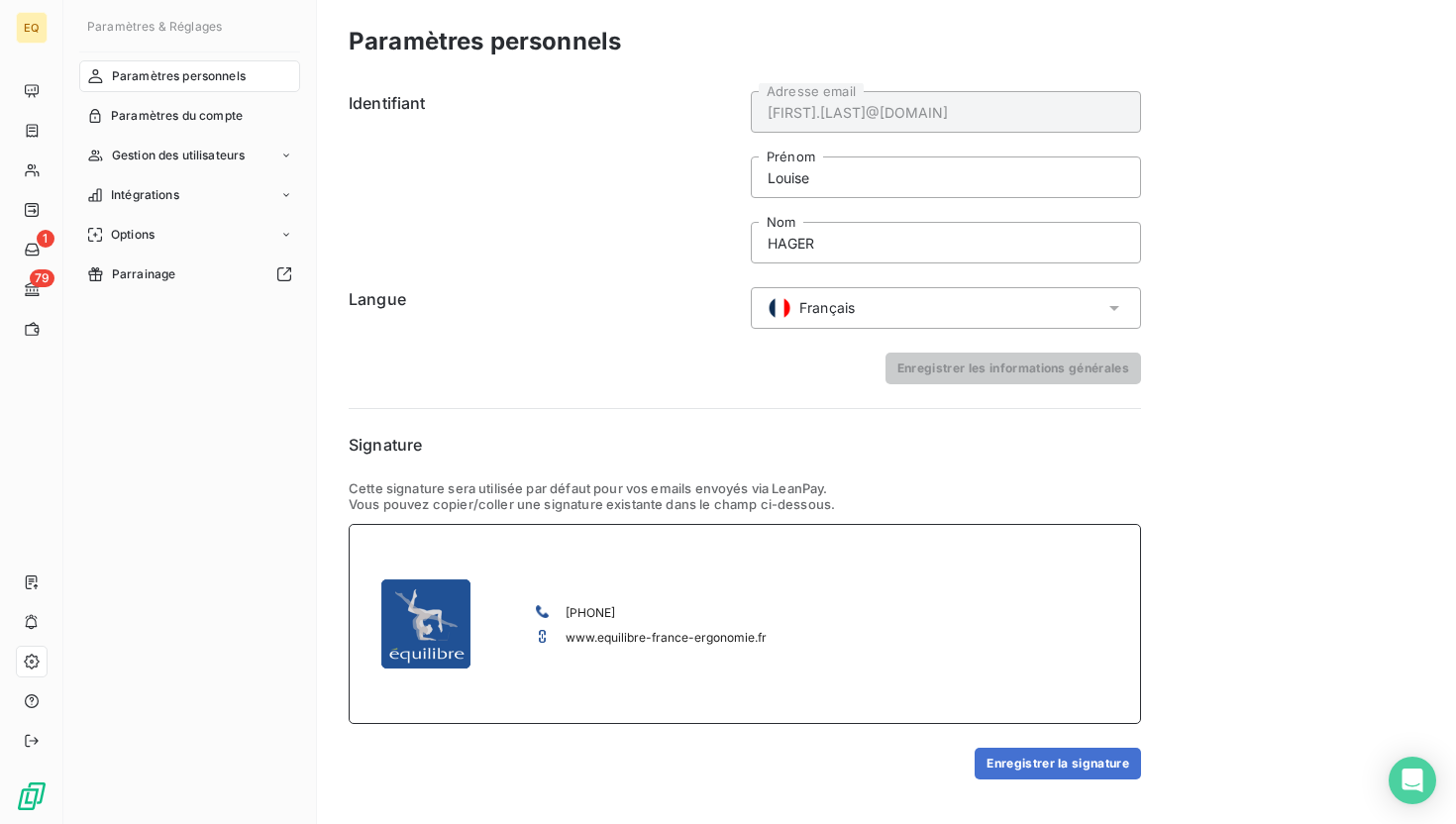 click at bounding box center [426, 624] 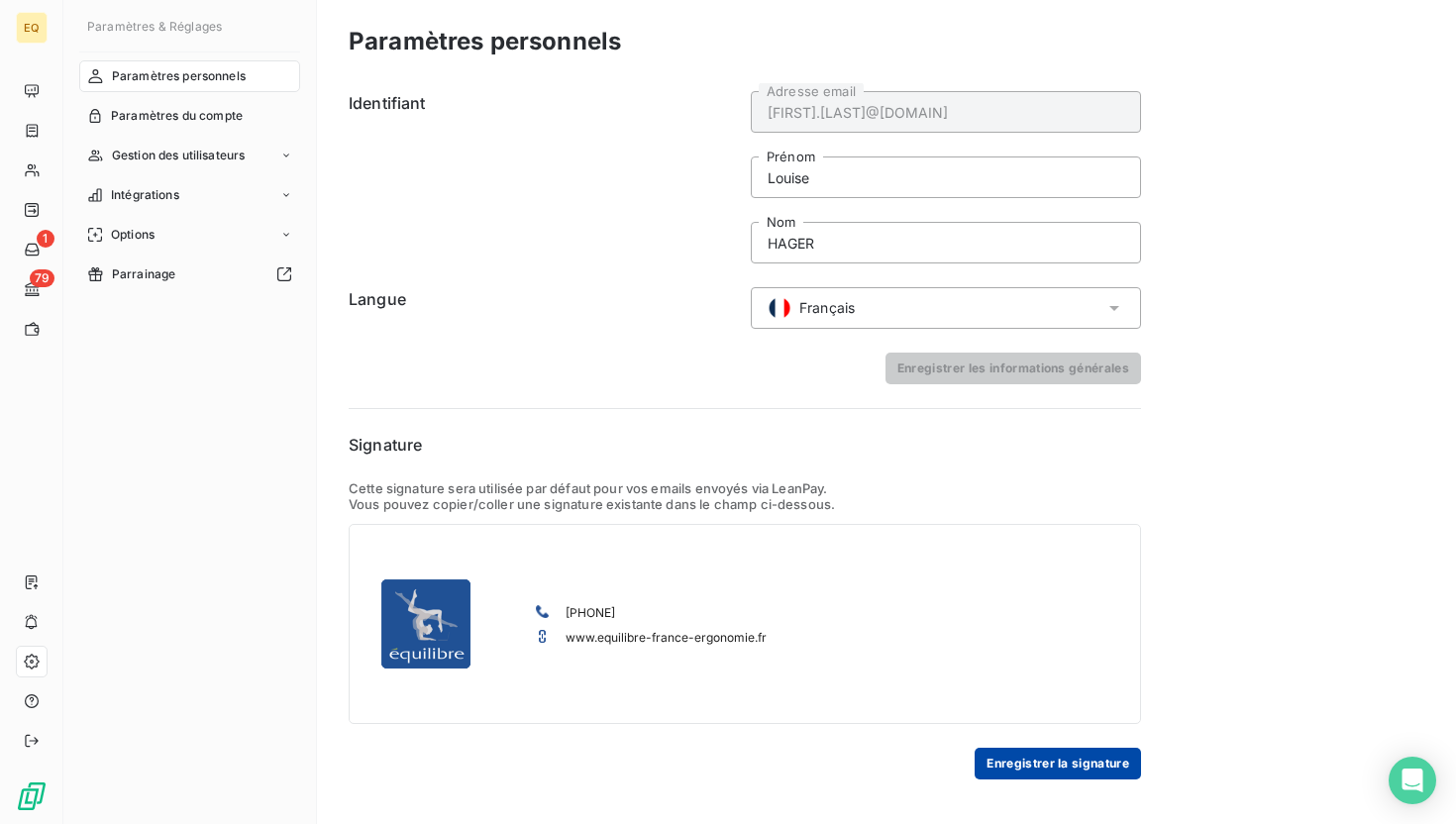 click on "Enregistrer la signature" at bounding box center (1058, 764) 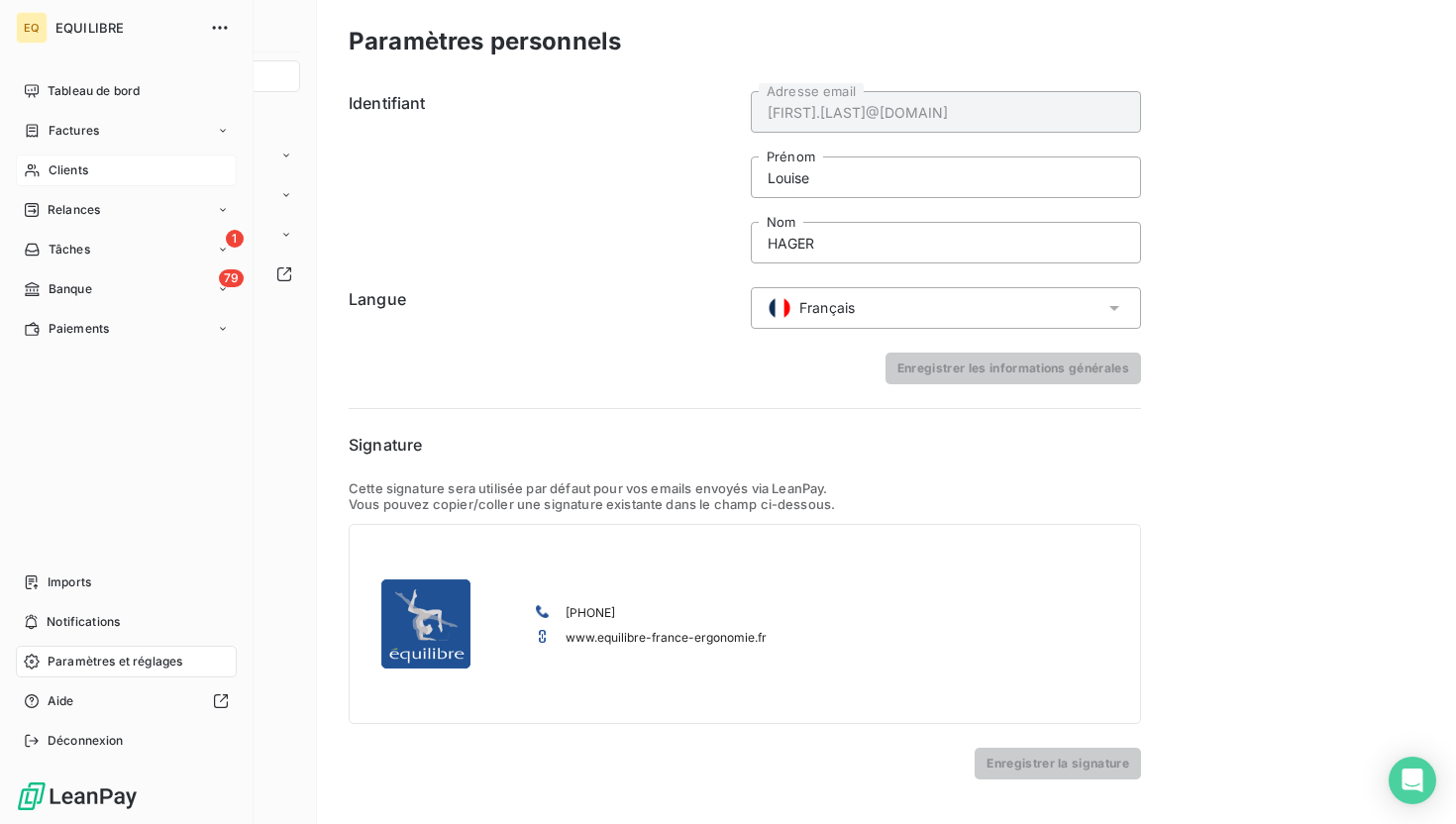 click on "Clients" at bounding box center (68, 170) 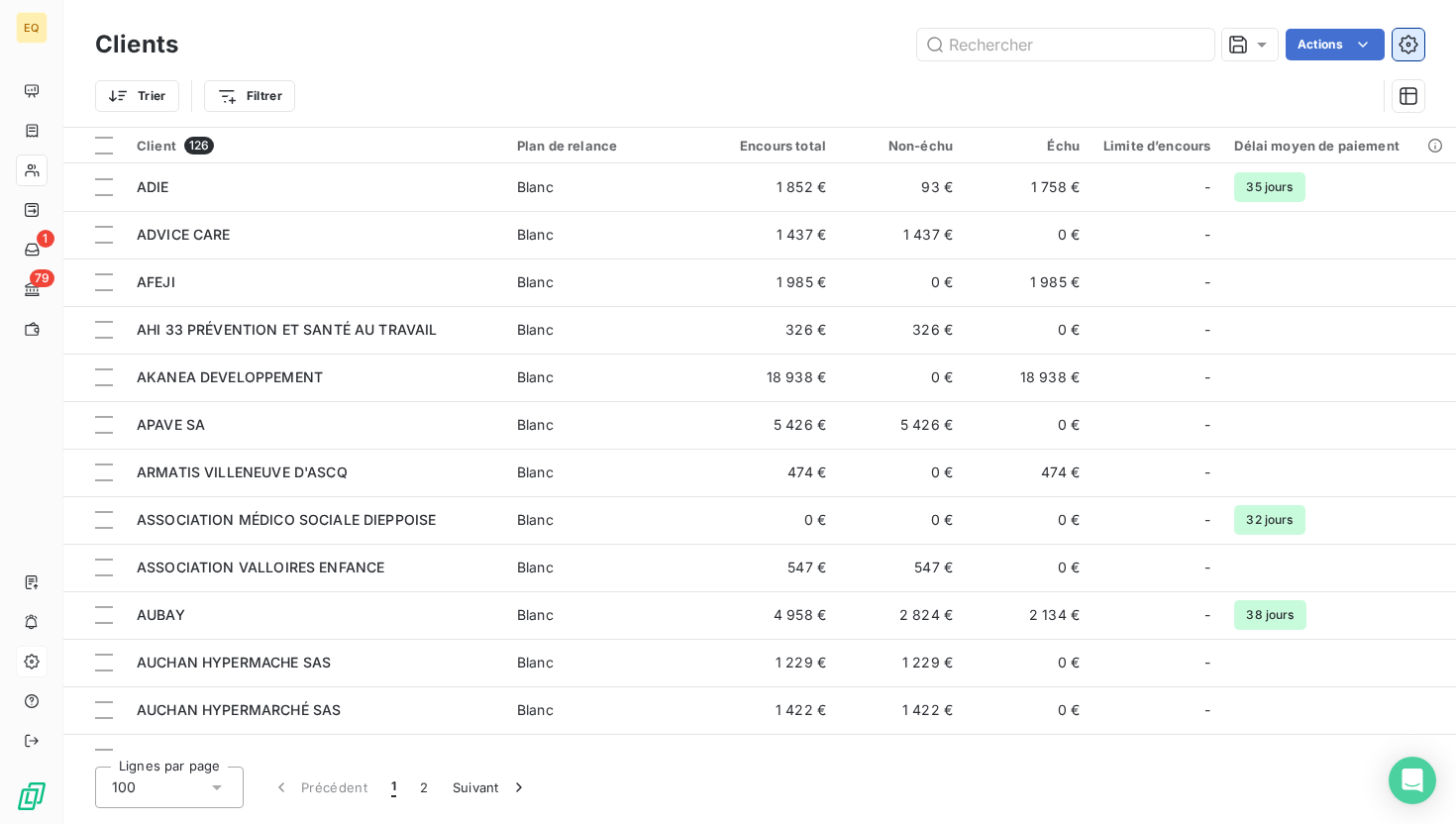 click 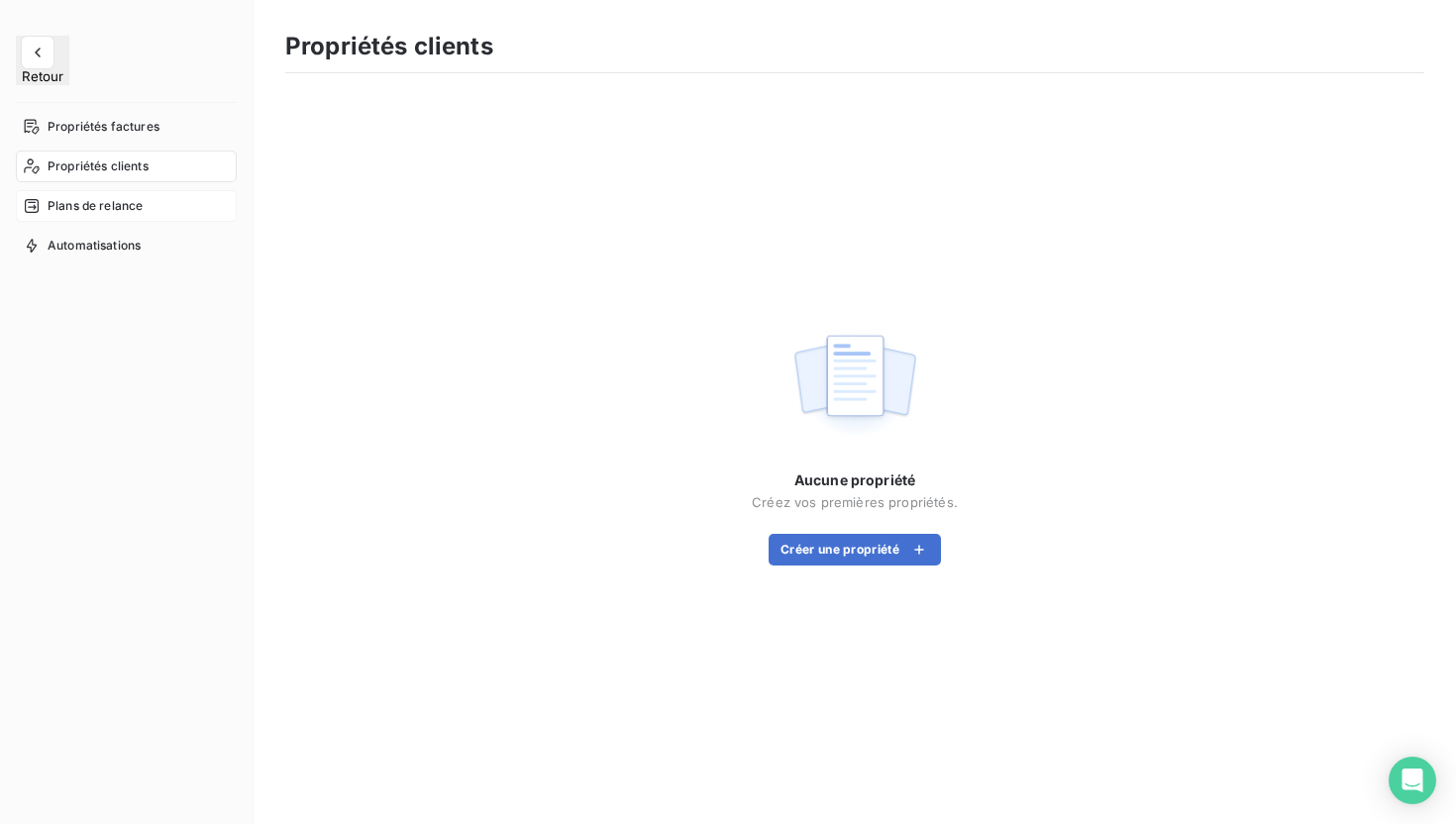 click on "Plans de relance" at bounding box center [95, 206] 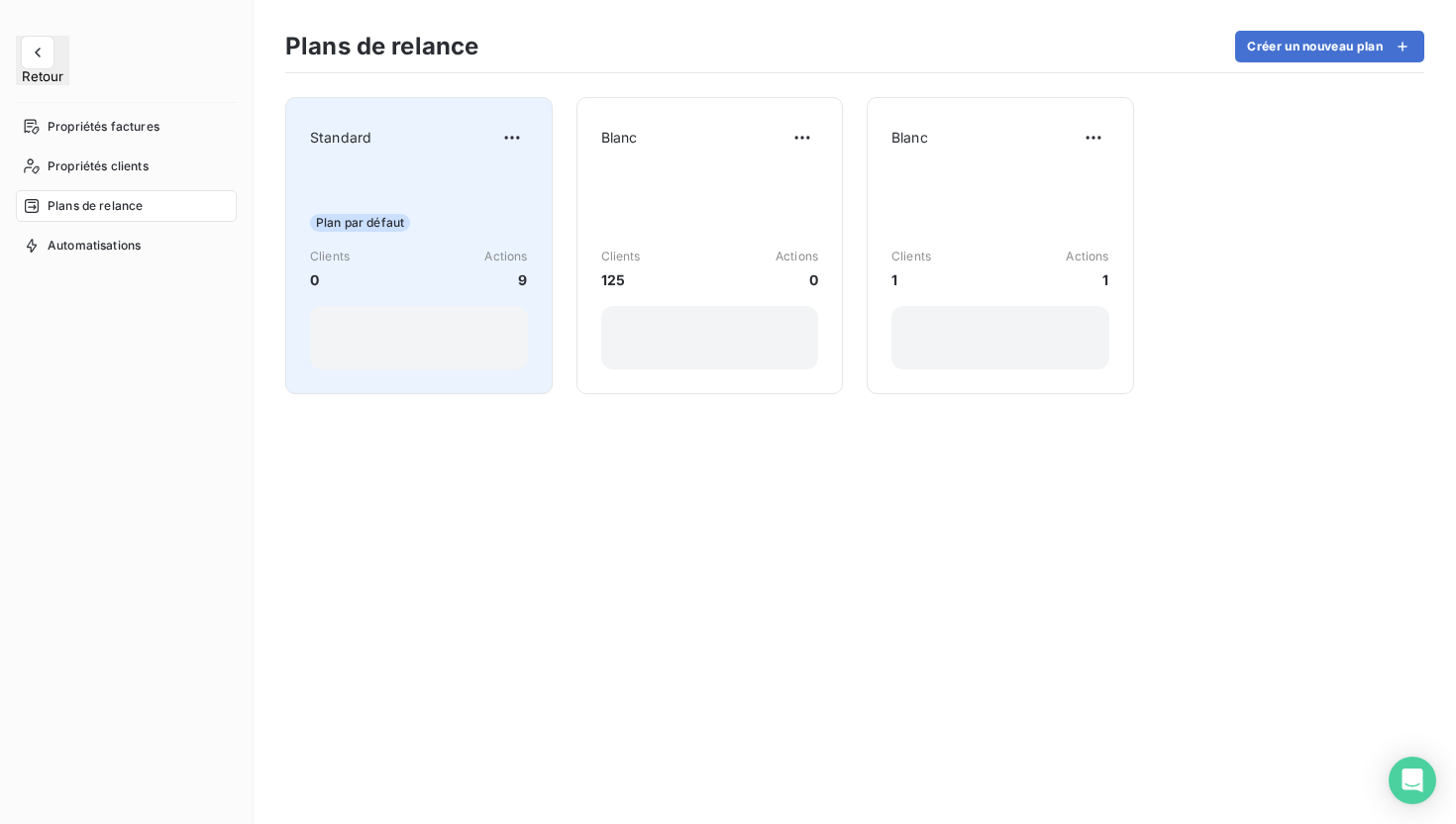 click on "Plan par défaut Clients 0 Actions 9" at bounding box center (419, 269) 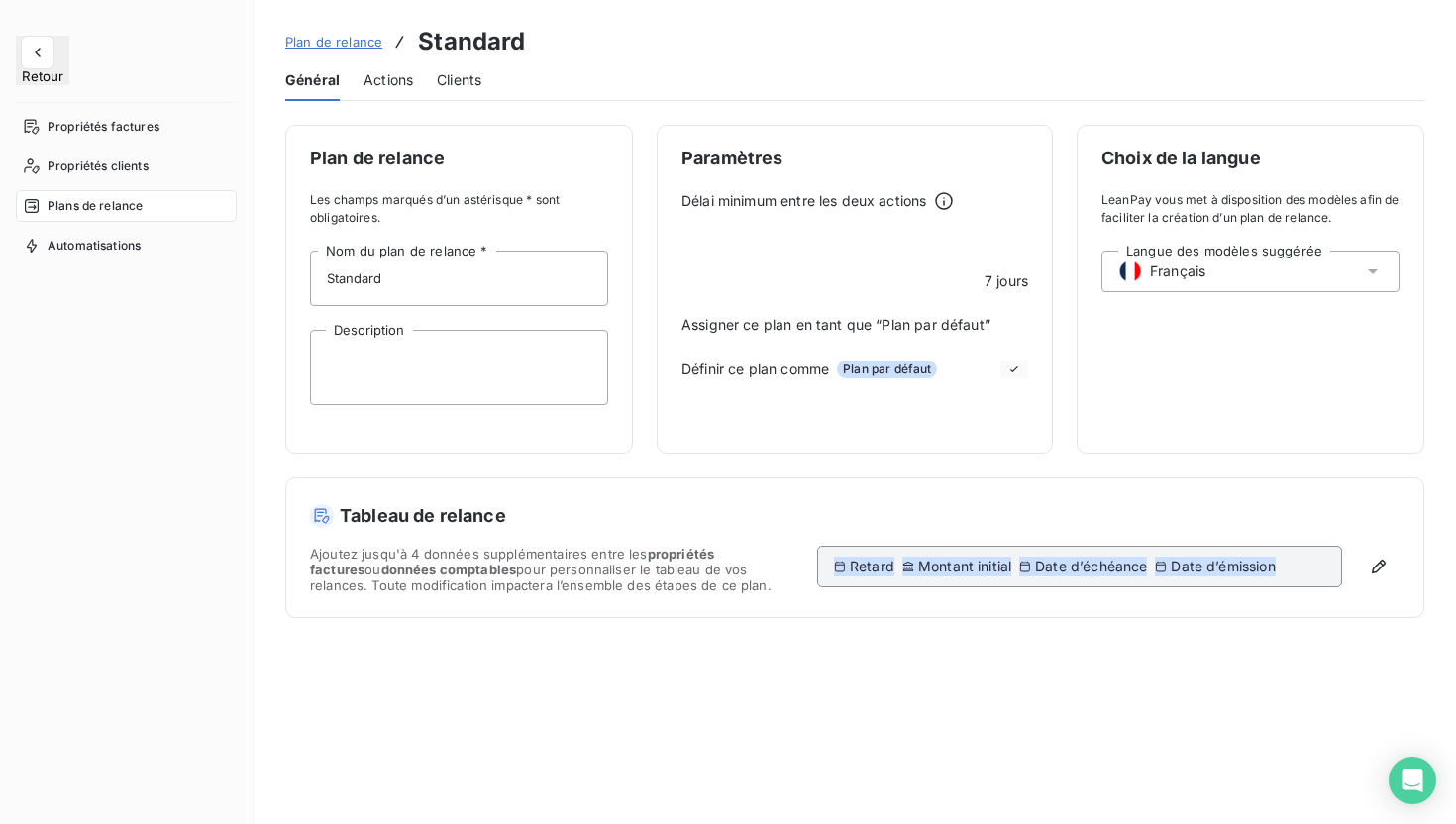 click on "Actions" at bounding box center (388, 80) 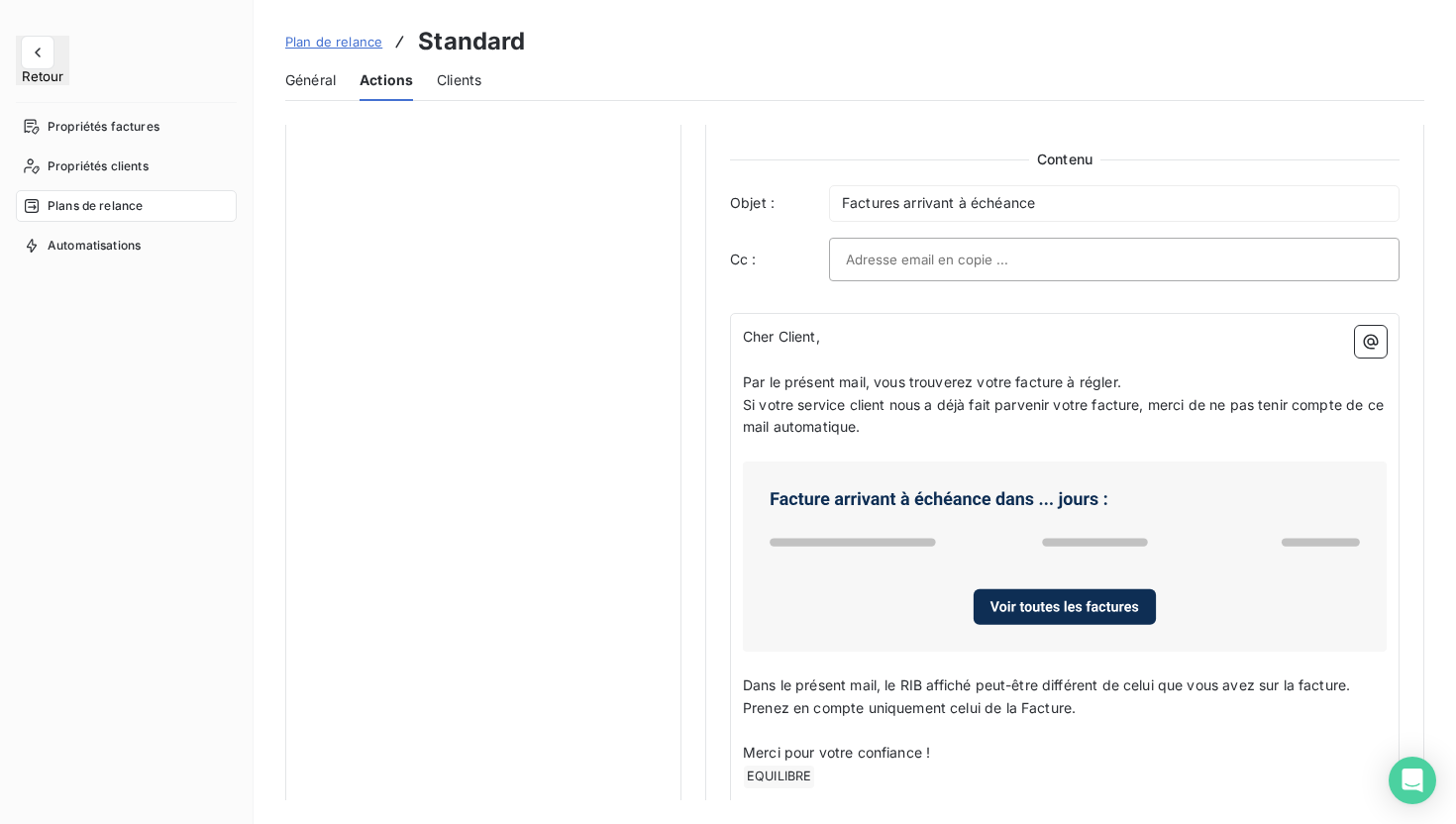 scroll, scrollTop: 1023, scrollLeft: 0, axis: vertical 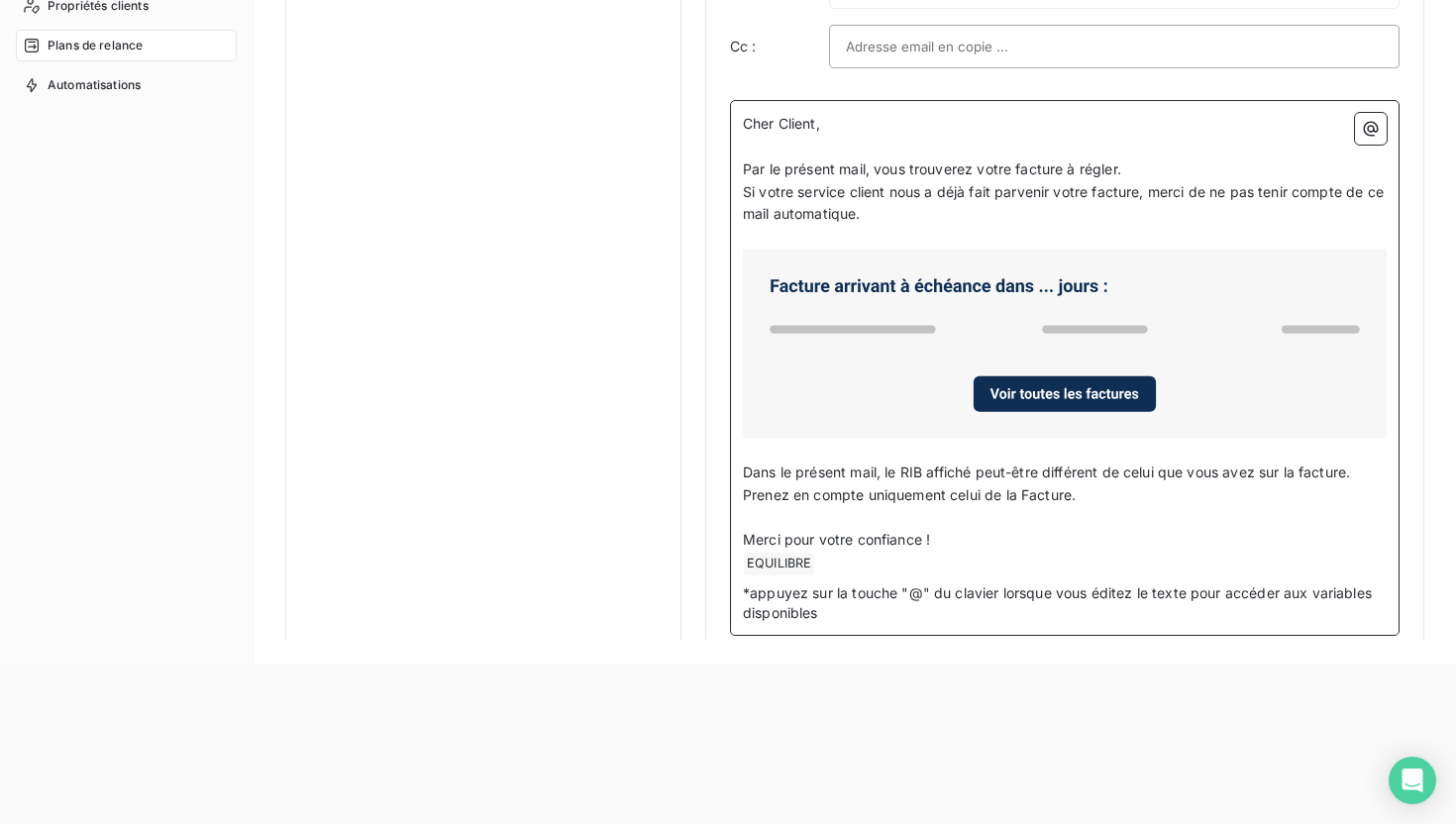 click on "﻿ EQUILIBRE ﻿ ﻿" at bounding box center (1065, 564) 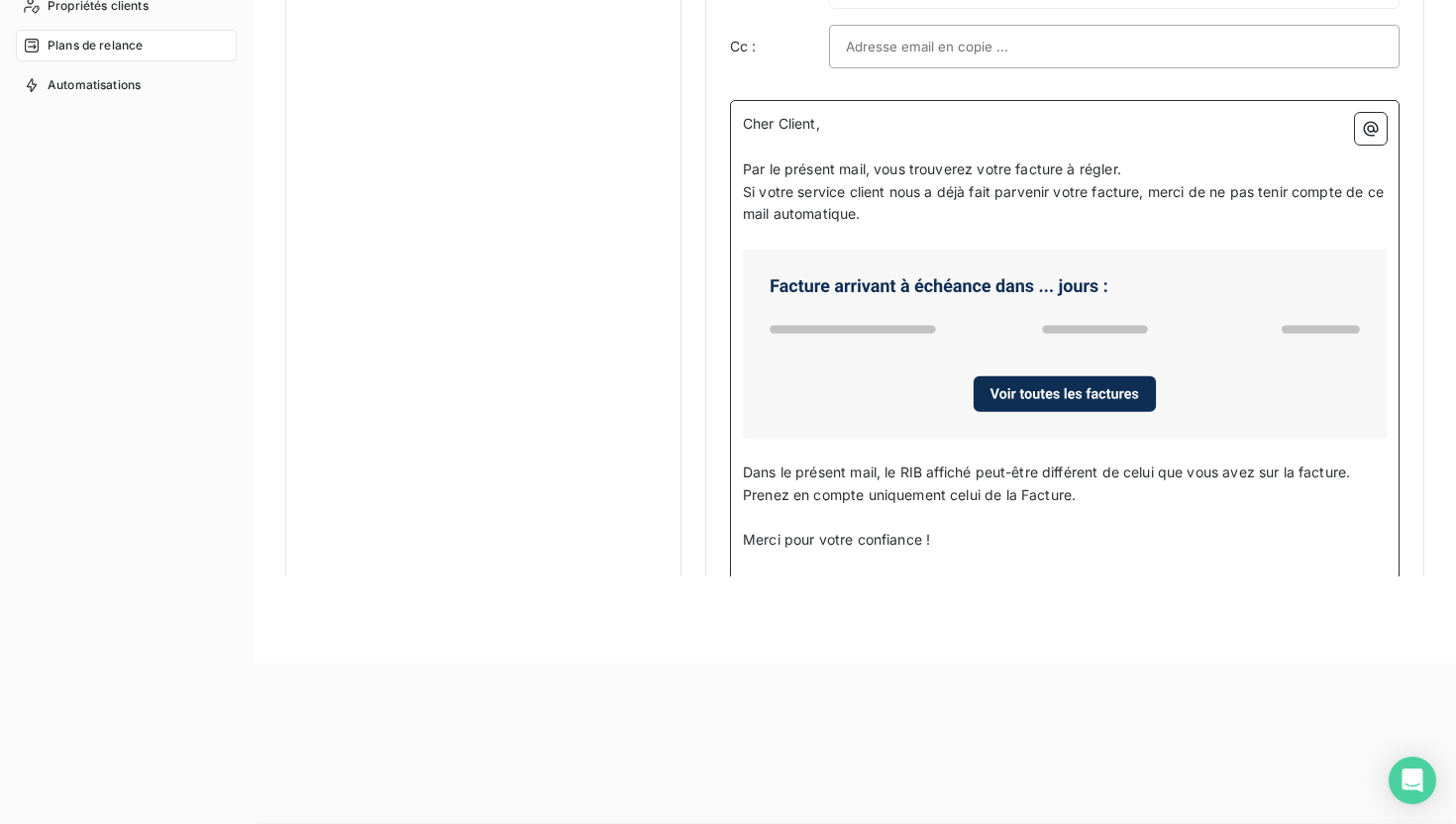 scroll, scrollTop: 1023, scrollLeft: 0, axis: vertical 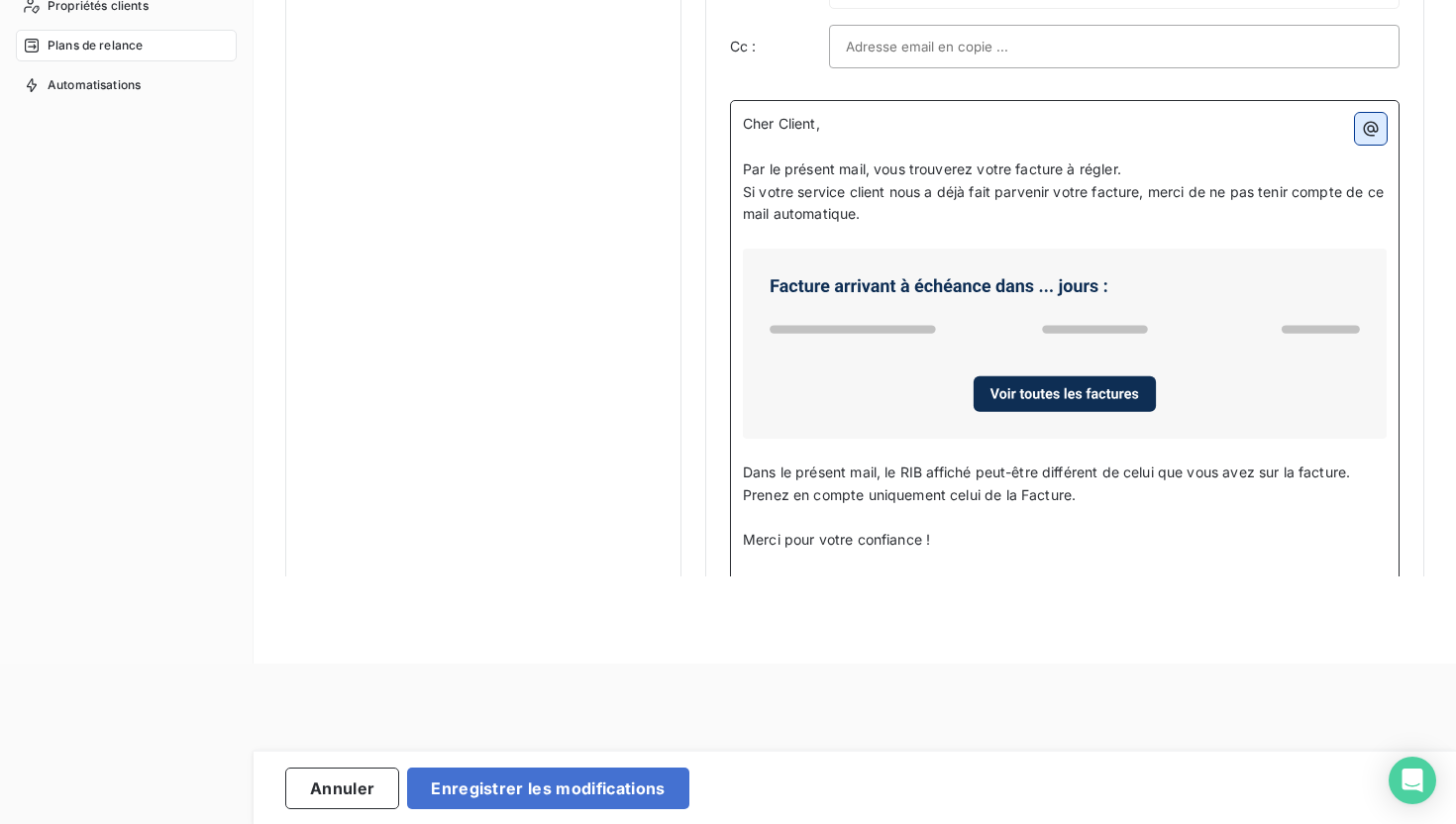 click 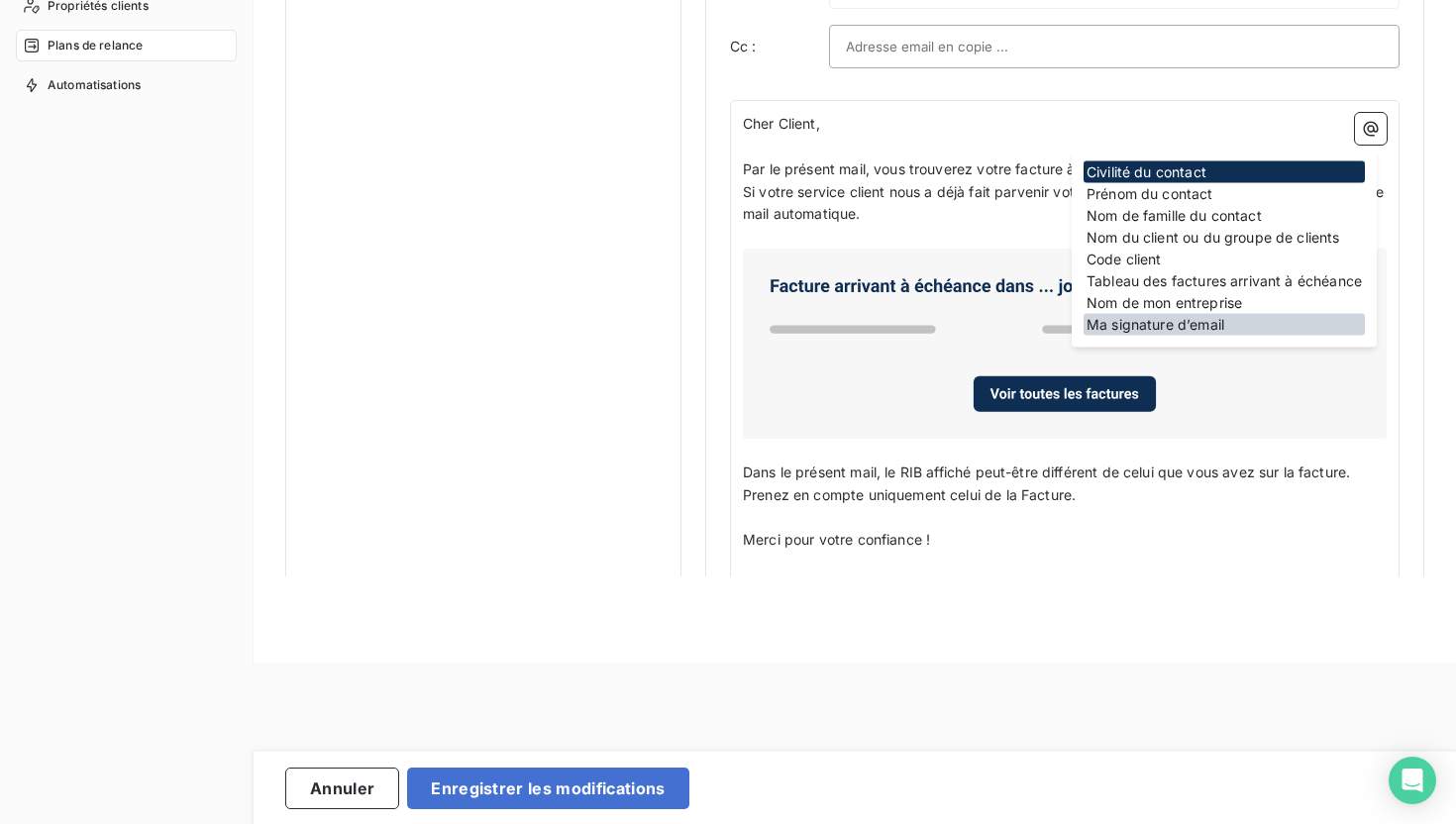 click on "Ma signature d’email" at bounding box center [1224, 325] 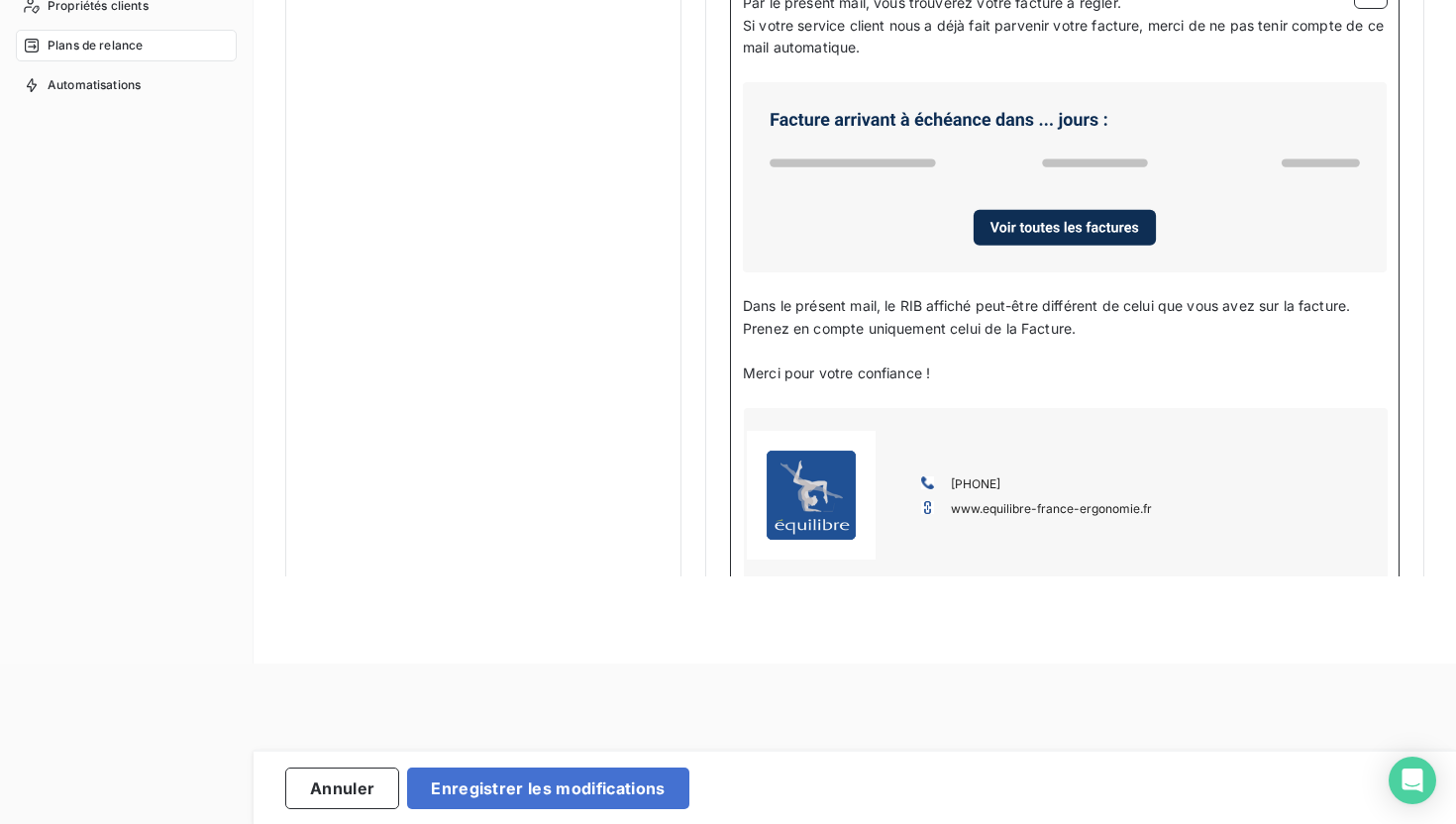 scroll, scrollTop: 1288, scrollLeft: 0, axis: vertical 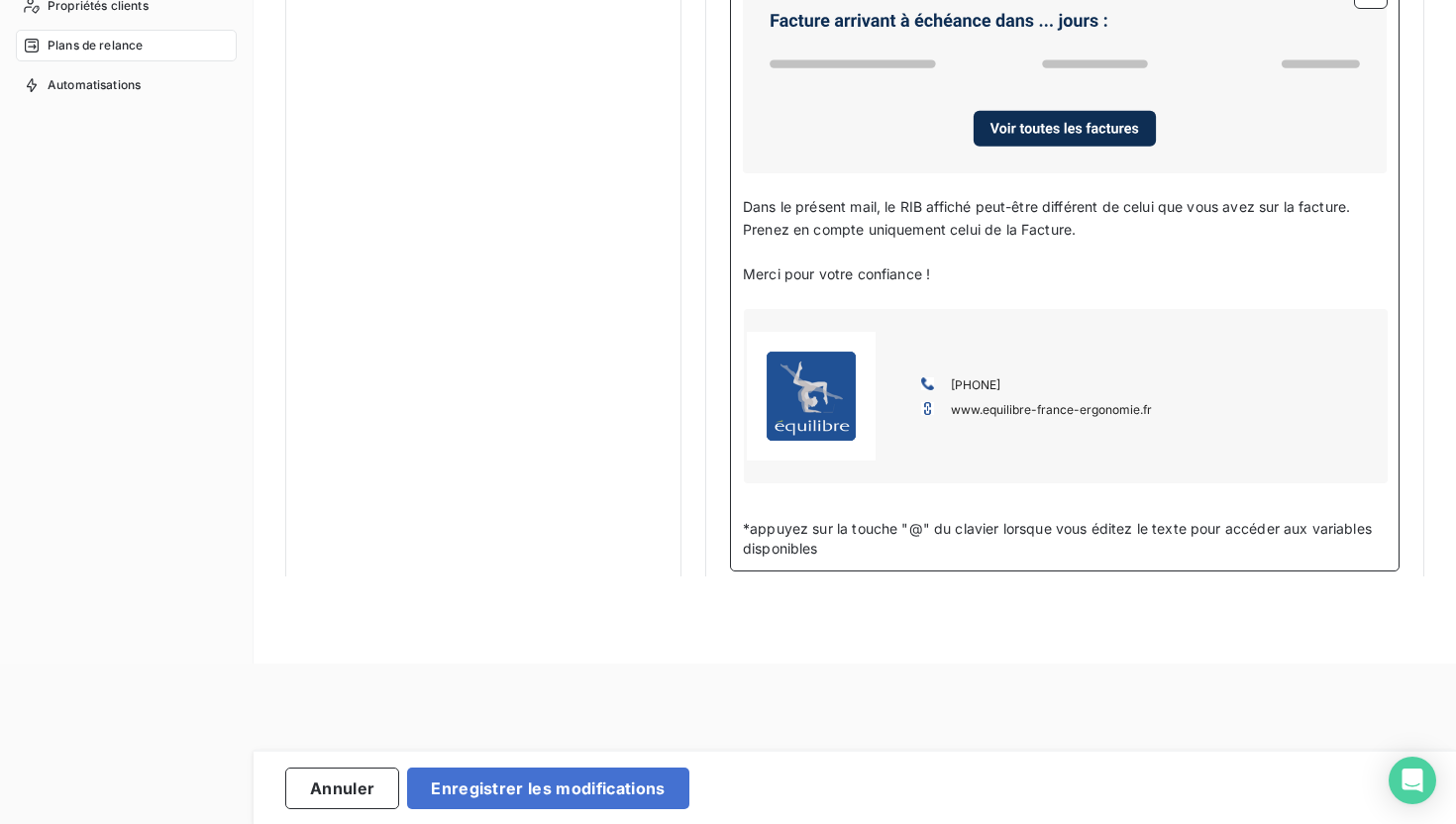 click on "﻿" at bounding box center (1065, 297) 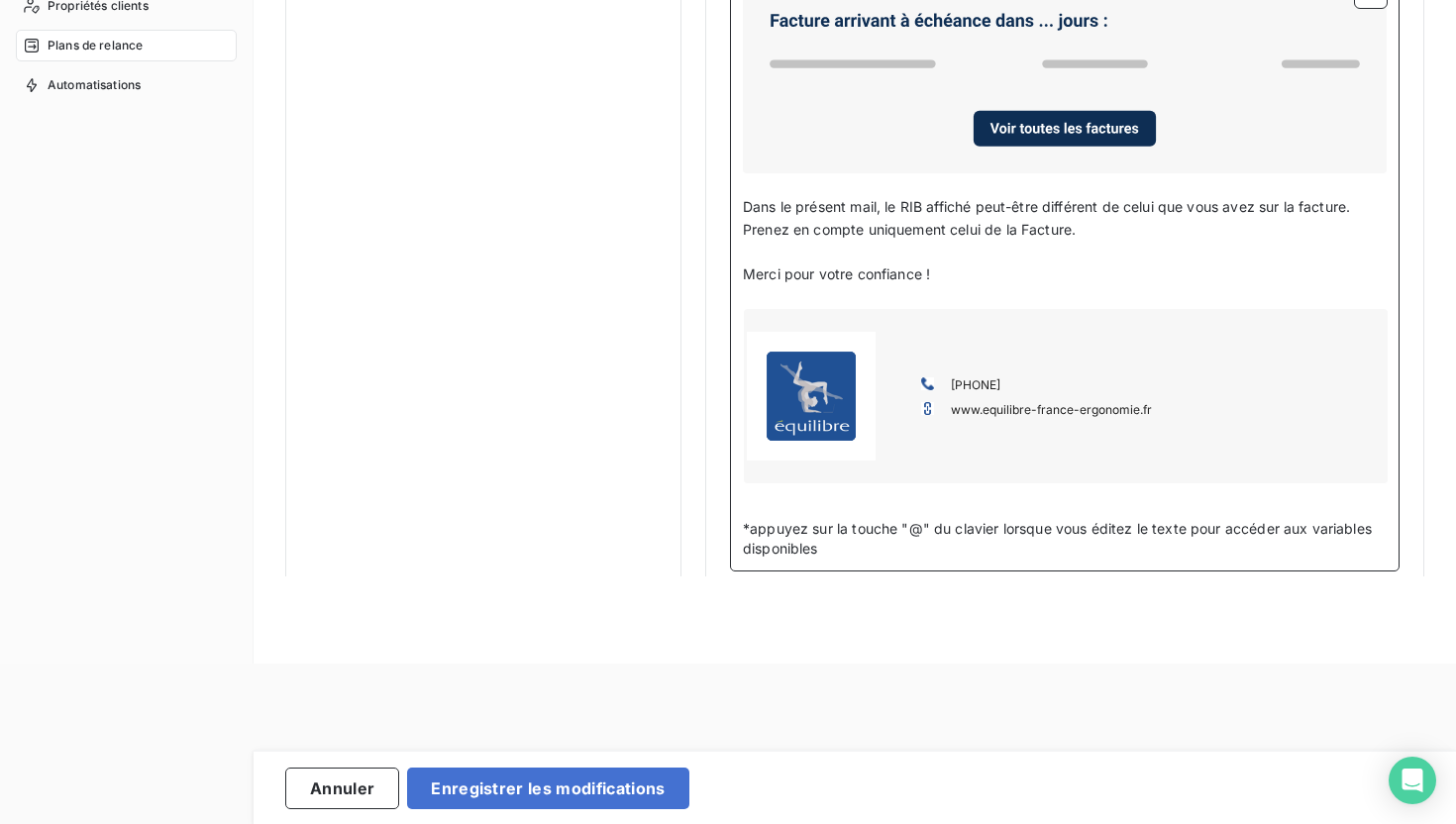 click on "[PHONE]  www.equilibre-france- ergonomie.fr" at bounding box center (1066, 396) 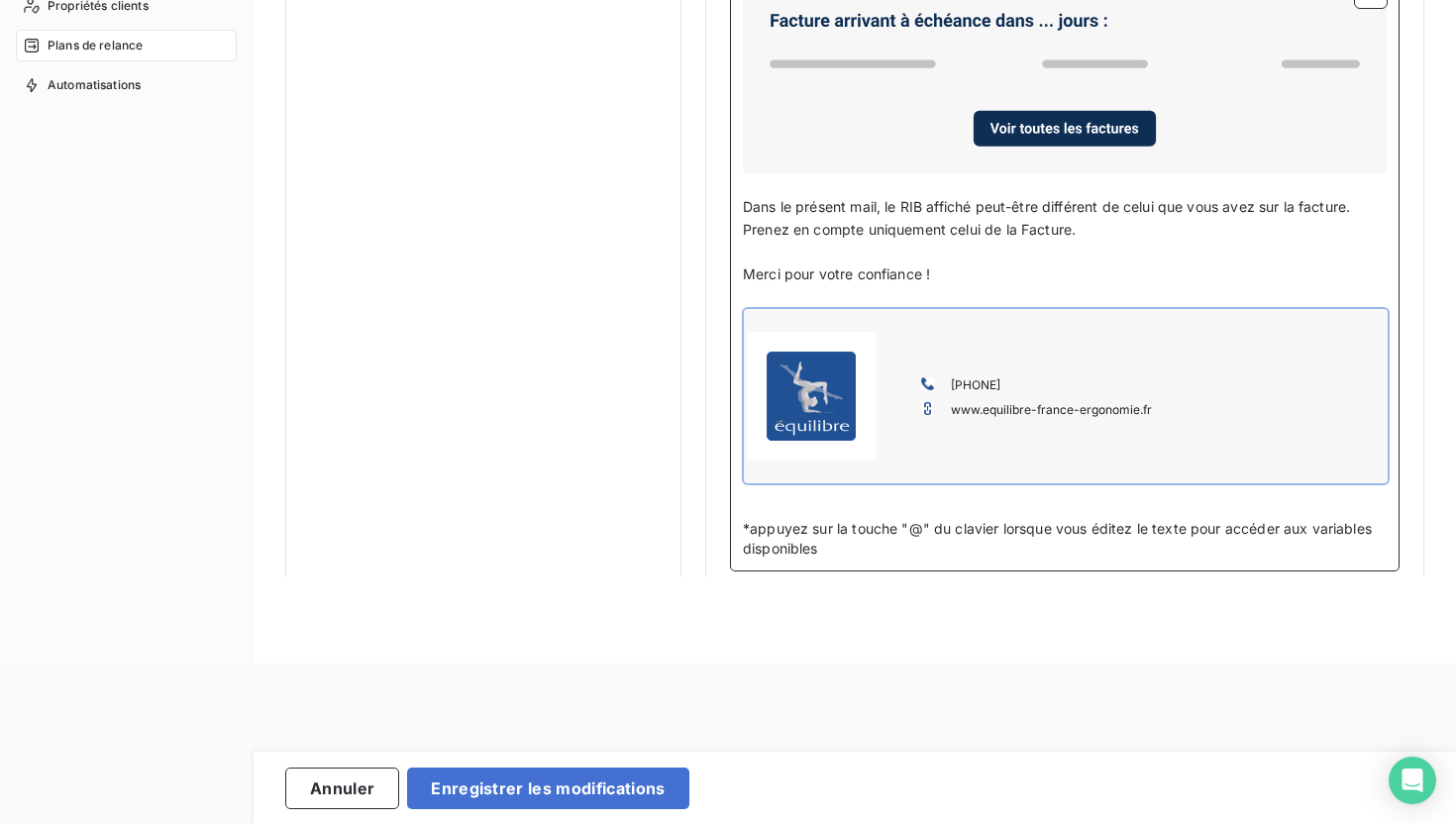 click on "﻿" at bounding box center (1065, 297) 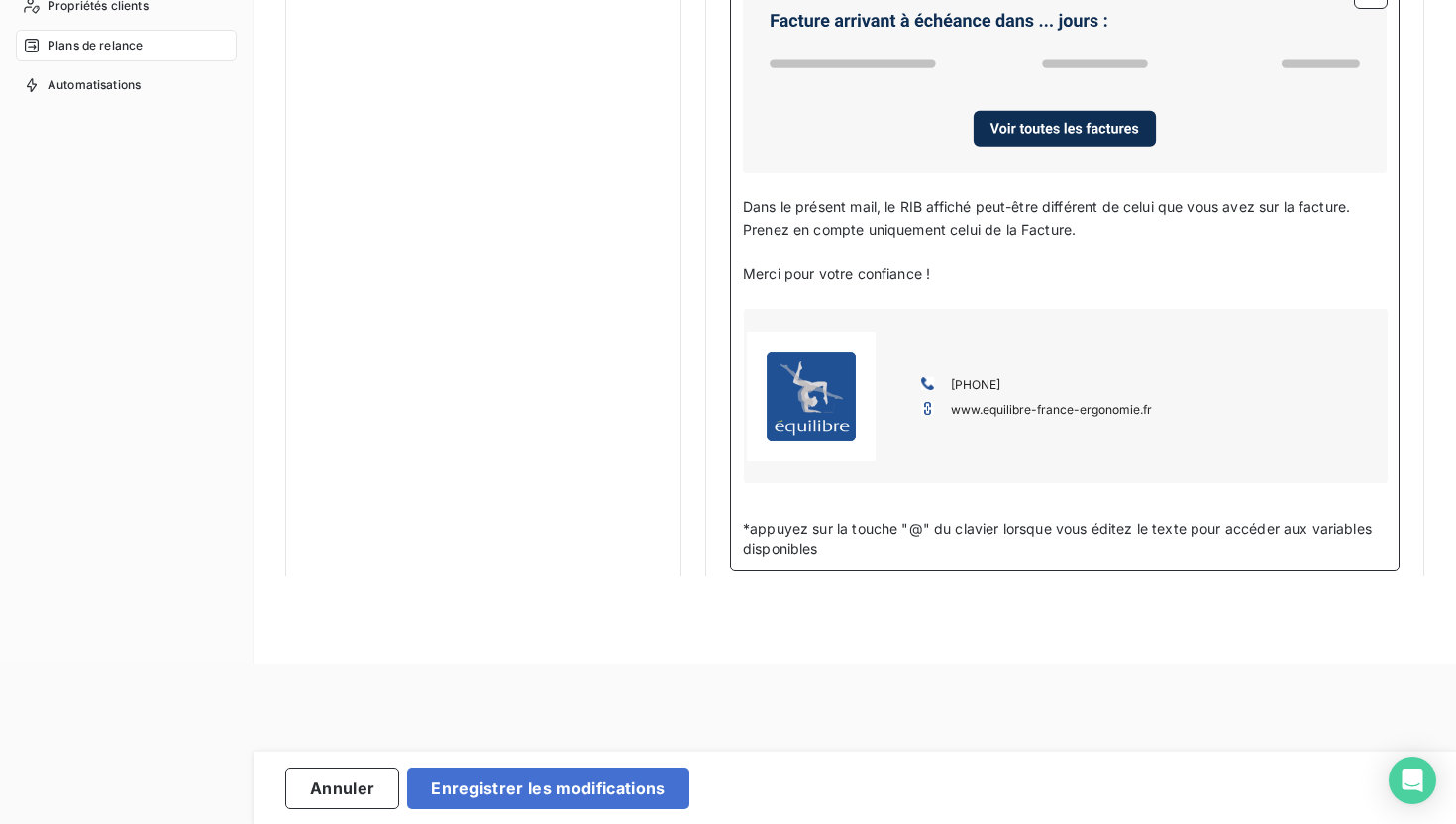 click on "[PHONE]  www.equilibre-france- ergonomie.fr" at bounding box center [1066, 396] 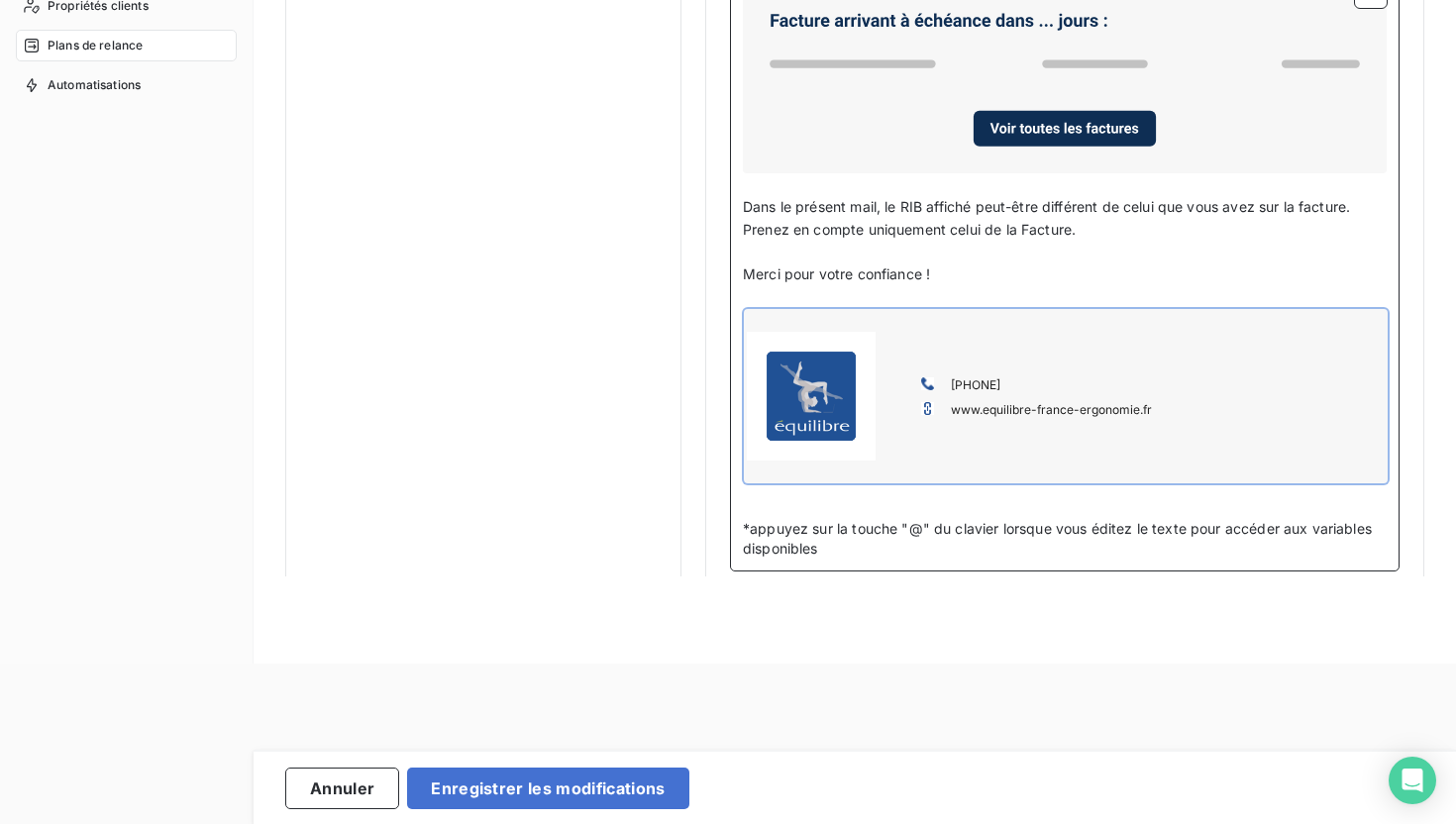 click on "[PHONE]  www.equilibre-france- ergonomie.fr" at bounding box center (1066, 396) 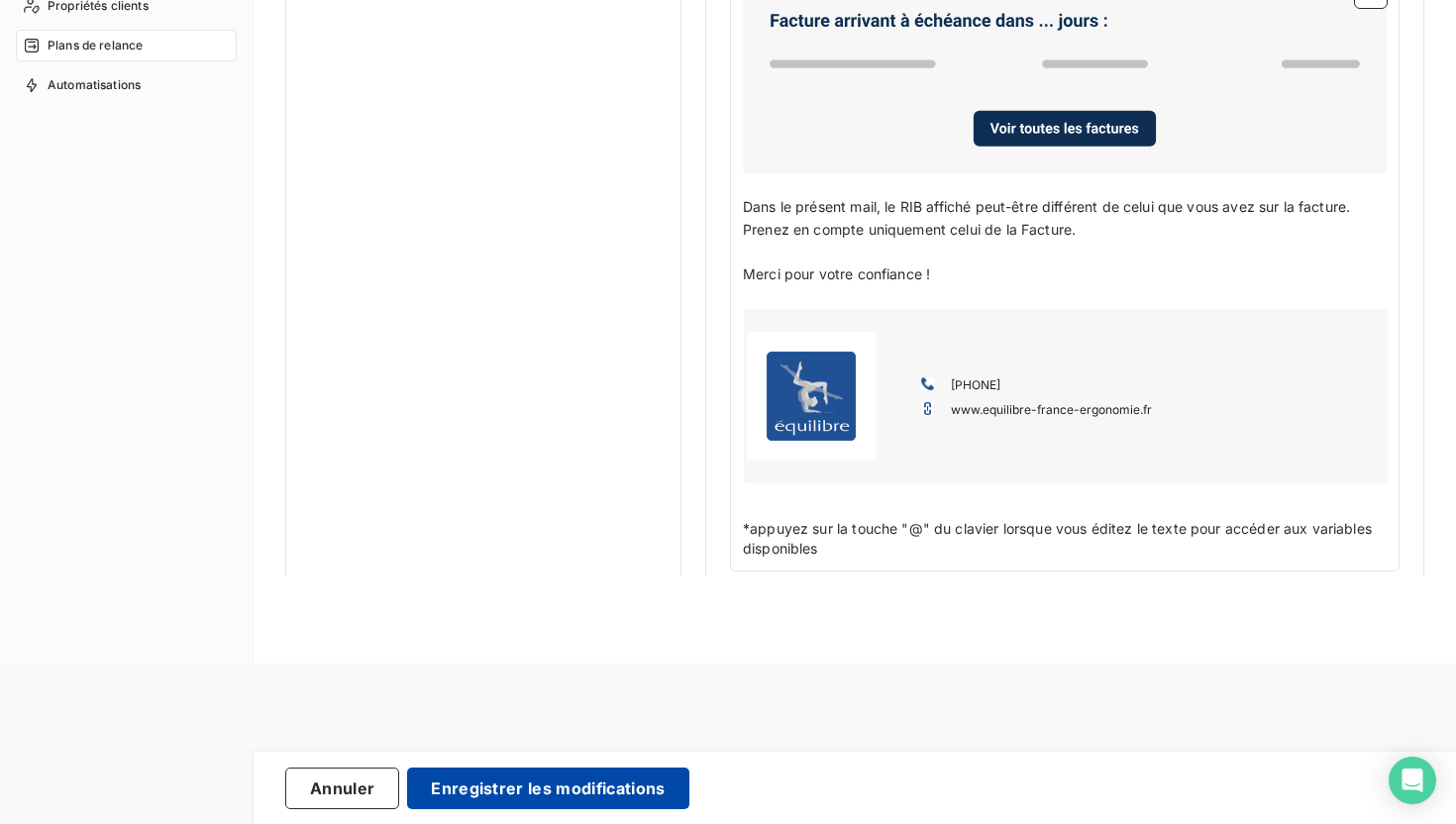 click on "Enregistrer les modifications" at bounding box center [548, 788] 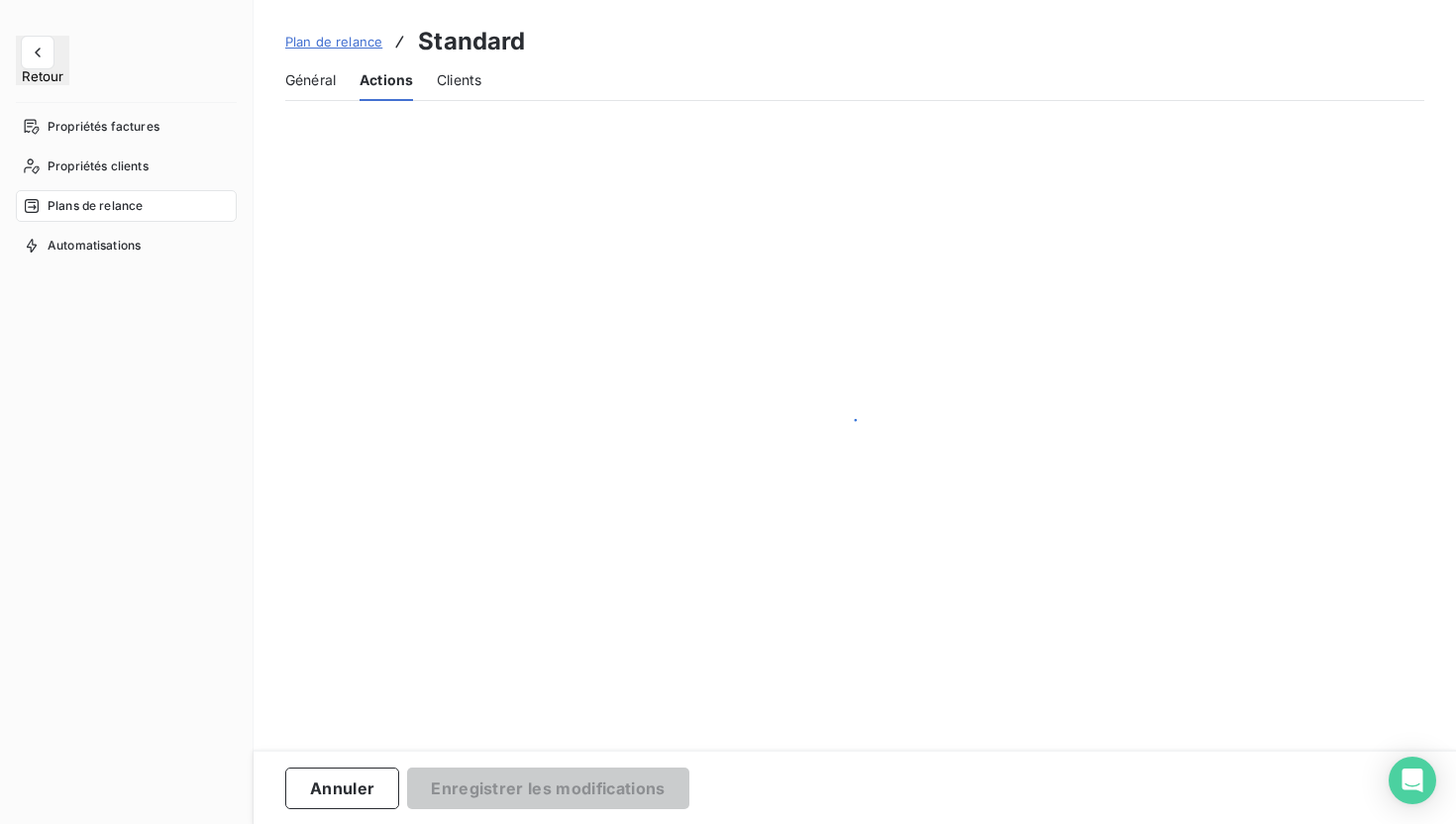 scroll, scrollTop: 0, scrollLeft: 0, axis: both 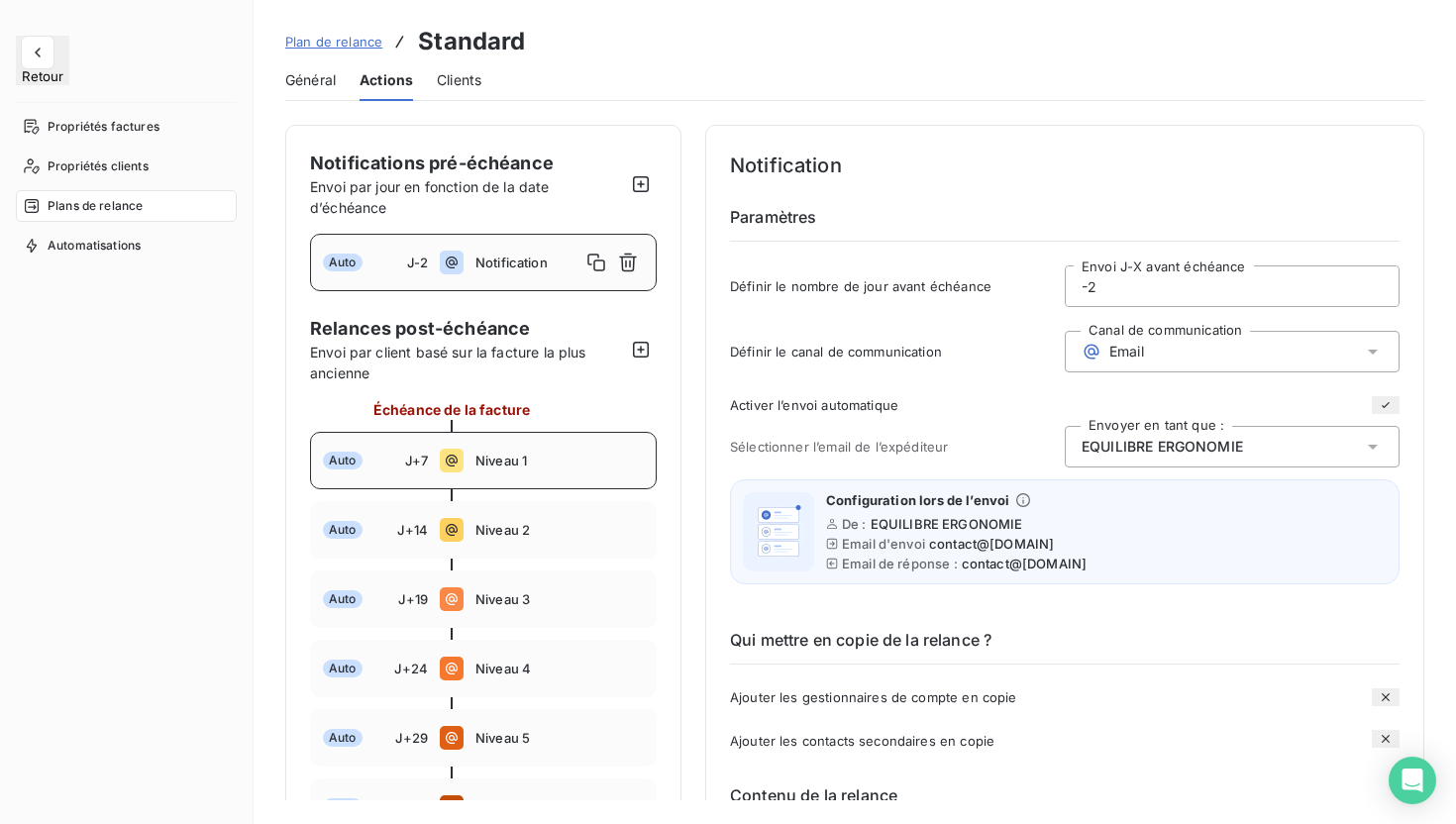 click on "Niveau 1" at bounding box center (560, 461) 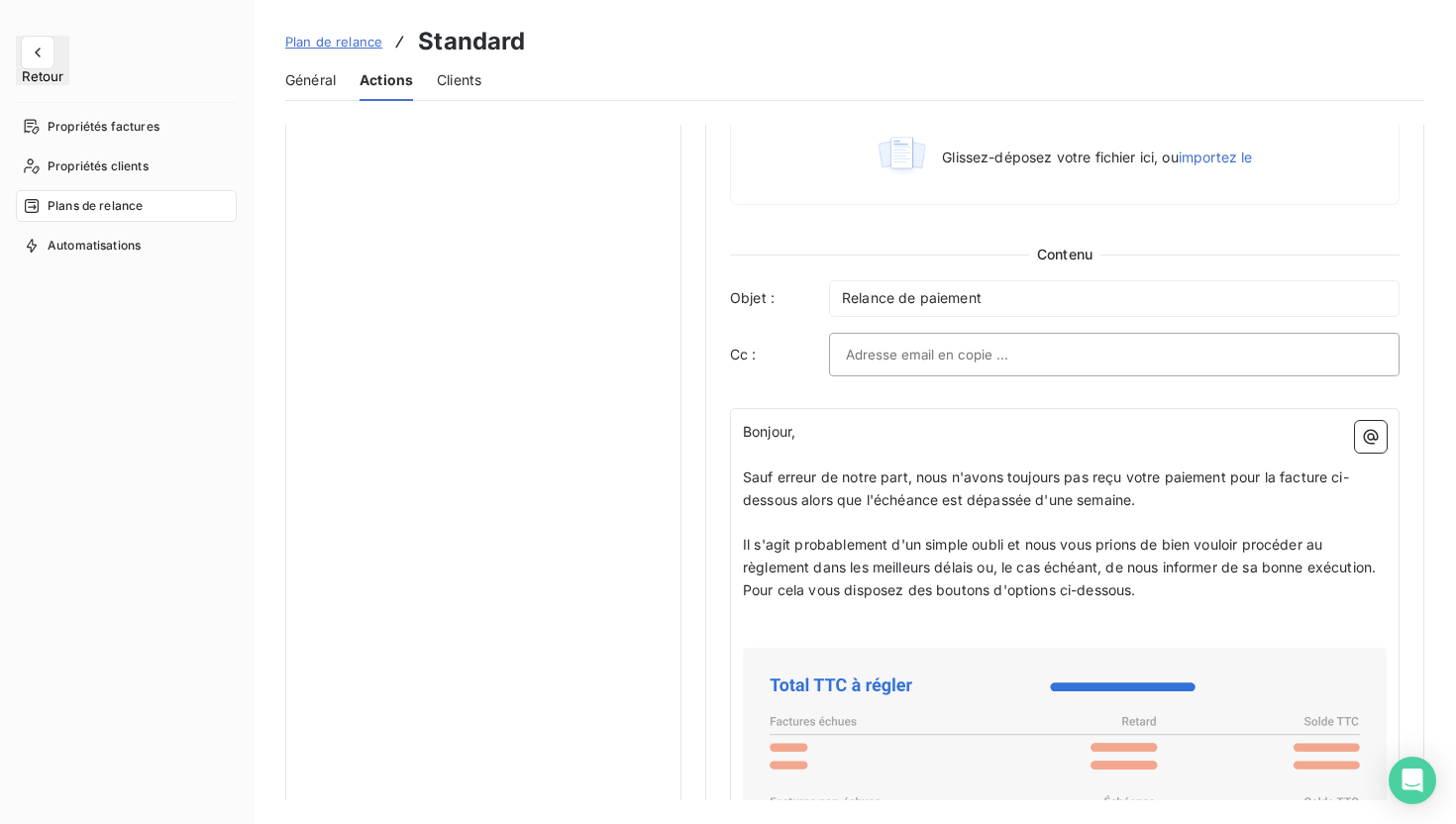 scroll, scrollTop: 1499, scrollLeft: 0, axis: vertical 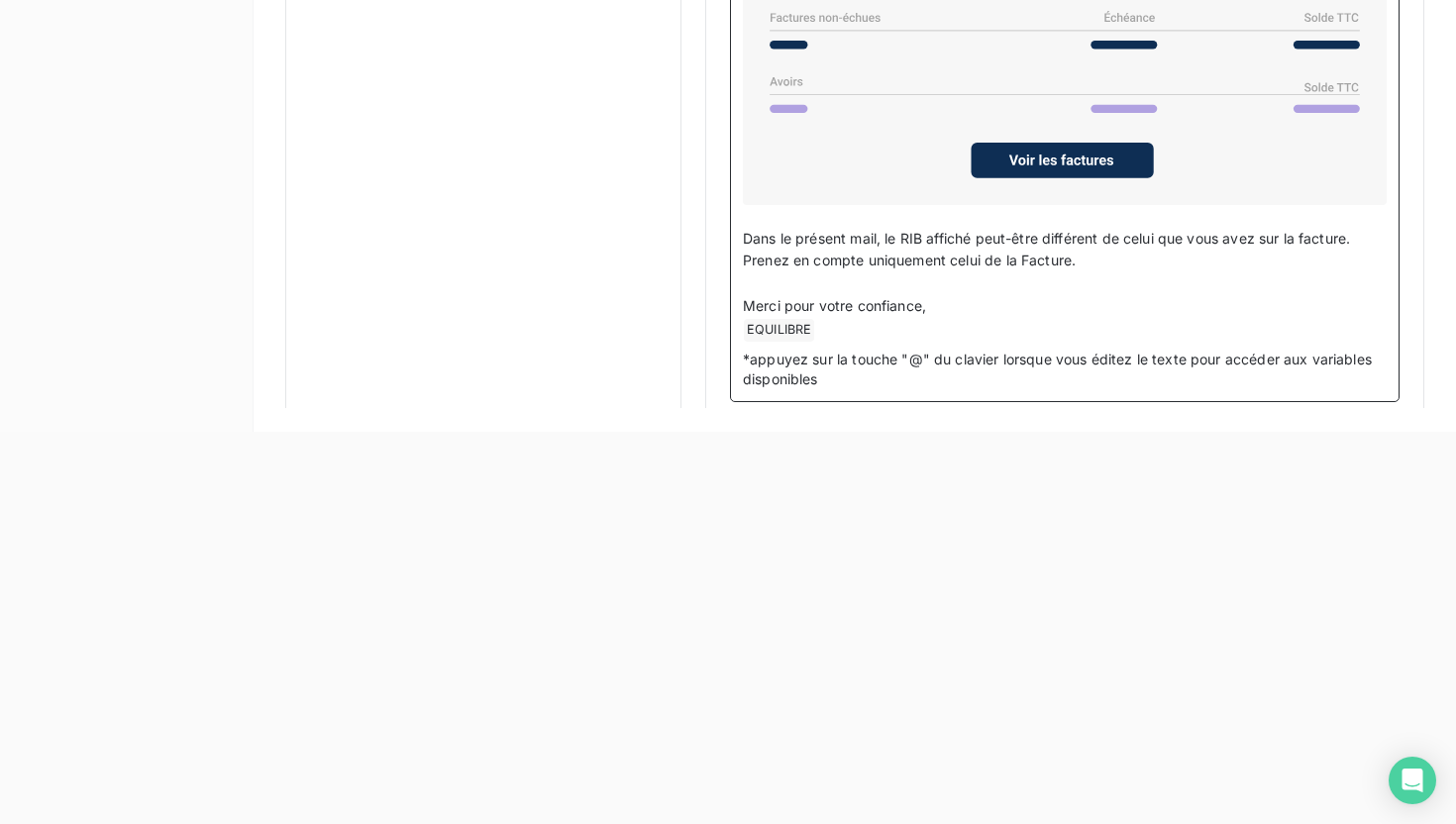 click on "﻿ EQUILIBRE ﻿ ﻿" at bounding box center (1065, 330) 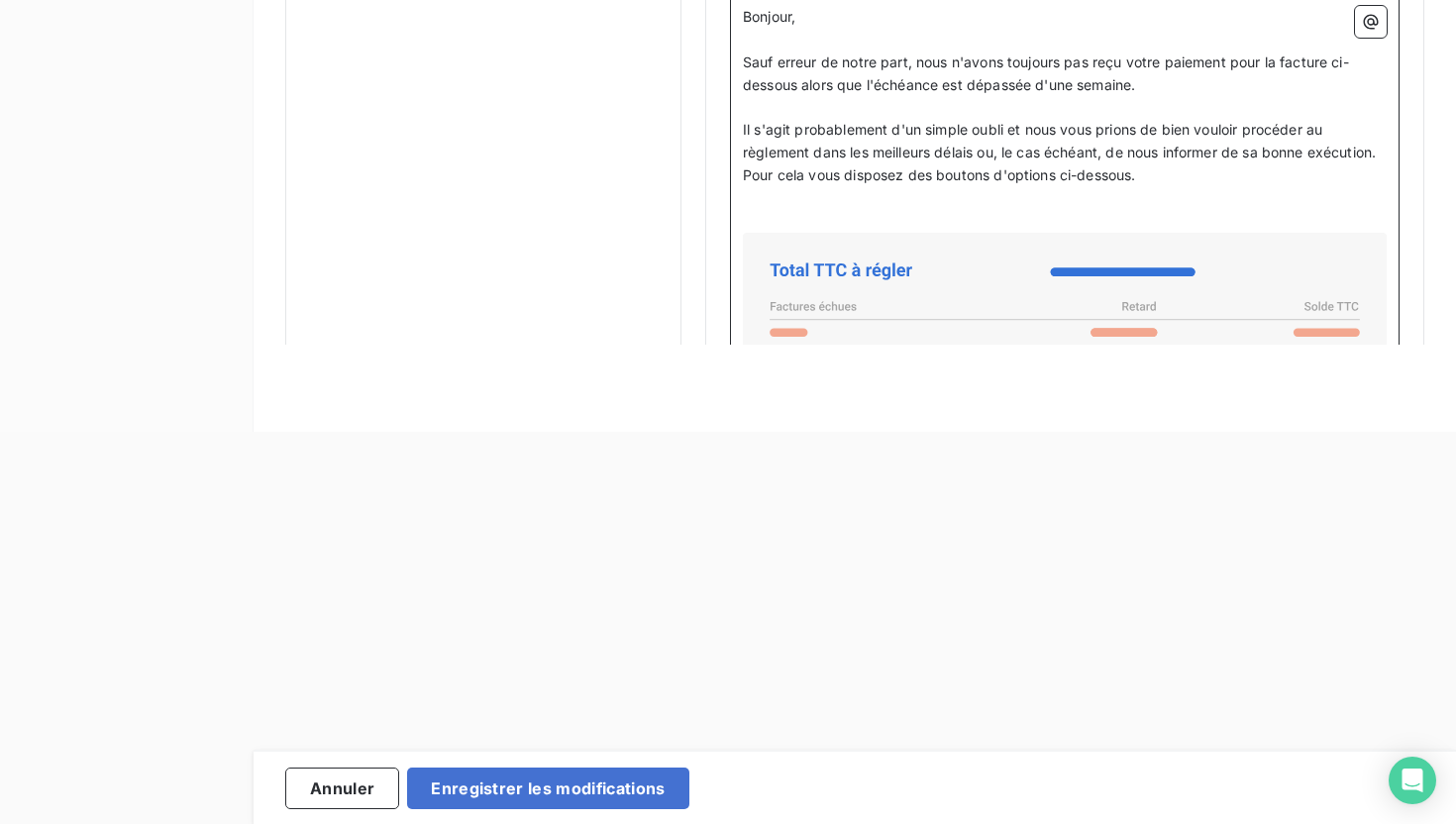 scroll, scrollTop: 1129, scrollLeft: 0, axis: vertical 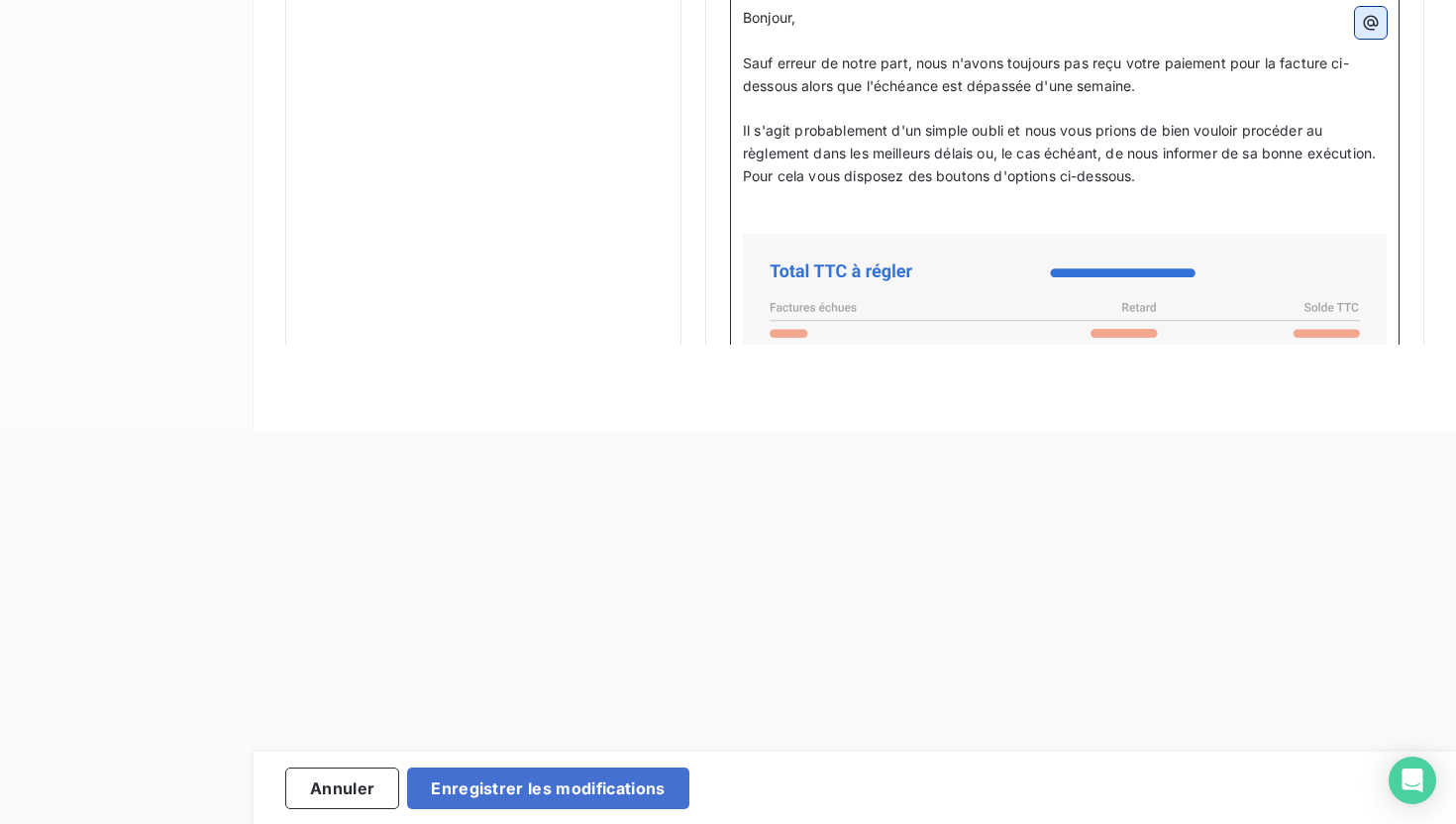 click at bounding box center (1371, 23) 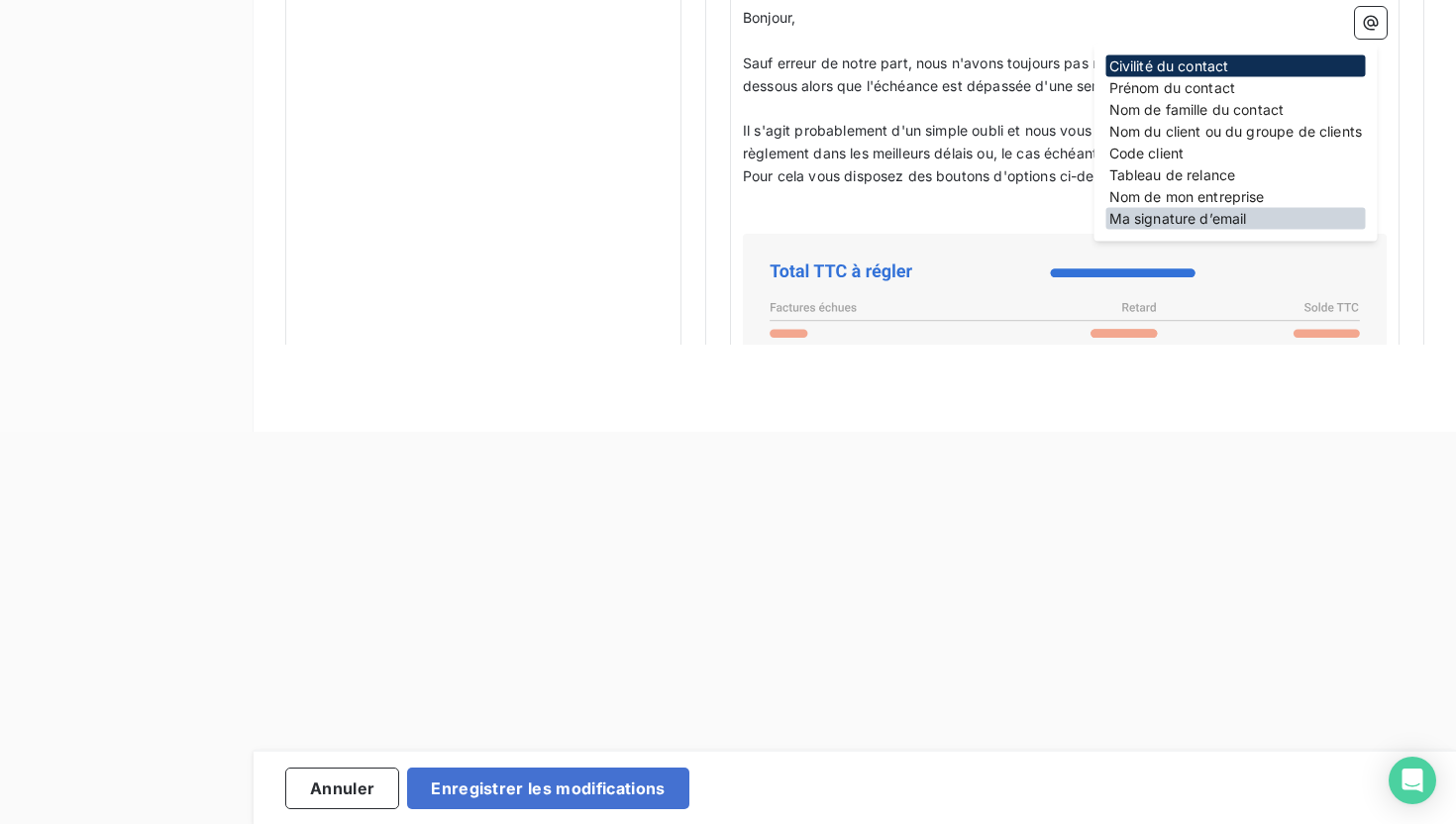 click on "Ma signature d’email" at bounding box center (1236, 219) 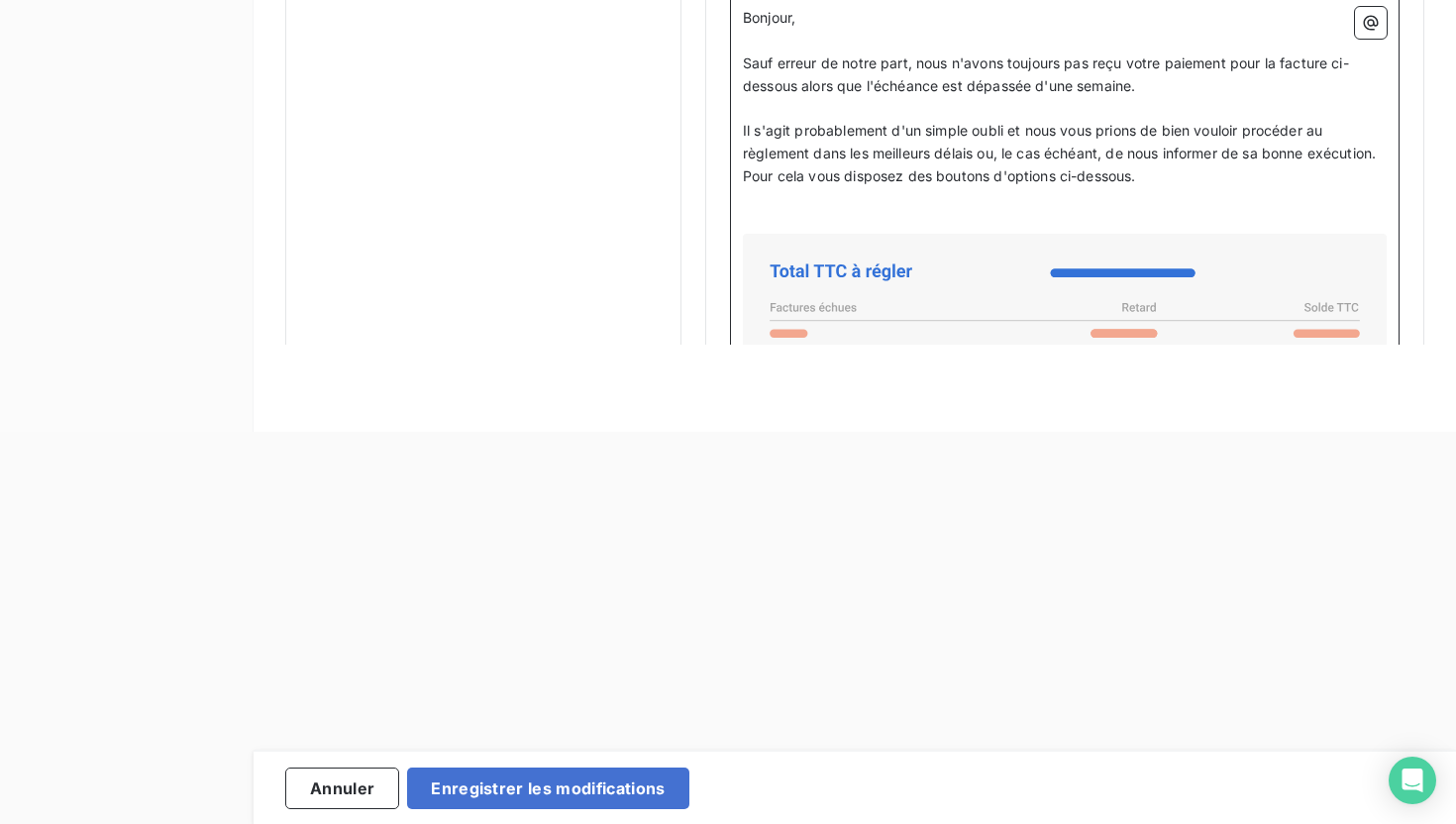scroll, scrollTop: 1764, scrollLeft: 0, axis: vertical 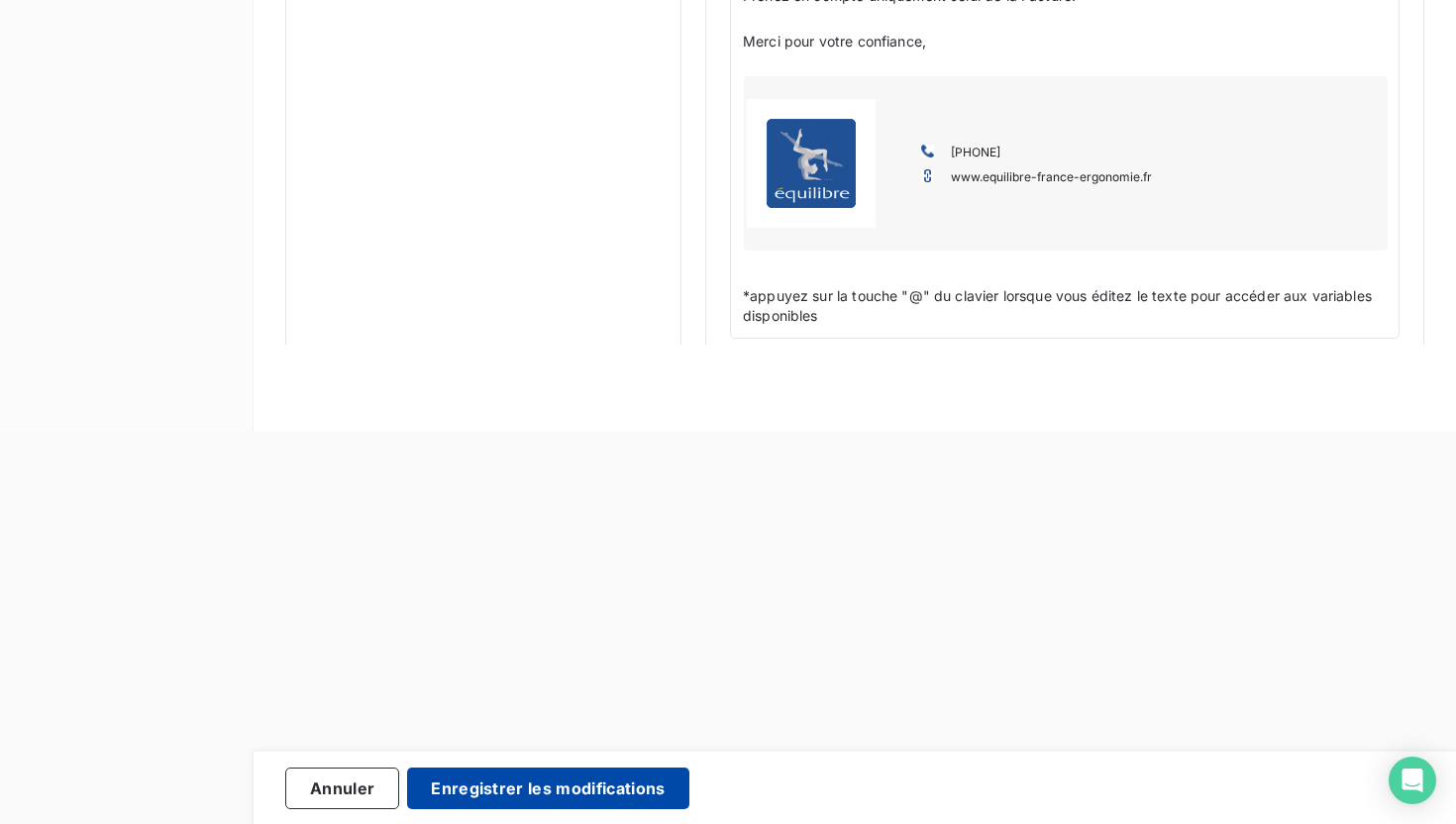 click on "Enregistrer les modifications" at bounding box center [548, 788] 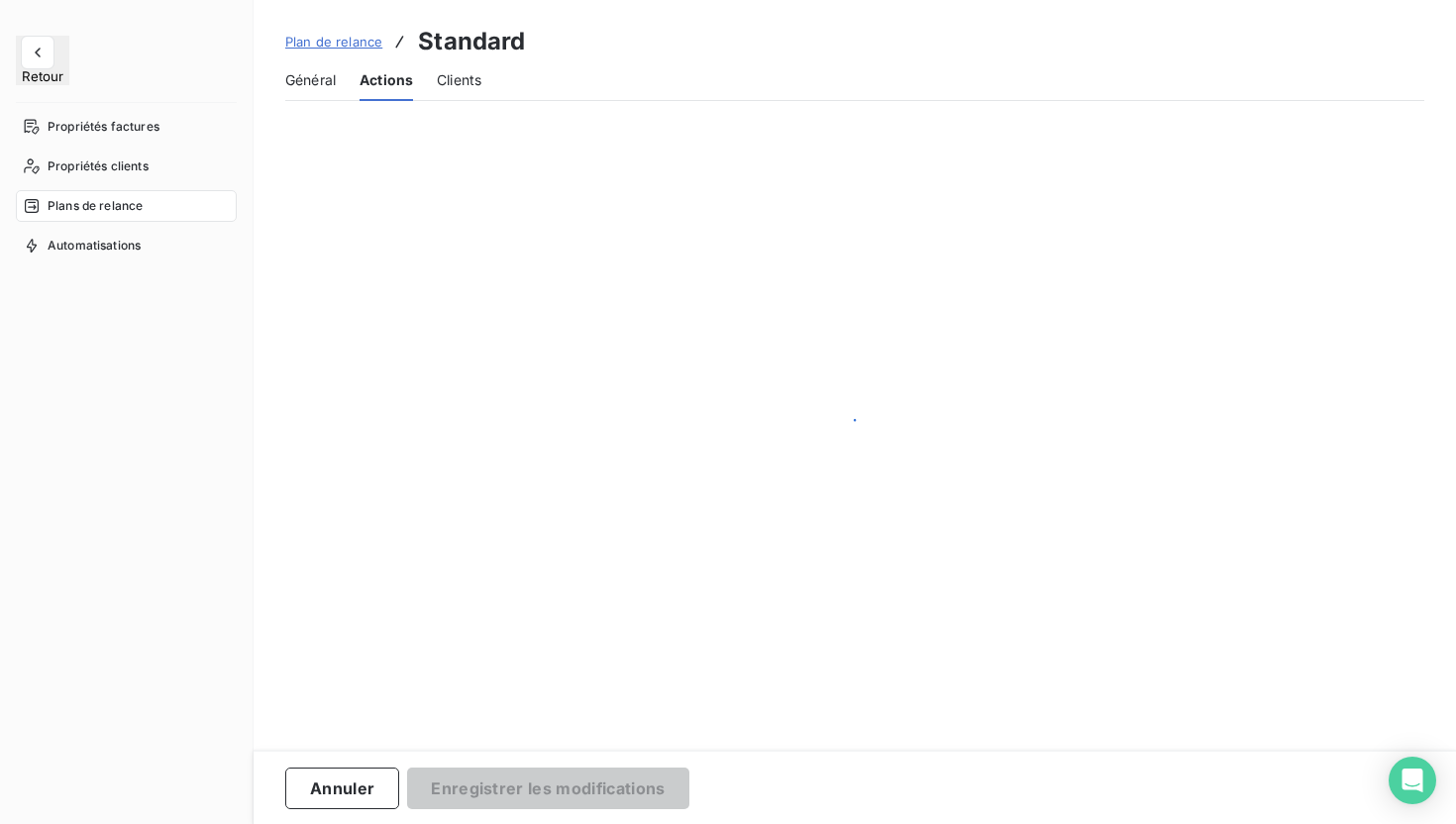 scroll, scrollTop: 0, scrollLeft: 0, axis: both 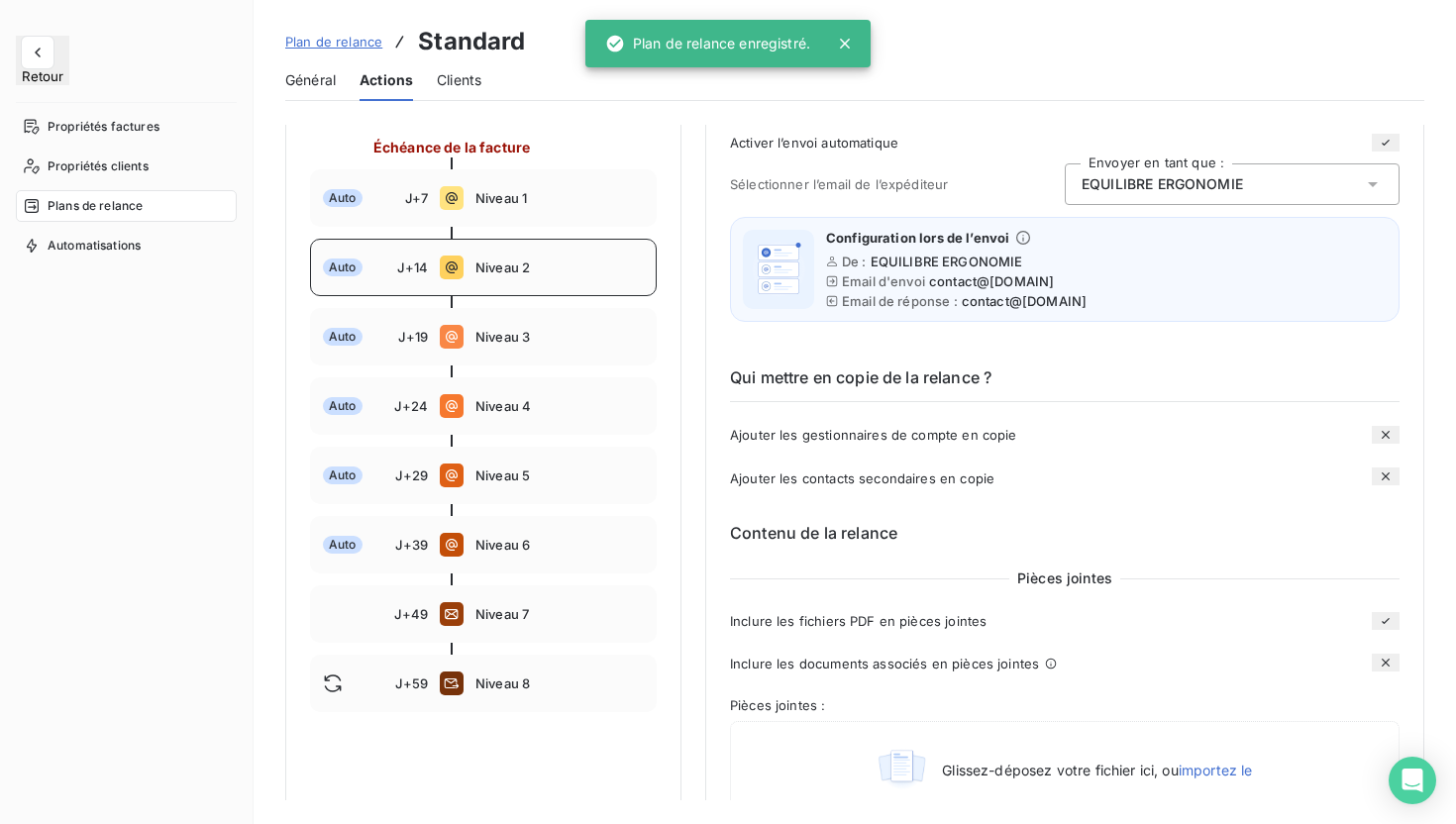 click on "Auto J+14 Niveau 2" at bounding box center [483, 267] 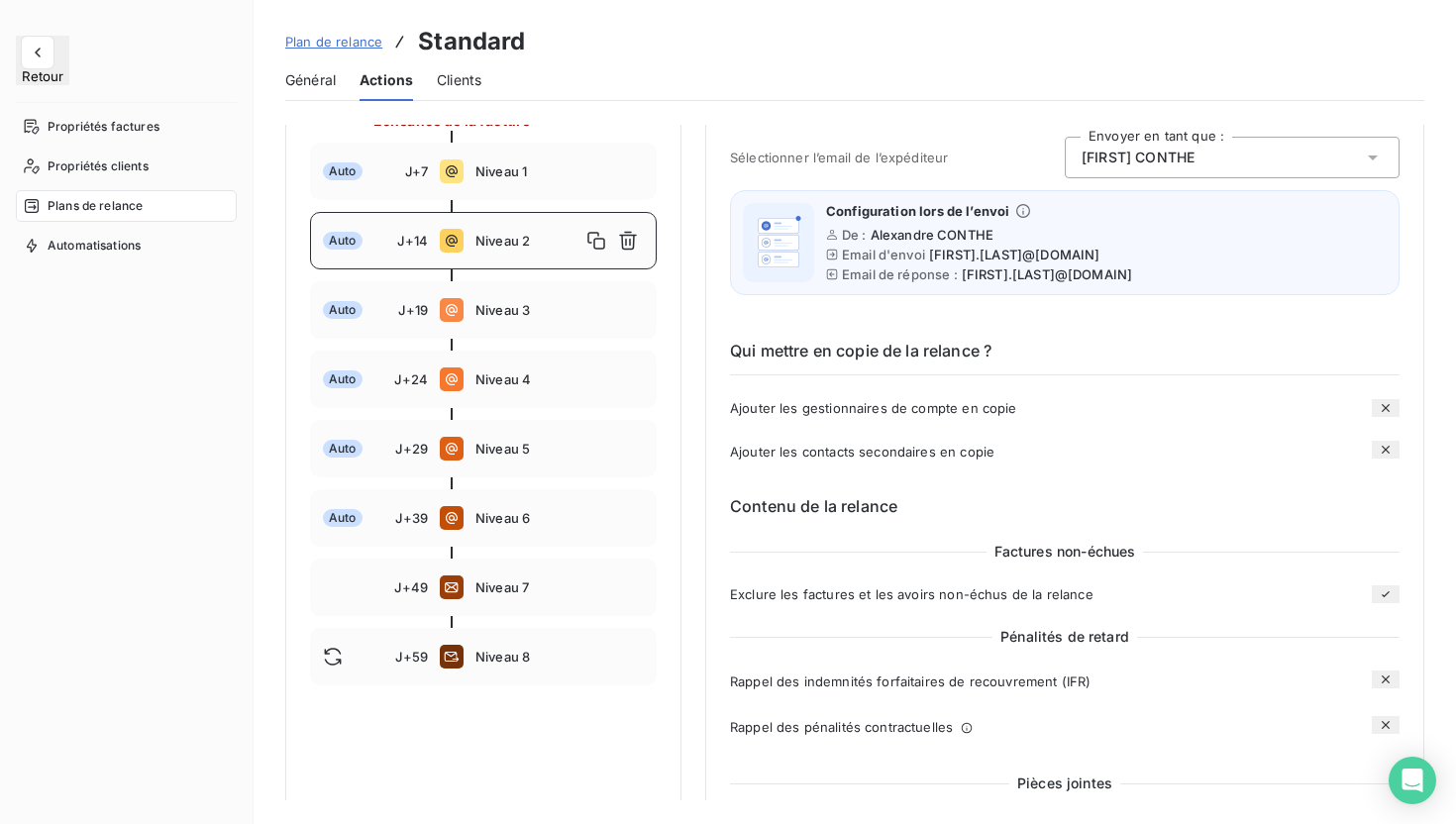 scroll, scrollTop: 161, scrollLeft: 0, axis: vertical 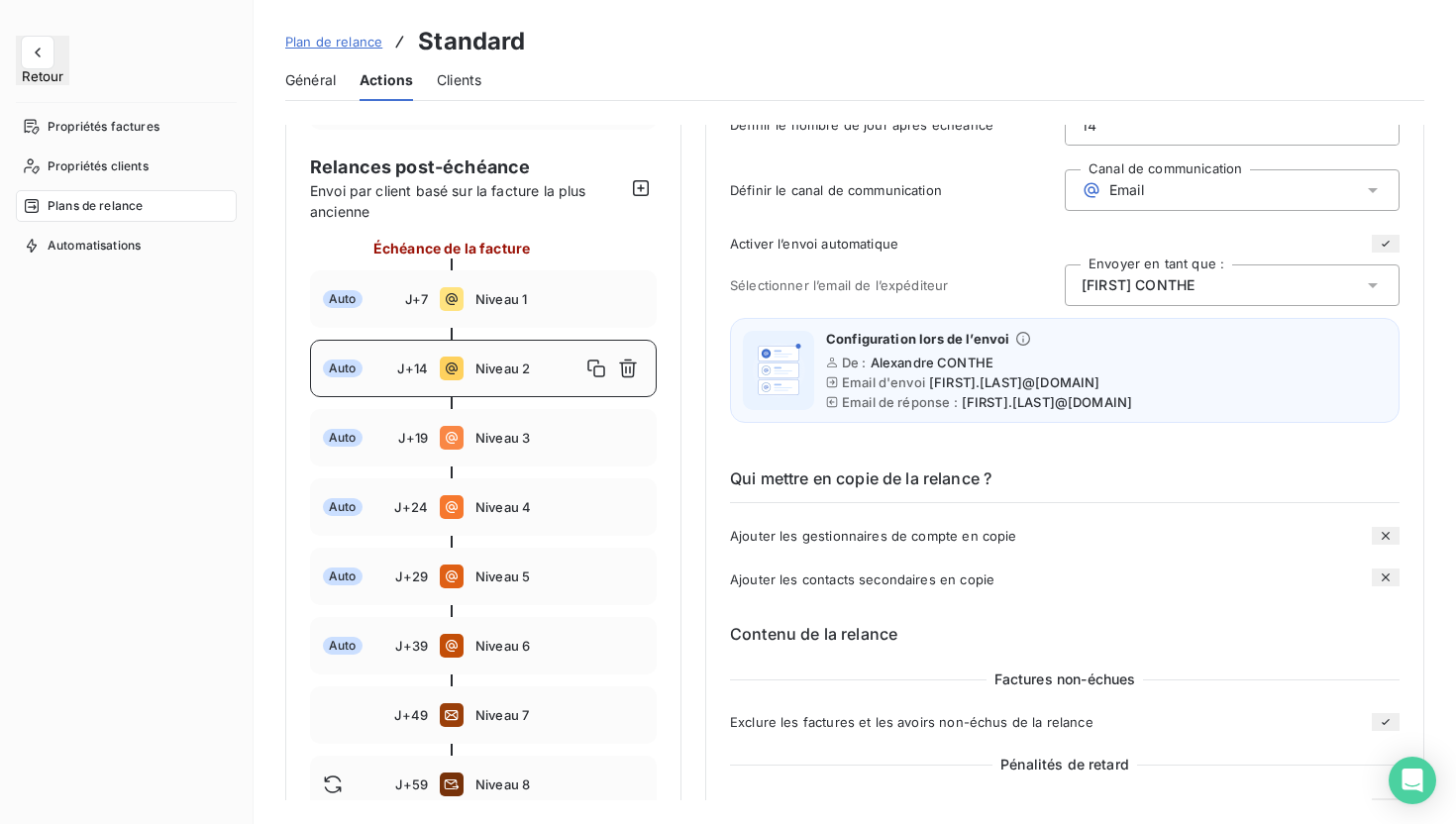 click on "[FIRST]   [LAST]" at bounding box center (1232, 285) 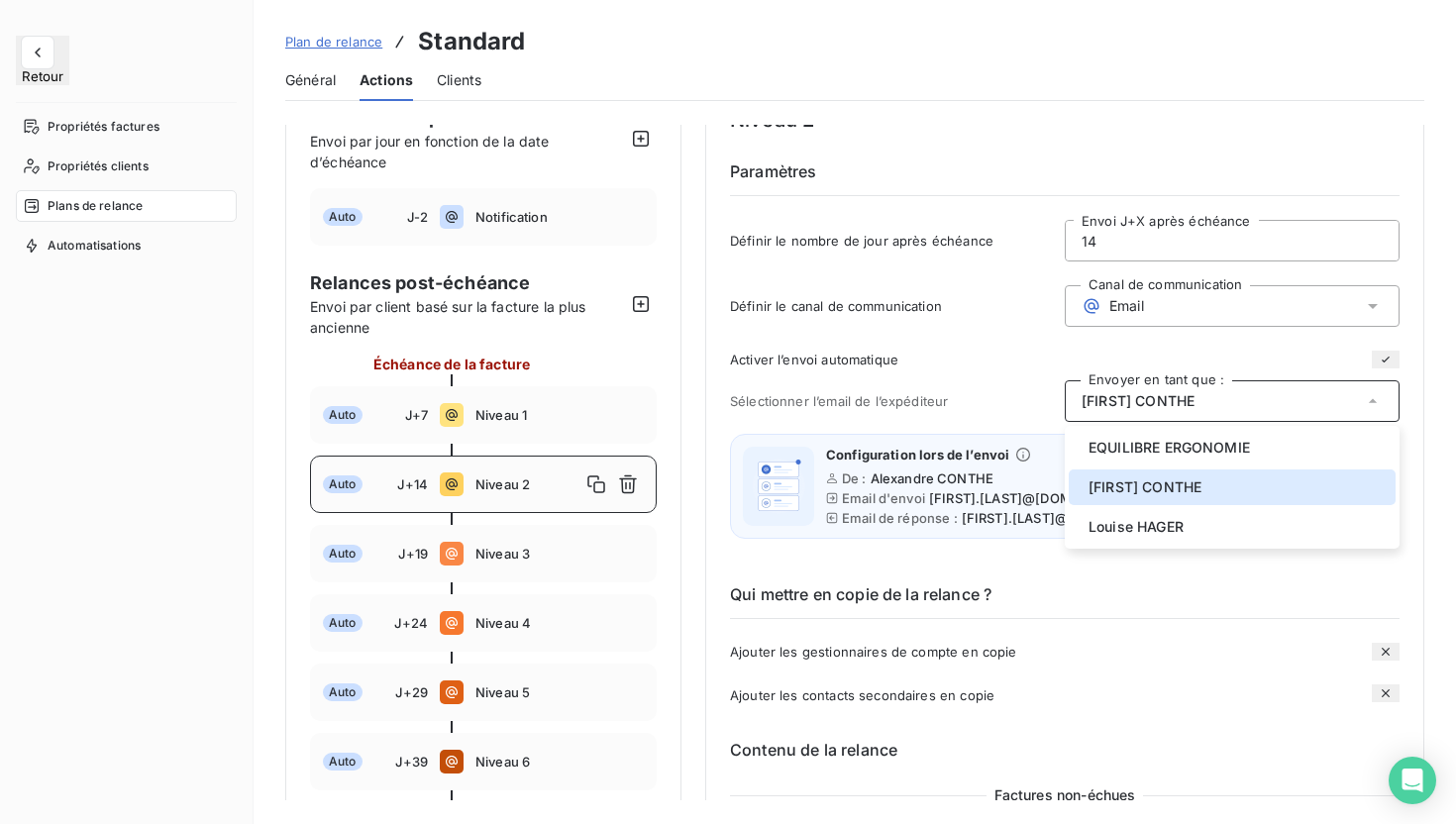 scroll, scrollTop: 0, scrollLeft: 0, axis: both 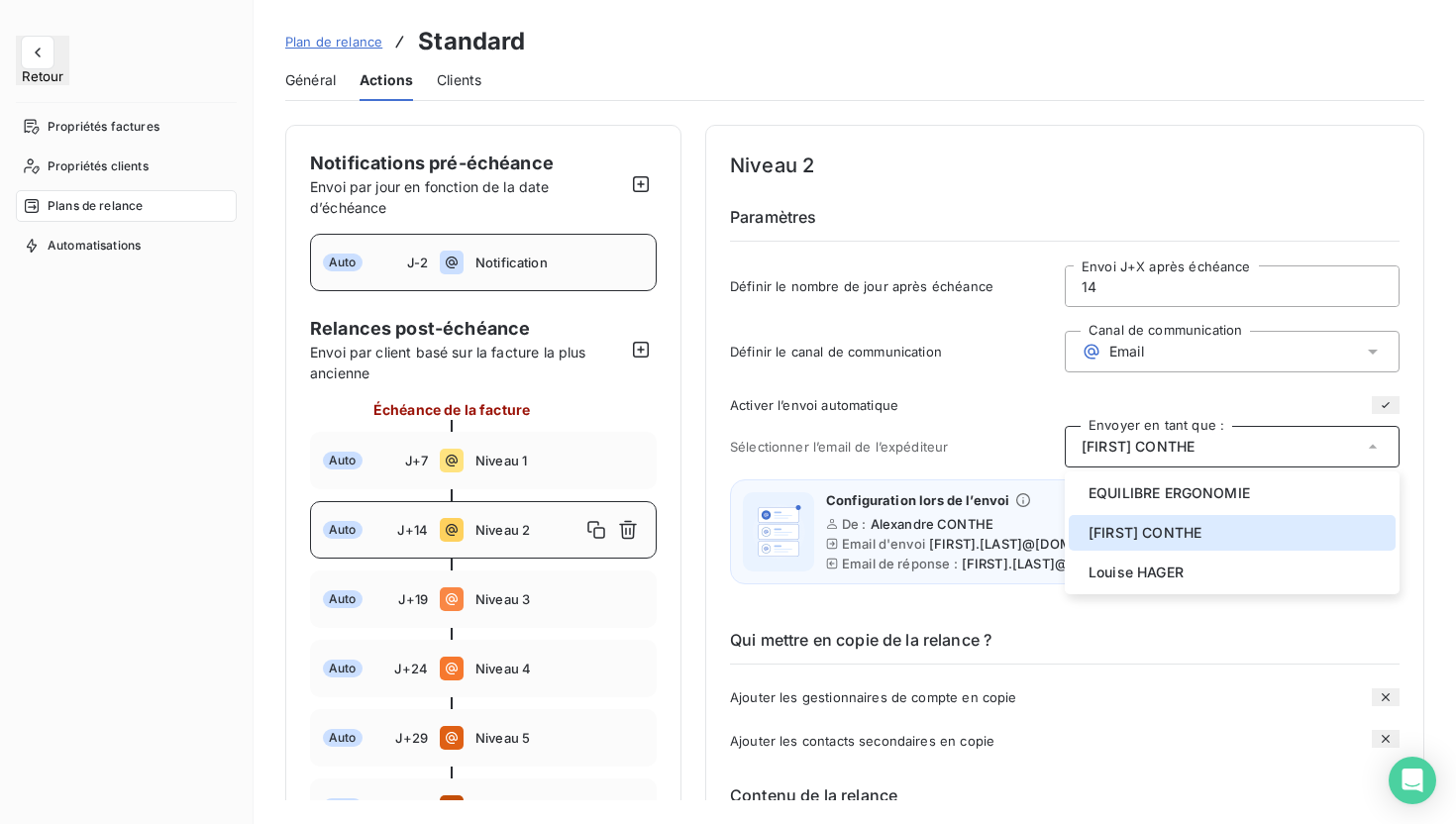 click on "Notification" at bounding box center [560, 262] 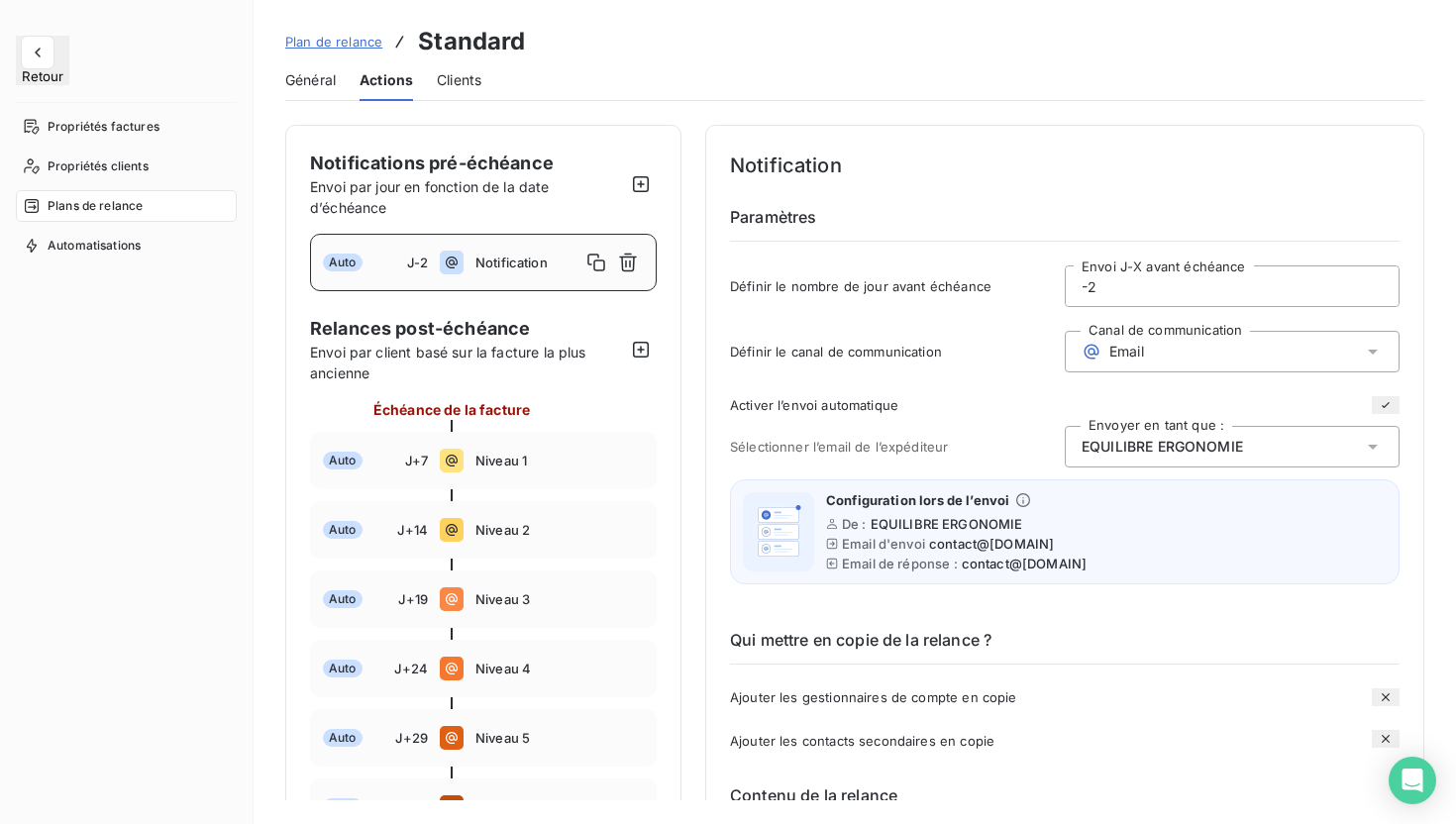 click 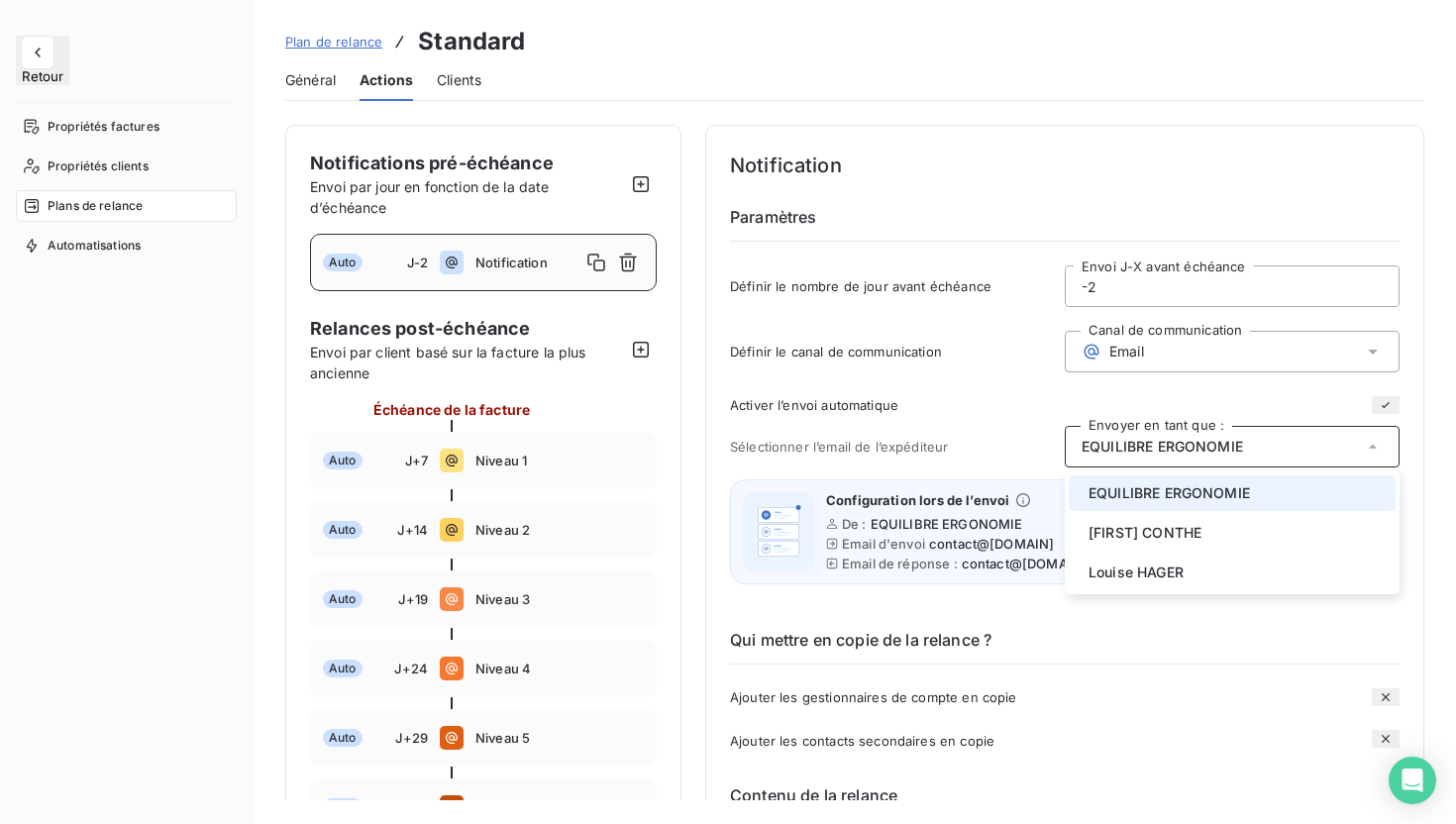 click on "EQUILIBRE   ERGONOMIE" at bounding box center [1169, 493] 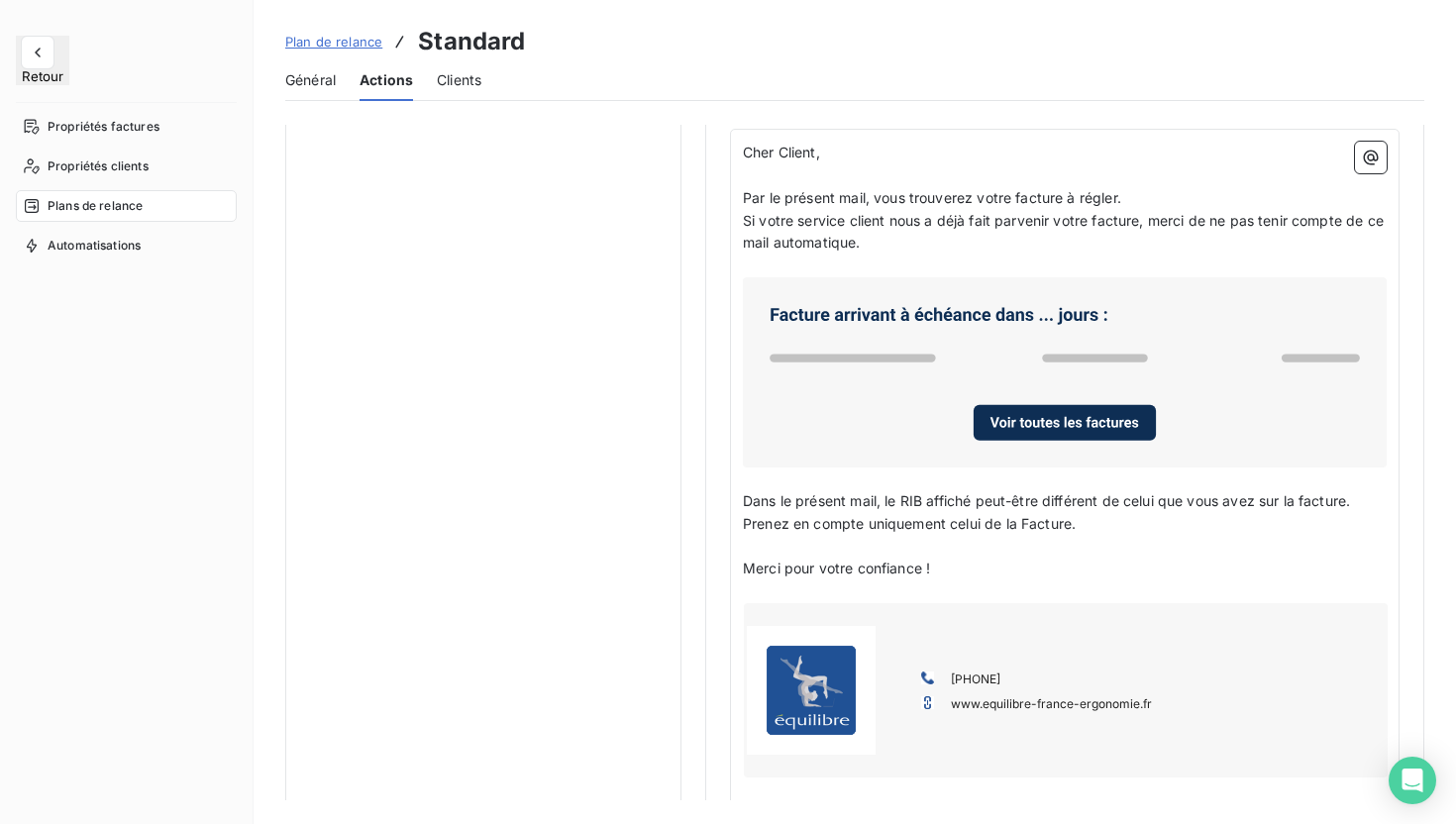 scroll, scrollTop: 1225, scrollLeft: 0, axis: vertical 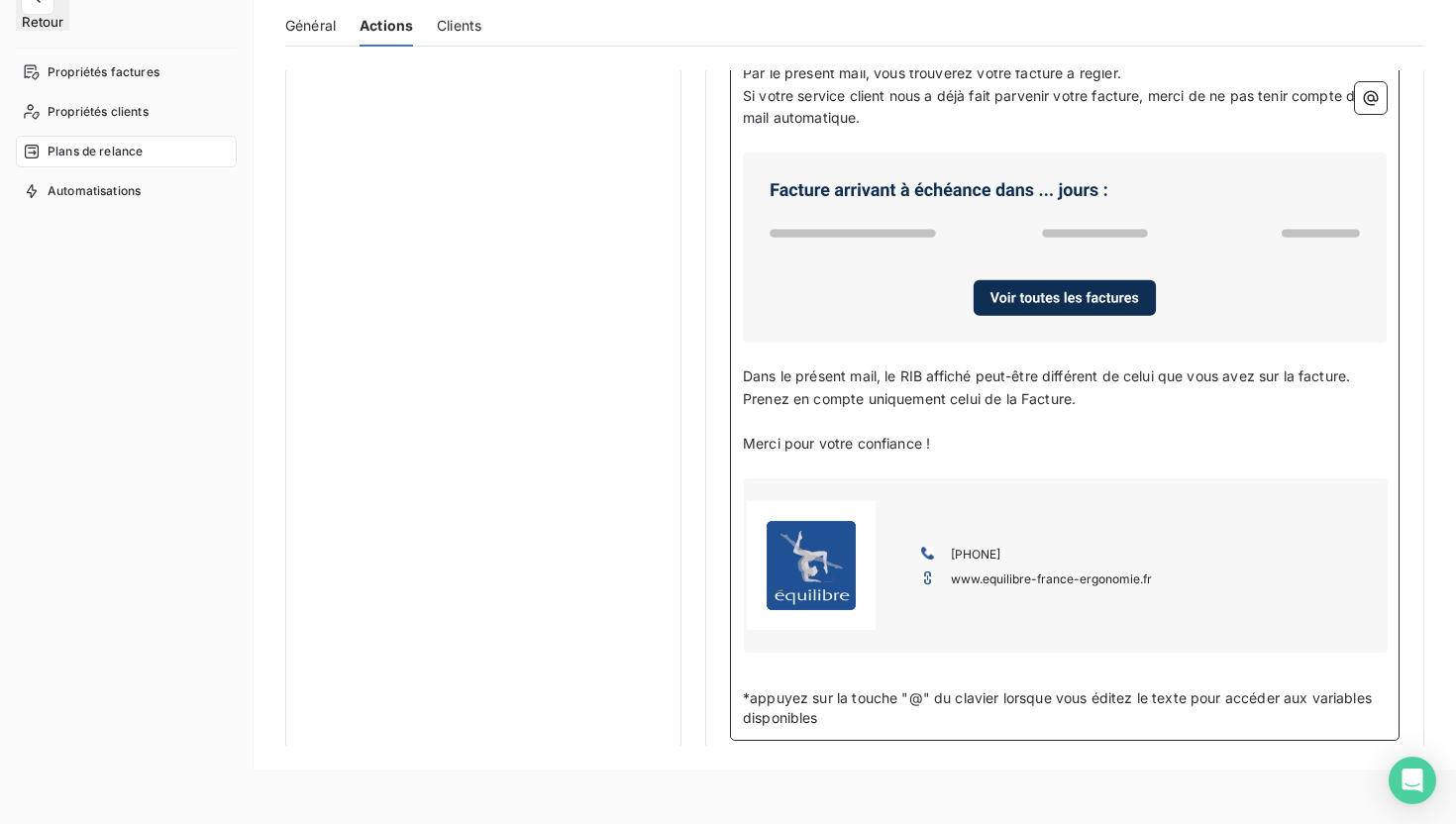 click on "[PHONE]  www.equilibre-france- ergonomie.fr" at bounding box center (1066, 566) 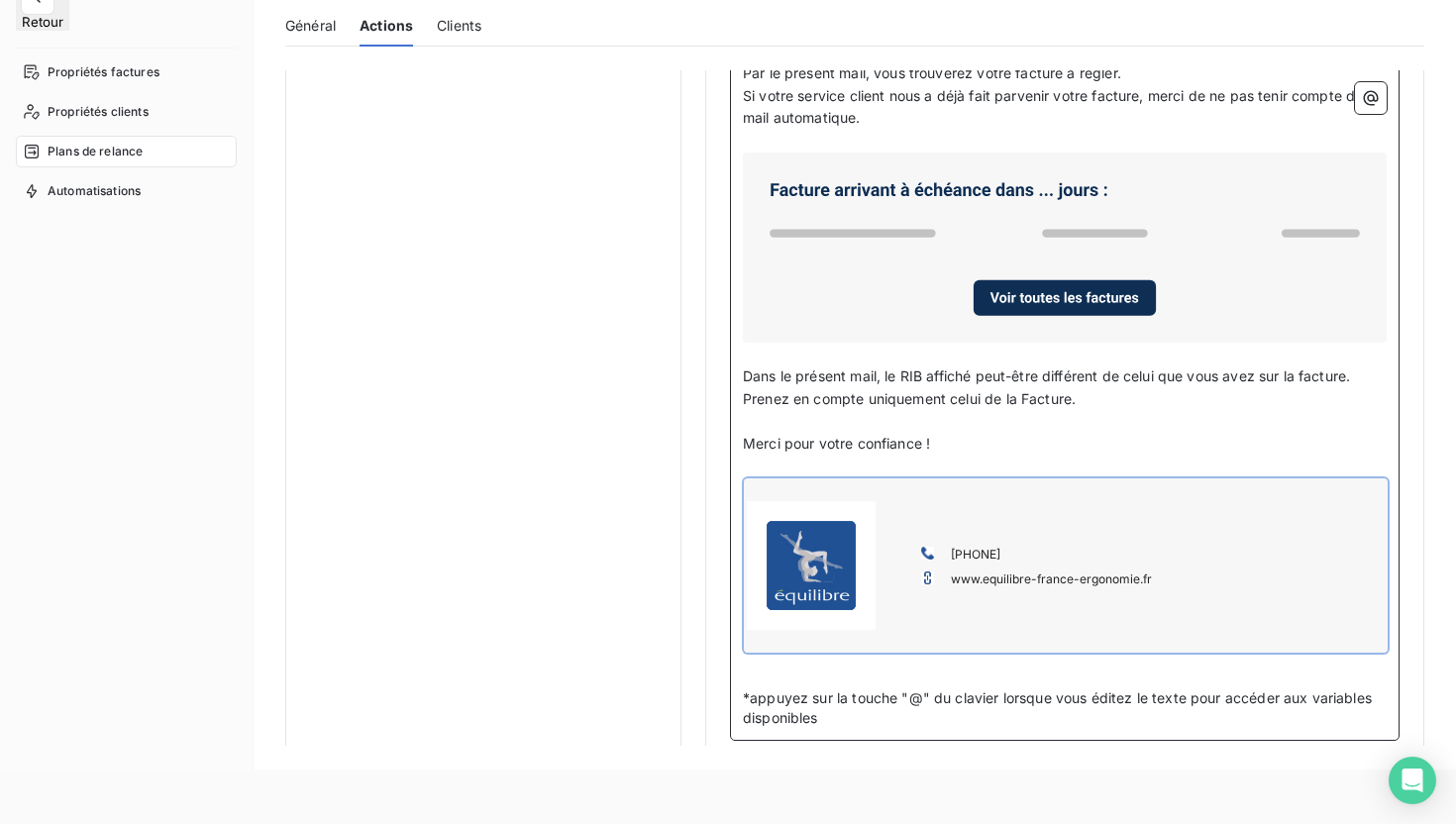 click on "[PHONE]  www.equilibre-france- ergonomie.fr" at bounding box center [1066, 566] 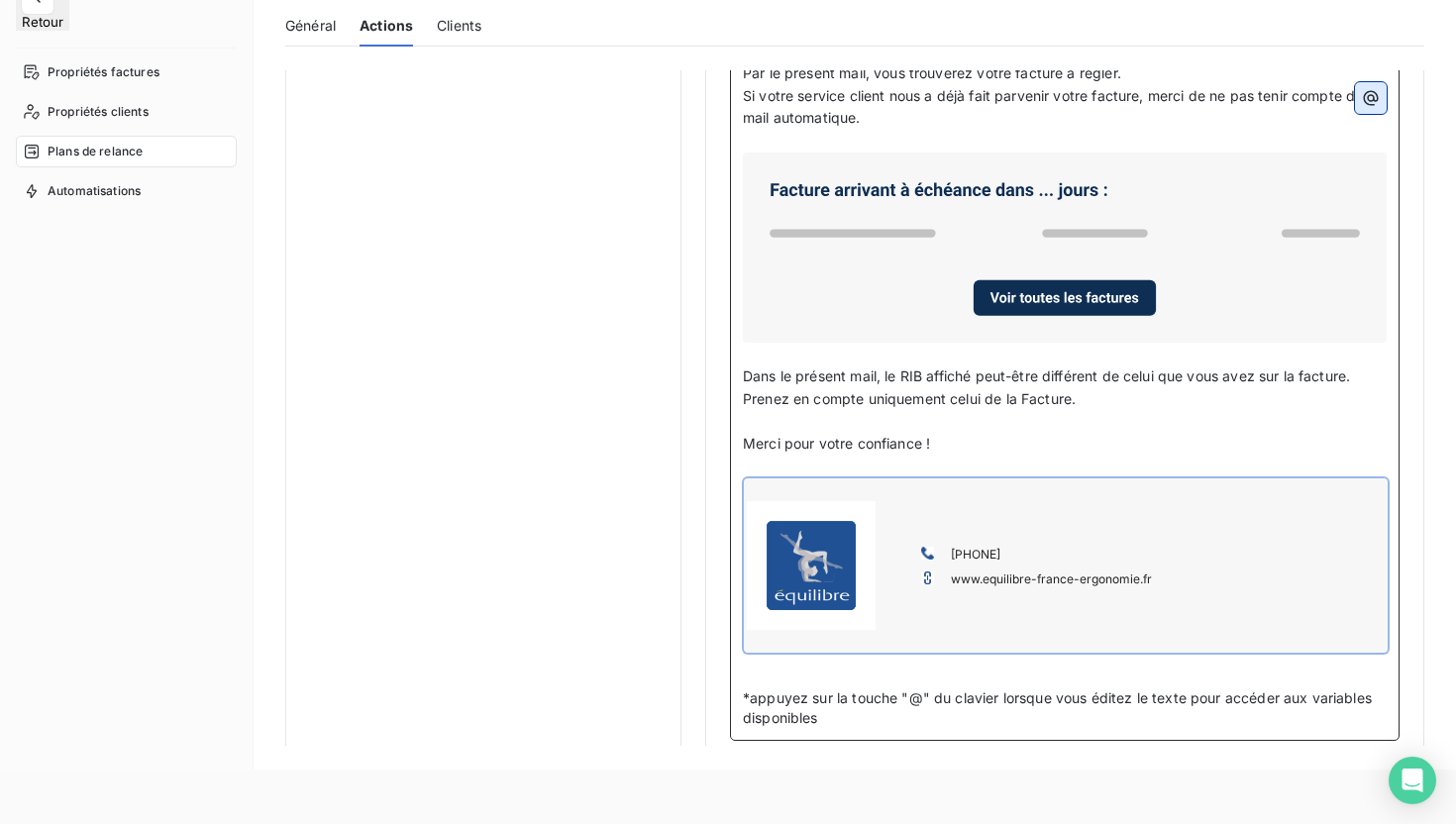 click 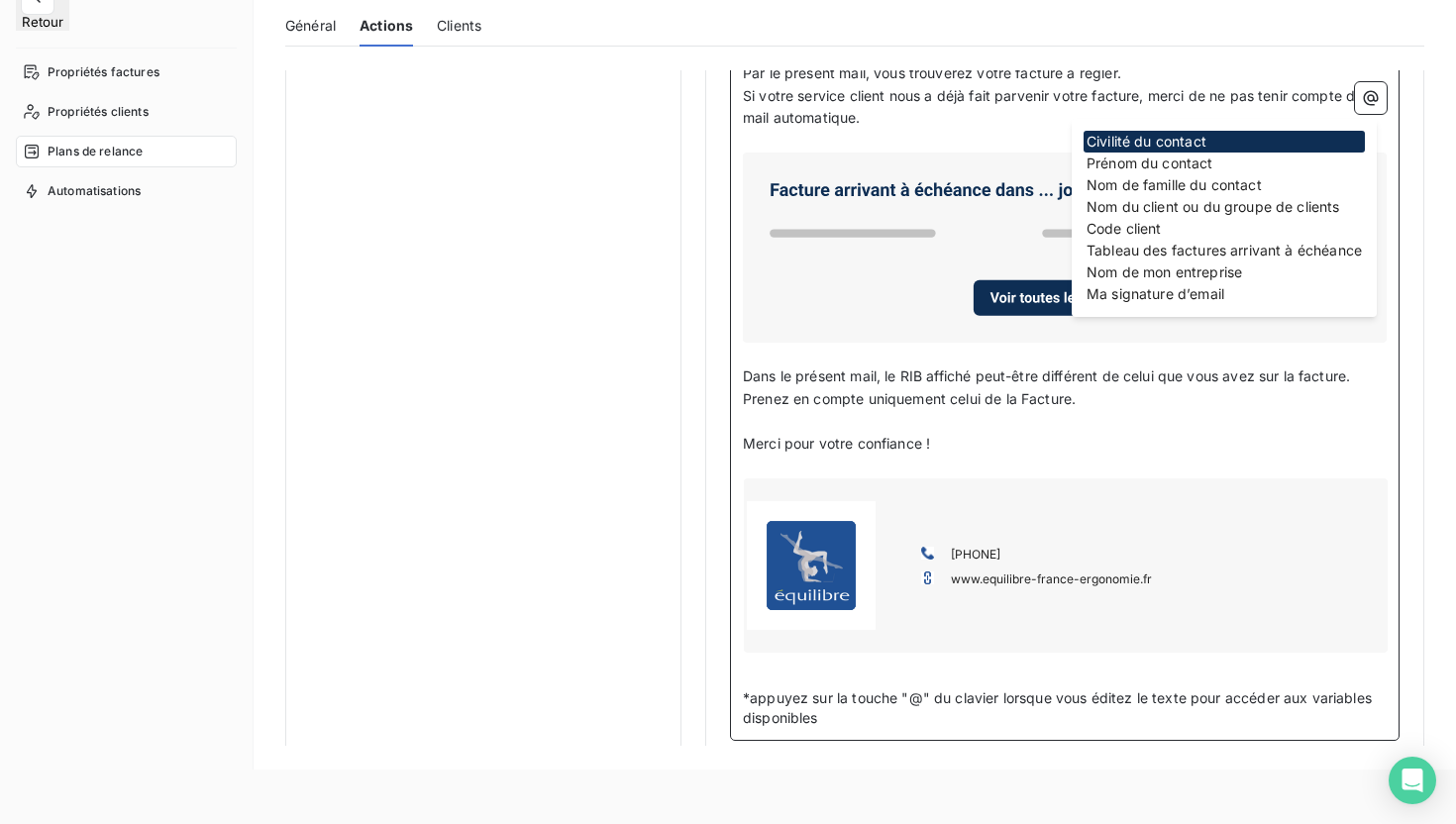 click on "﻿" at bounding box center (1065, 422) 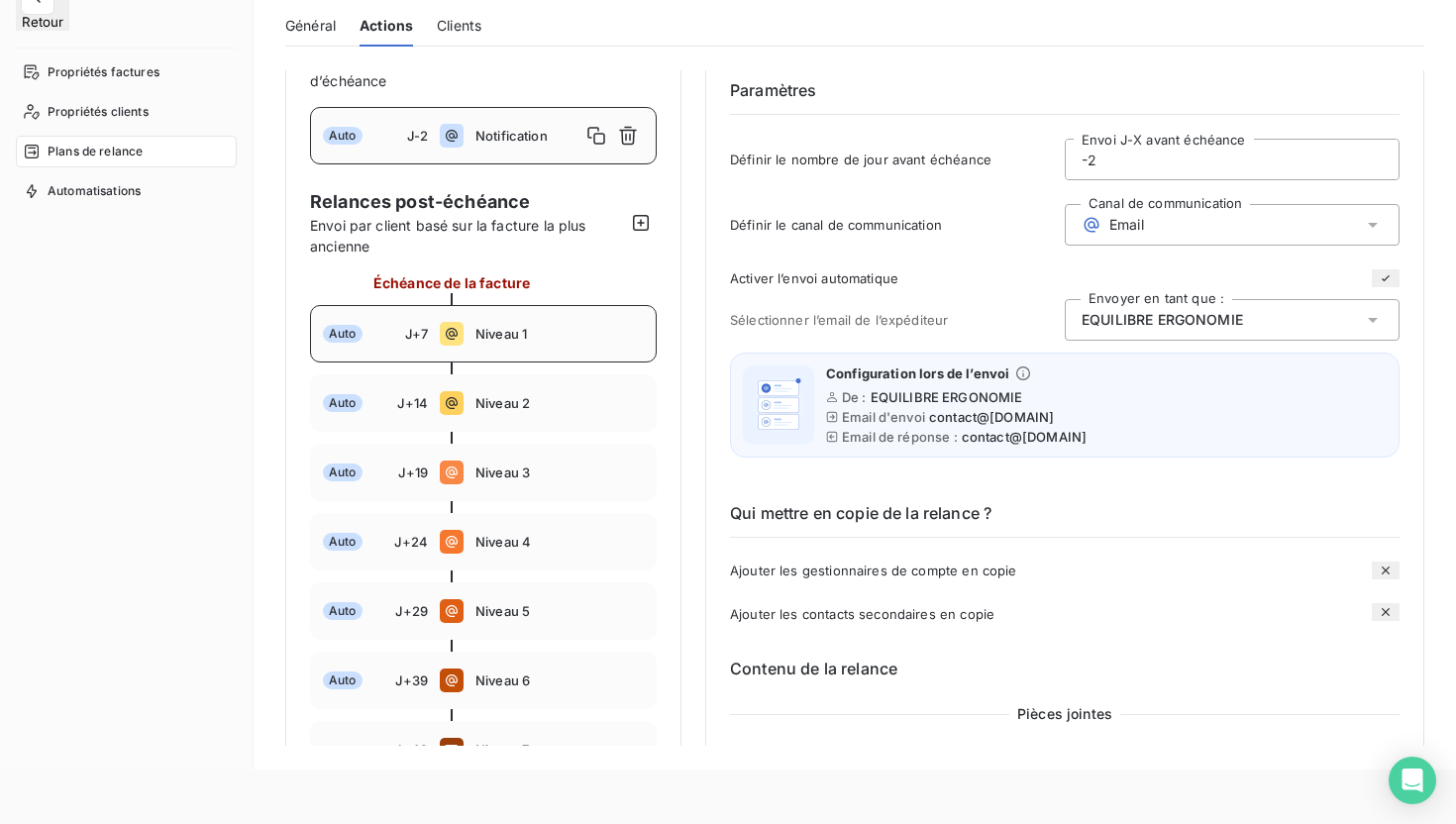 scroll, scrollTop: 64, scrollLeft: 0, axis: vertical 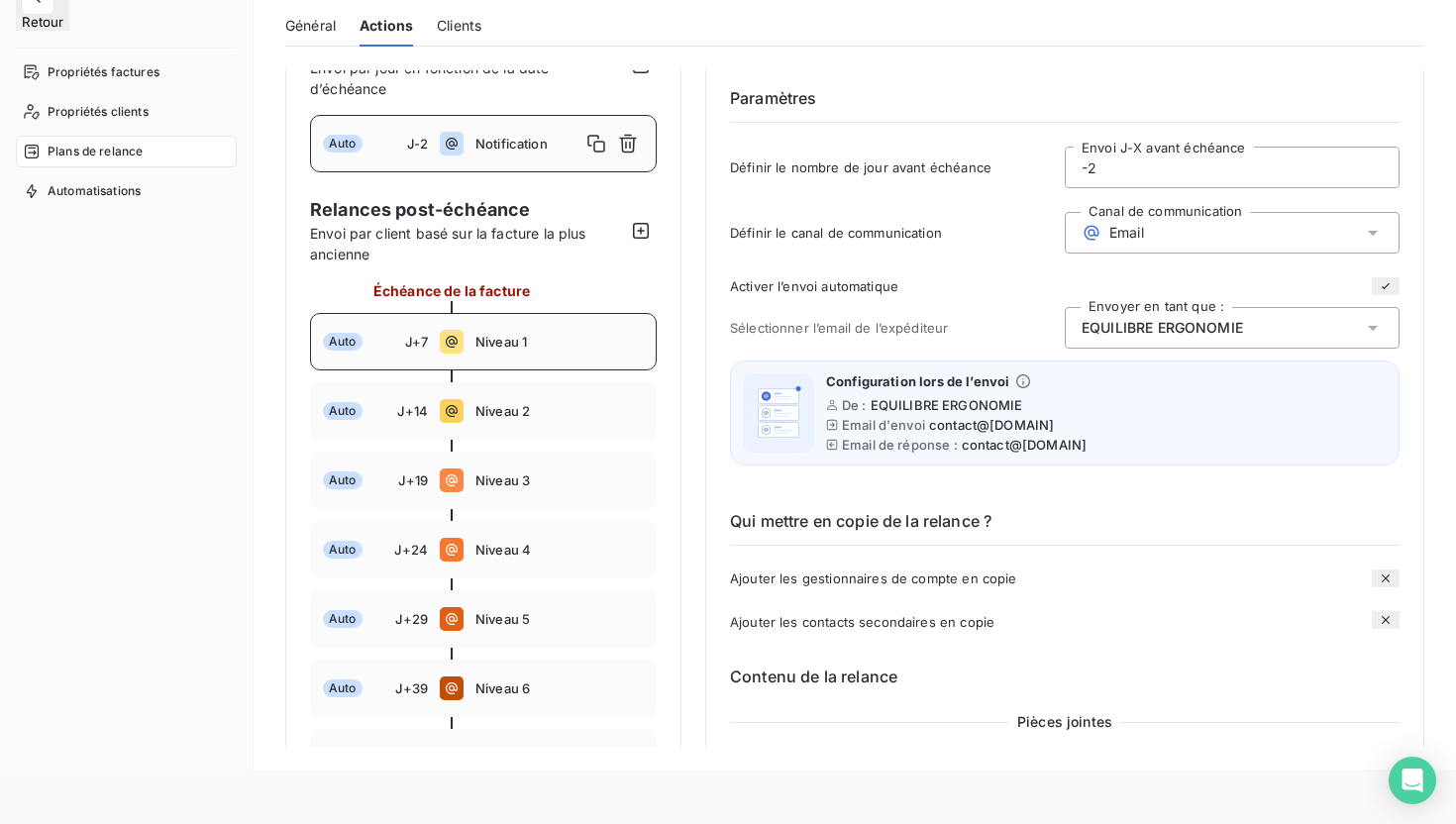 click on "Auto J+7 Niveau 1" at bounding box center (483, 342) 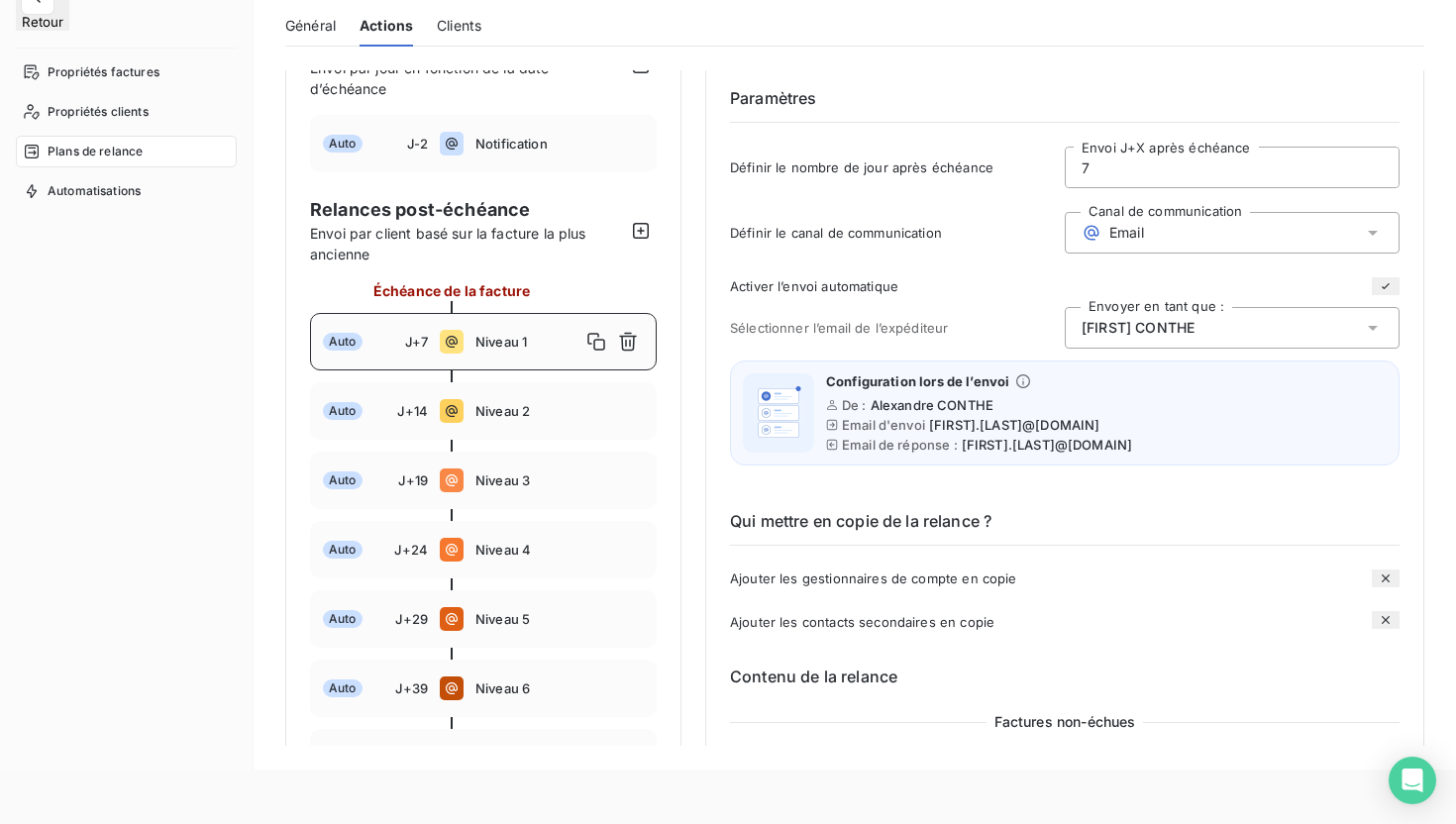 click on "[FIRST]   [LAST]" at bounding box center [1138, 328] 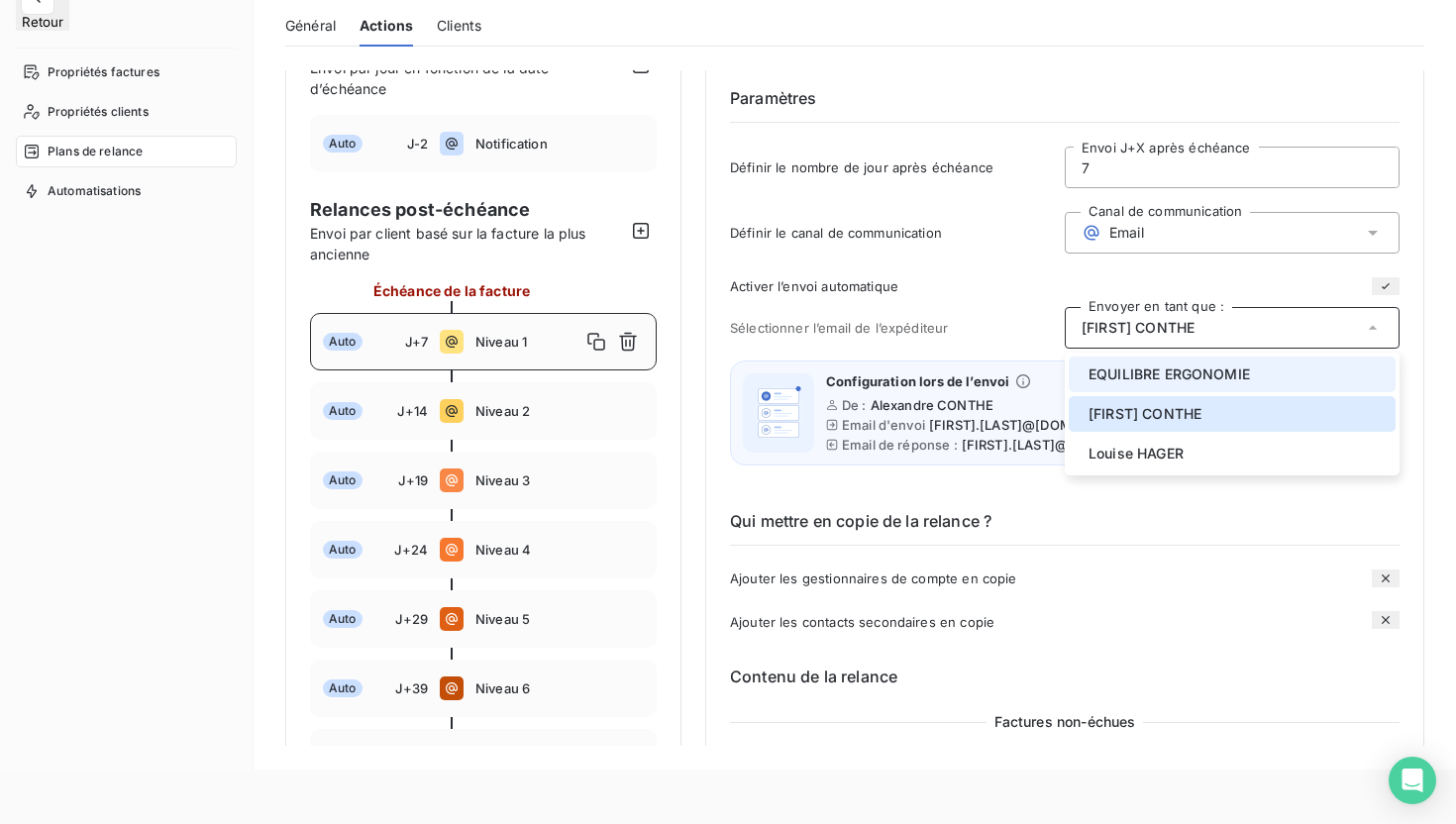 click on "EQUILIBRE   ERGONOMIE" at bounding box center (1169, 374) 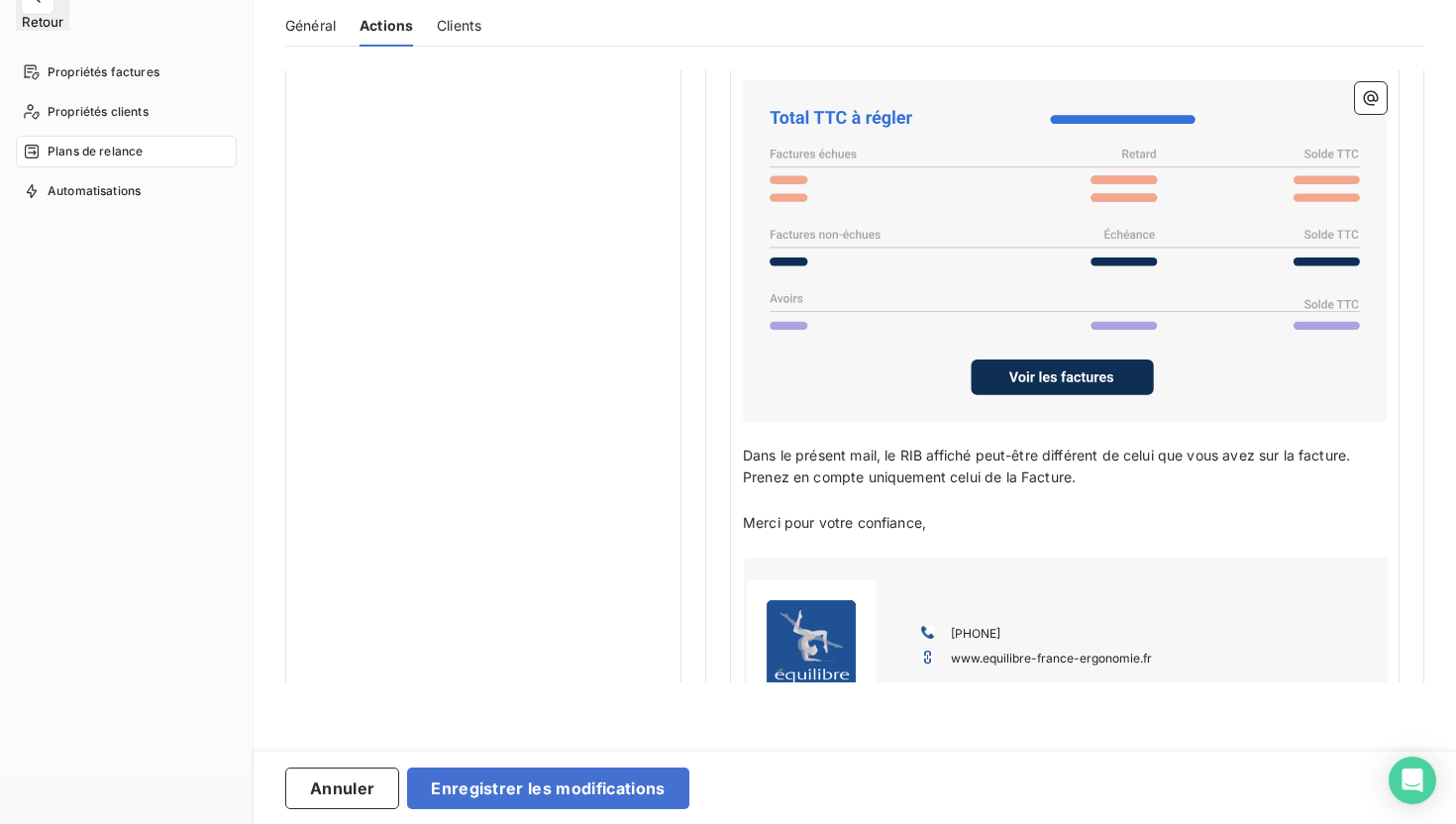 scroll, scrollTop: 1764, scrollLeft: 0, axis: vertical 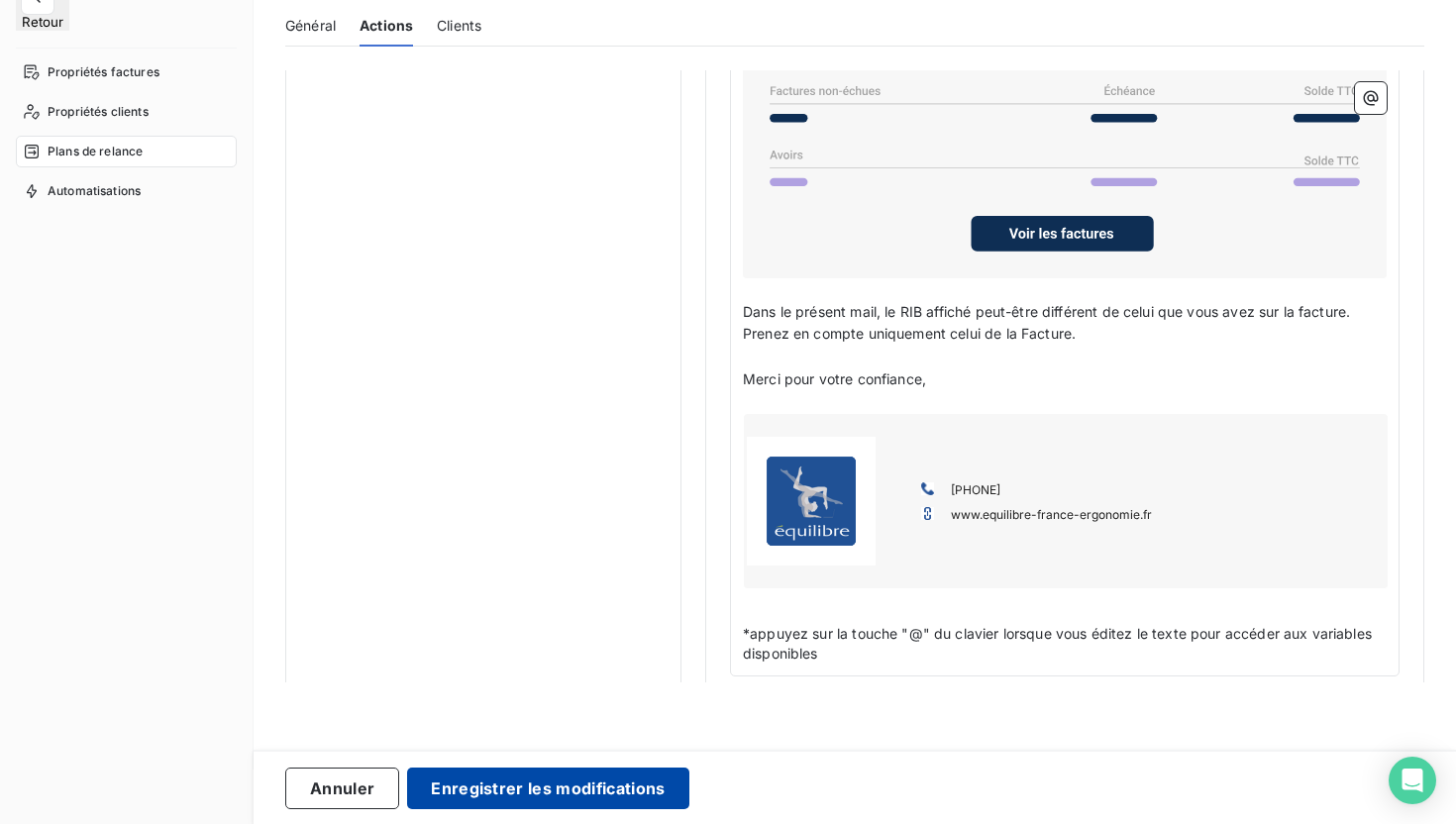 click on "Enregistrer les modifications" at bounding box center [548, 788] 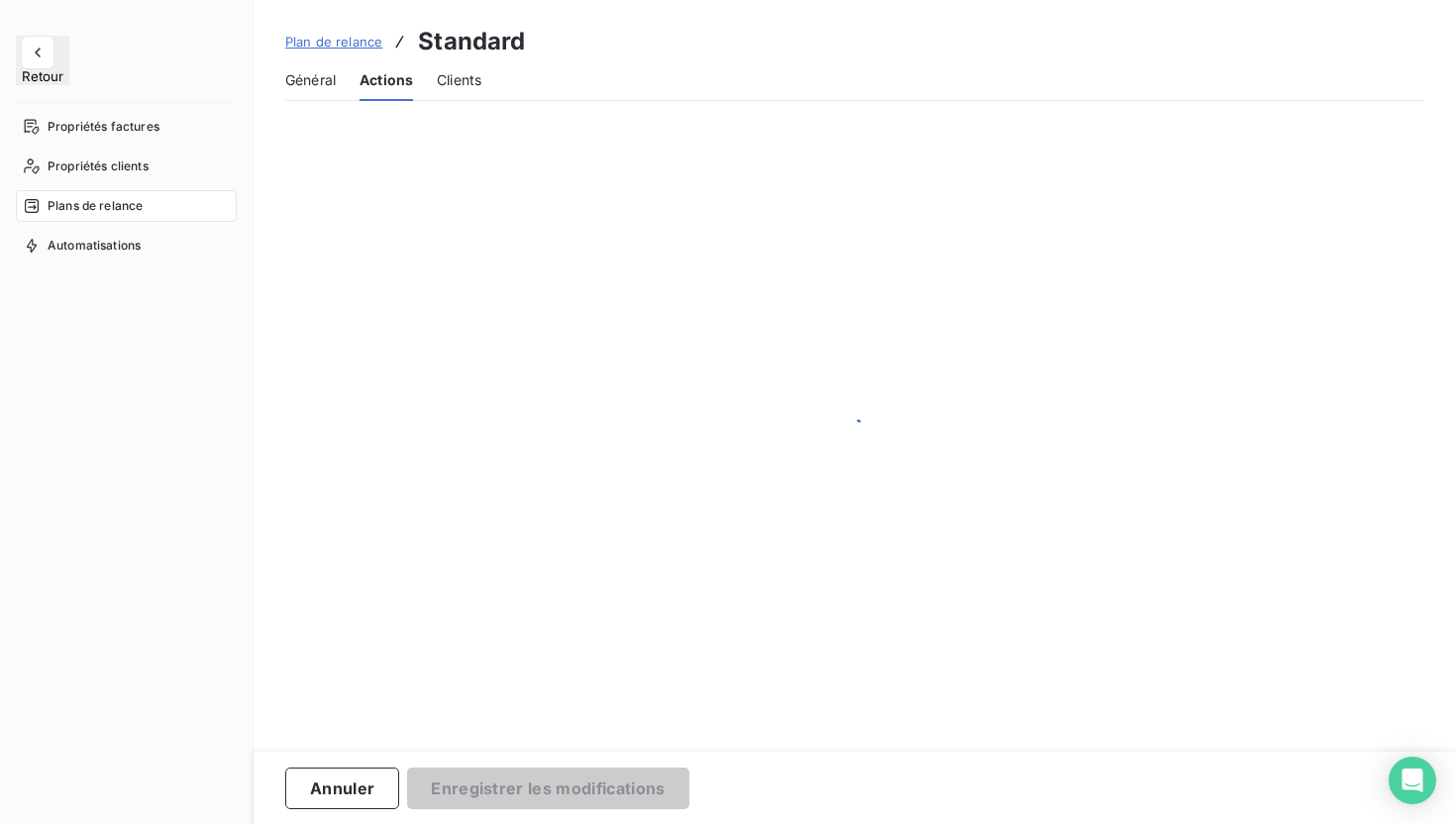 scroll, scrollTop: 0, scrollLeft: 0, axis: both 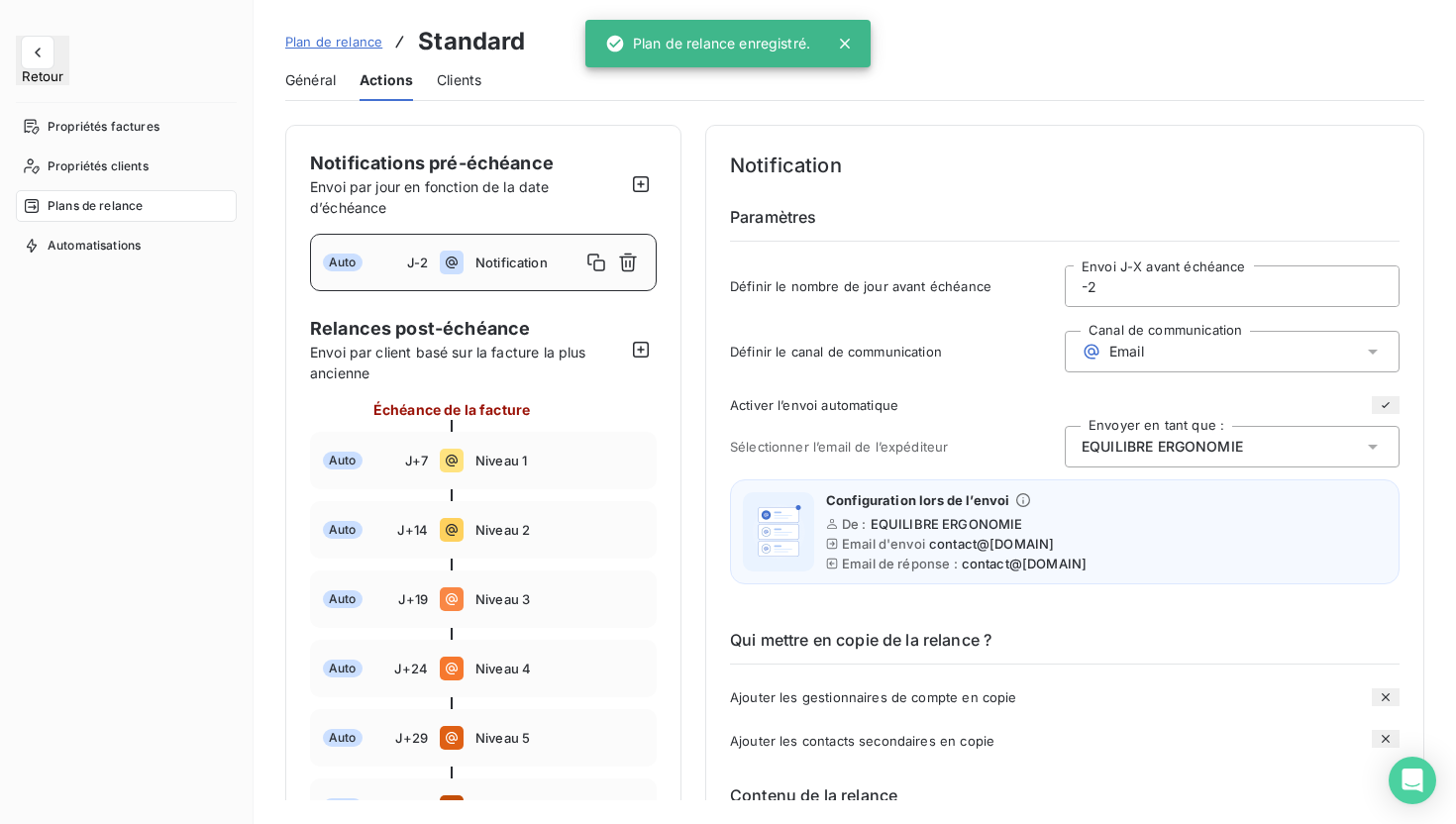 click on "Notification" at bounding box center [560, 262] 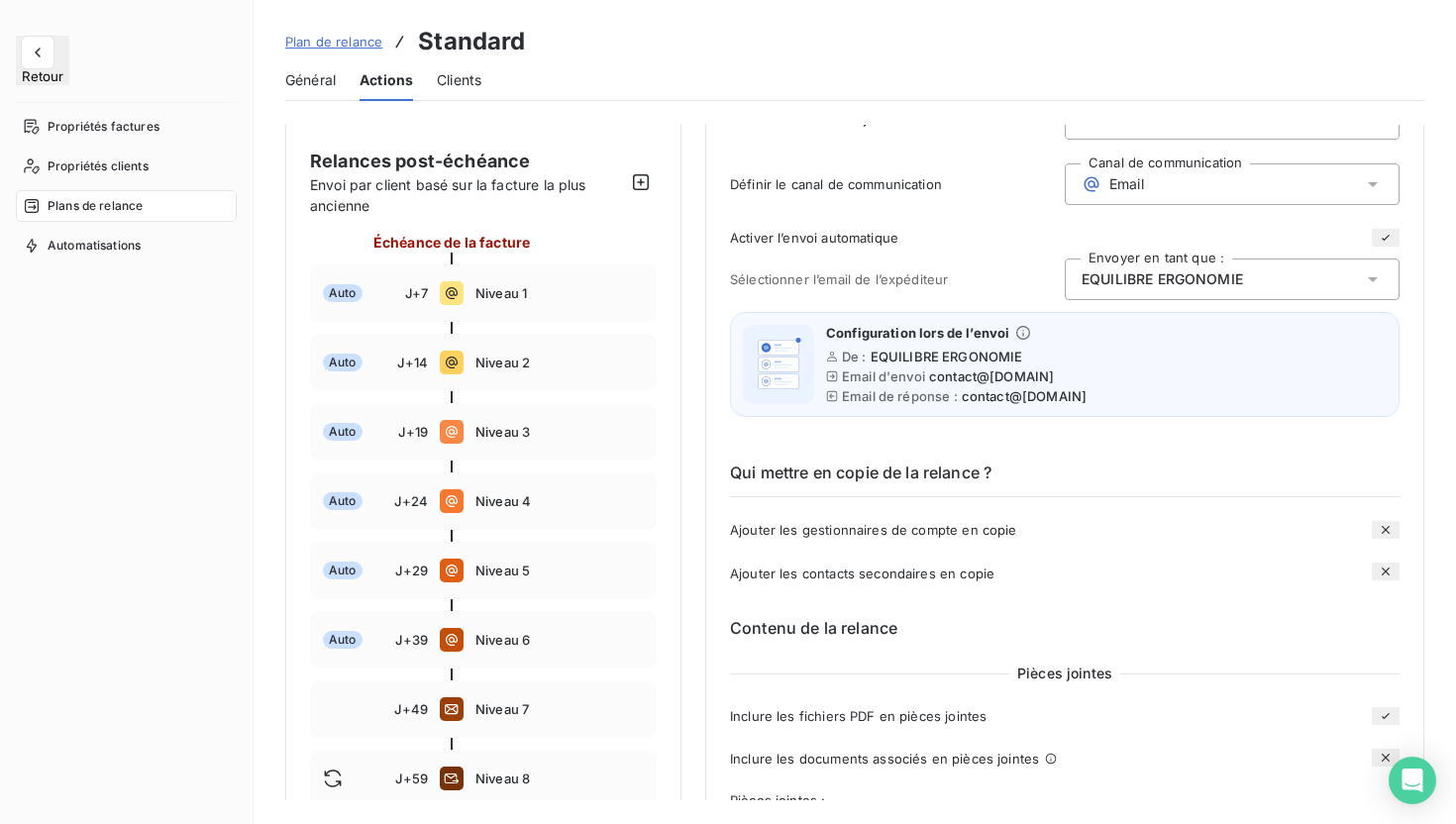 scroll, scrollTop: 0, scrollLeft: 0, axis: both 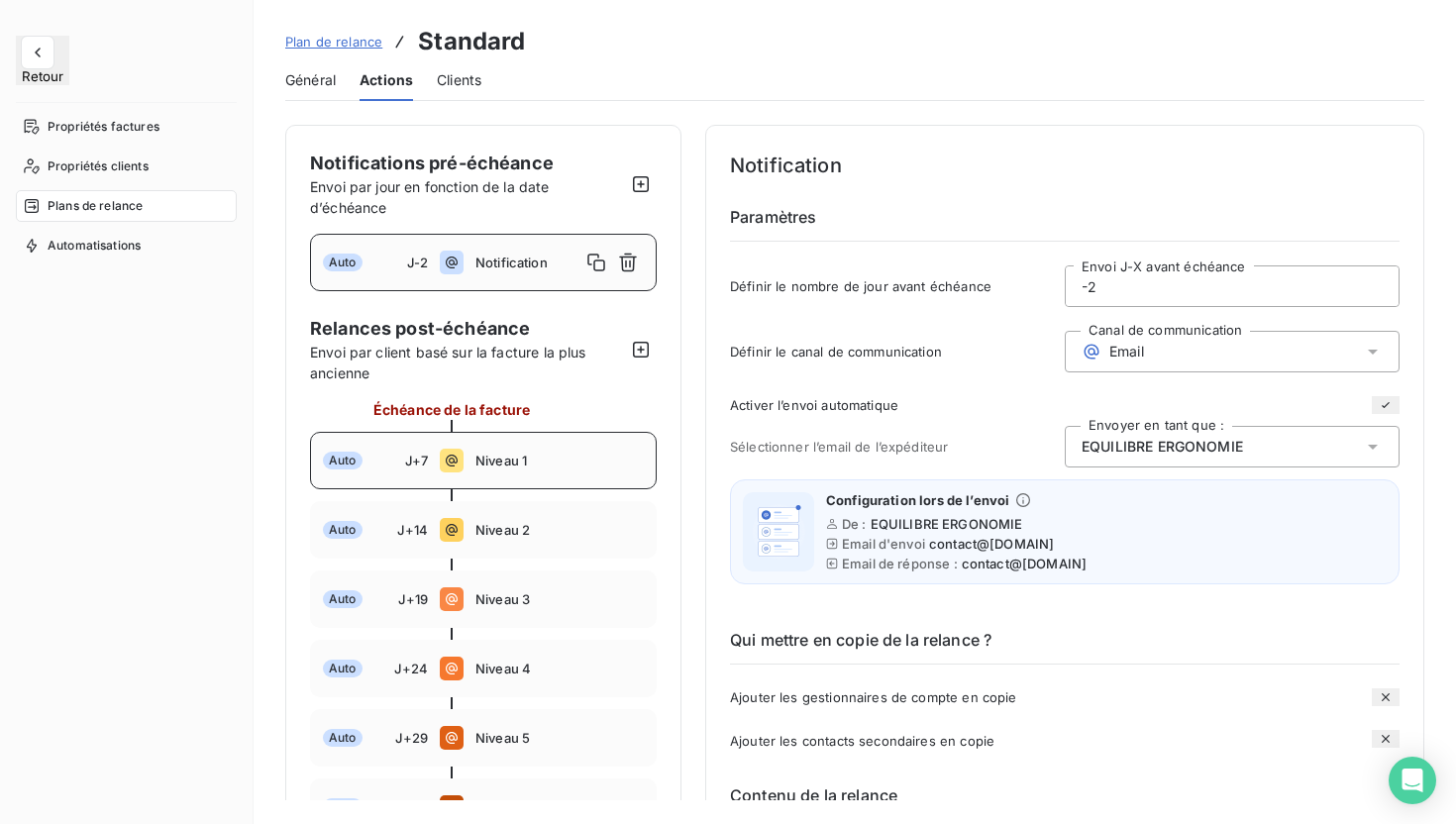 click on "Auto J+7 Niveau 1" at bounding box center [483, 461] 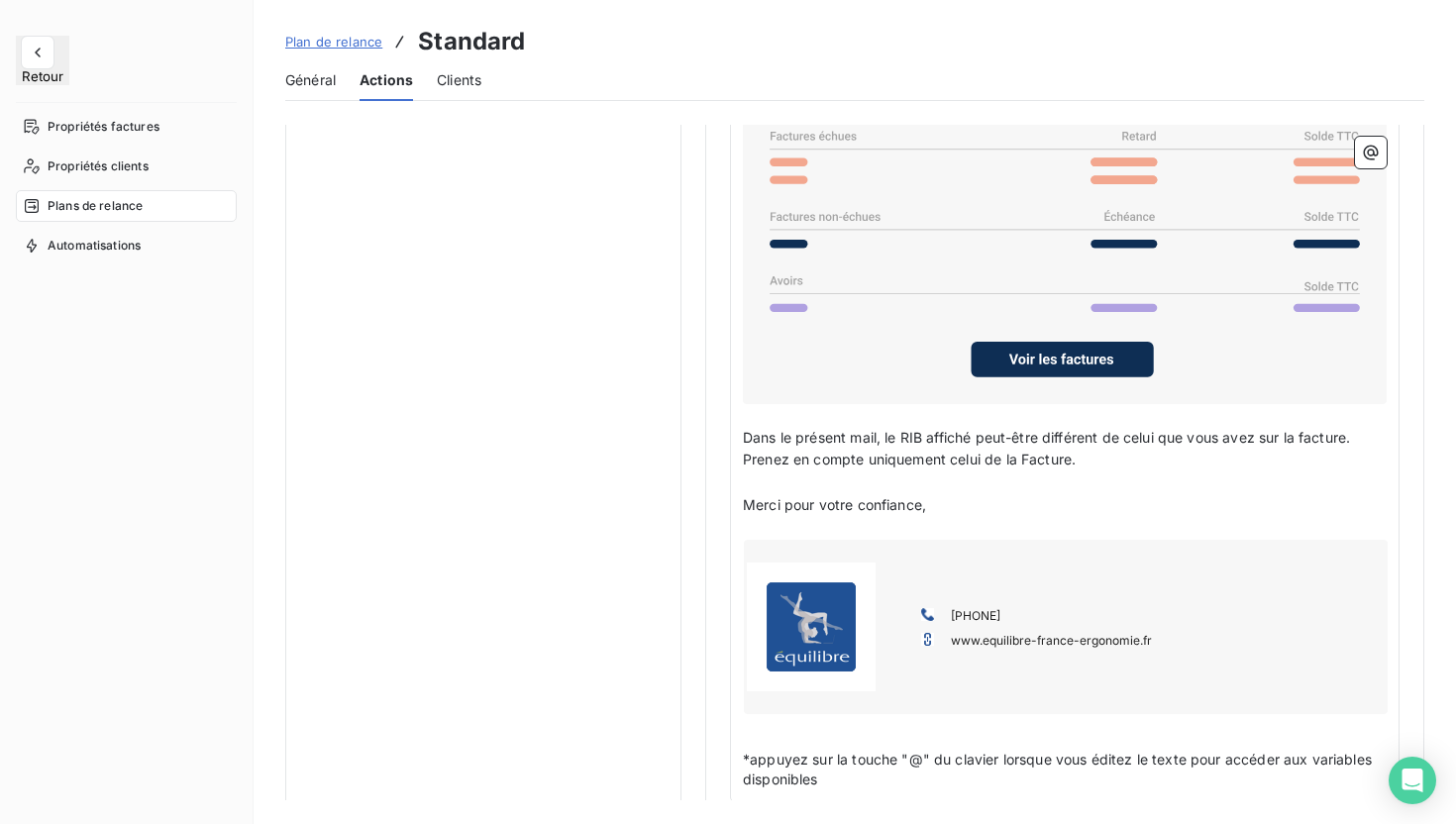 scroll, scrollTop: 1700, scrollLeft: 0, axis: vertical 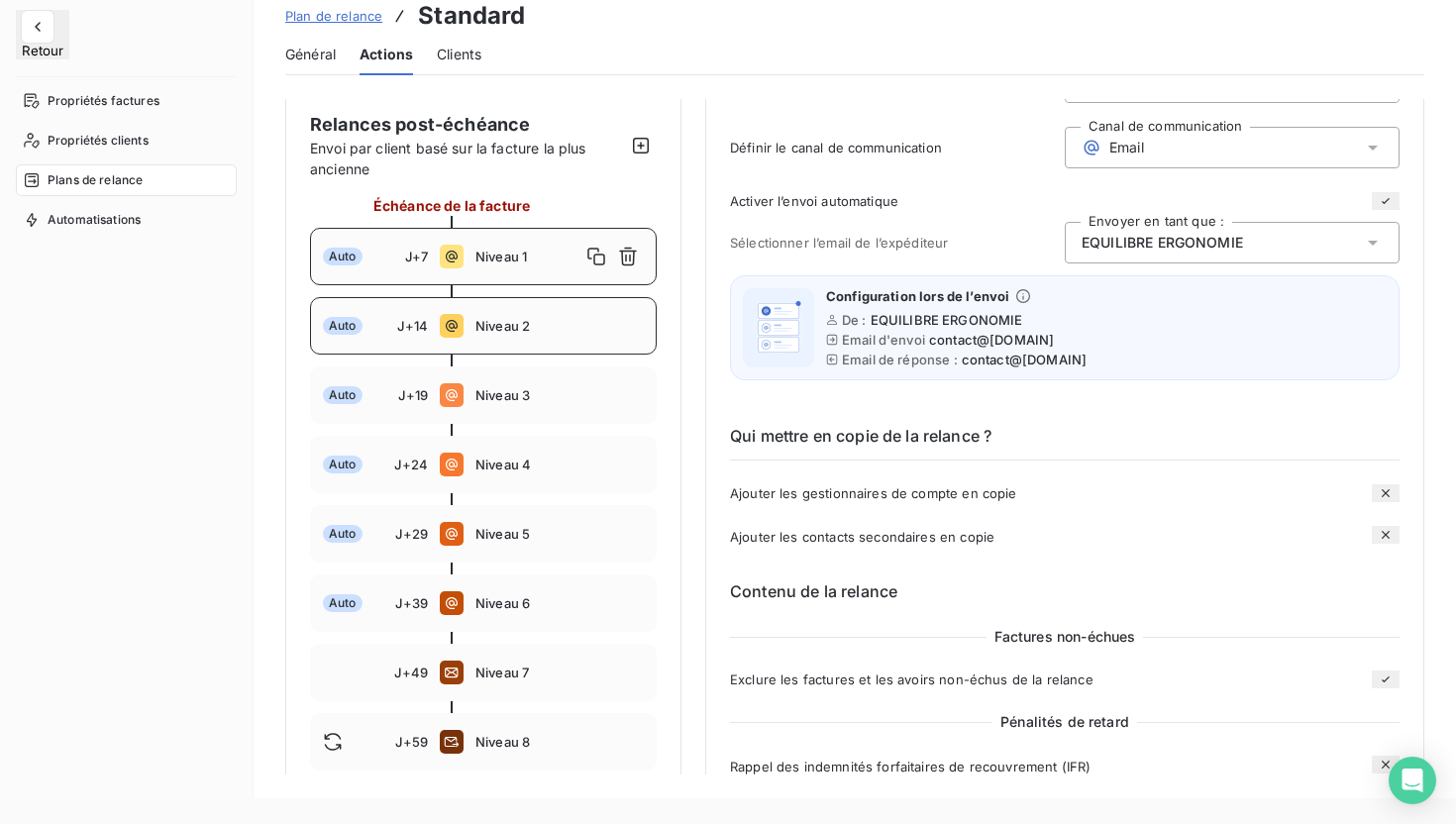 click on "Niveau 2" at bounding box center (560, 326) 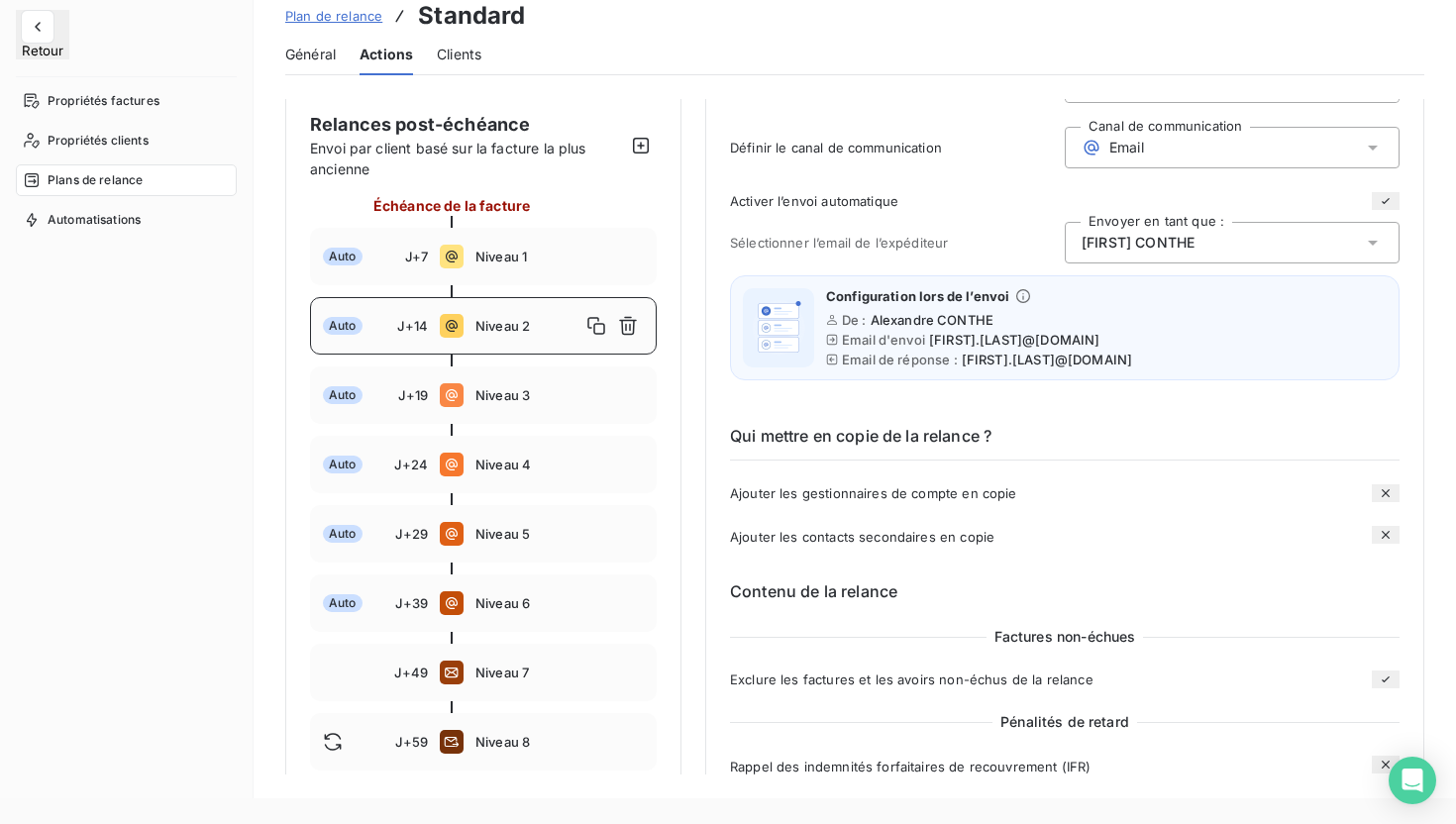 click on "[FIRST]   [LAST]" at bounding box center (1232, 243) 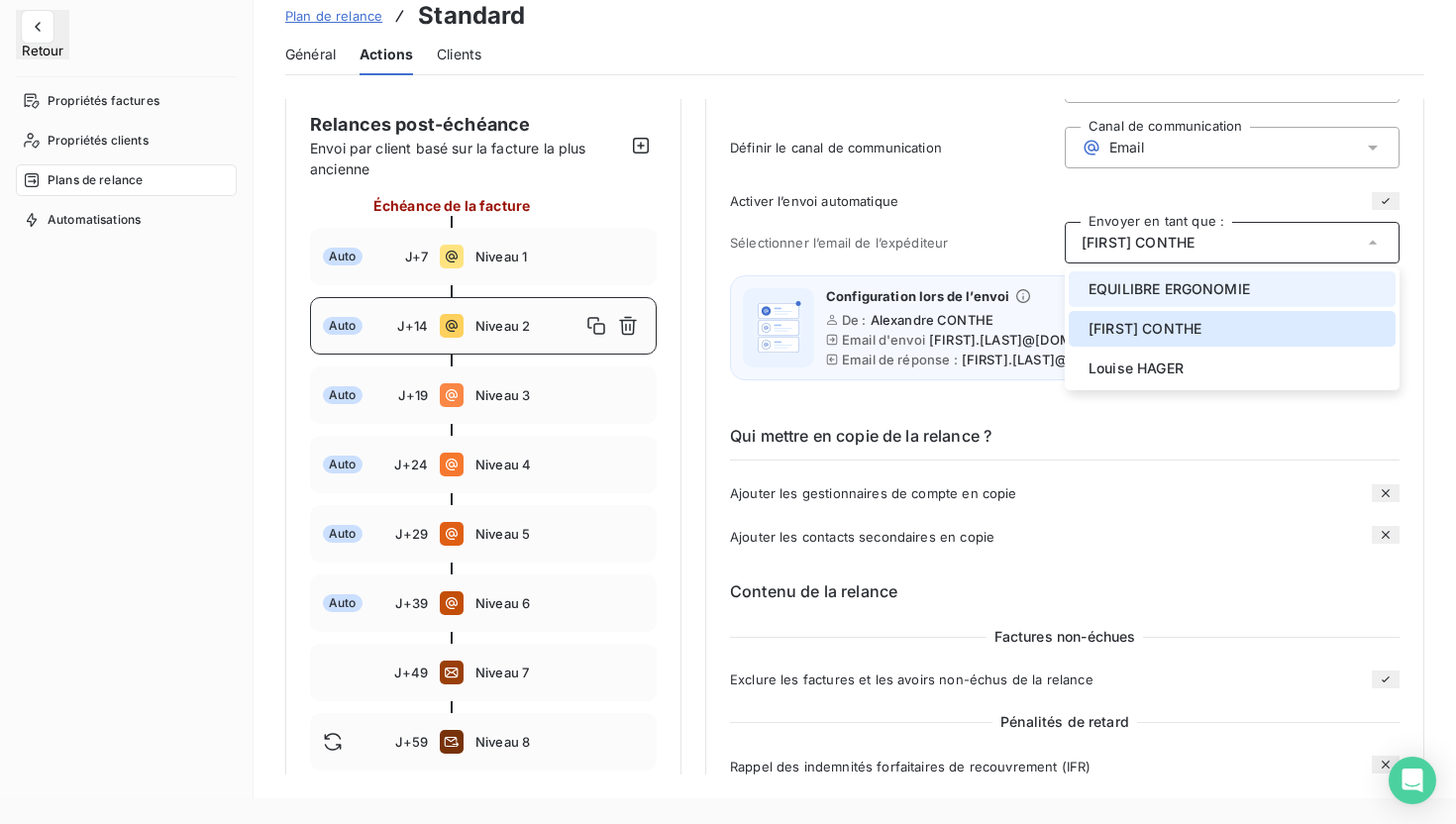 click on "EQUILIBRE   ERGONOMIE" at bounding box center [1169, 289] 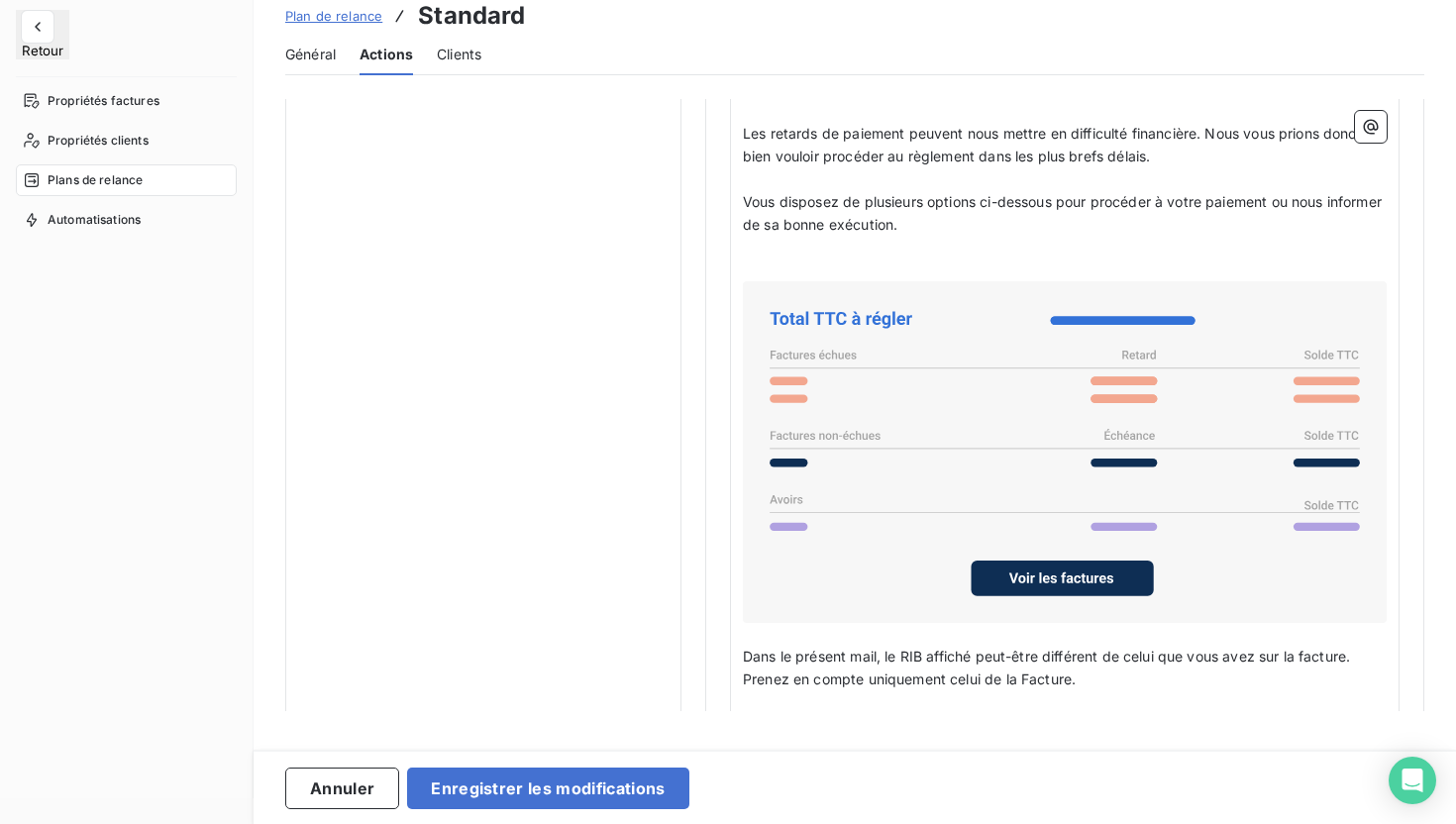 scroll, scrollTop: 1631, scrollLeft: 0, axis: vertical 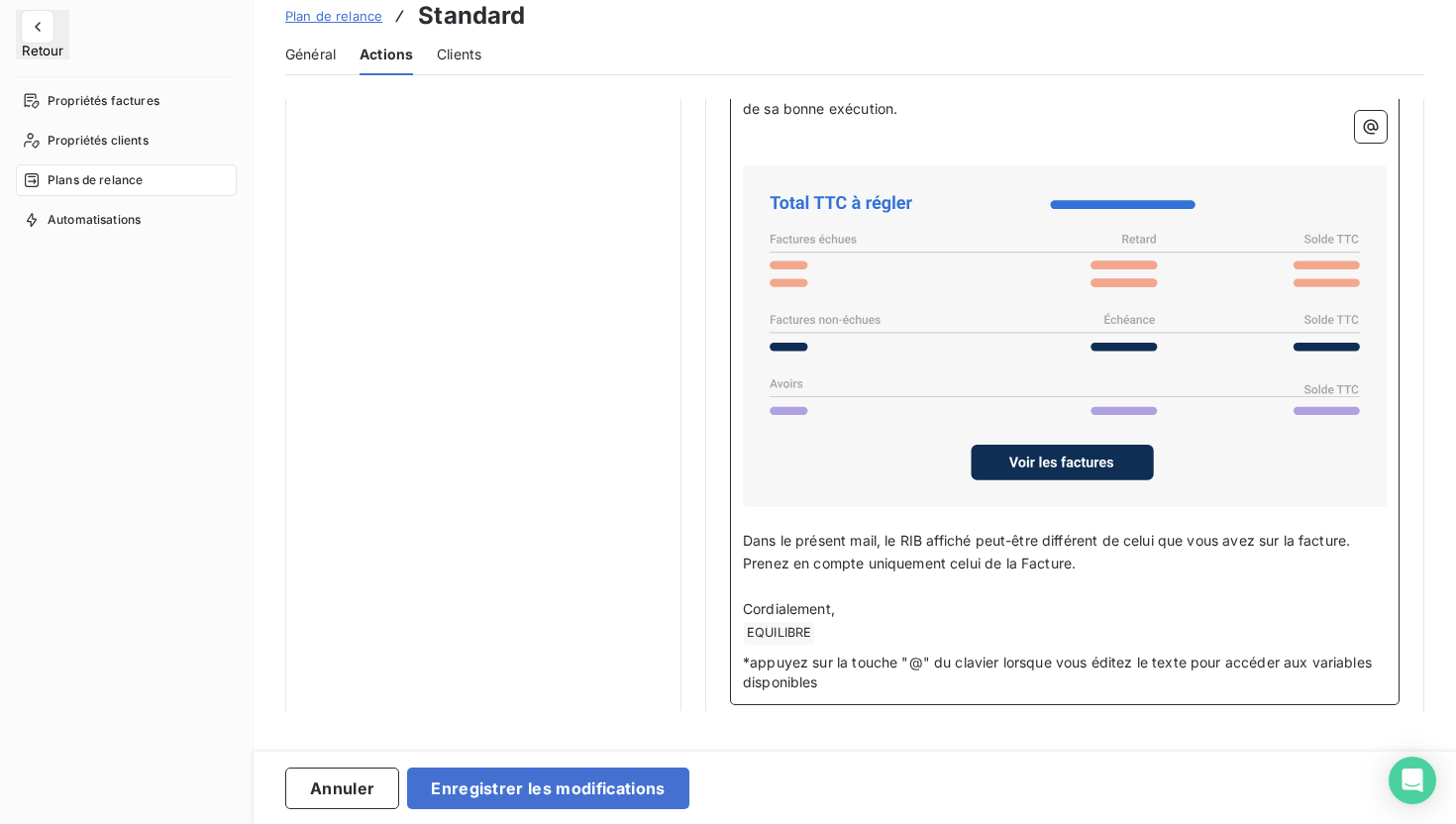 click on "﻿ EQUILIBRE ﻿ ﻿" at bounding box center [1065, 633] 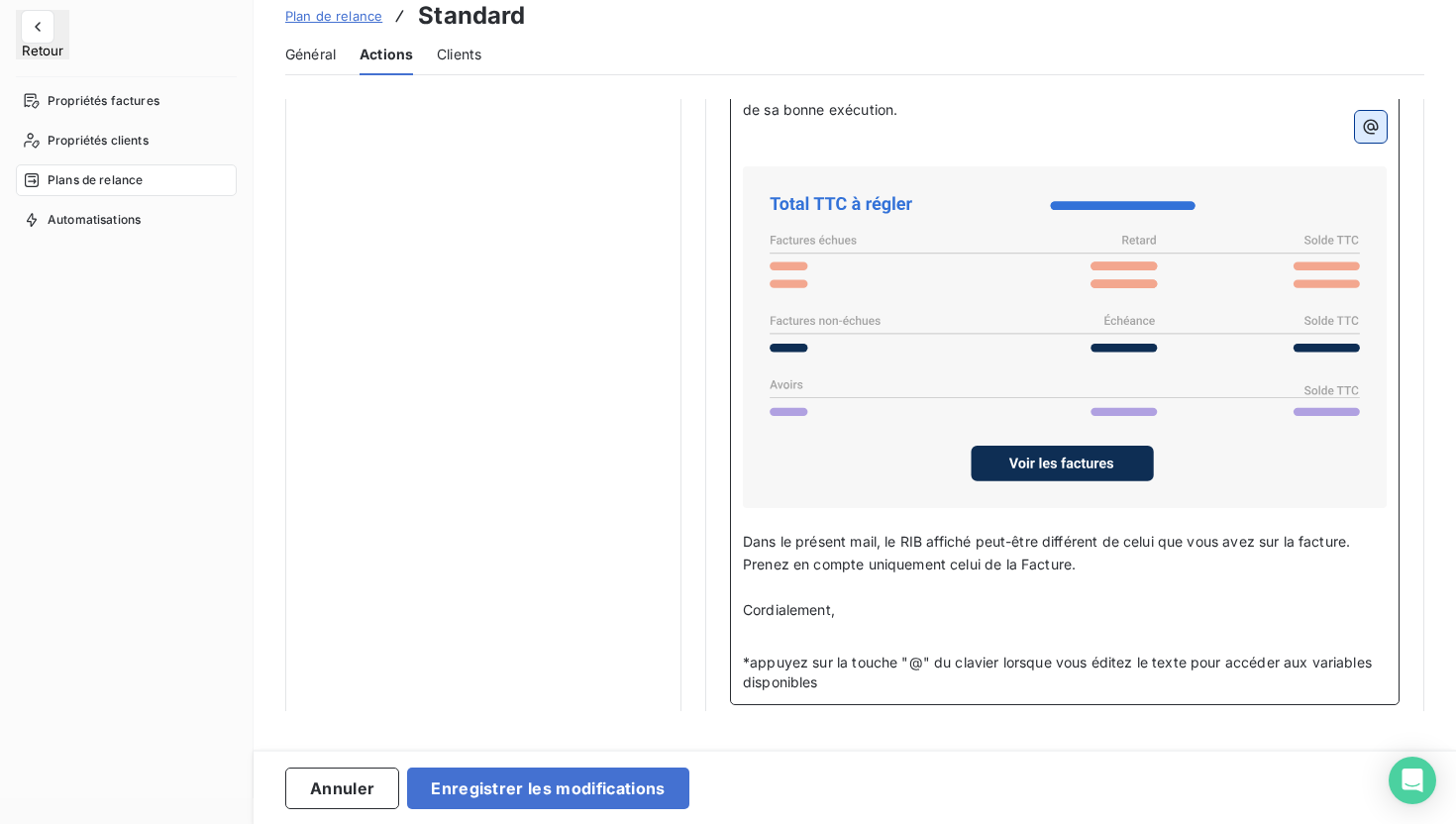 click 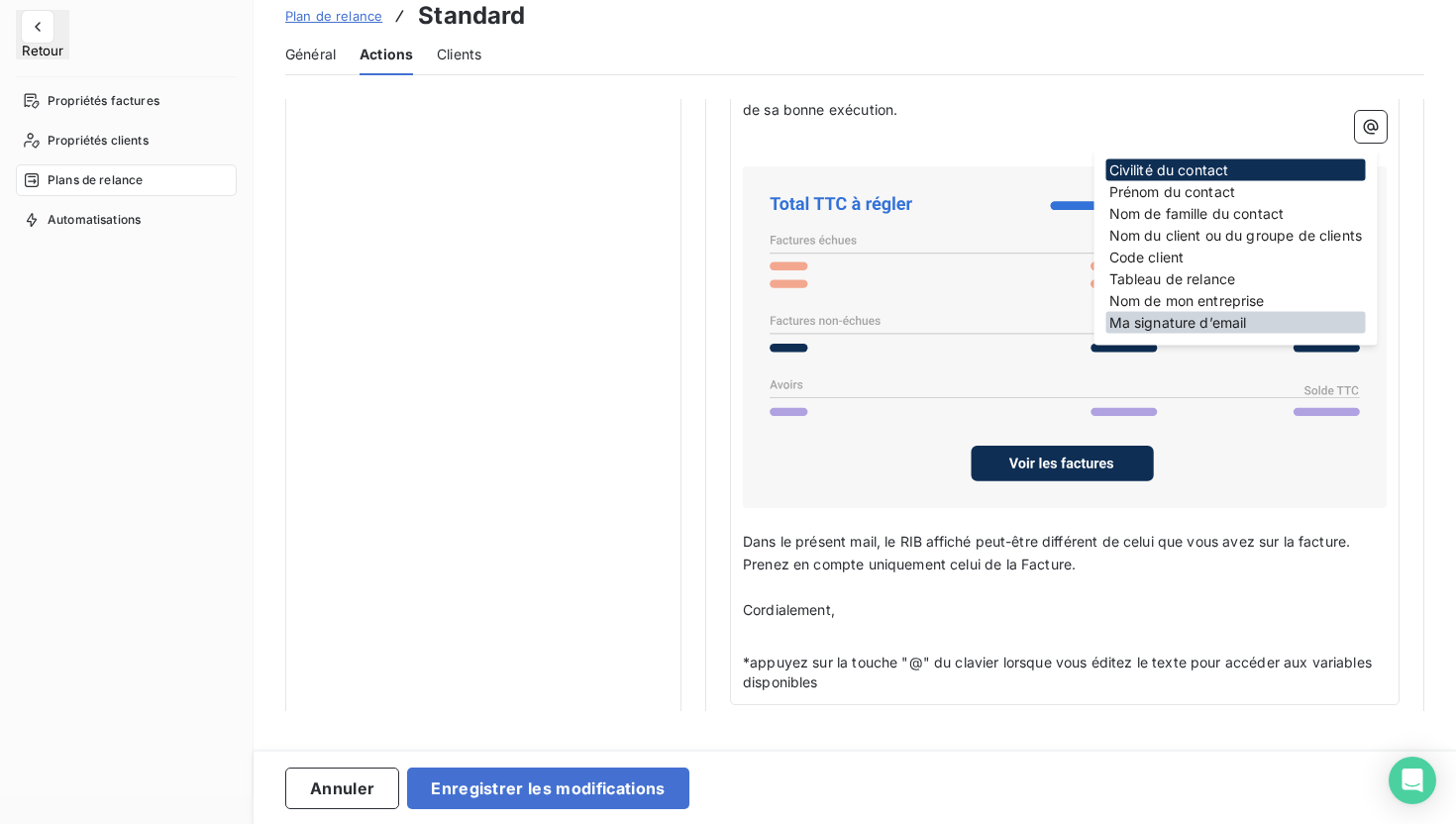 click on "Ma signature d’email" at bounding box center (1236, 323) 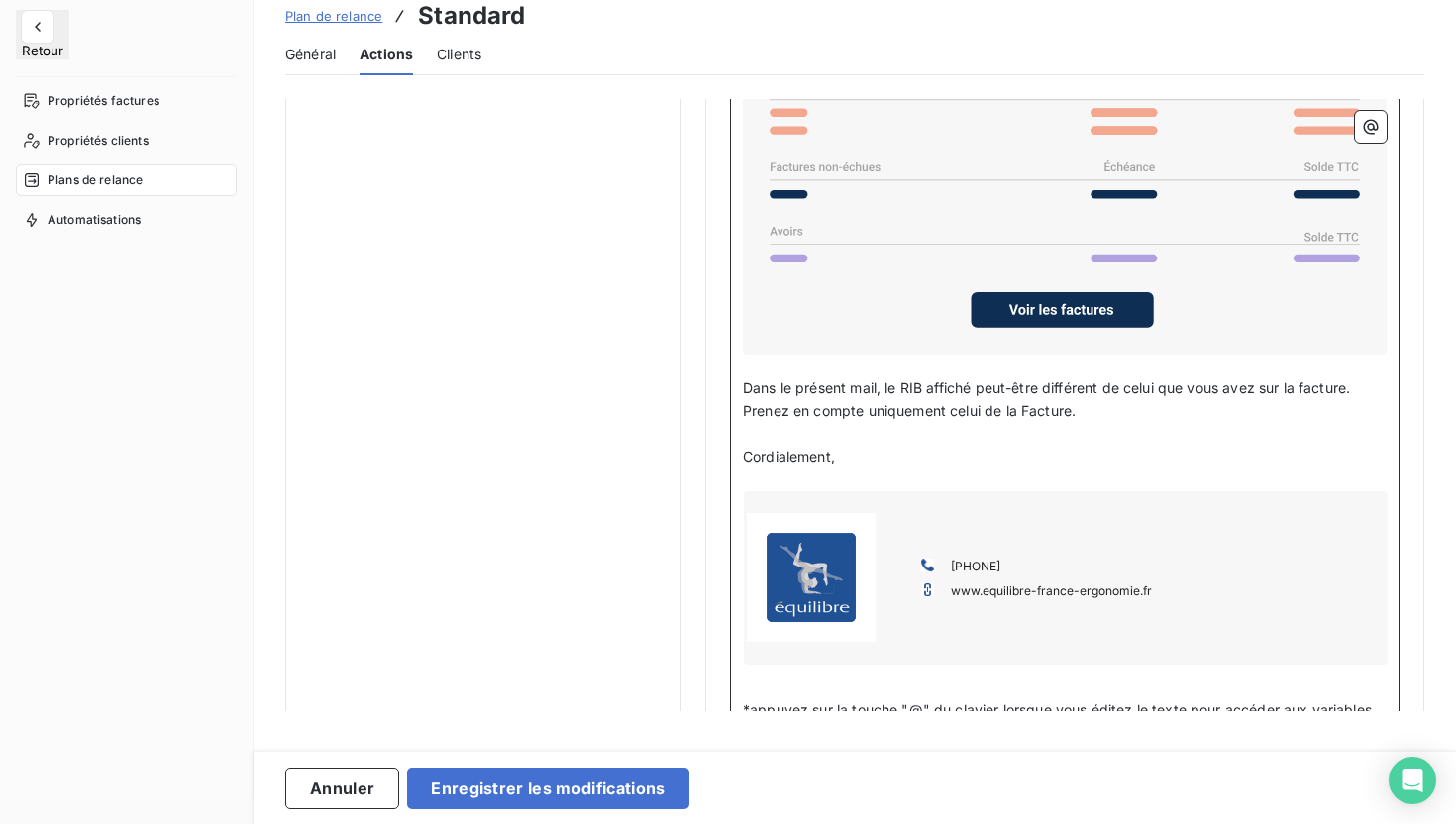 scroll, scrollTop: 1832, scrollLeft: 0, axis: vertical 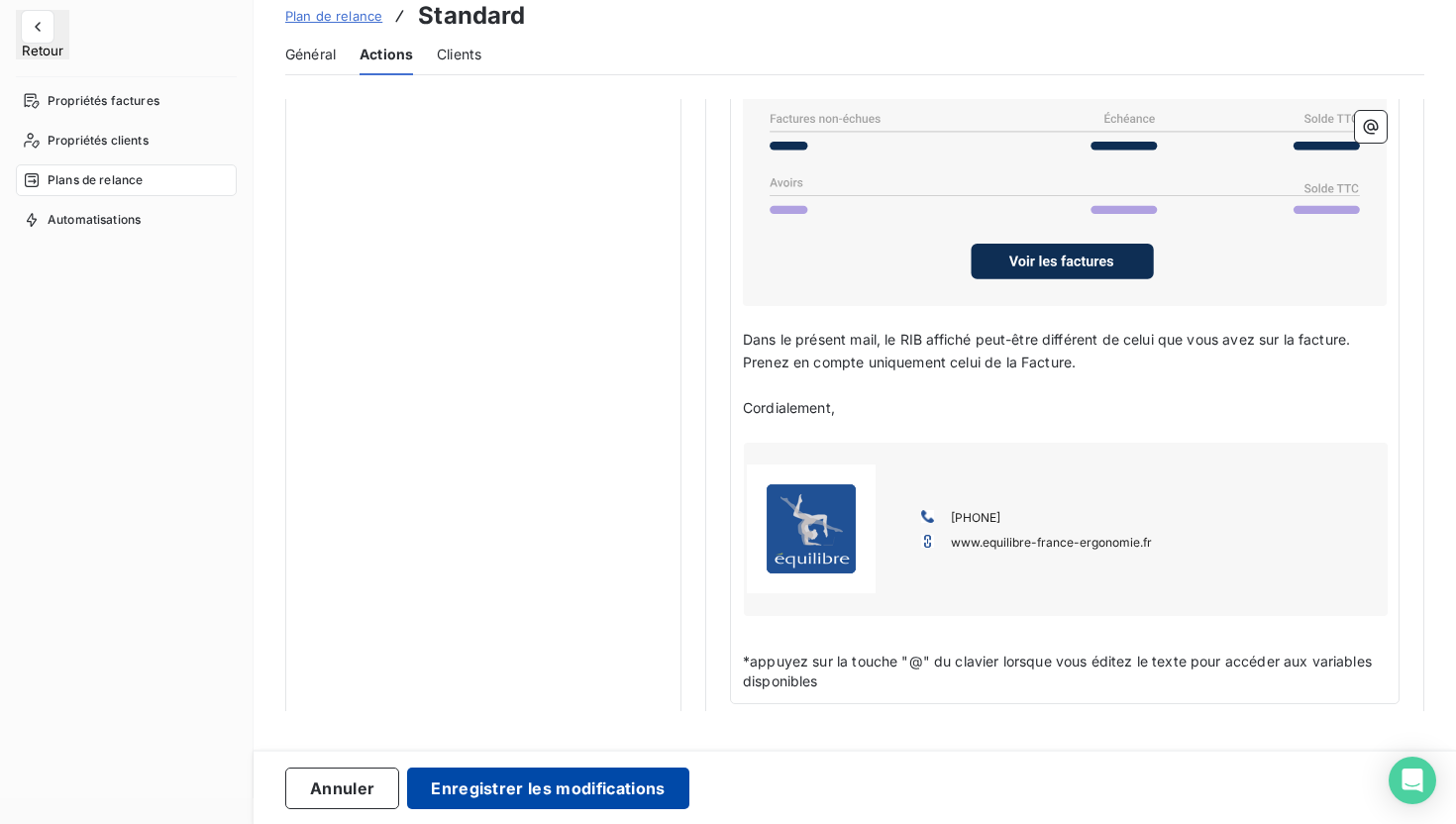 click on "Enregistrer les modifications" at bounding box center [548, 788] 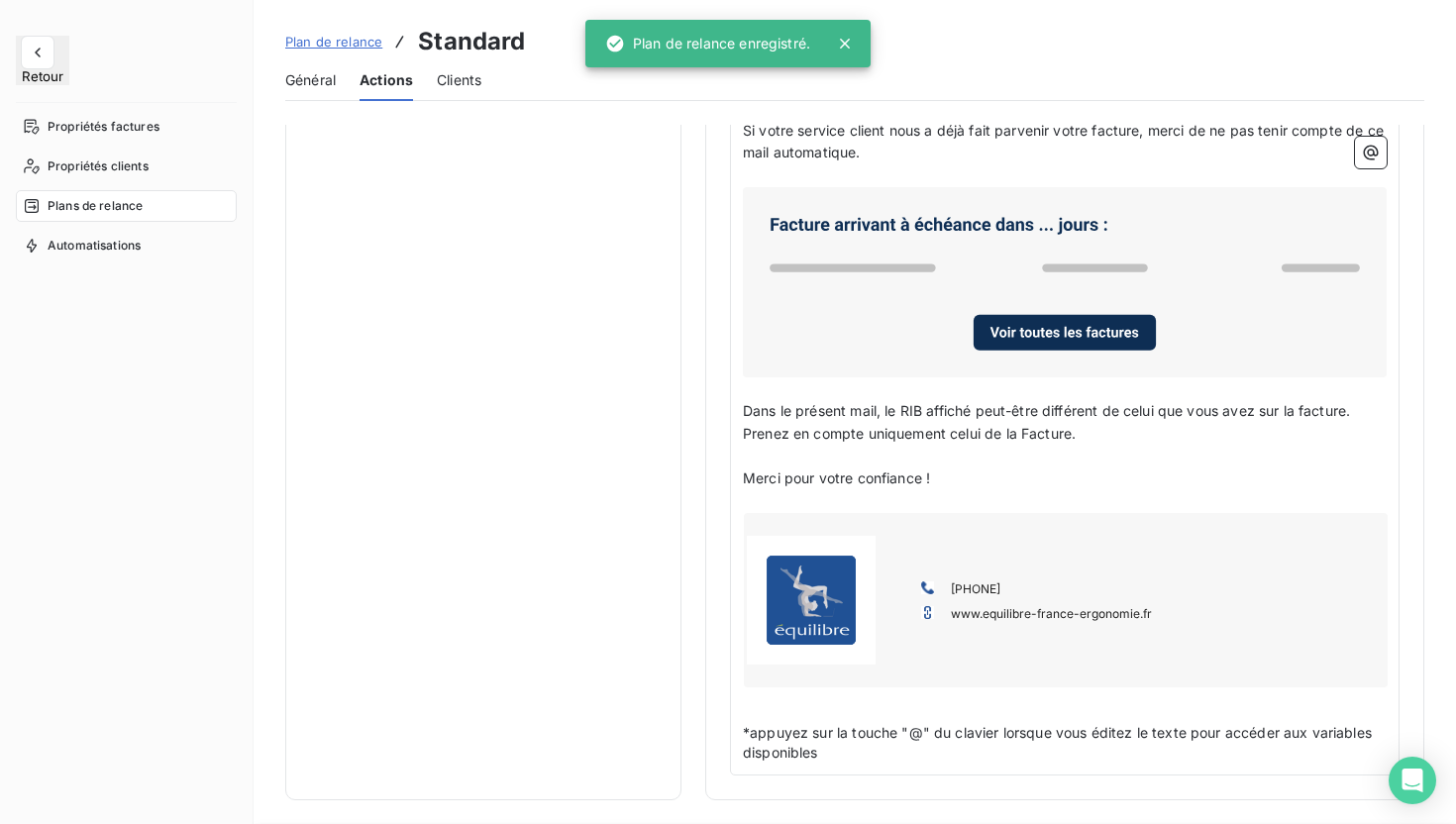 scroll, scrollTop: 262, scrollLeft: 0, axis: vertical 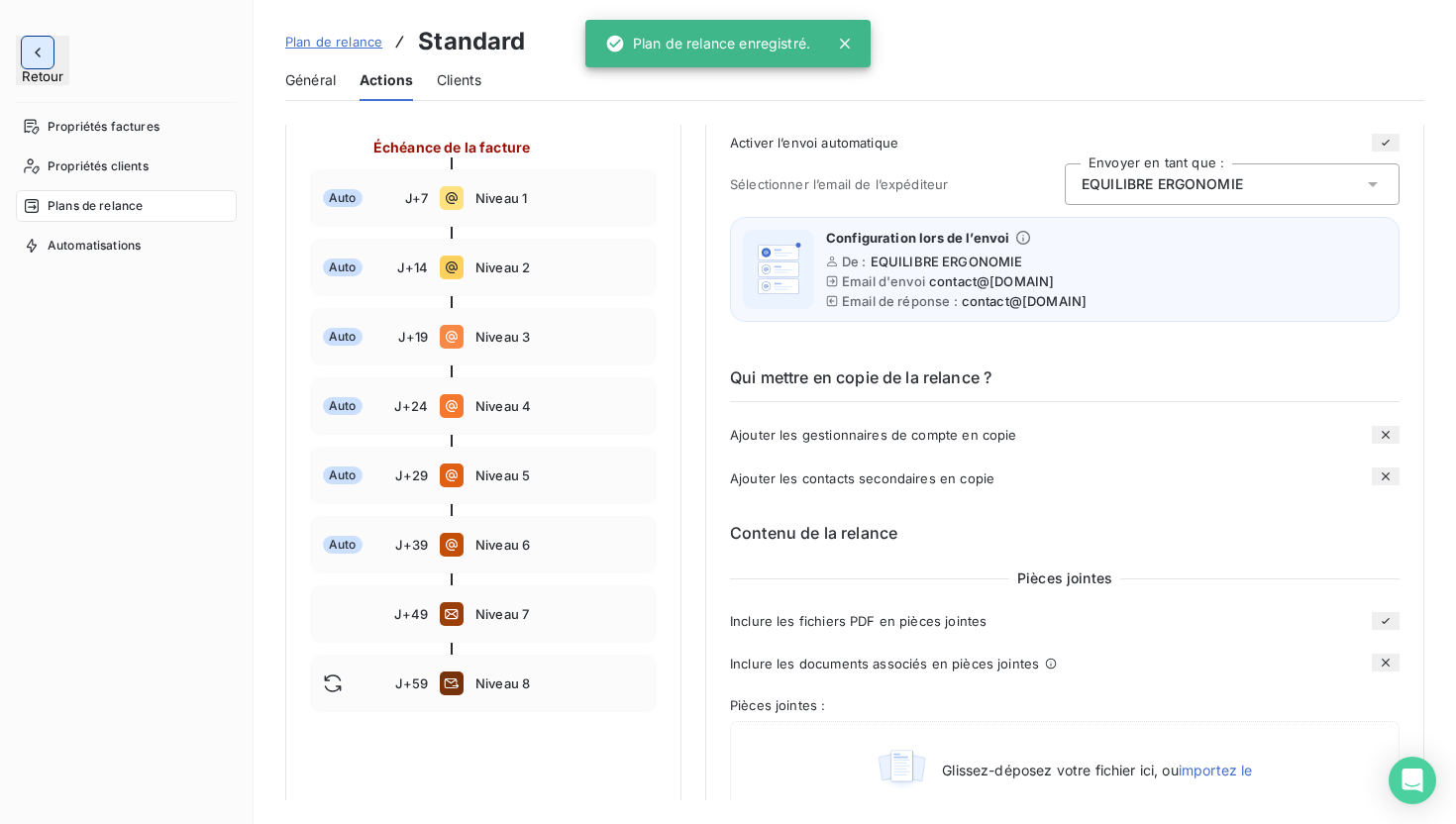 click 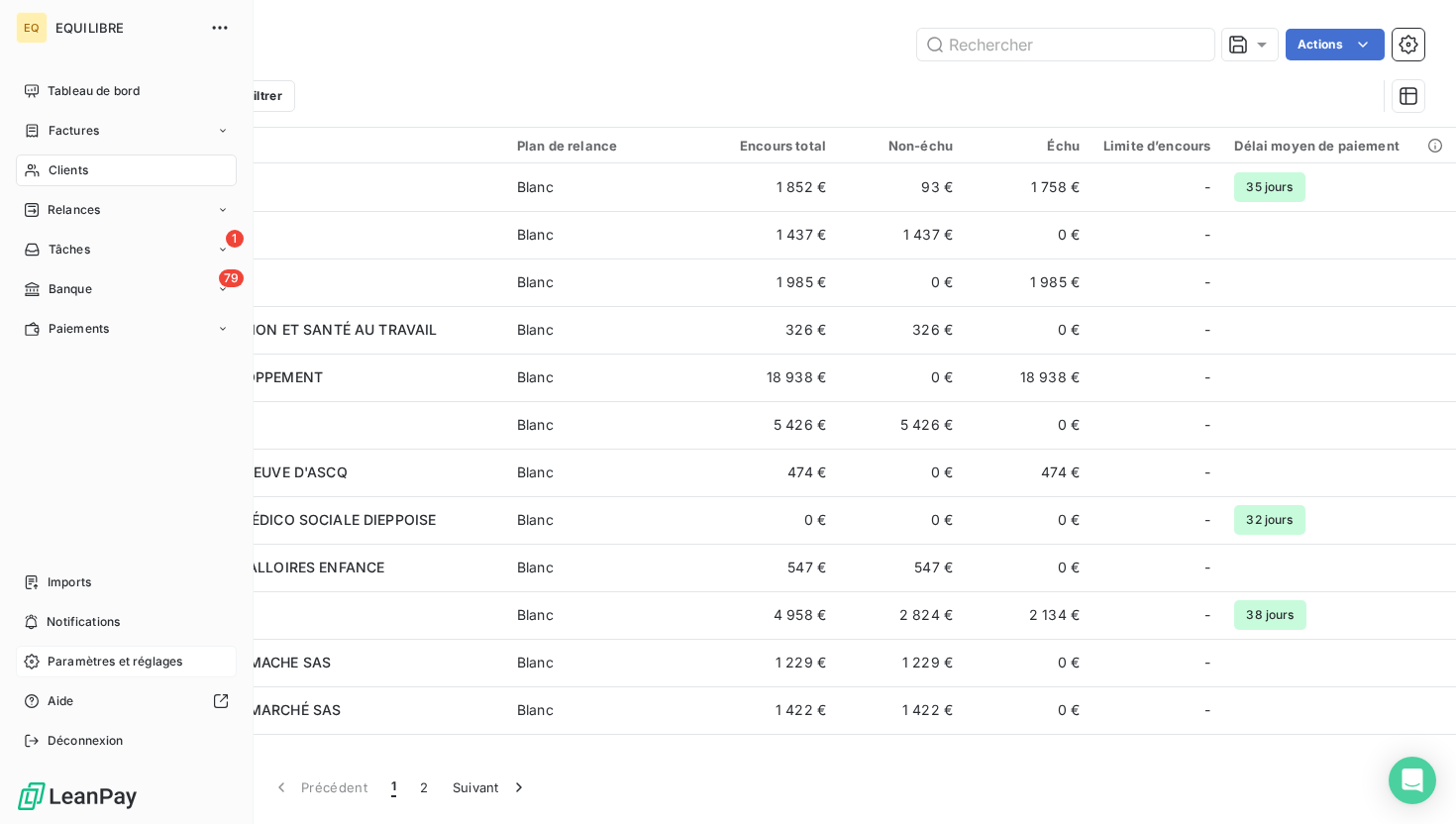 click on "Paramètres et réglages" at bounding box center [126, 662] 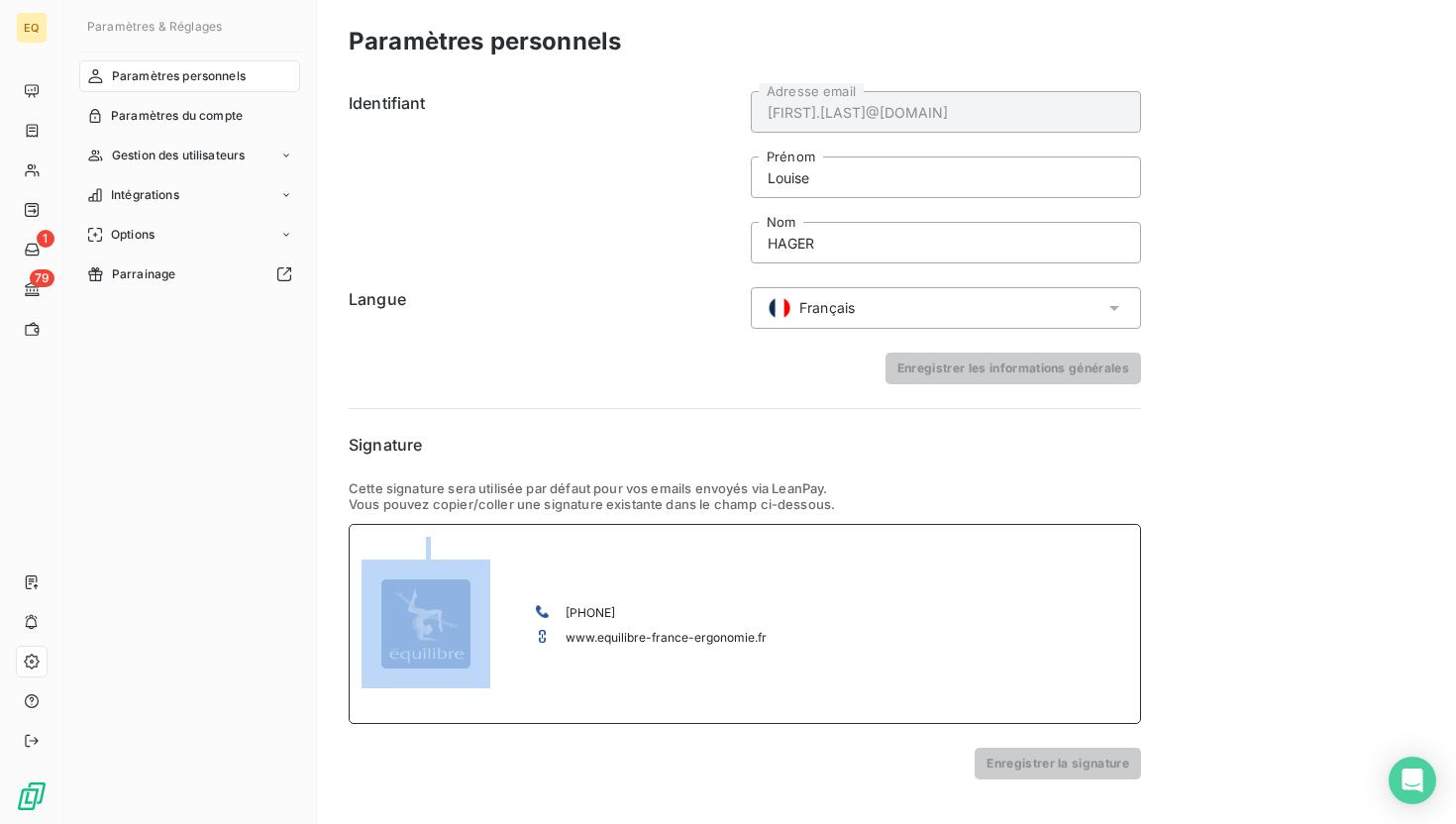 drag, startPoint x: 803, startPoint y: 642, endPoint x: 393, endPoint y: 638, distance: 410.01951 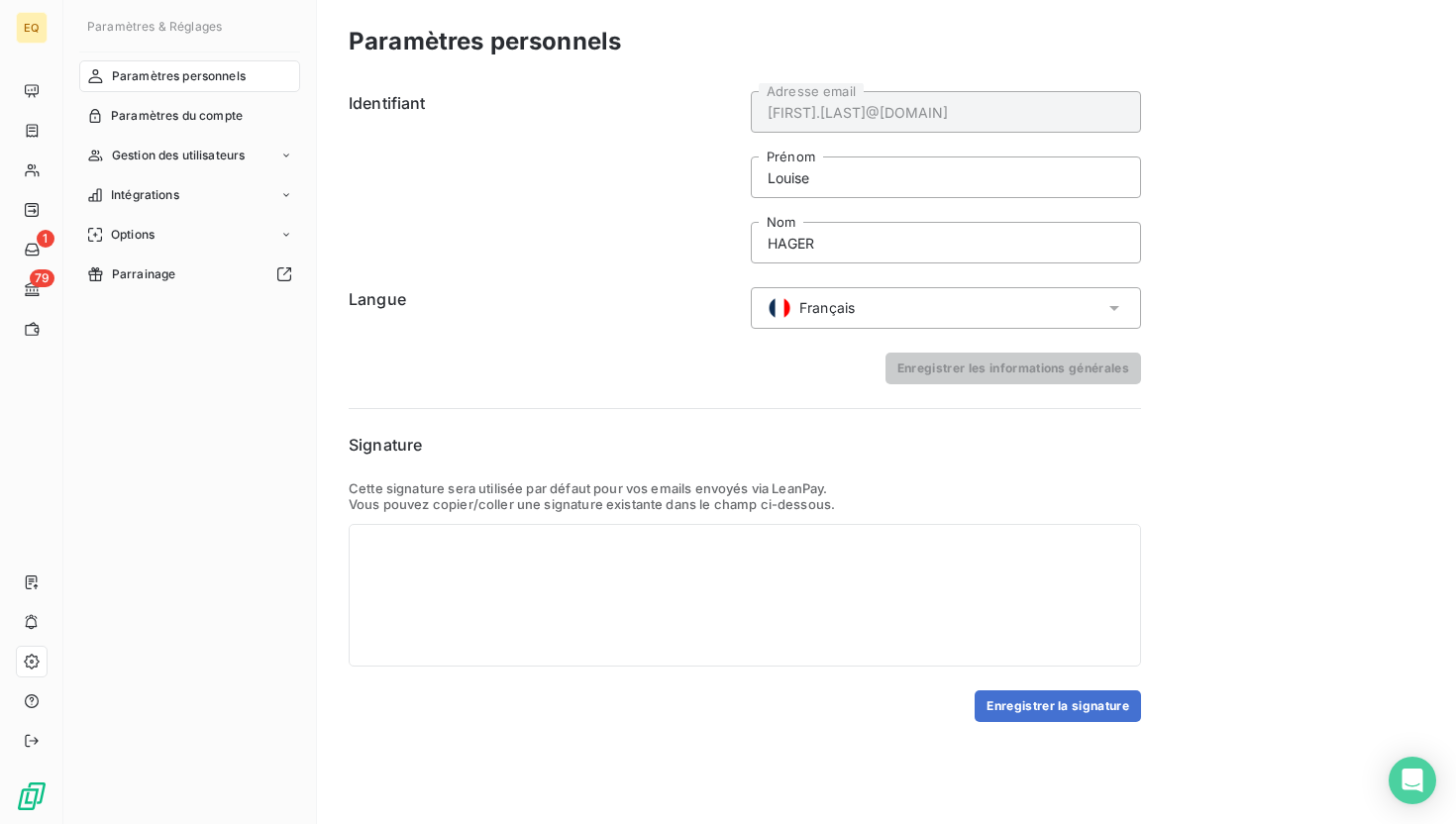 click on "Paramètres personnels Identifiant [FIRST].[LAST]@[DOMAIN] Adresse email [FIRST] Prénom [LAST] Nom Langue   Français Enregistrer les informations générales Signature Cette signature sera utilisée par défaut pour vos emails envoyés via LeanPay. Vous pouvez copier/coller une signature existante dans le champ ci-dessous. Enregistrer la signature" at bounding box center [886, 412] 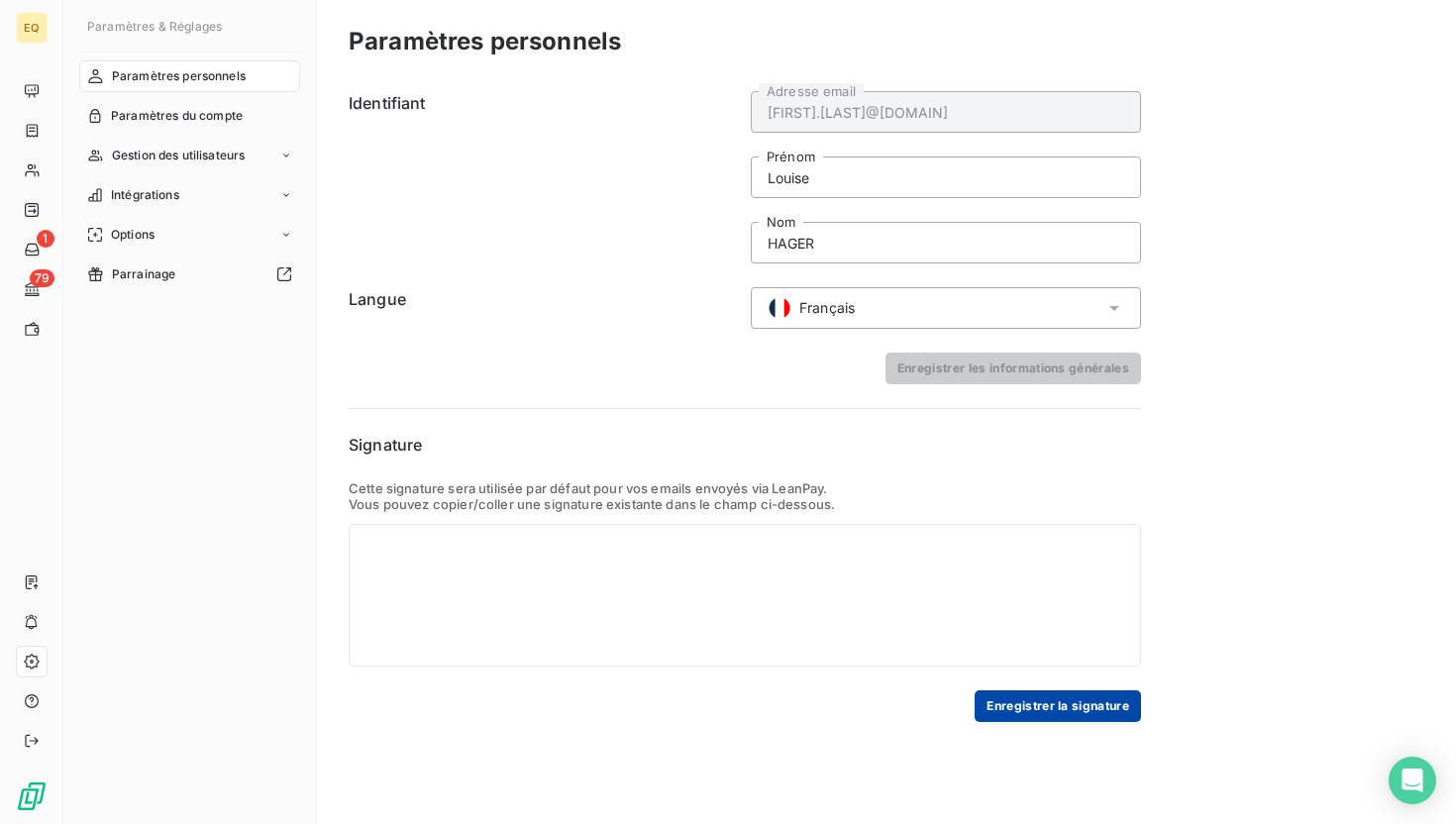 click on "Enregistrer la signature" at bounding box center [1058, 706] 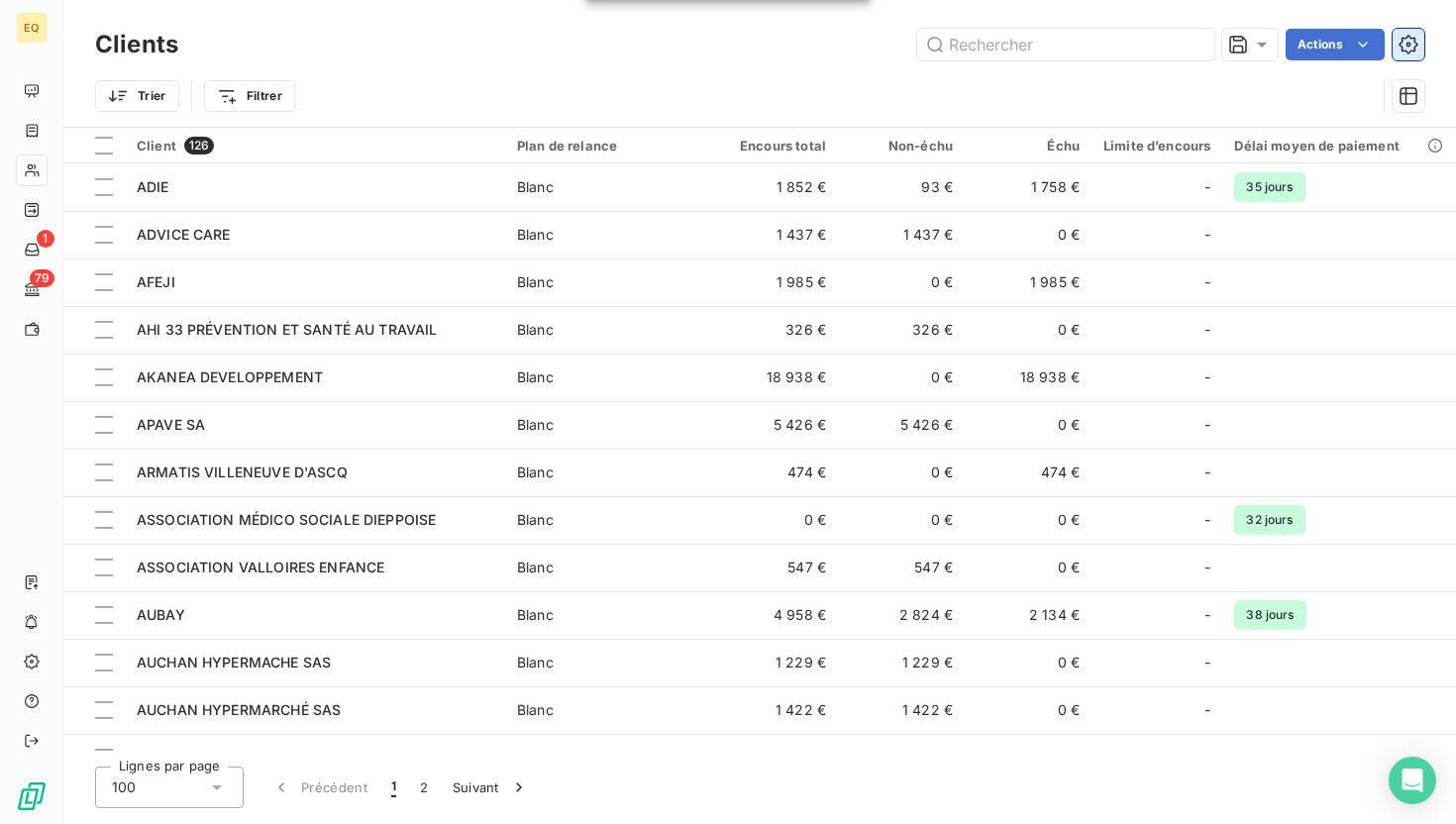 click at bounding box center [1408, 45] 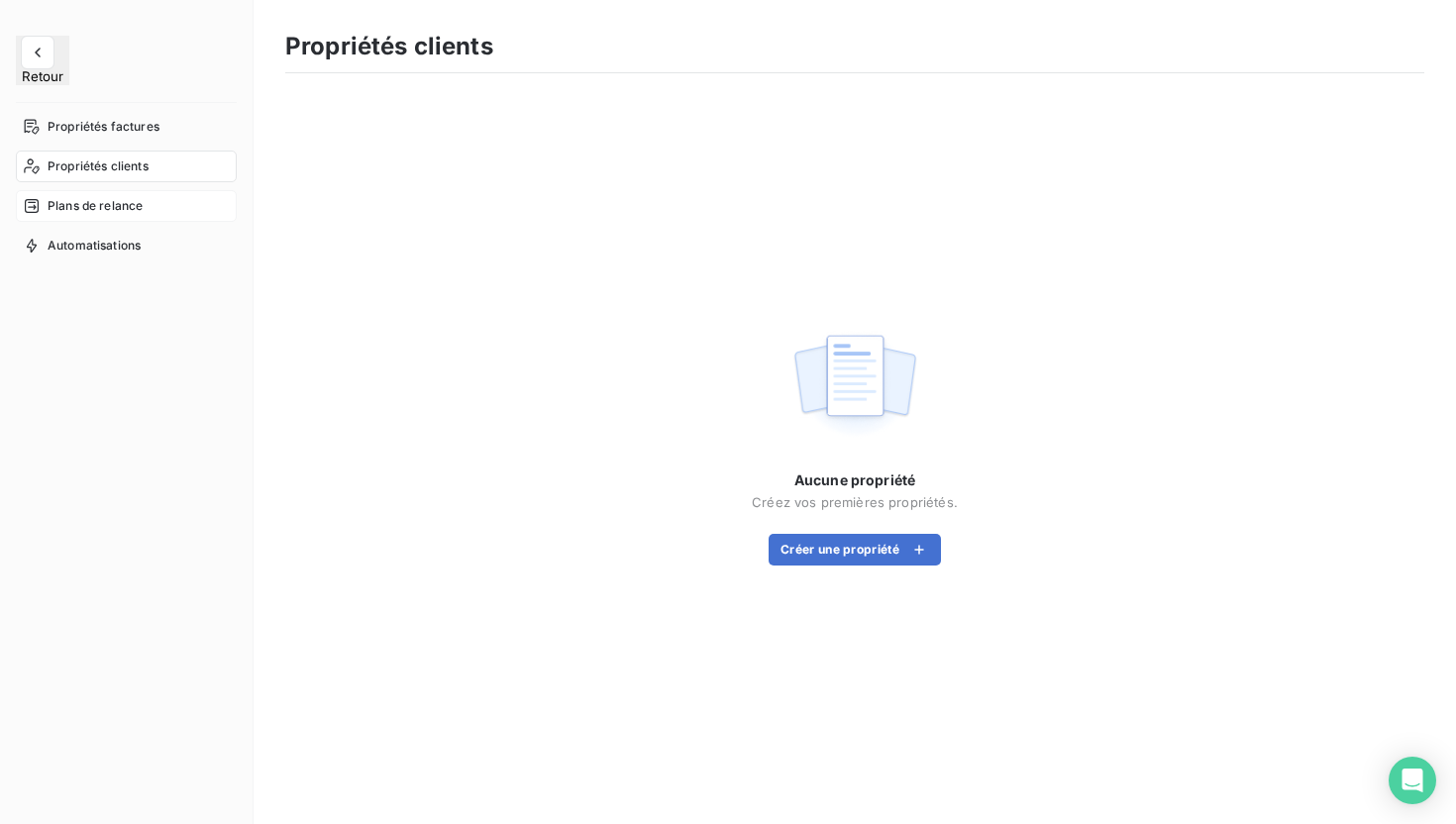 click on "Plans de relance" at bounding box center (126, 206) 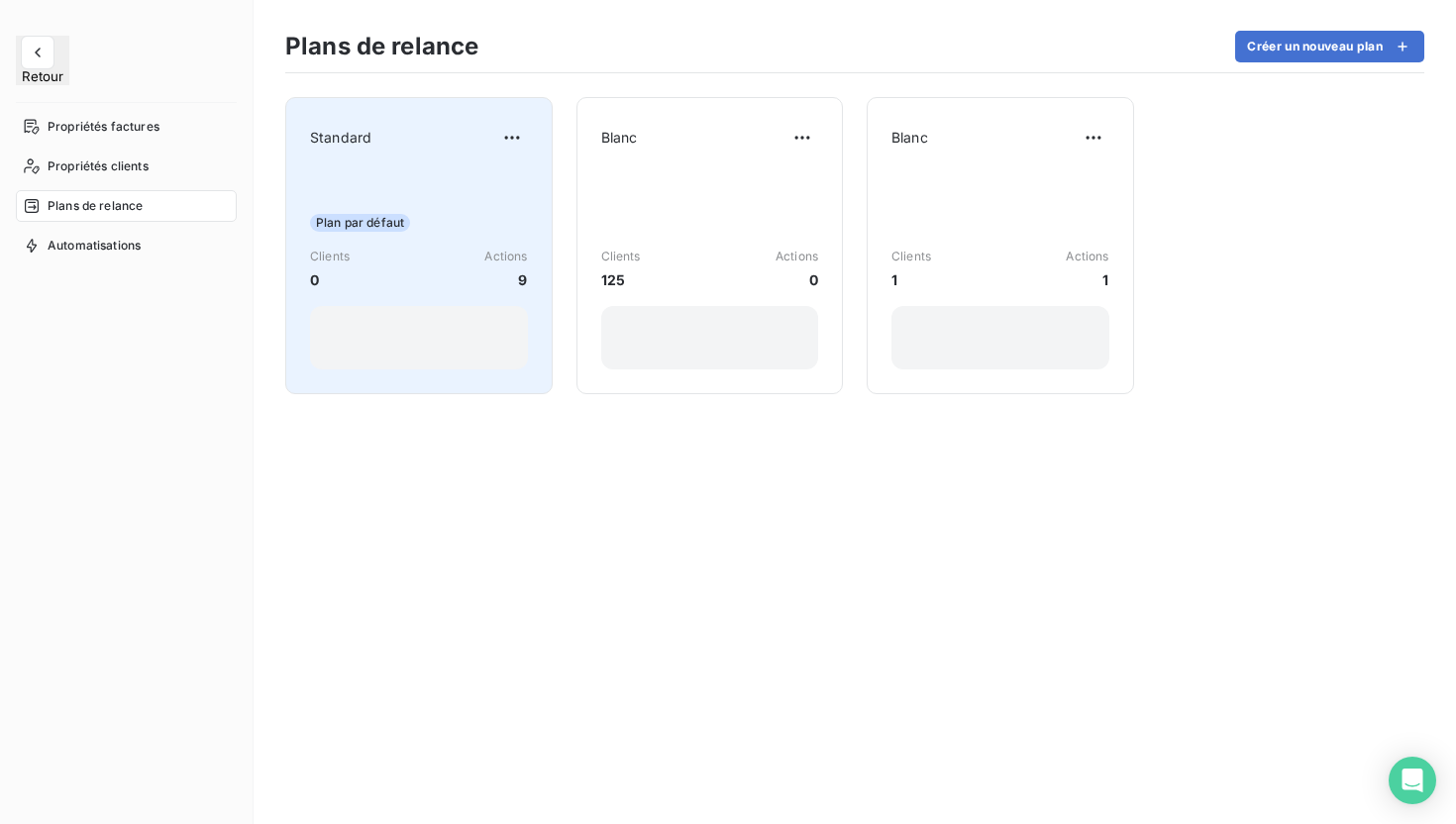 click on "Plan par défaut Clients 0 Actions 9" at bounding box center [419, 269] 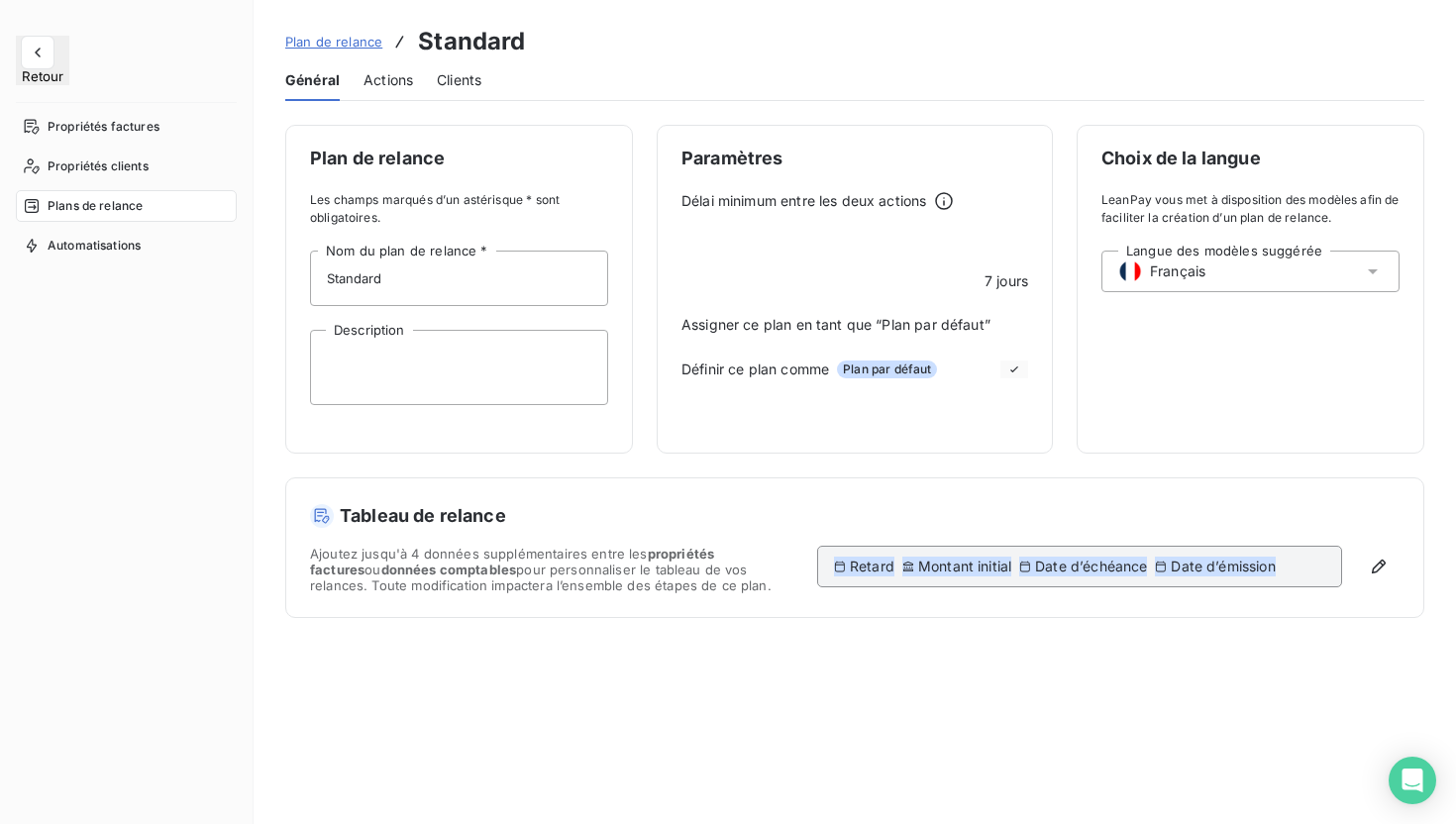 click on "Général Actions Clients" at bounding box center (855, 80) 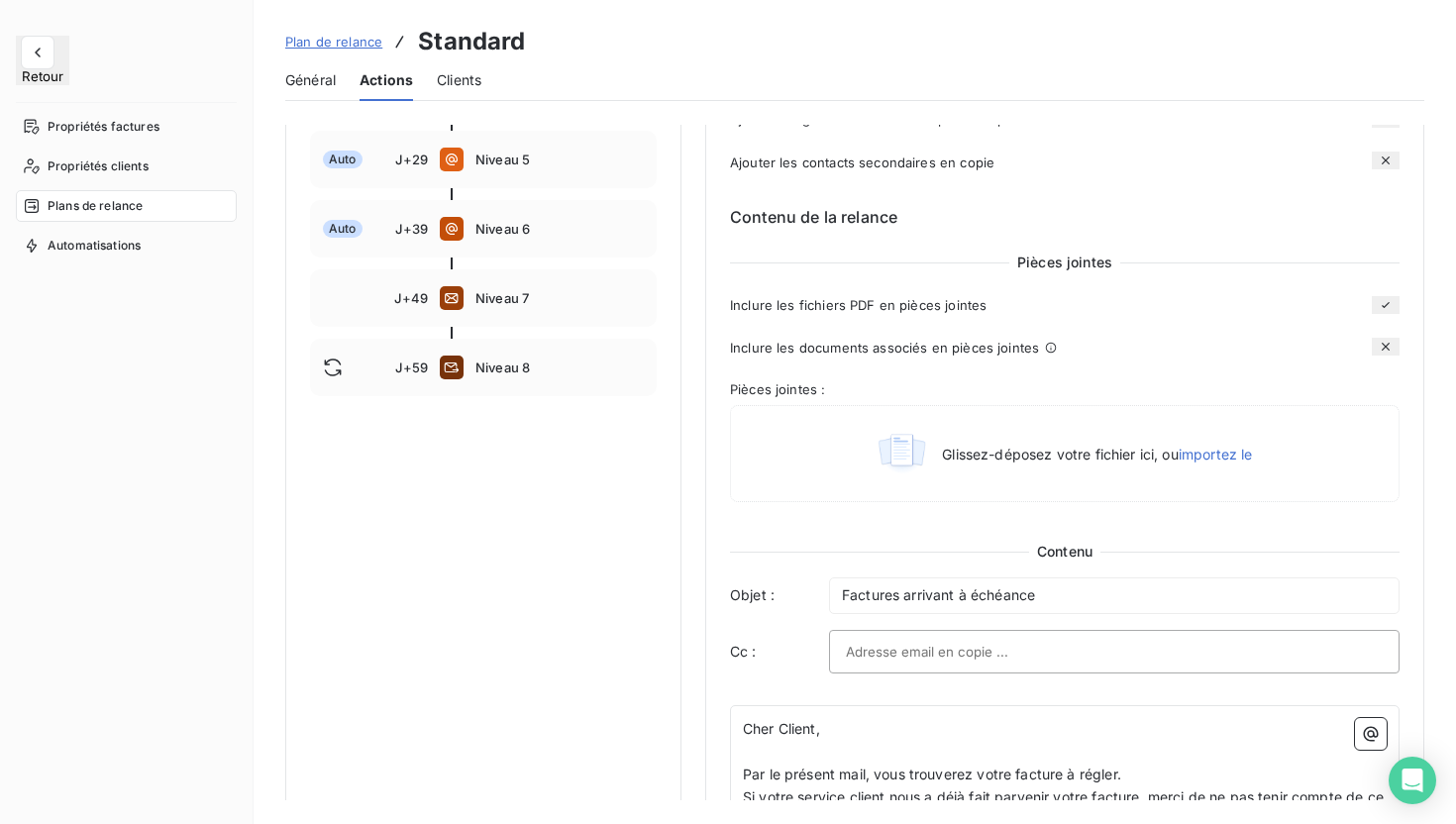 scroll, scrollTop: 1103, scrollLeft: 0, axis: vertical 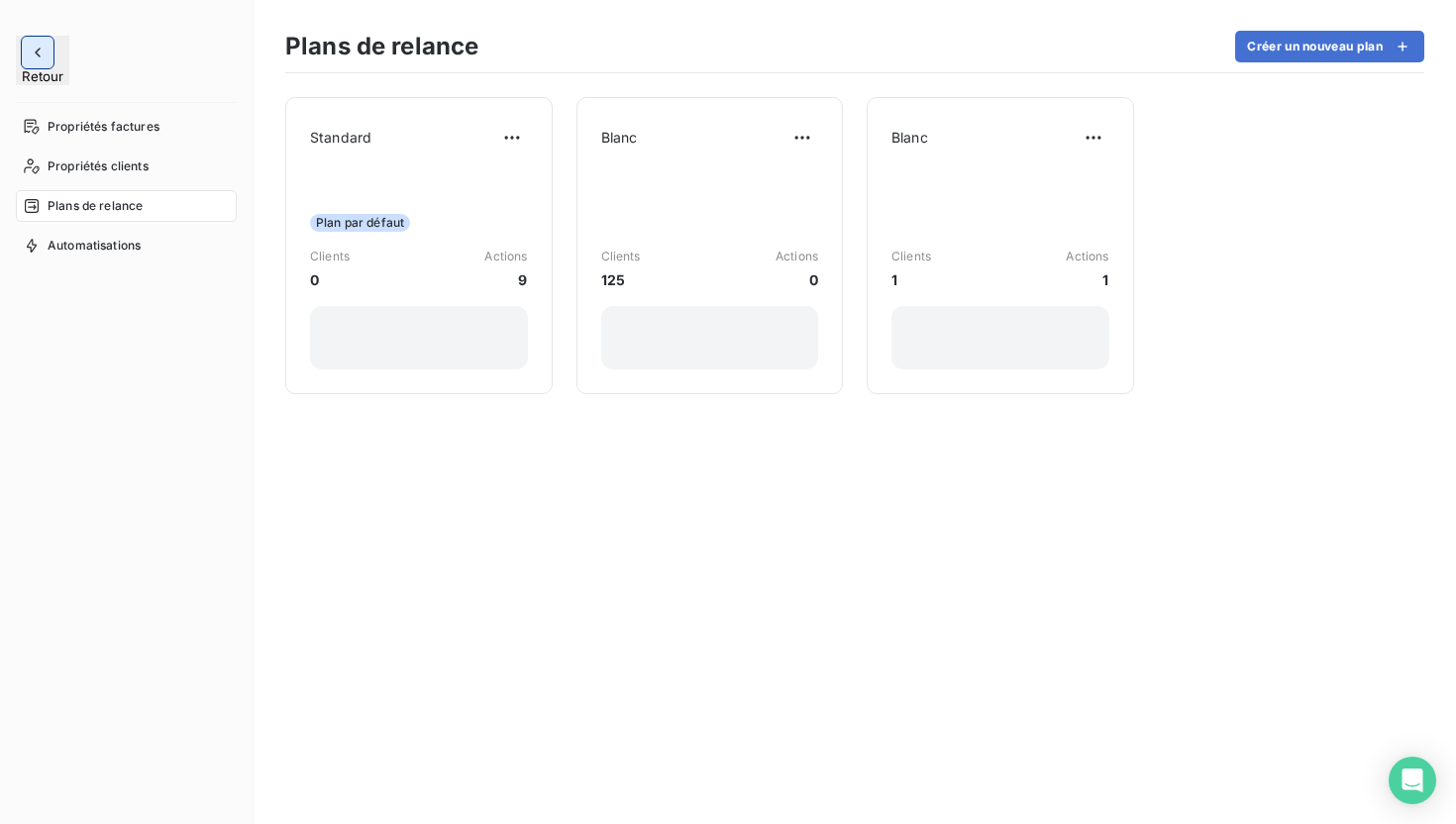 click 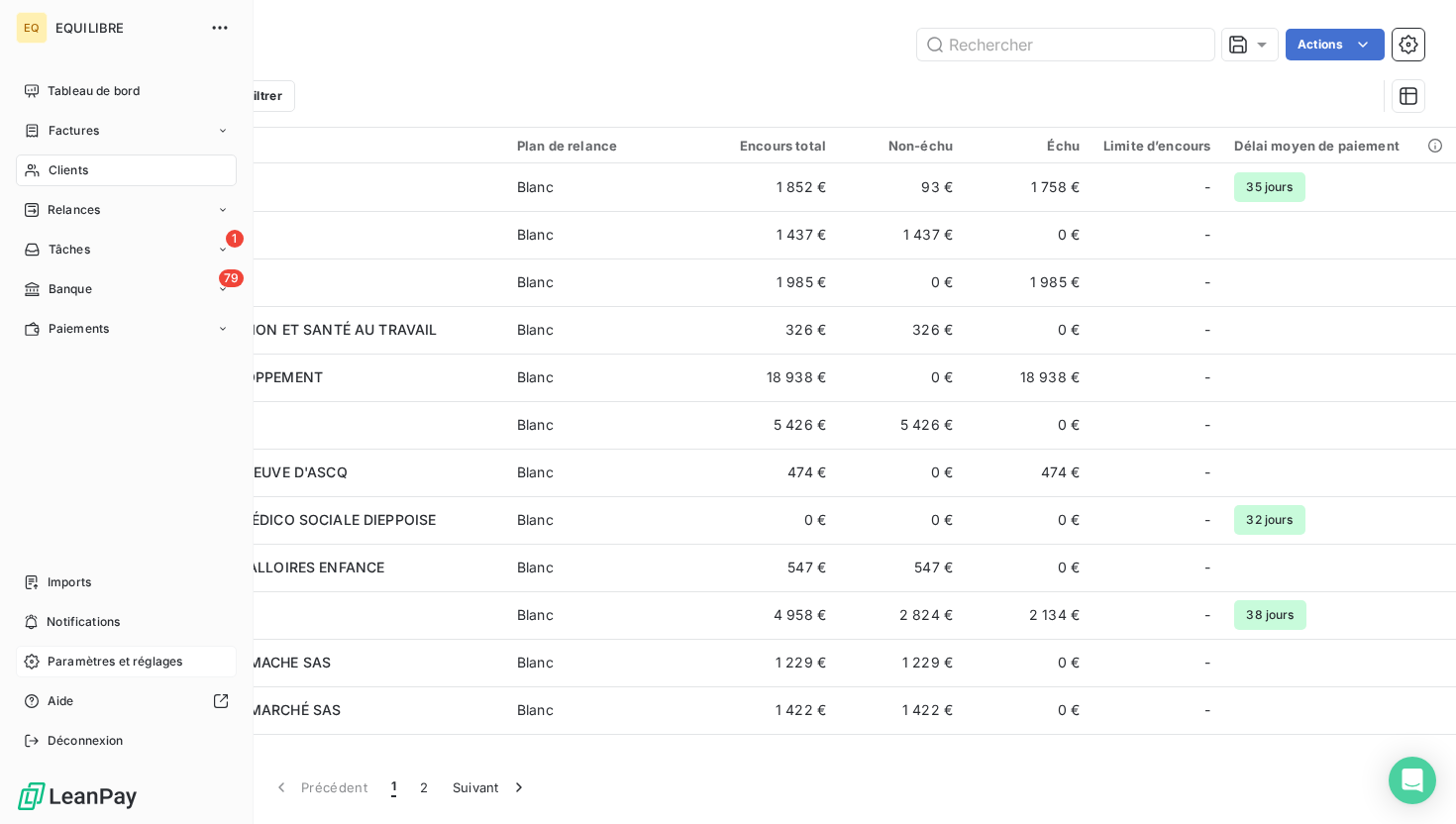click on "Paramètres et réglages" at bounding box center [126, 662] 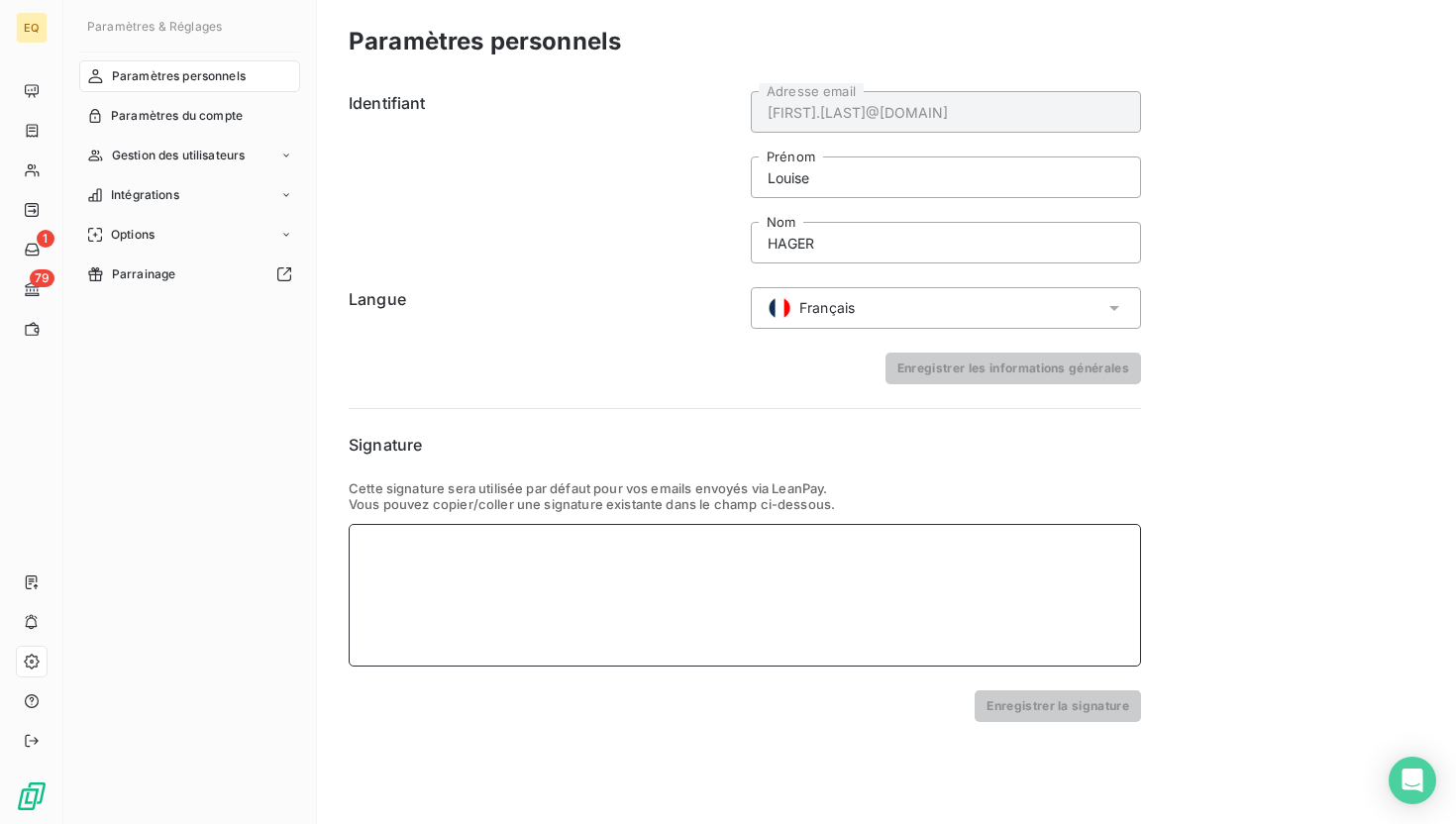 click at bounding box center (745, 595) 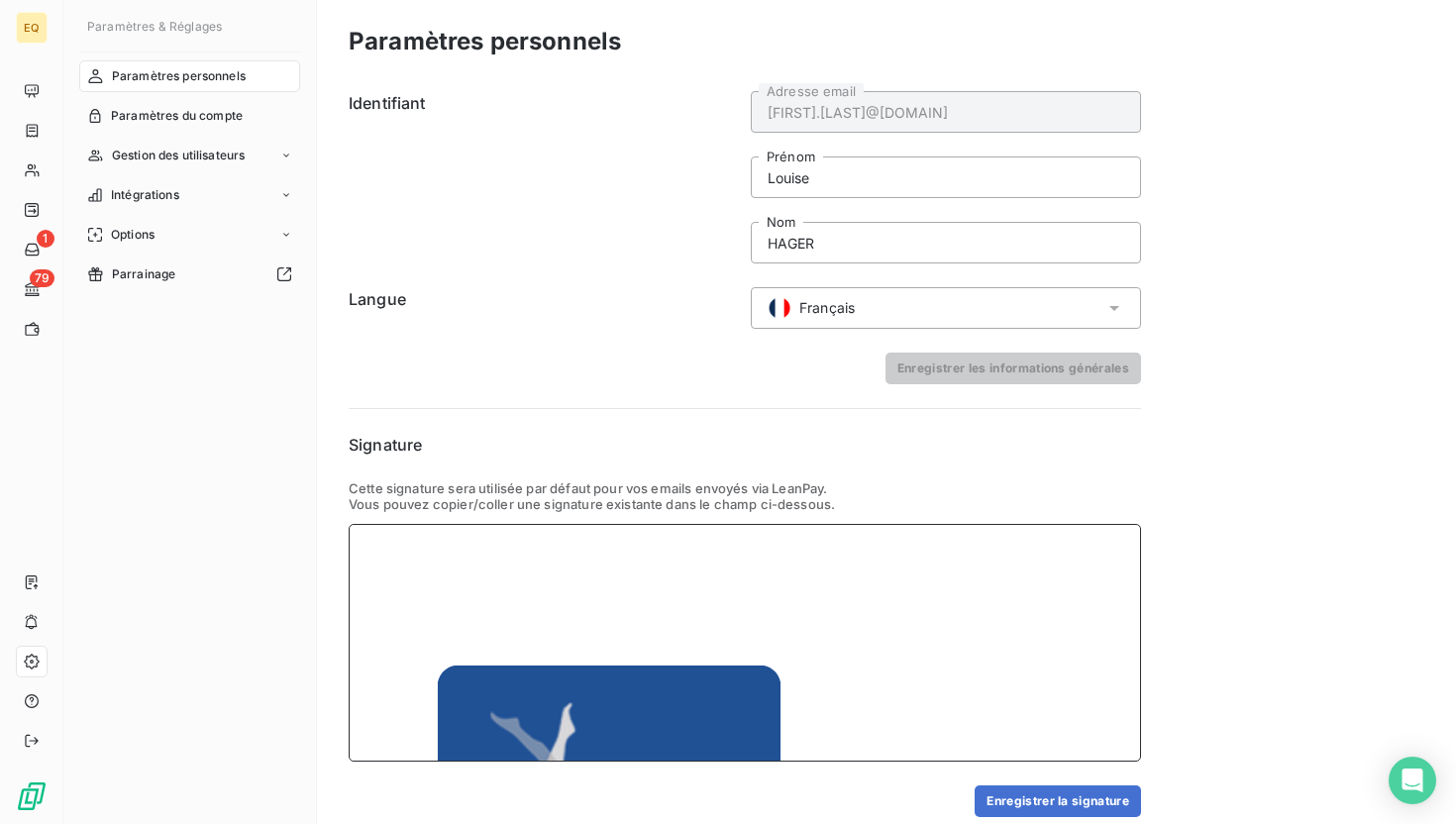 click at bounding box center (745, 643) 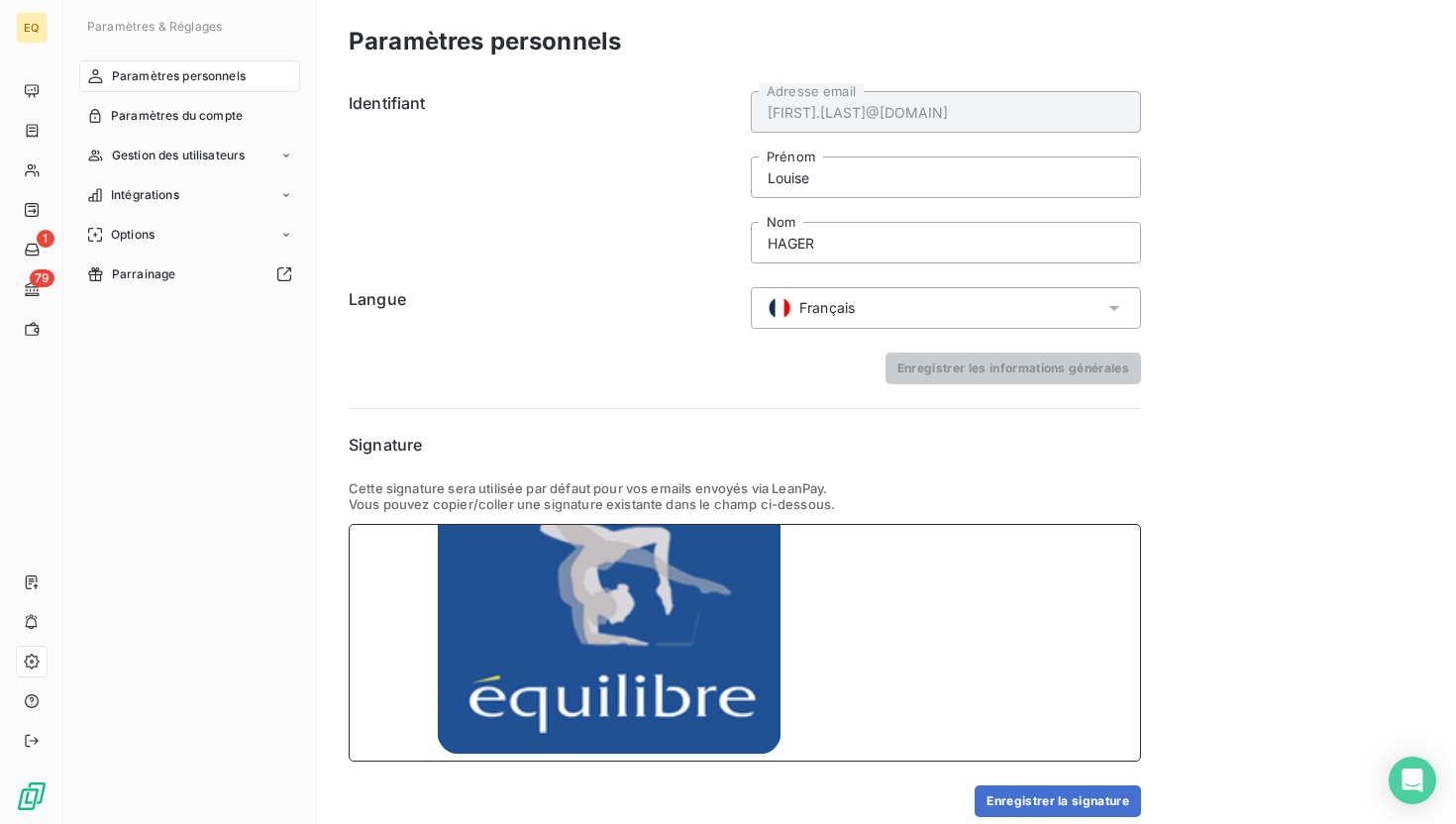 scroll, scrollTop: 336, scrollLeft: 0, axis: vertical 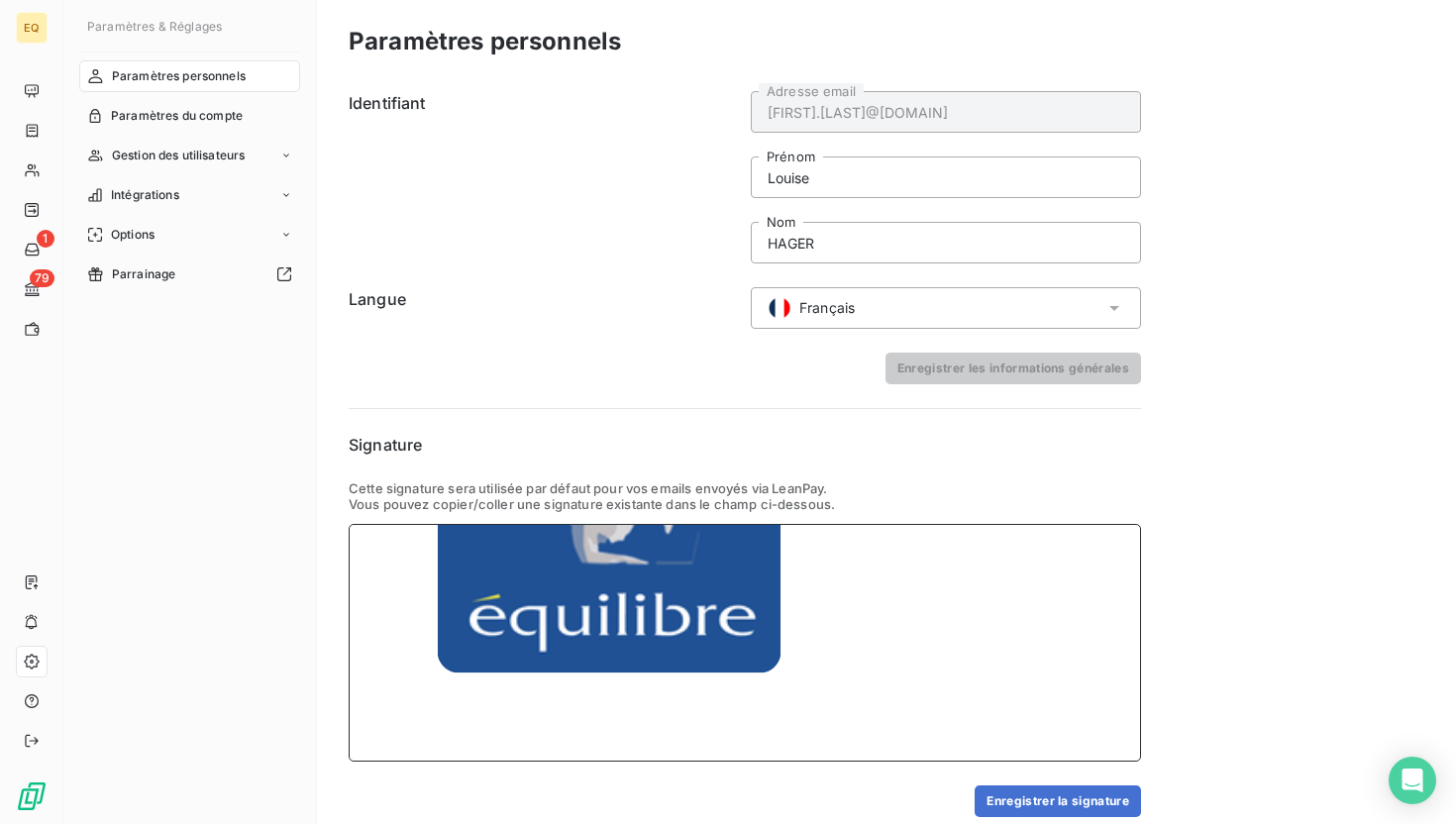 click at bounding box center [609, 501] 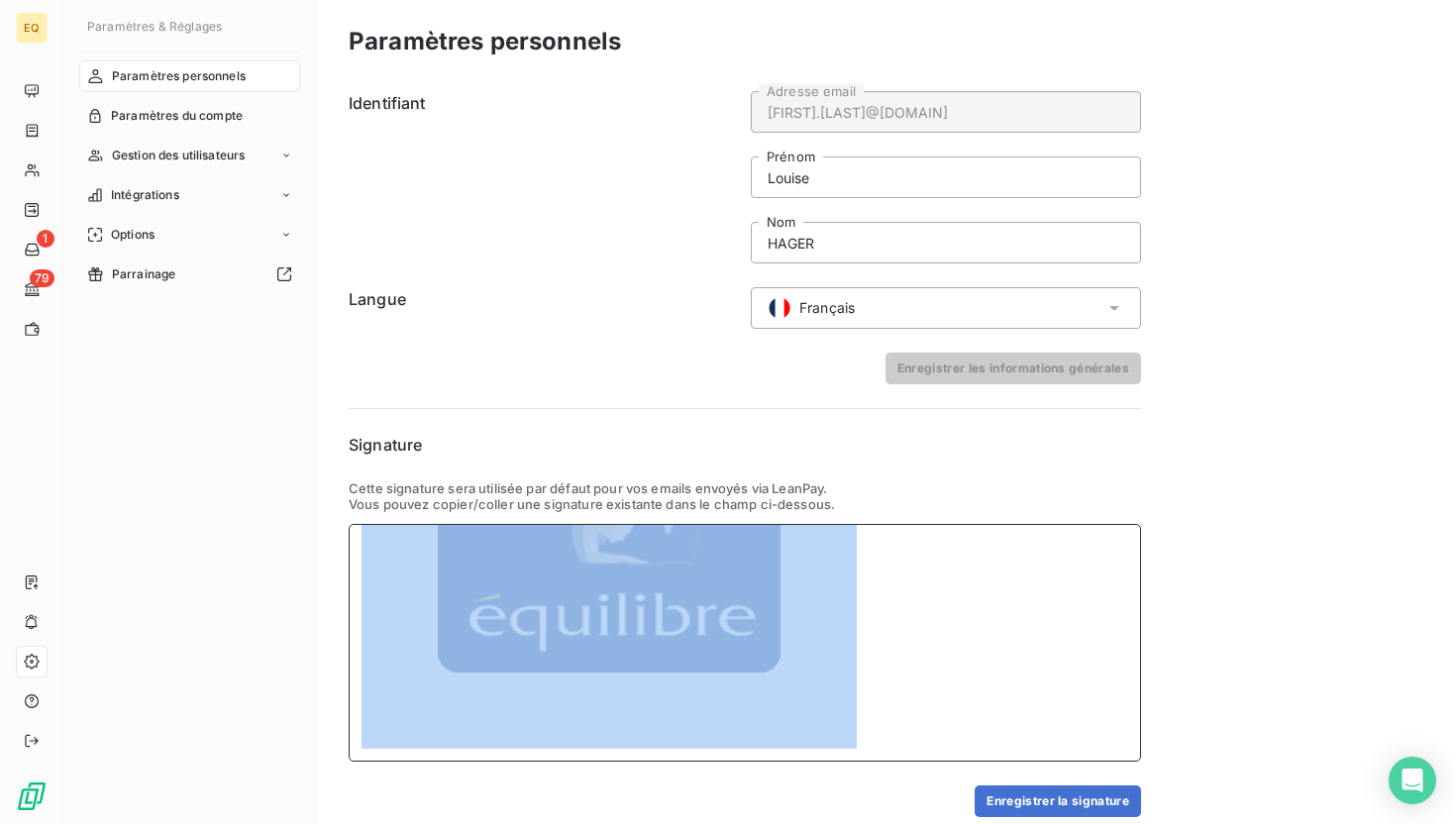 click at bounding box center [609, 501] 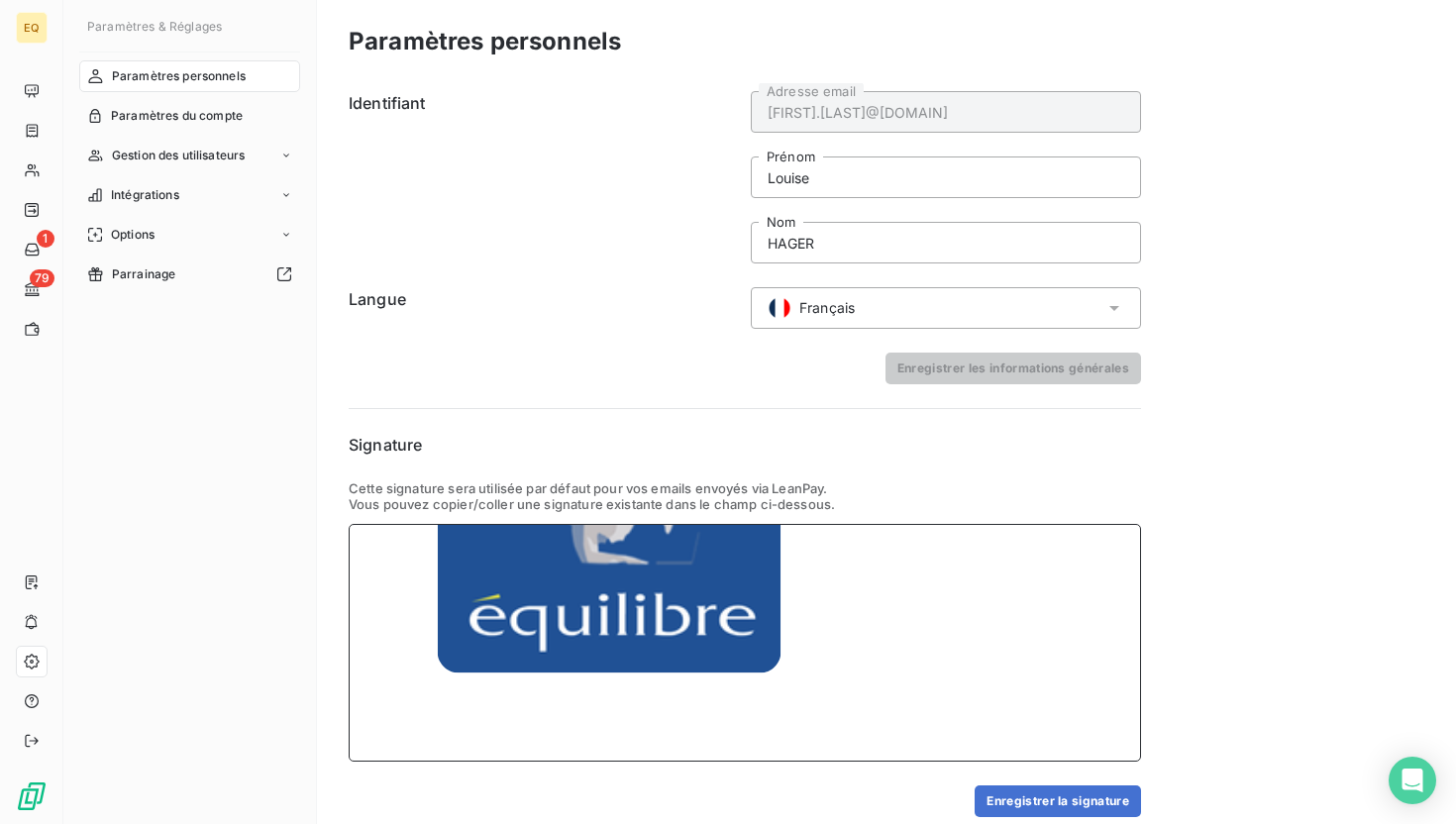 drag, startPoint x: 860, startPoint y: 731, endPoint x: 693, endPoint y: 618, distance: 201.63829 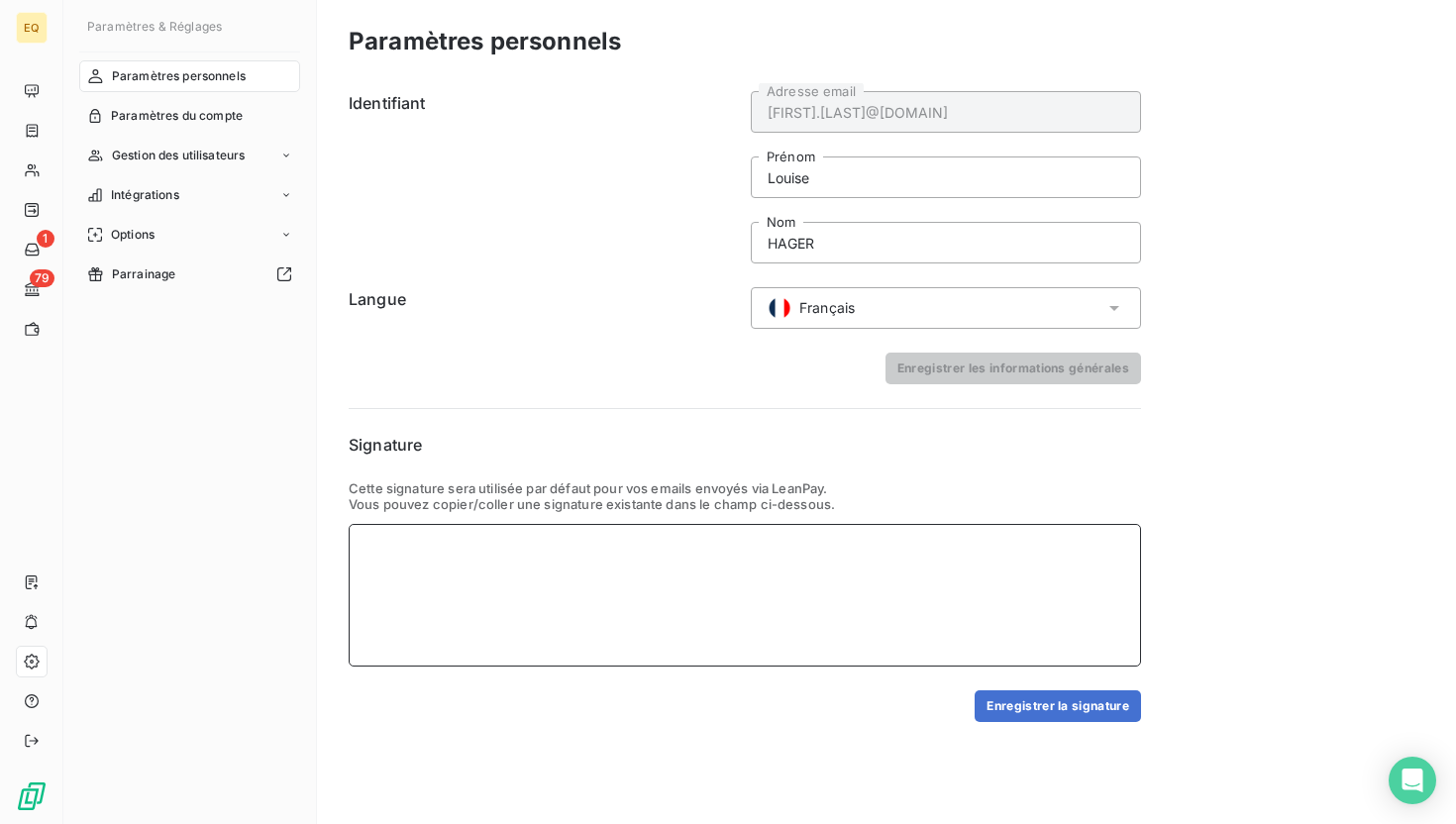 click at bounding box center [745, 595] 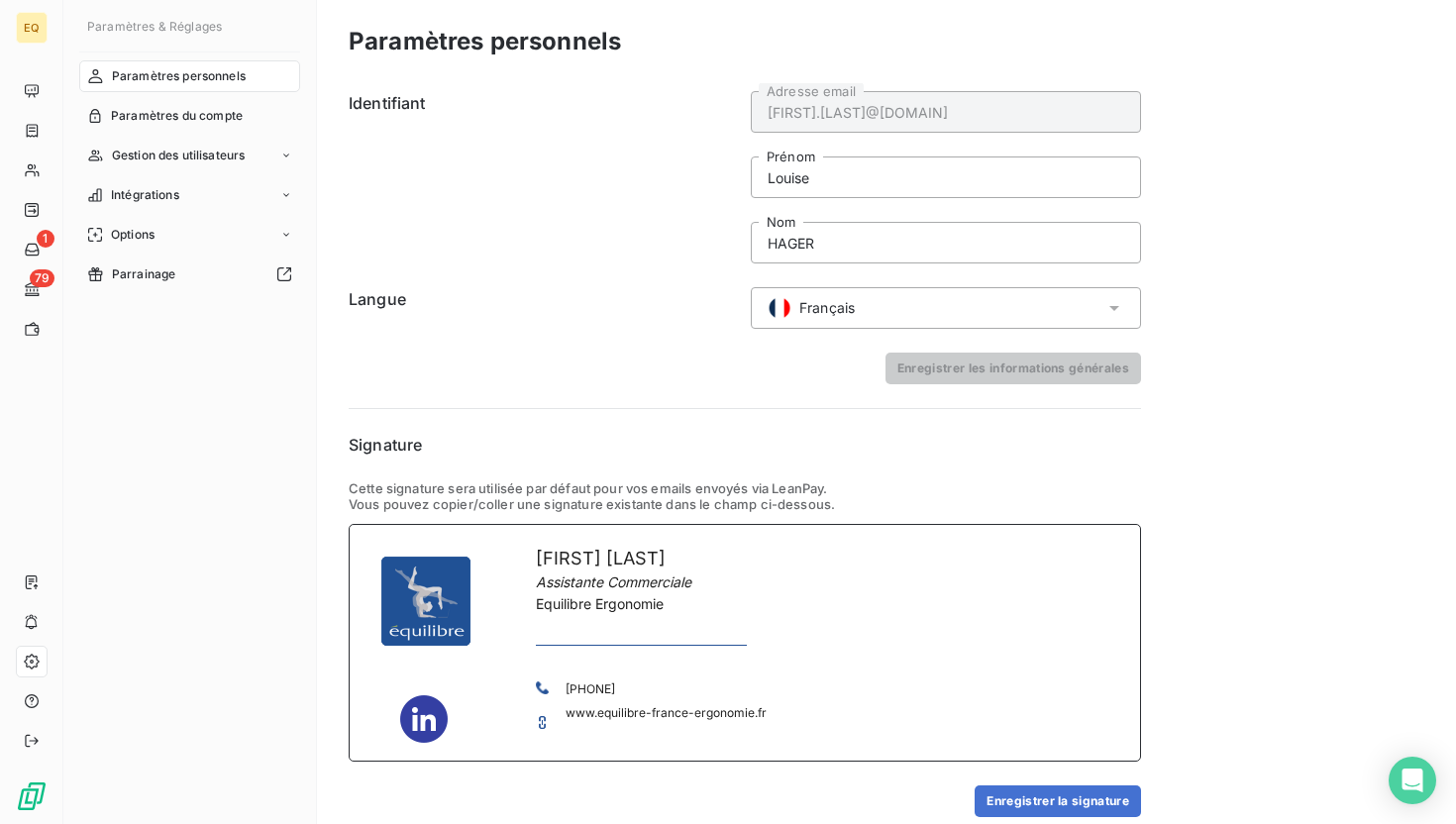 click at bounding box center [641, 630] 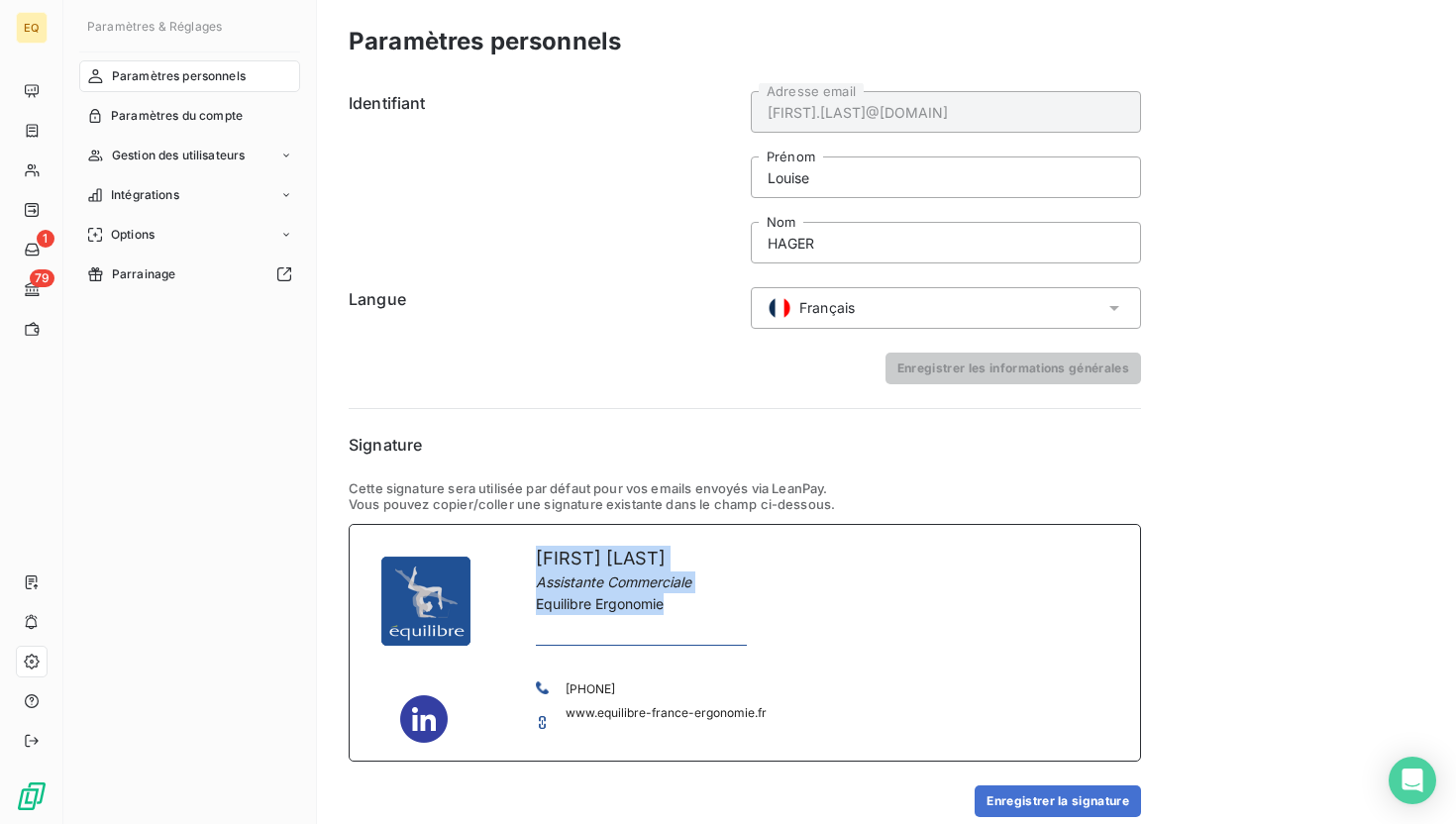 drag, startPoint x: 741, startPoint y: 625, endPoint x: 540, endPoint y: 541, distance: 217.84628 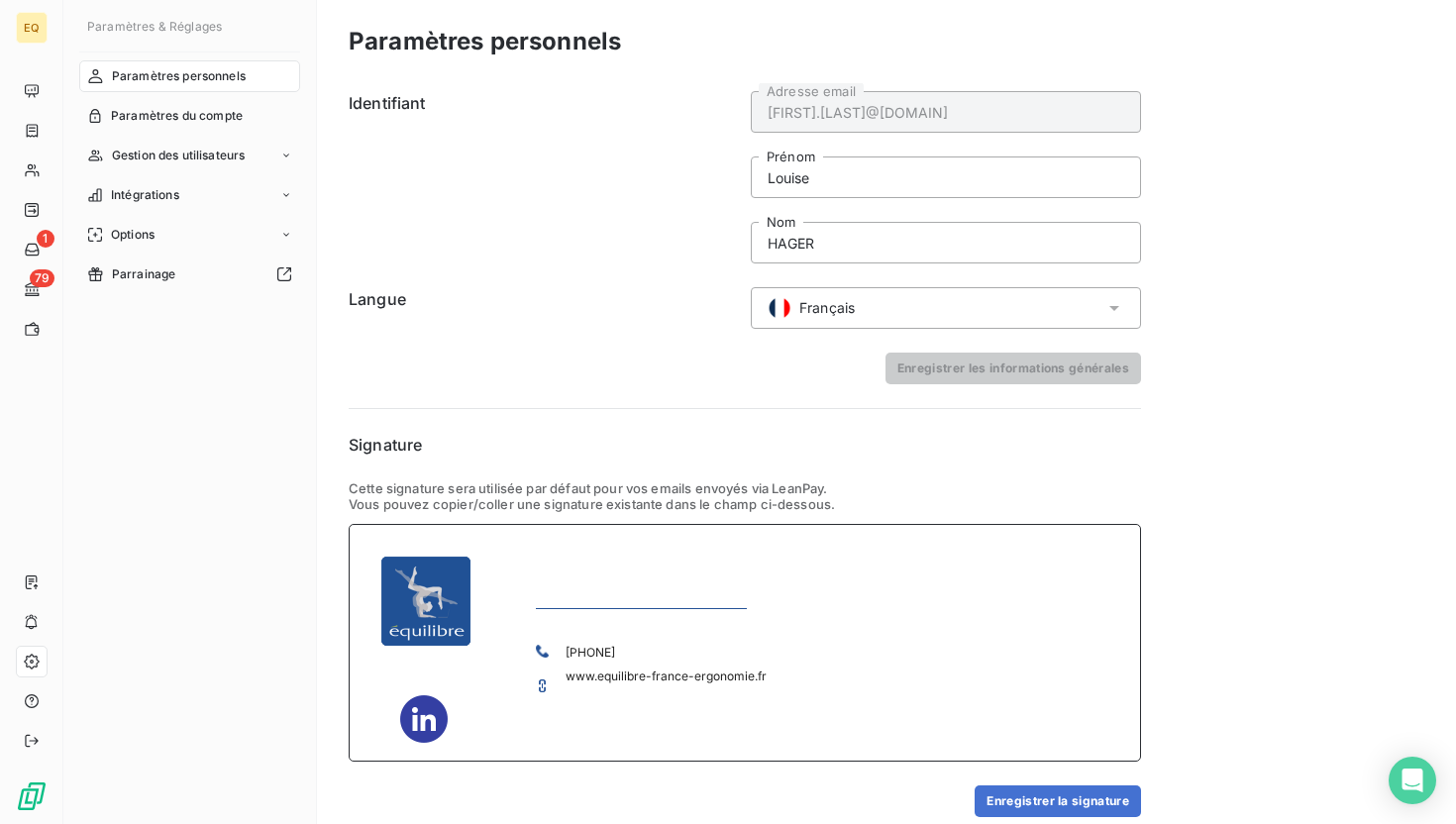 click at bounding box center (426, 725) 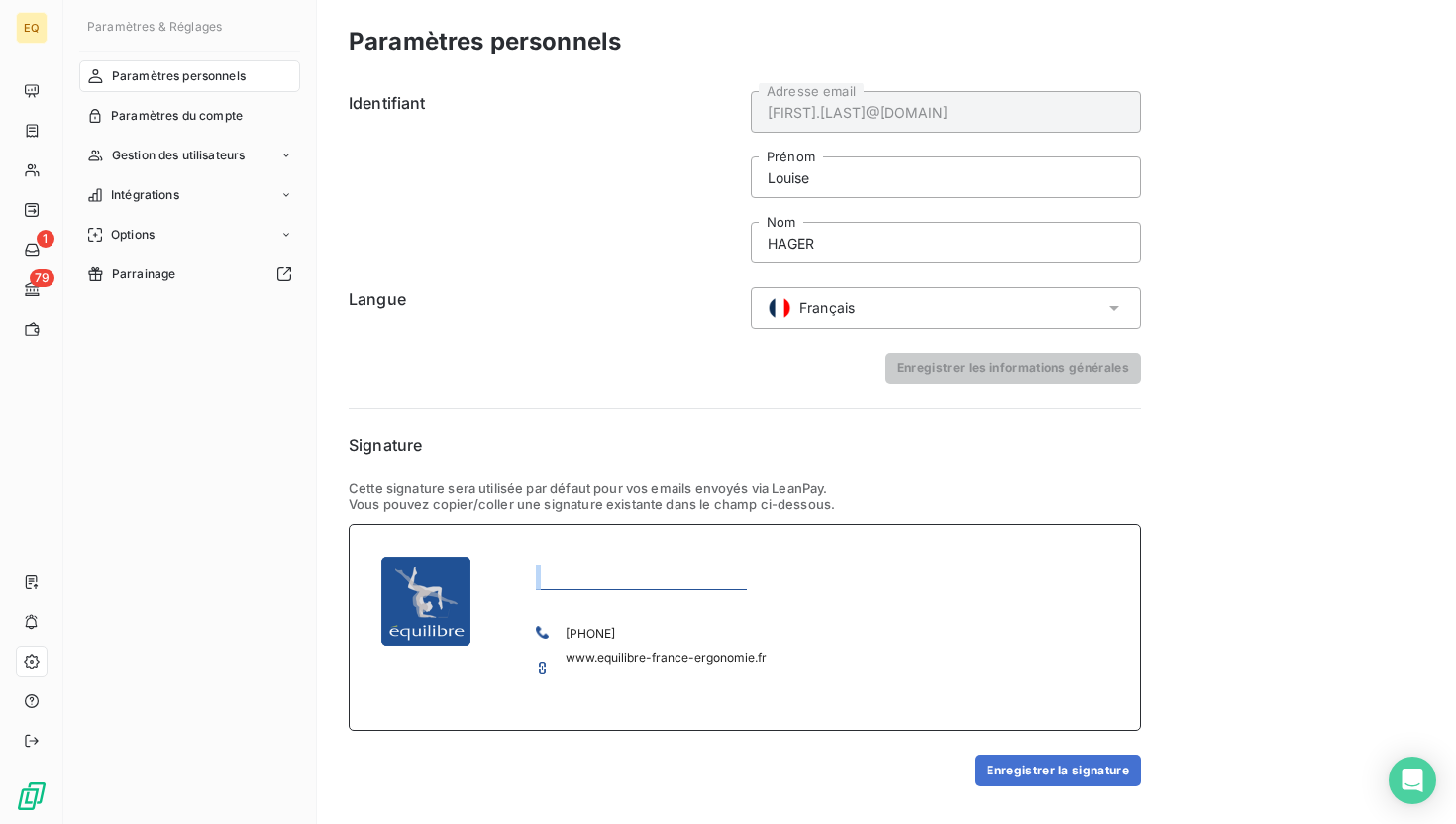 drag, startPoint x: 759, startPoint y: 584, endPoint x: 672, endPoint y: 605, distance: 89.4986 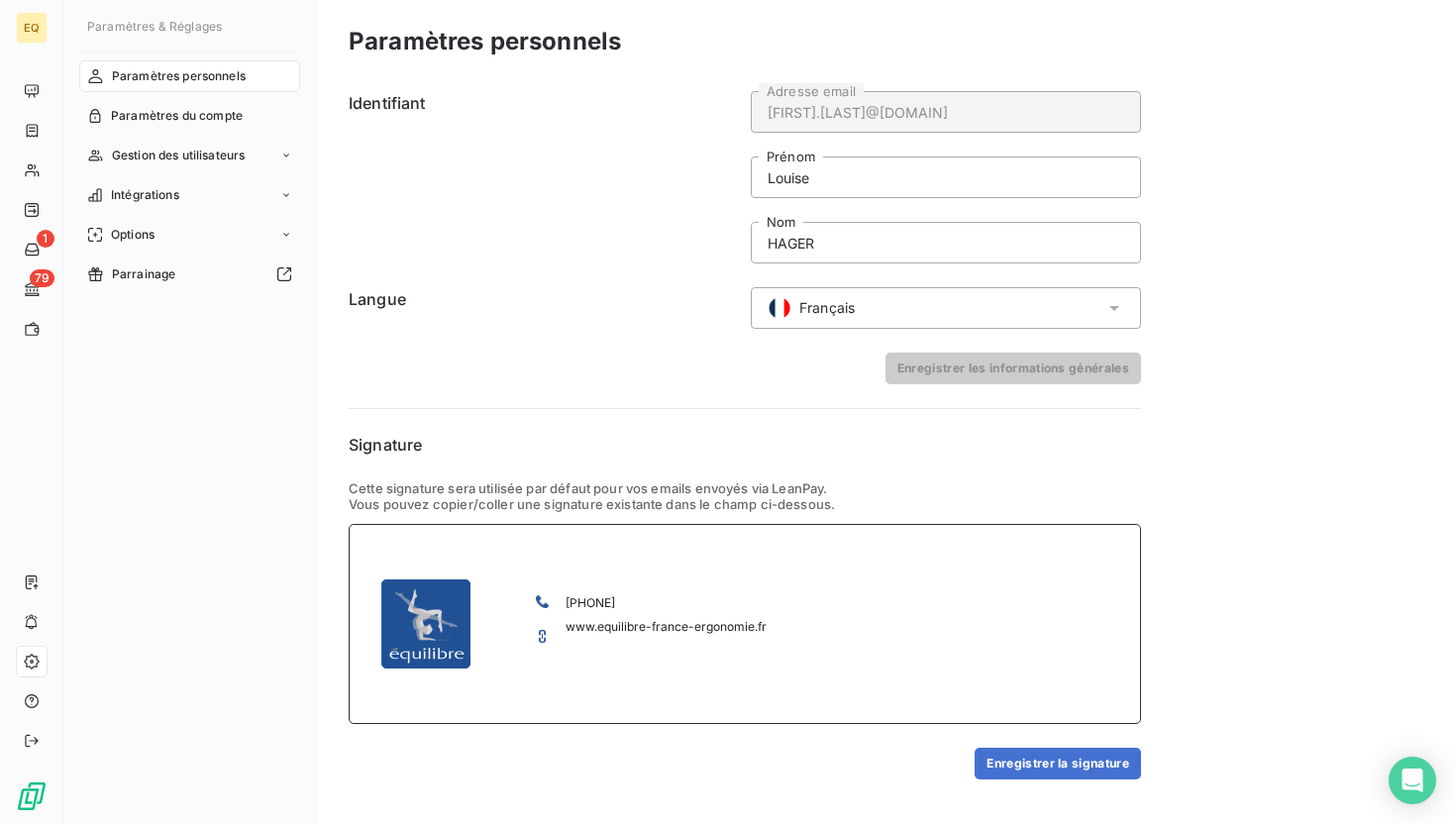 click on "[PHONE]  www.equilibre-france- ergonomie.fr" at bounding box center (745, 624) 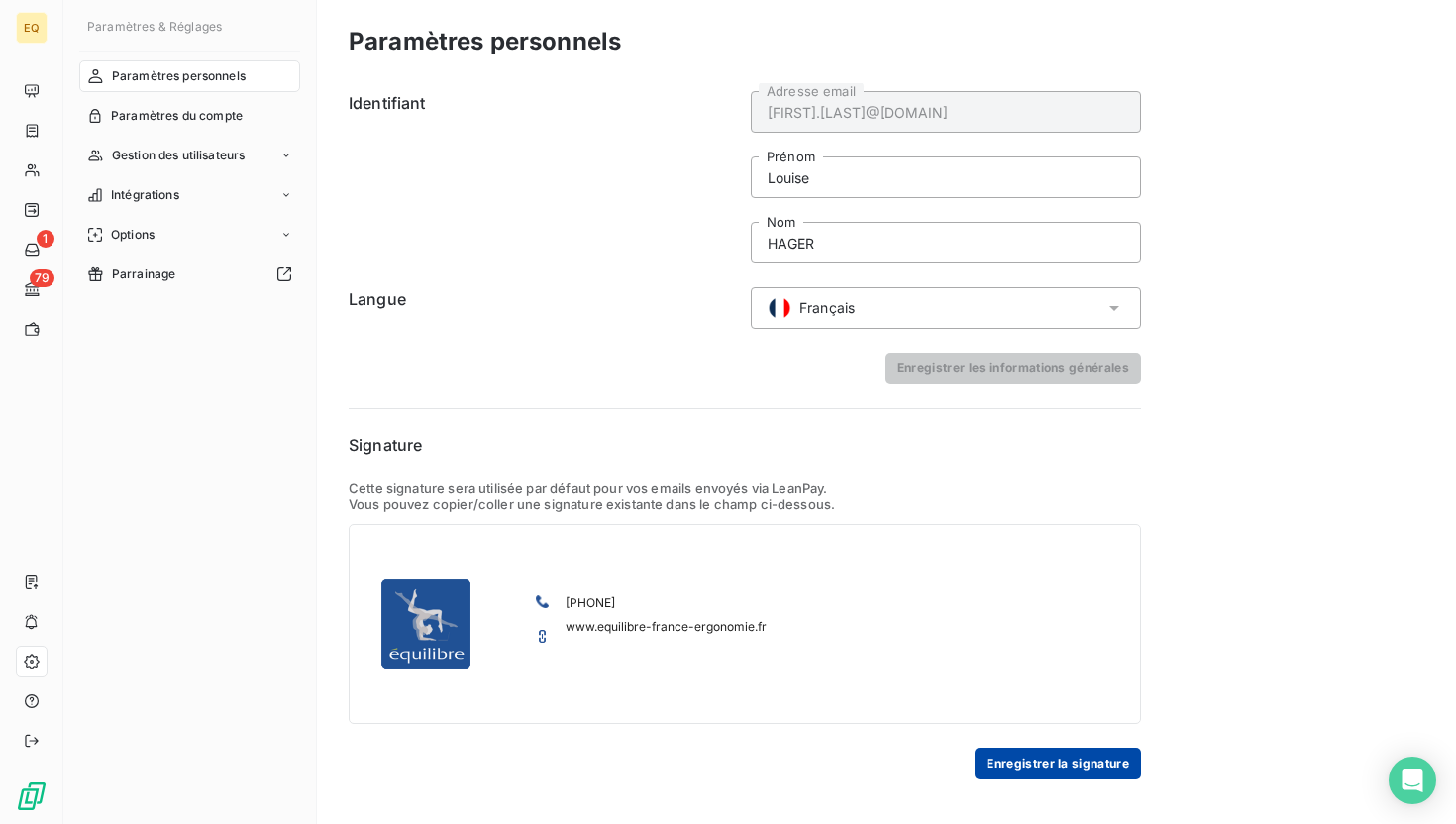 click on "Enregistrer la signature" at bounding box center (1058, 764) 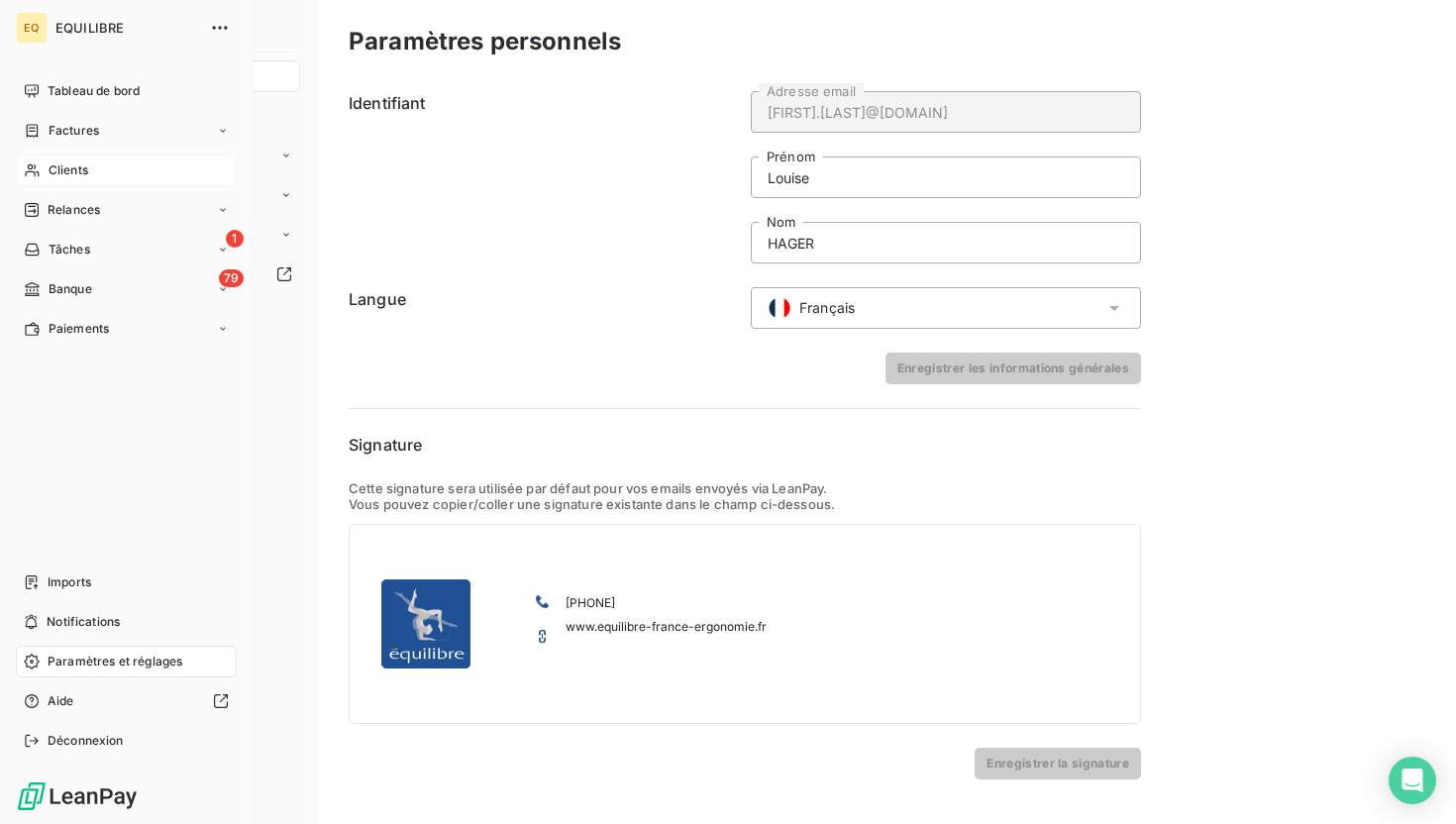 click on "Clients" at bounding box center [68, 170] 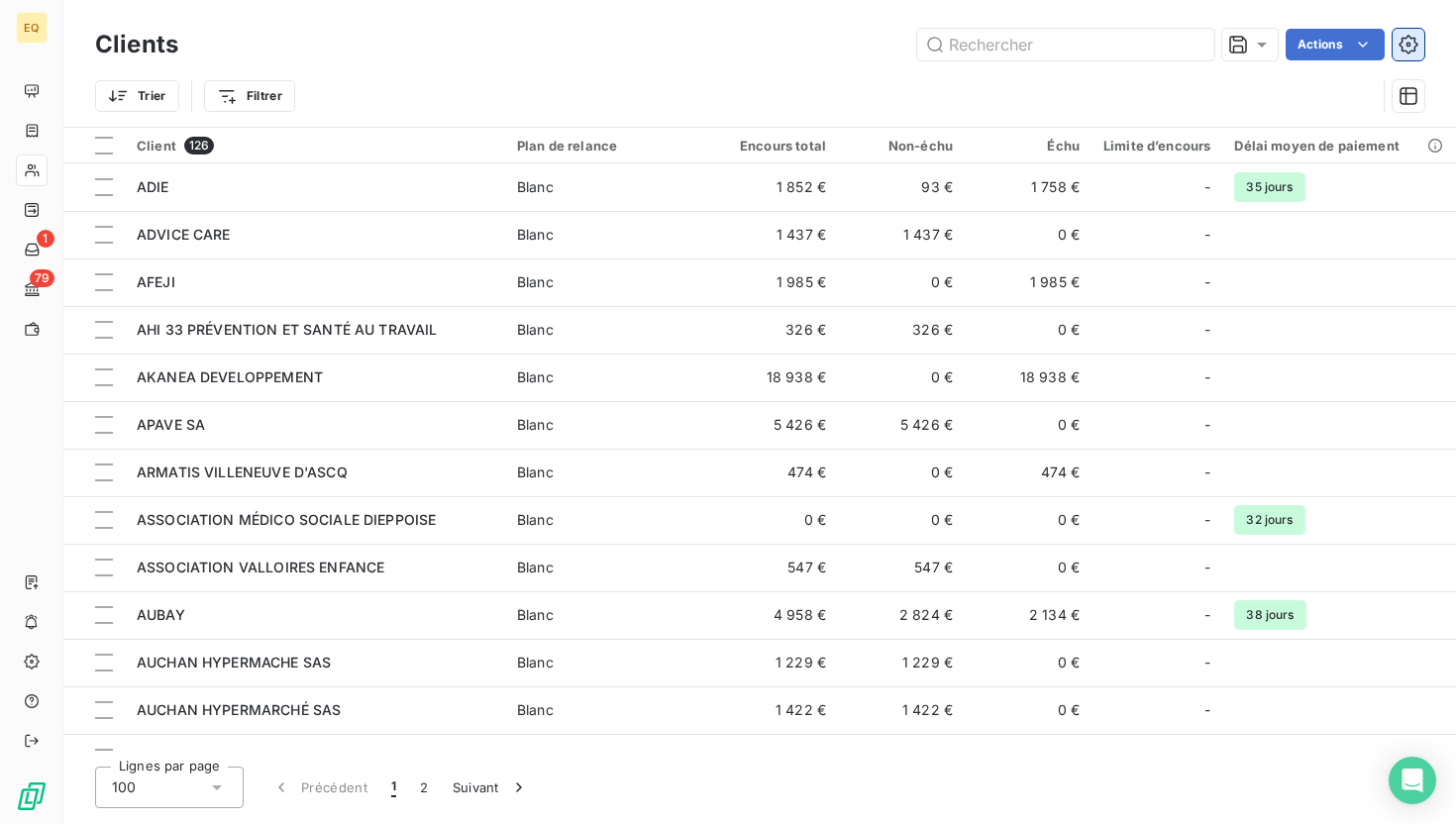 click at bounding box center [1408, 45] 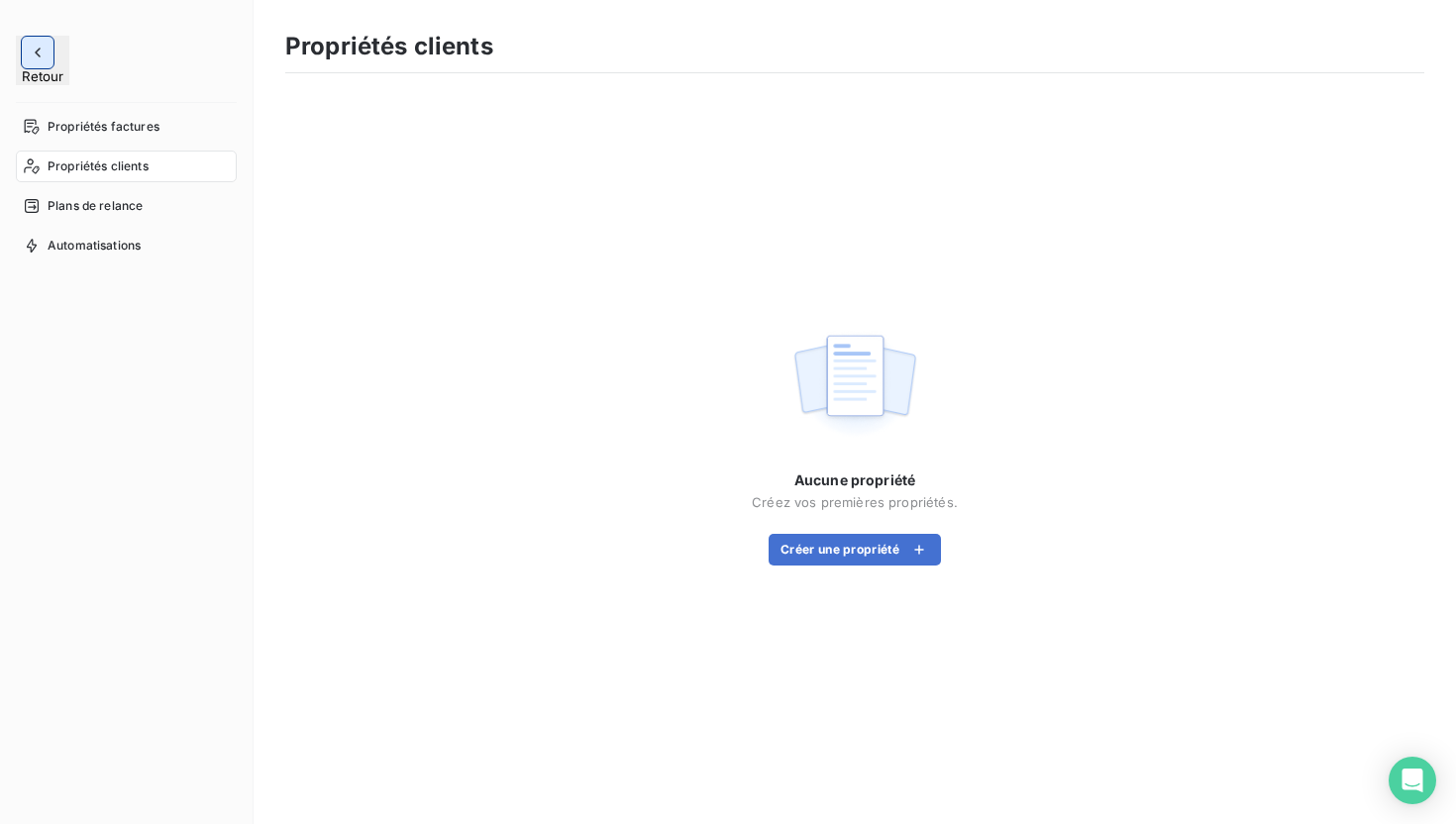 click at bounding box center (38, 52) 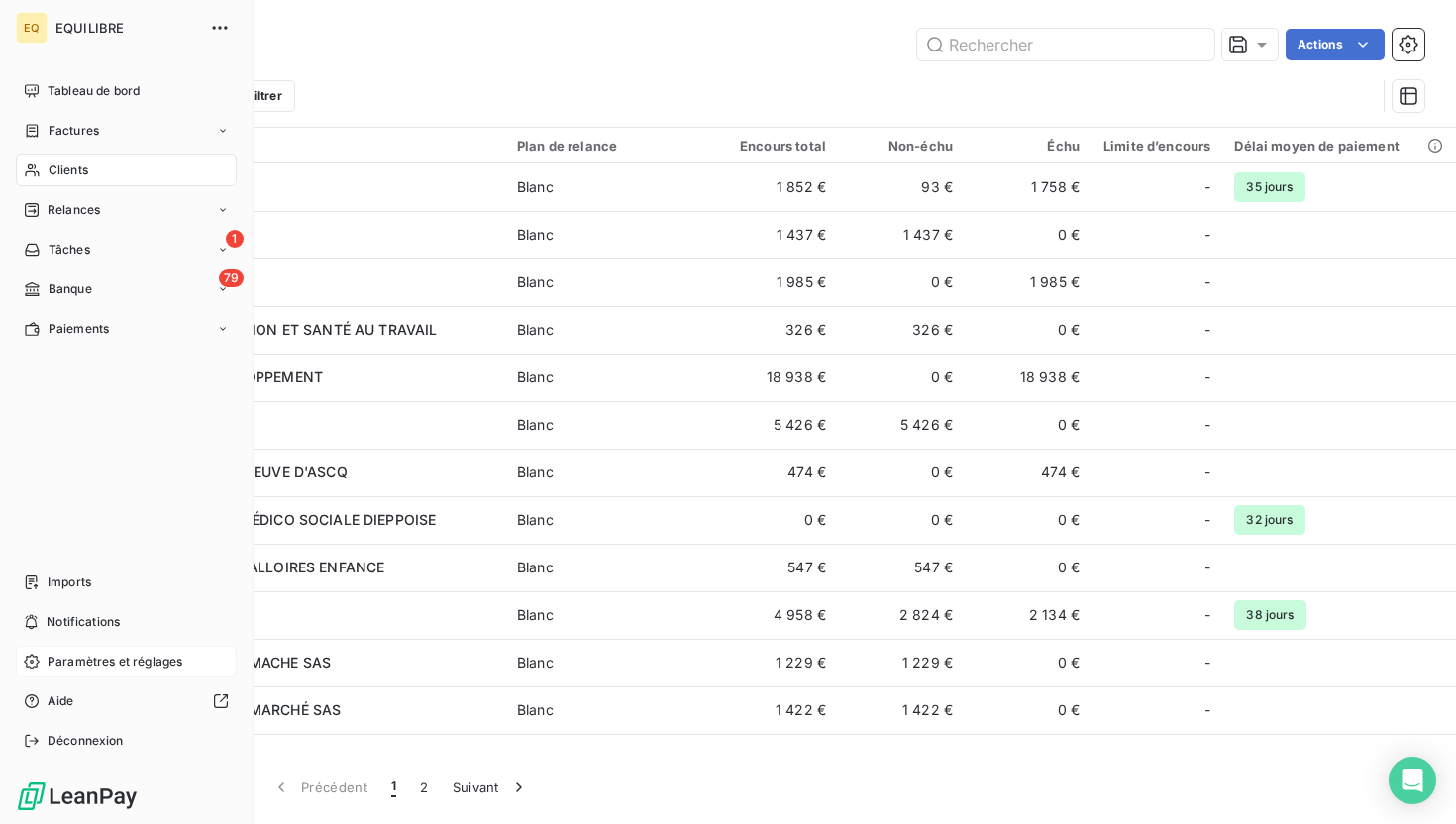 click on "Paramètres et réglages" at bounding box center [115, 662] 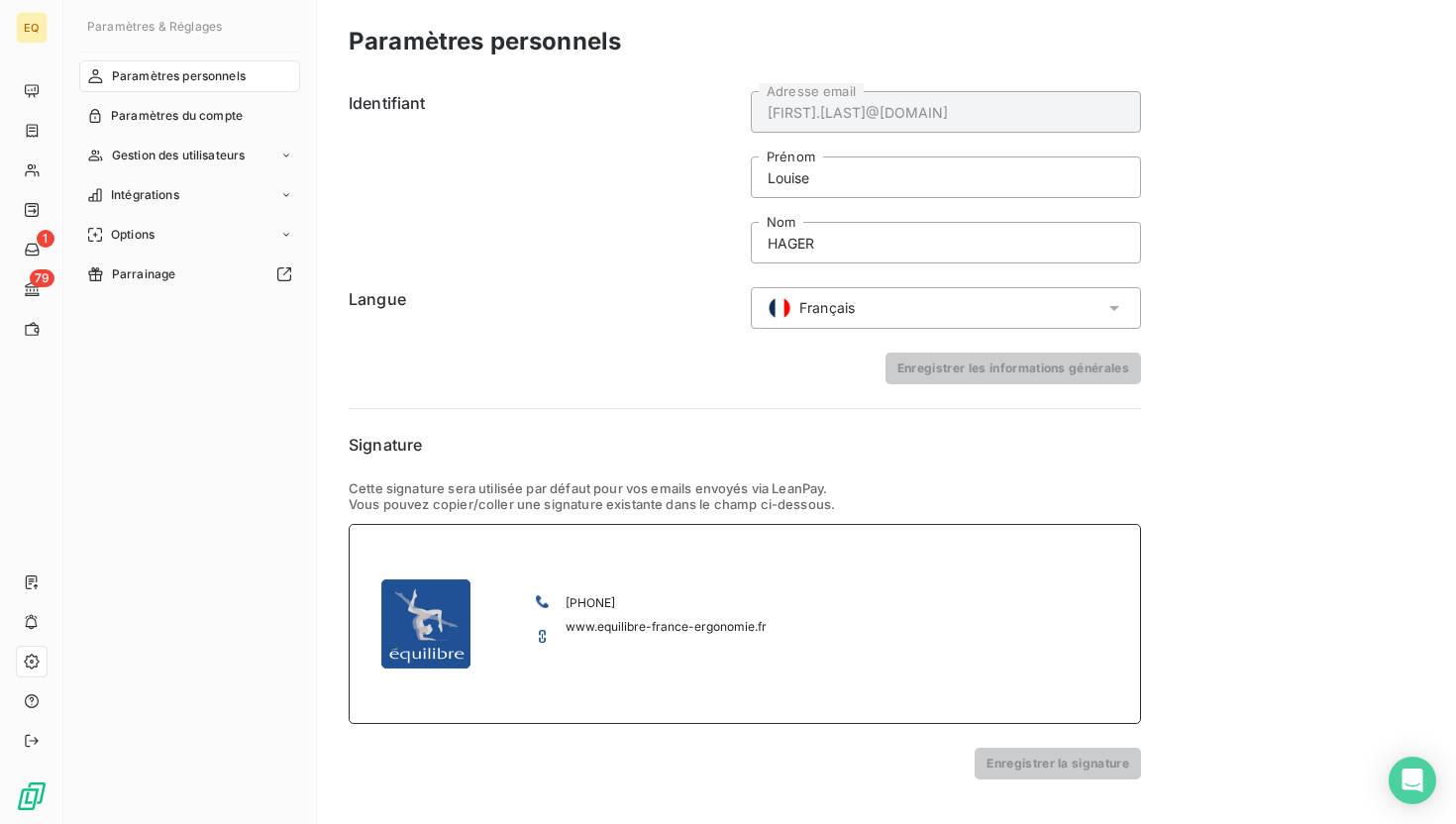 click at bounding box center (513, 624) 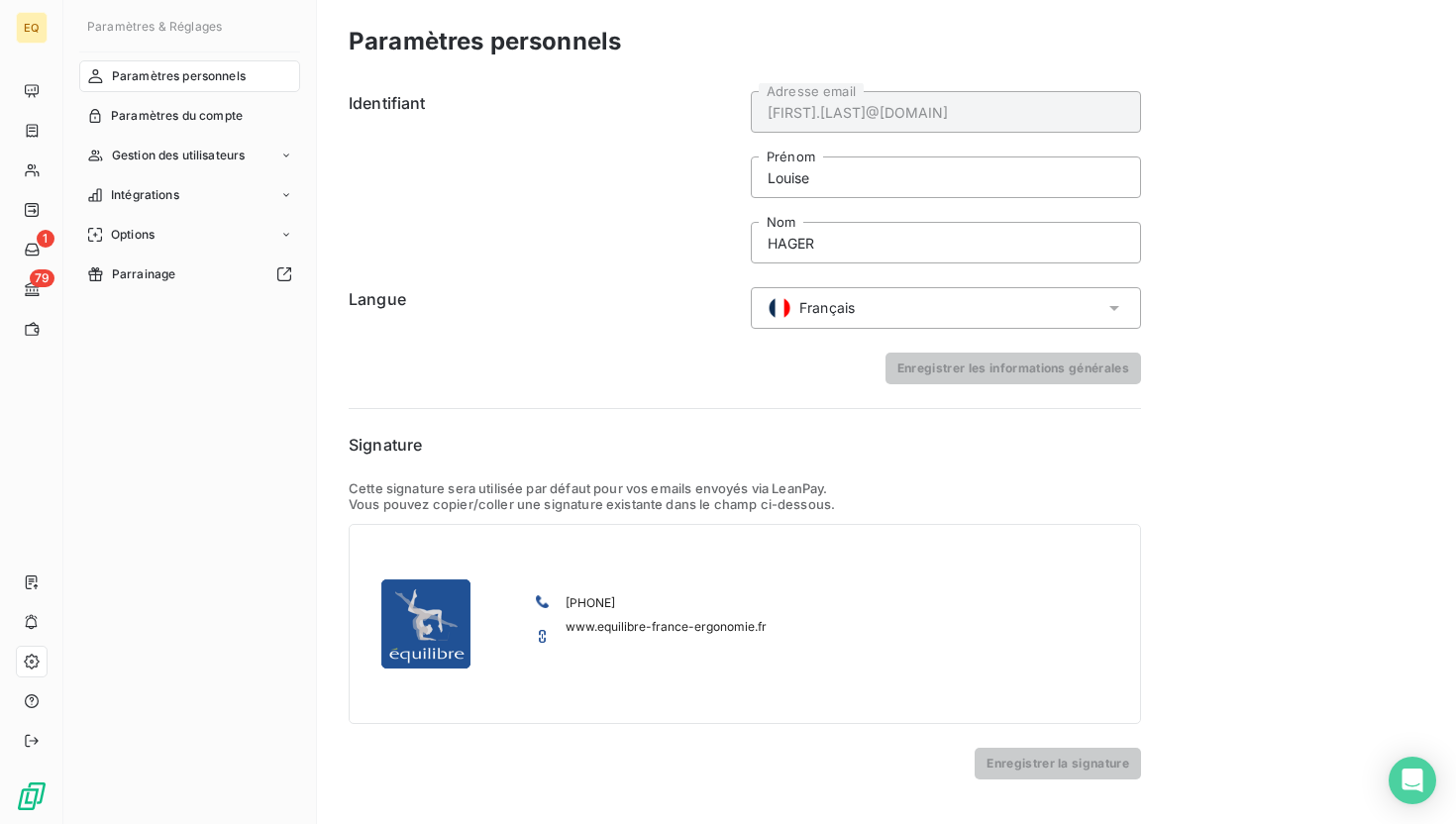 click on "Paramètres personnels Paramètres du compte Gestion des utilisateurs Intégrations Options Parrainage" at bounding box center [189, 424] 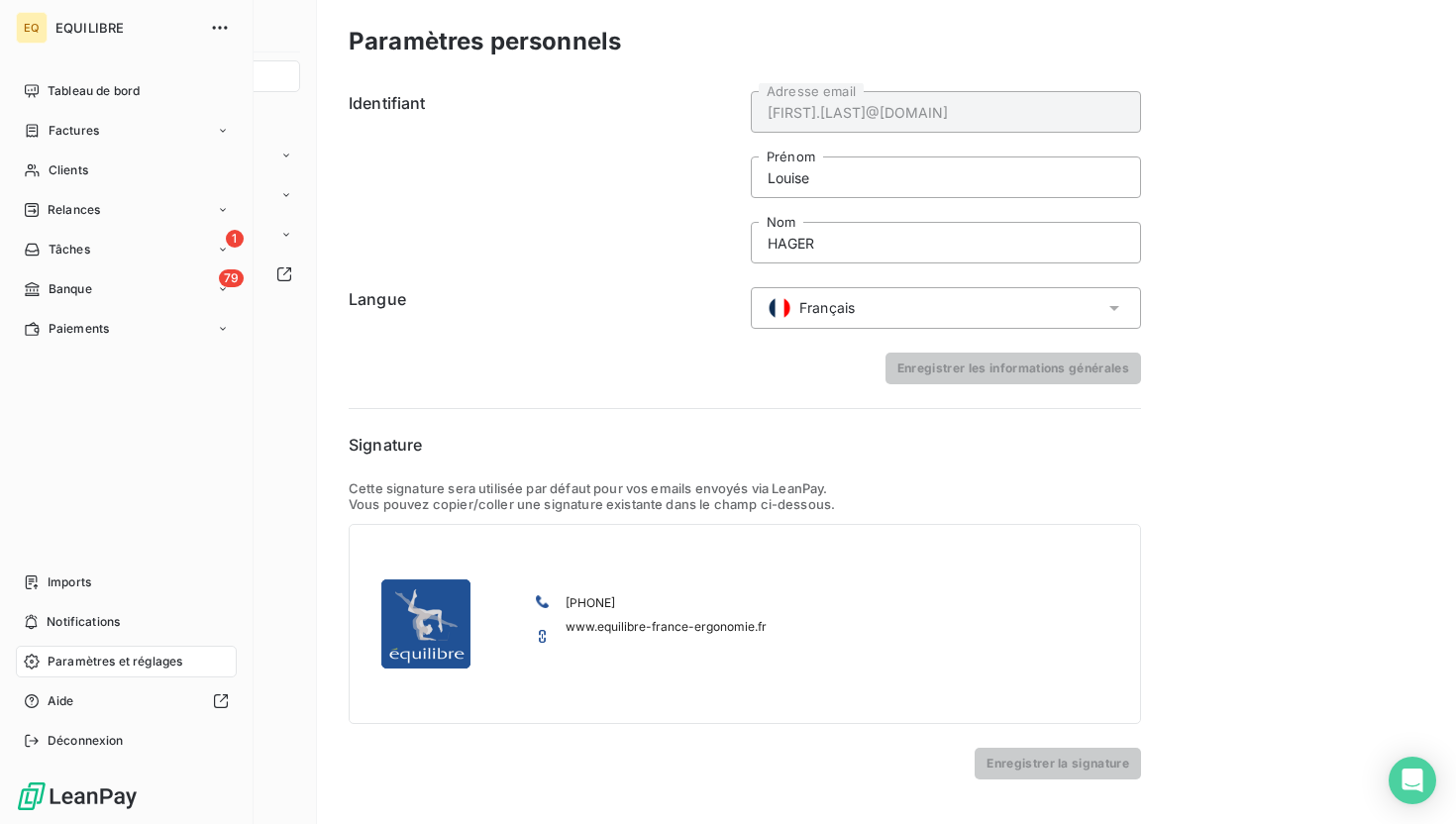 click on "Tableau de bord Factures Clients Relances 1 Tâches 79 Banque Paiements" at bounding box center [126, 210] 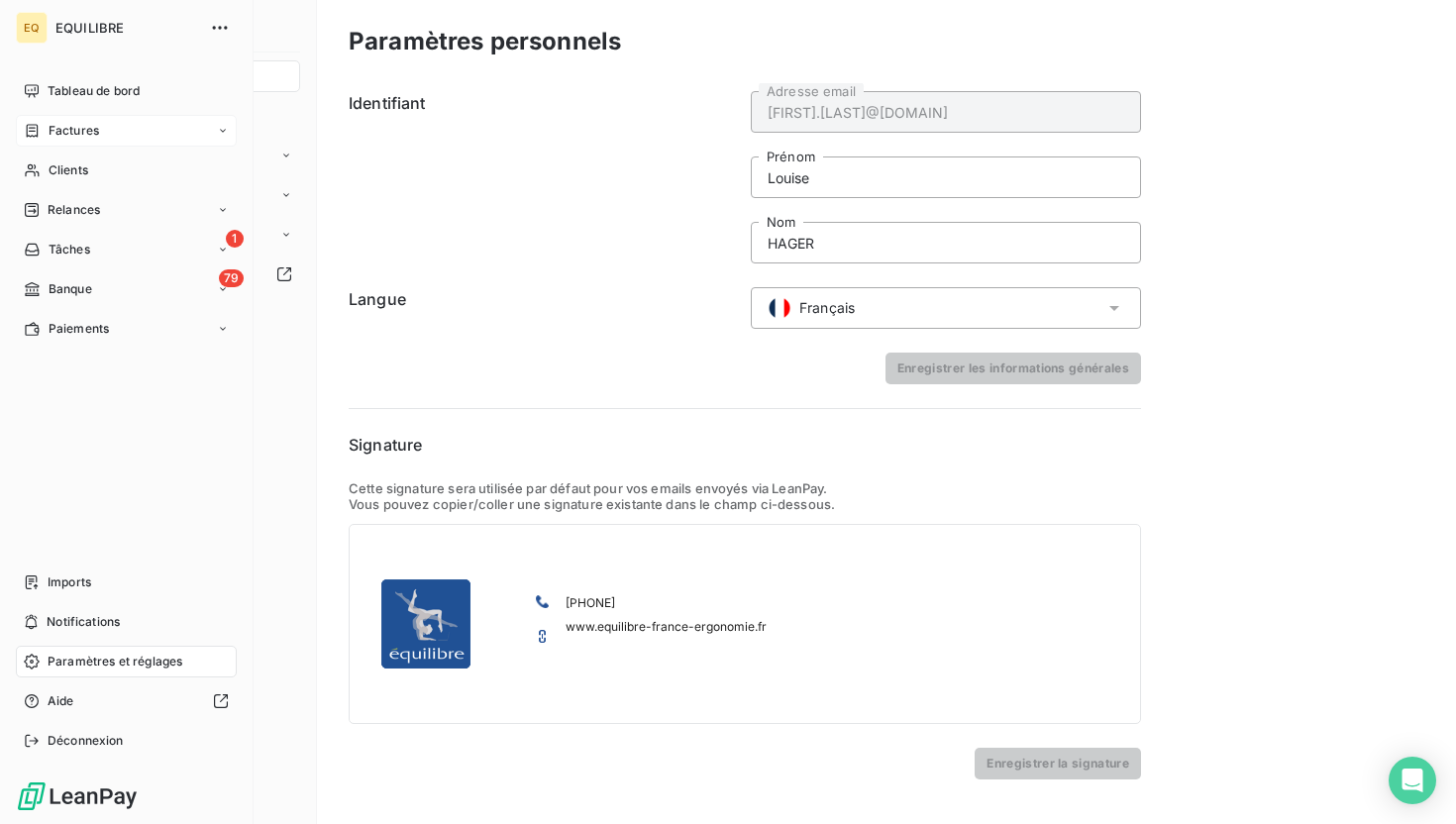 click on "Factures" at bounding box center (126, 131) 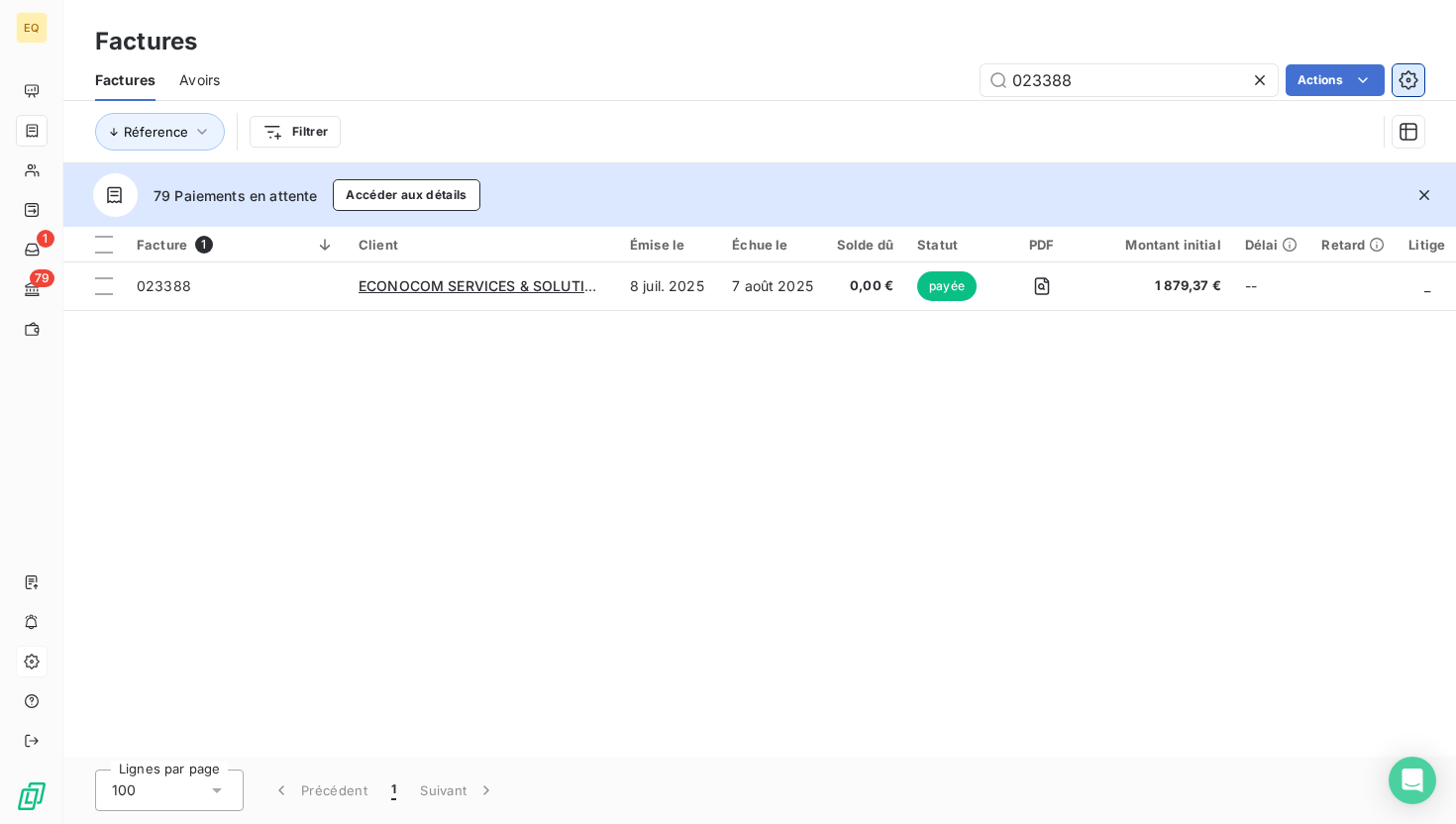 click at bounding box center [1408, 80] 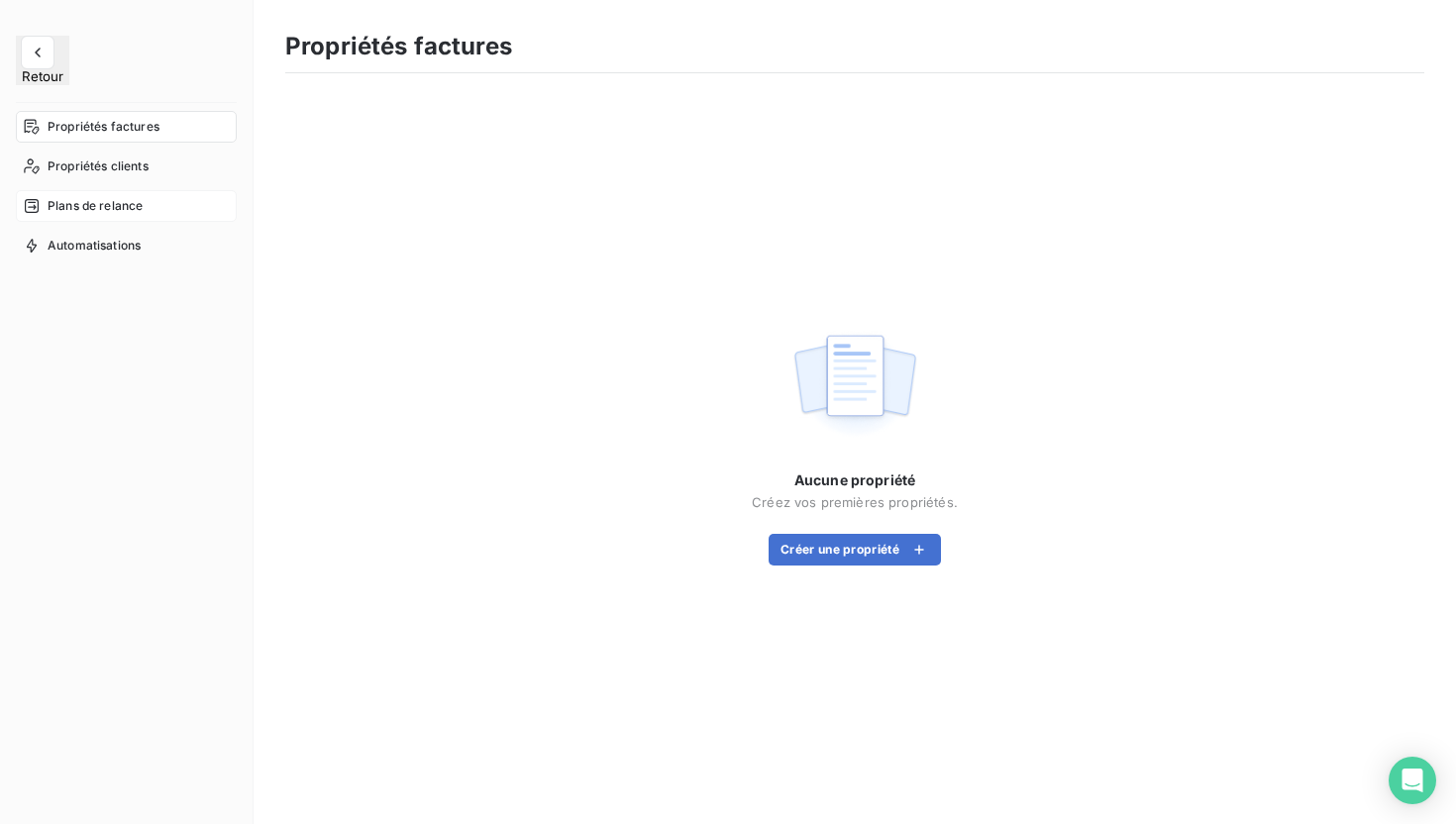 click on "Plans de relance" at bounding box center [95, 206] 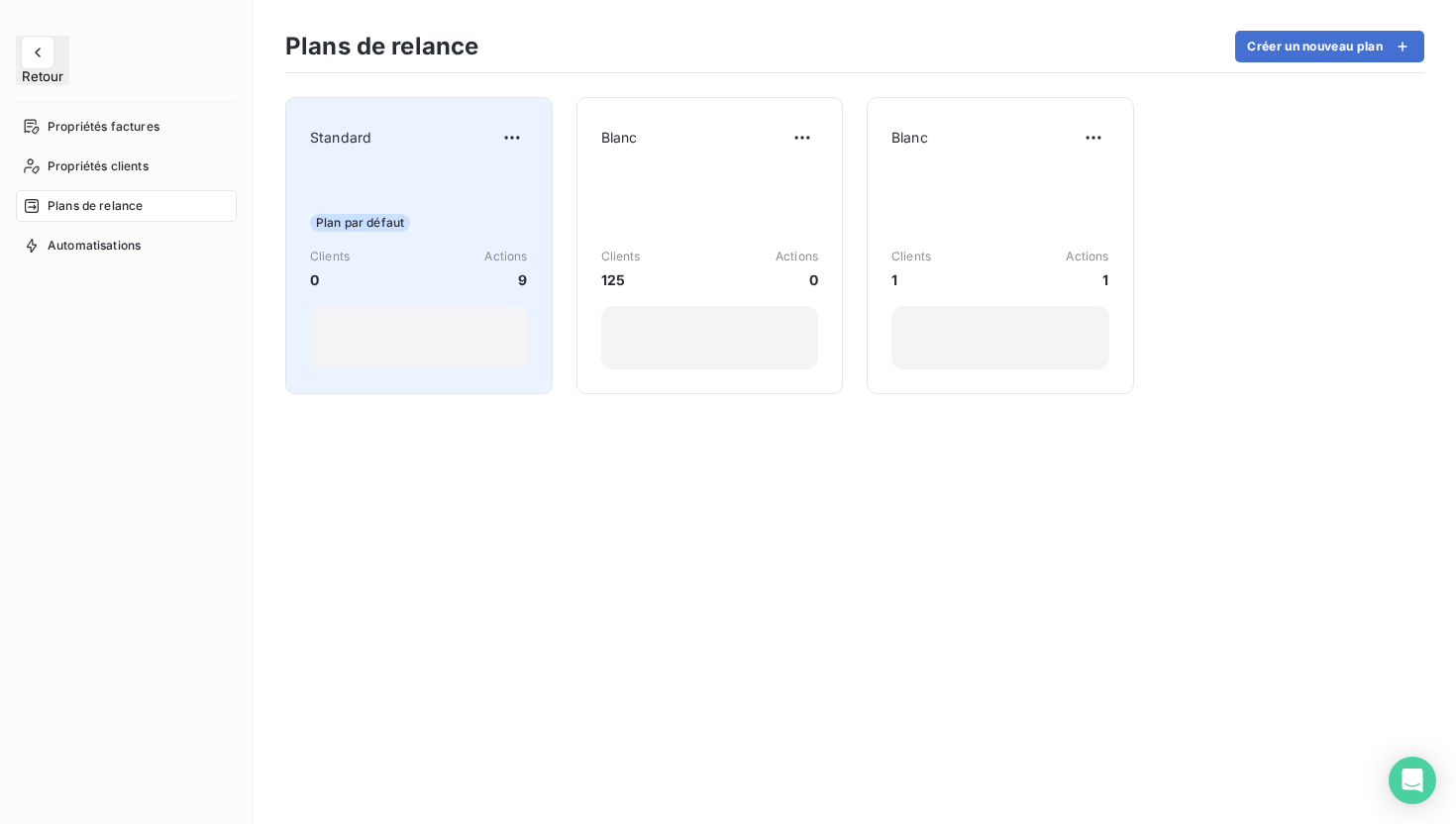 click on "Plan par défaut Clients 0 Actions 9" at bounding box center [419, 269] 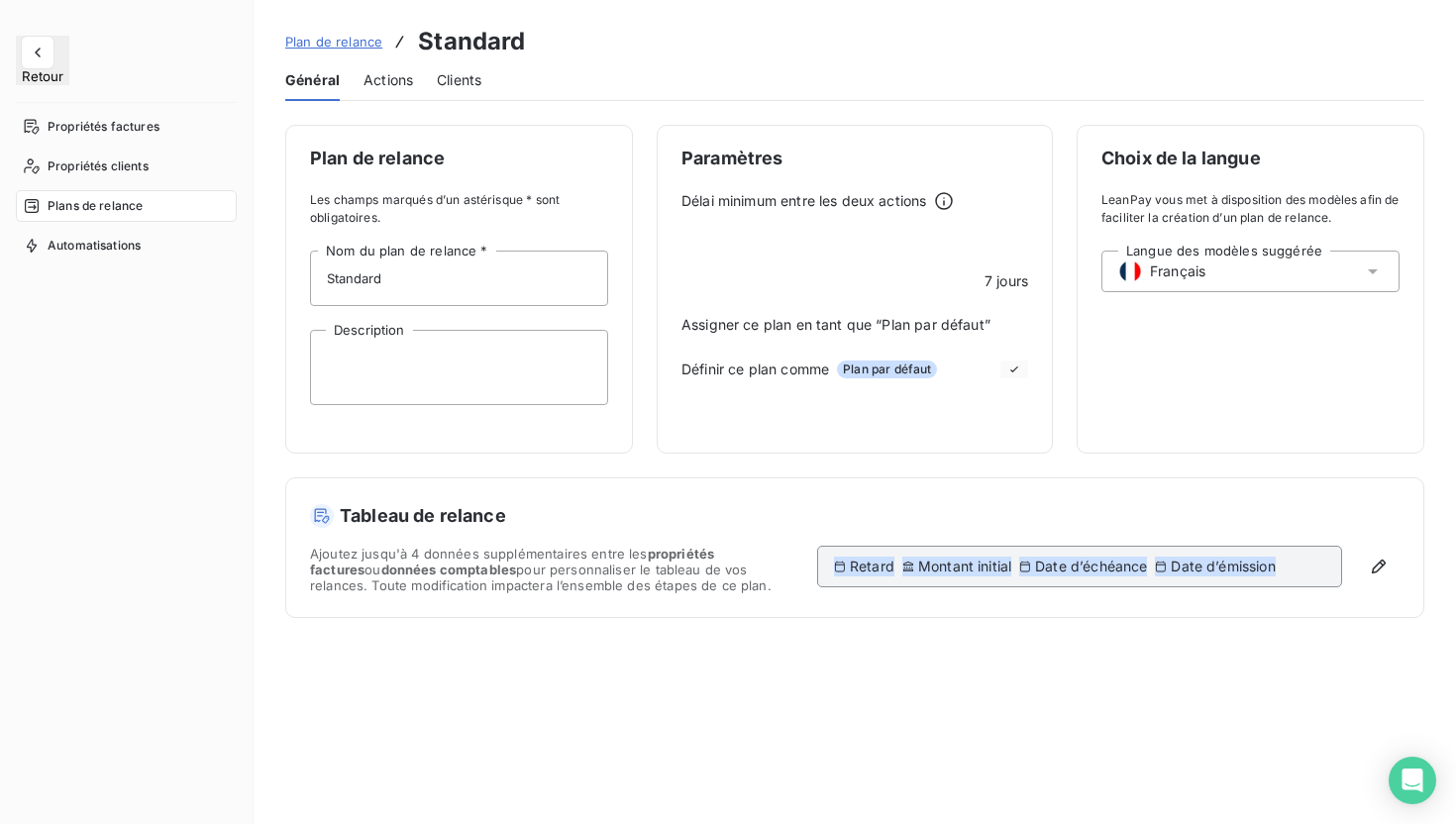 click on "Actions" at bounding box center [388, 80] 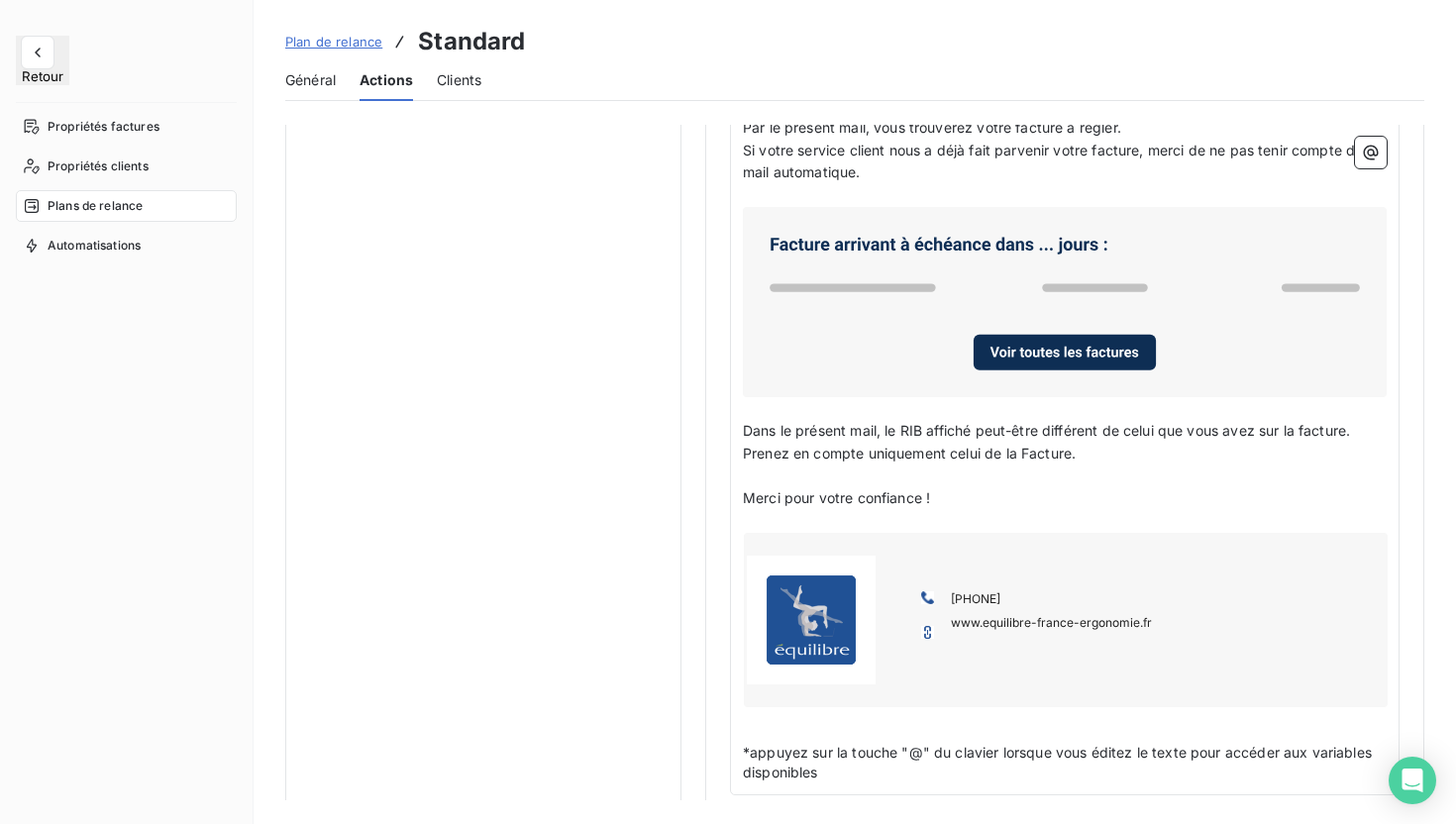 scroll, scrollTop: 226, scrollLeft: 0, axis: vertical 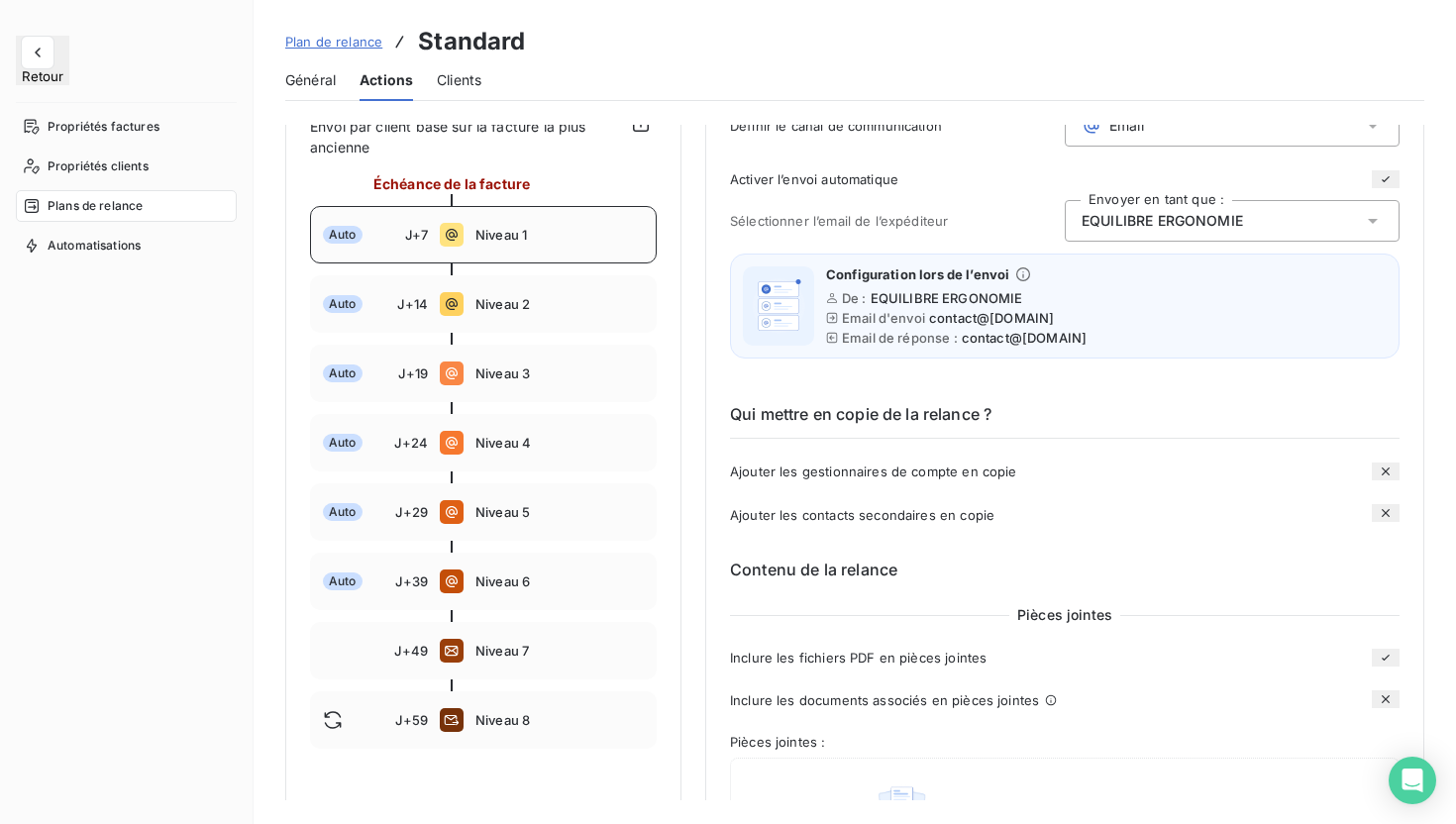 click on "Niveau 1" at bounding box center [560, 235] 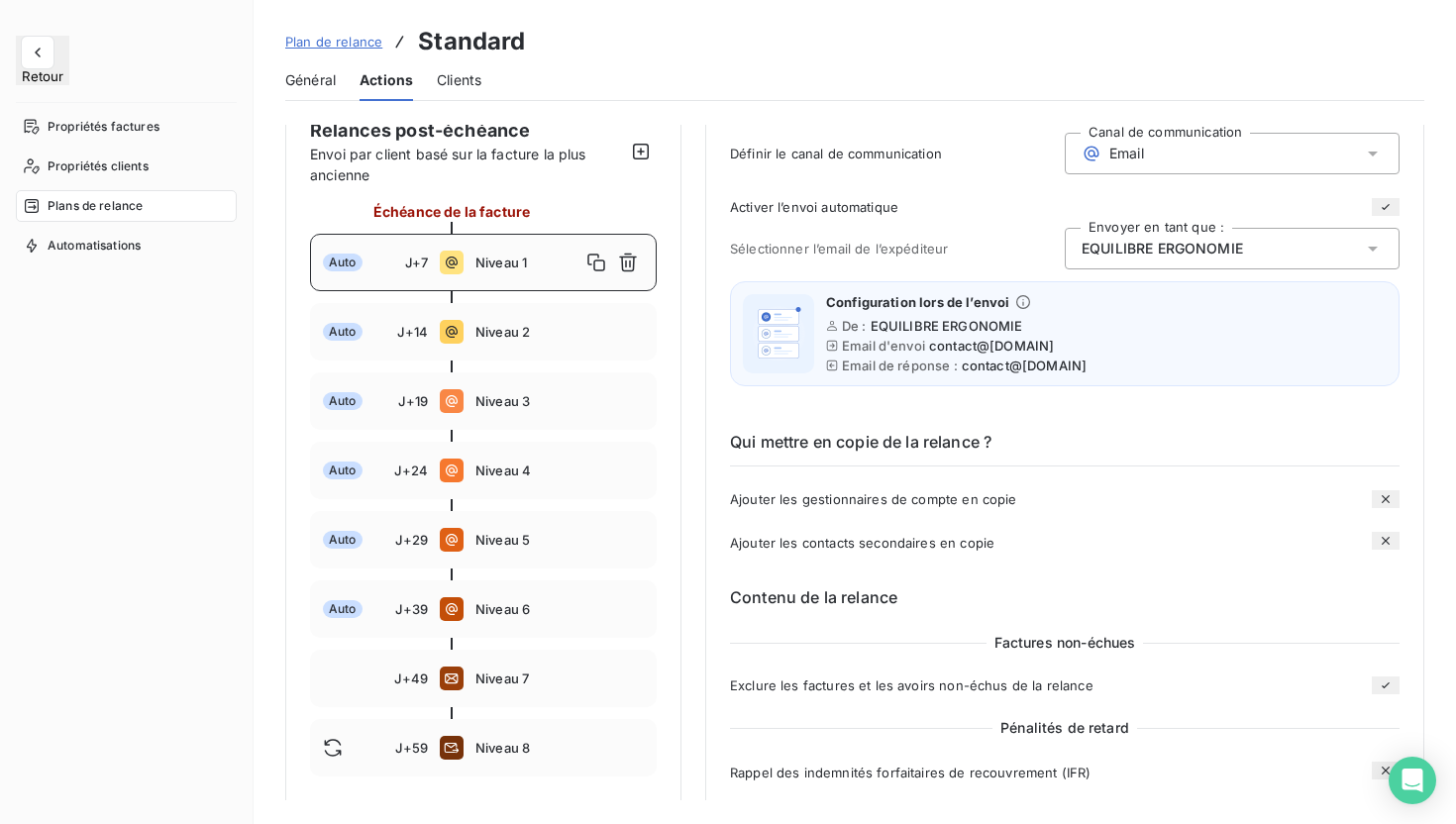 scroll, scrollTop: 168, scrollLeft: 0, axis: vertical 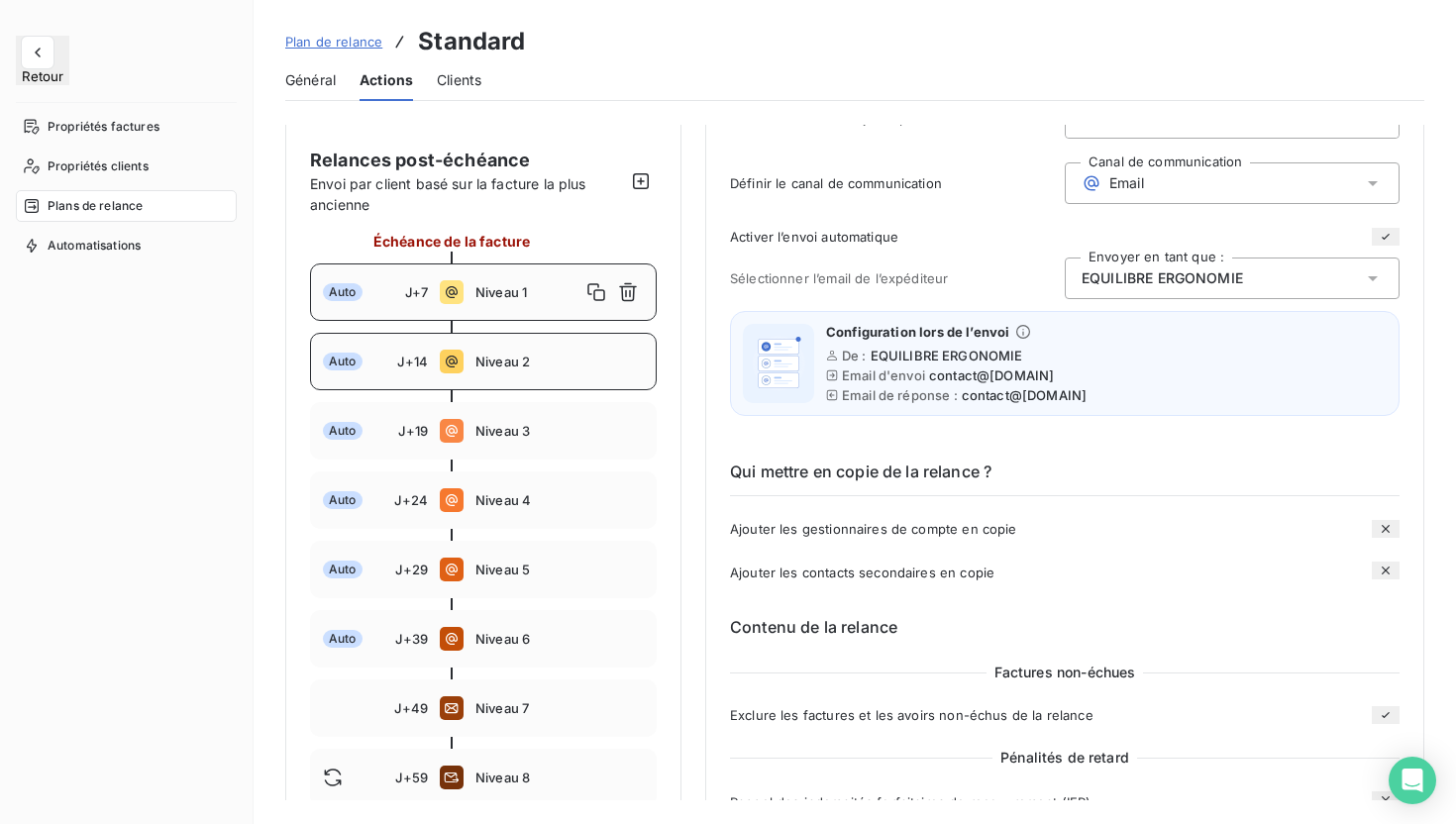 click on "Auto J+14 Niveau 2" at bounding box center [483, 361] 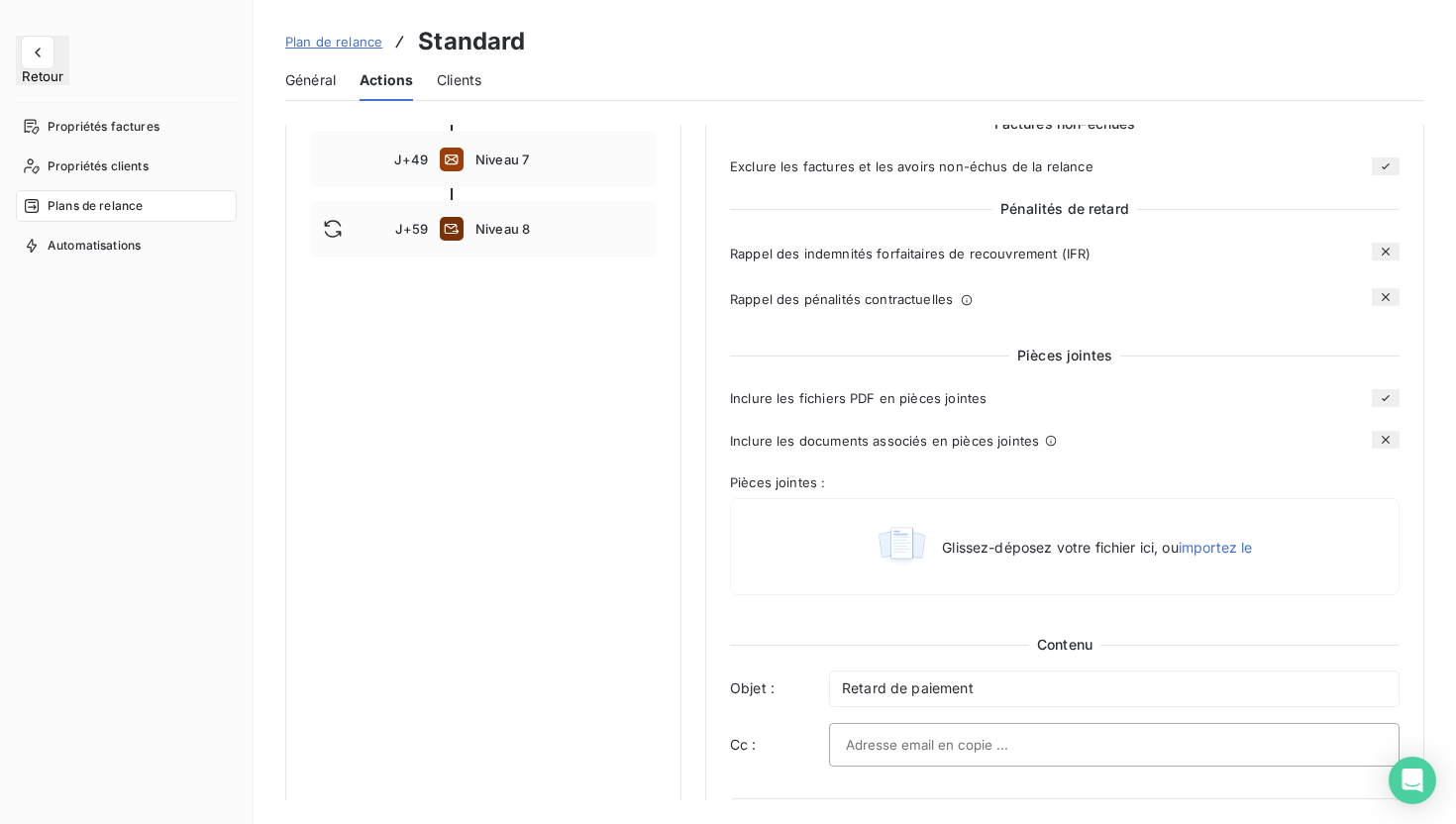 scroll, scrollTop: 222, scrollLeft: 0, axis: vertical 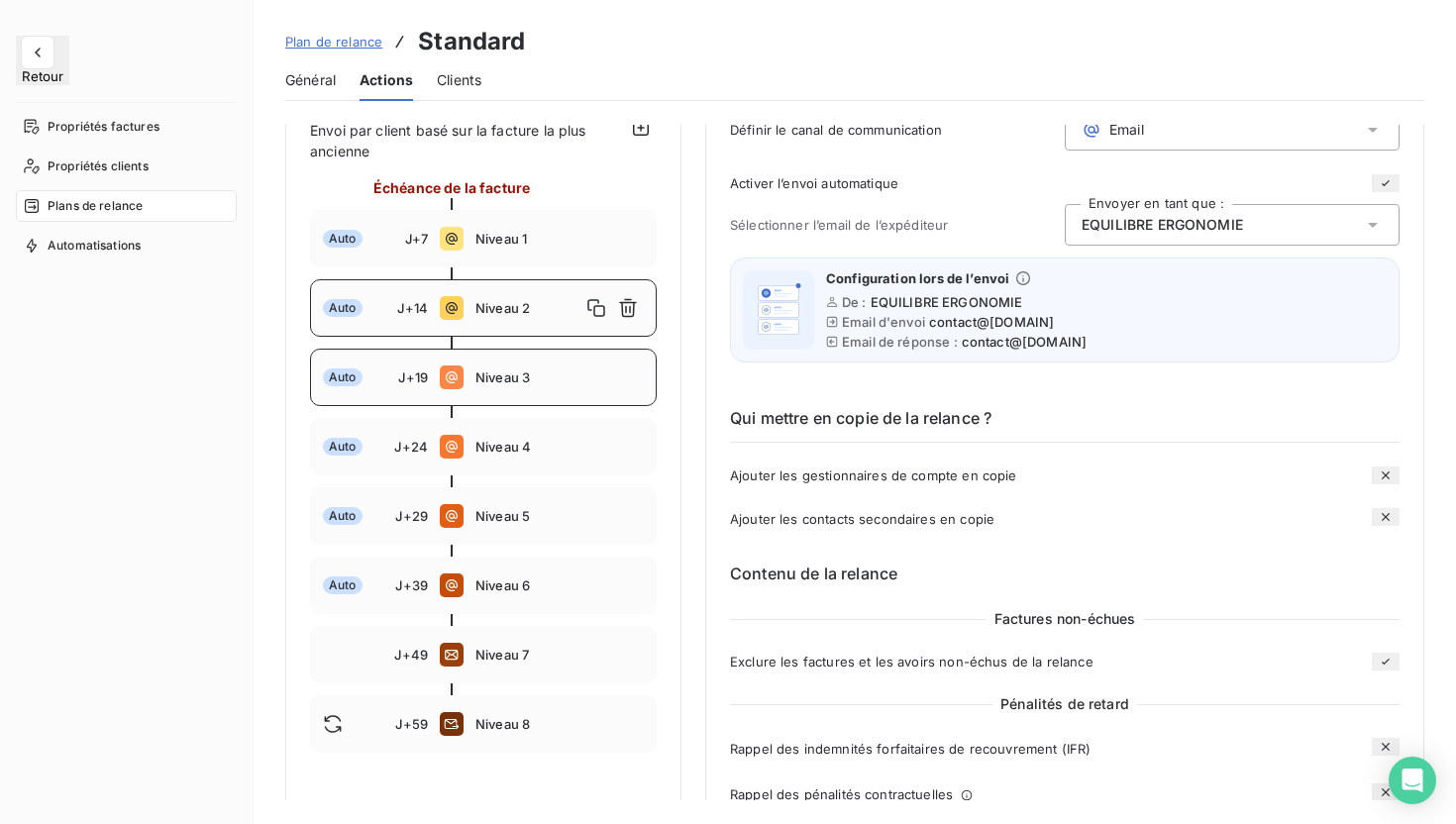 click on "Niveau 3" at bounding box center [560, 377] 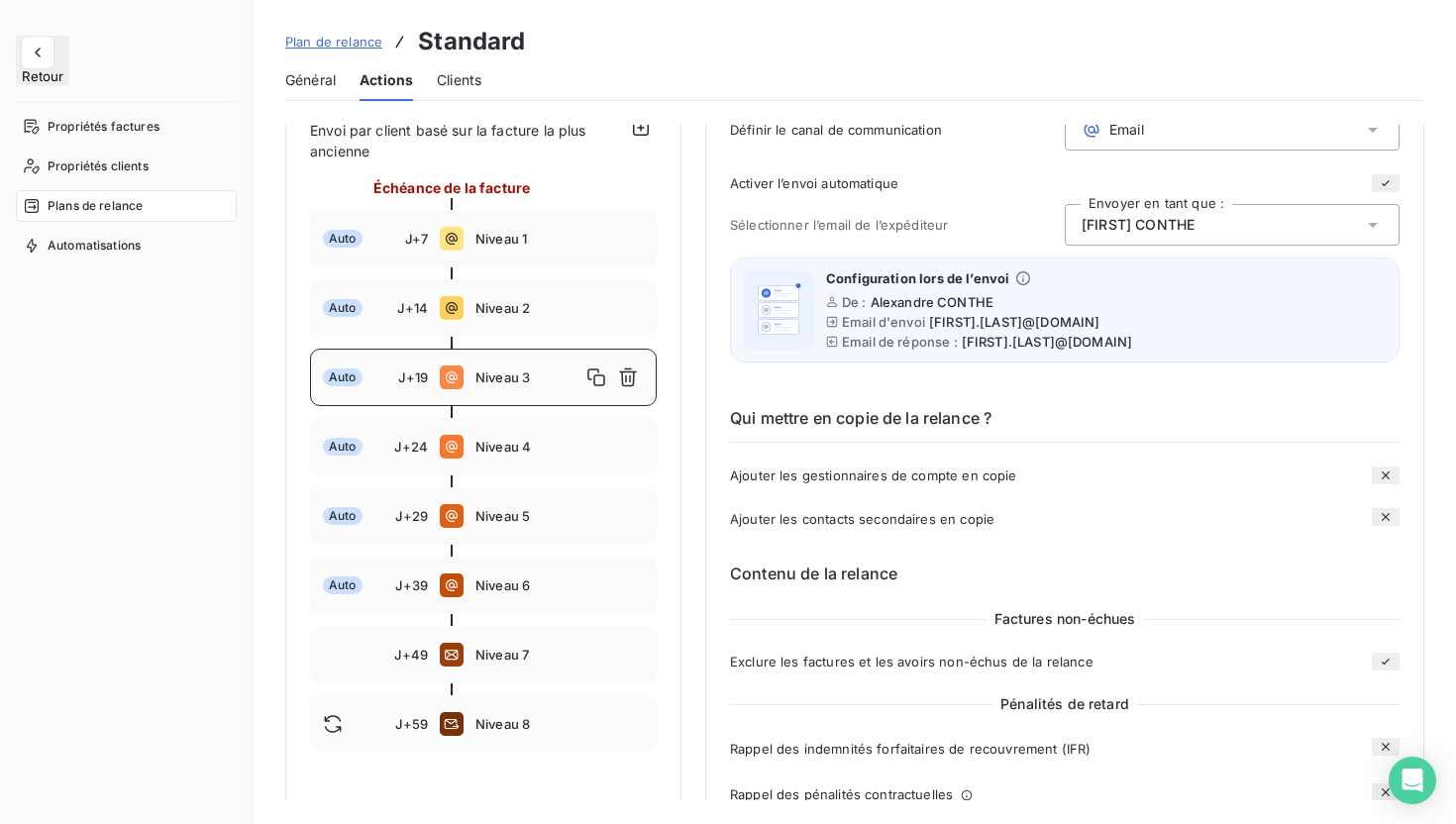 click on "[FIRST]   [LAST]" at bounding box center [1232, 225] 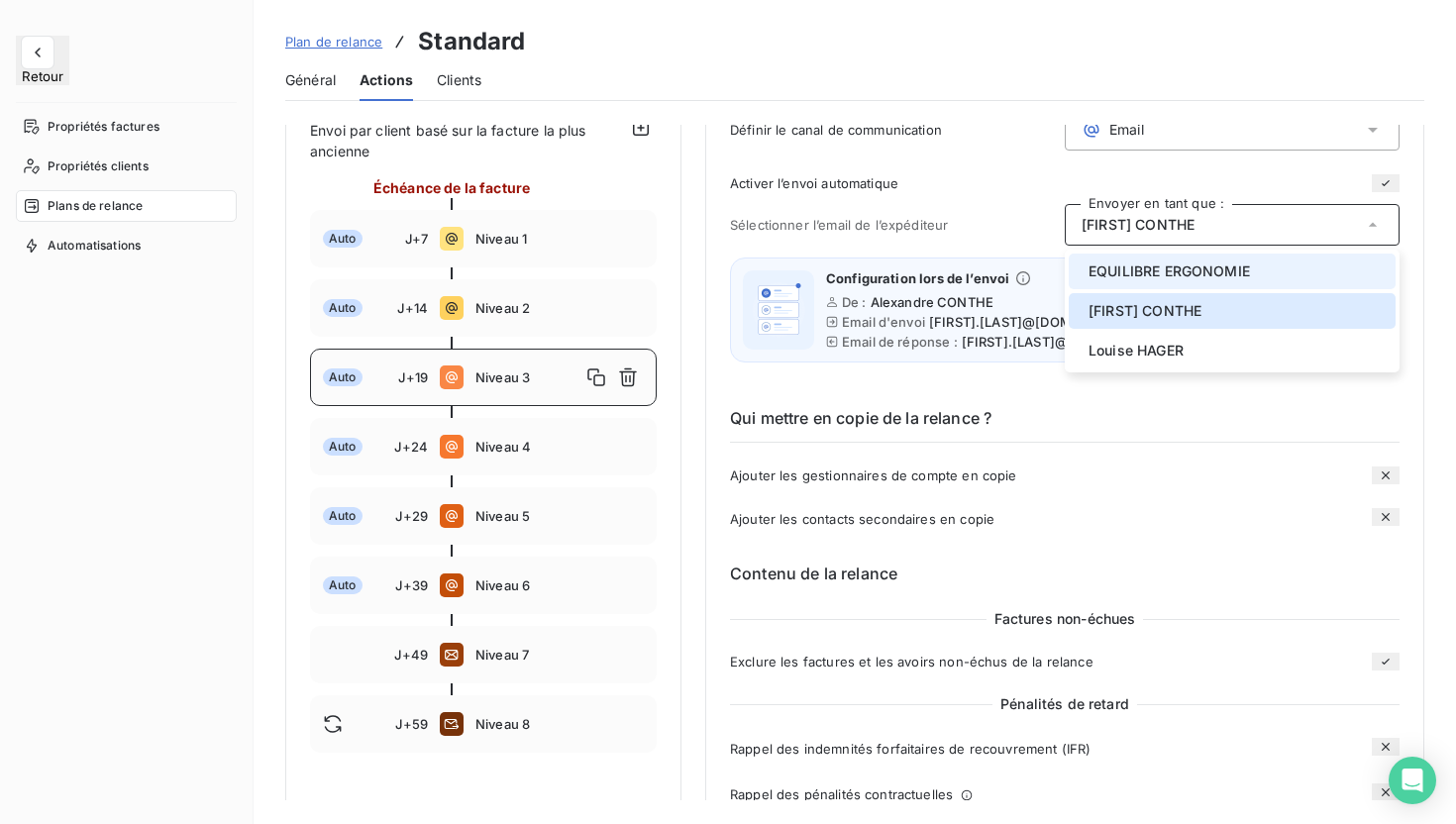 click on "EQUILIBRE   ERGONOMIE" at bounding box center [1169, 271] 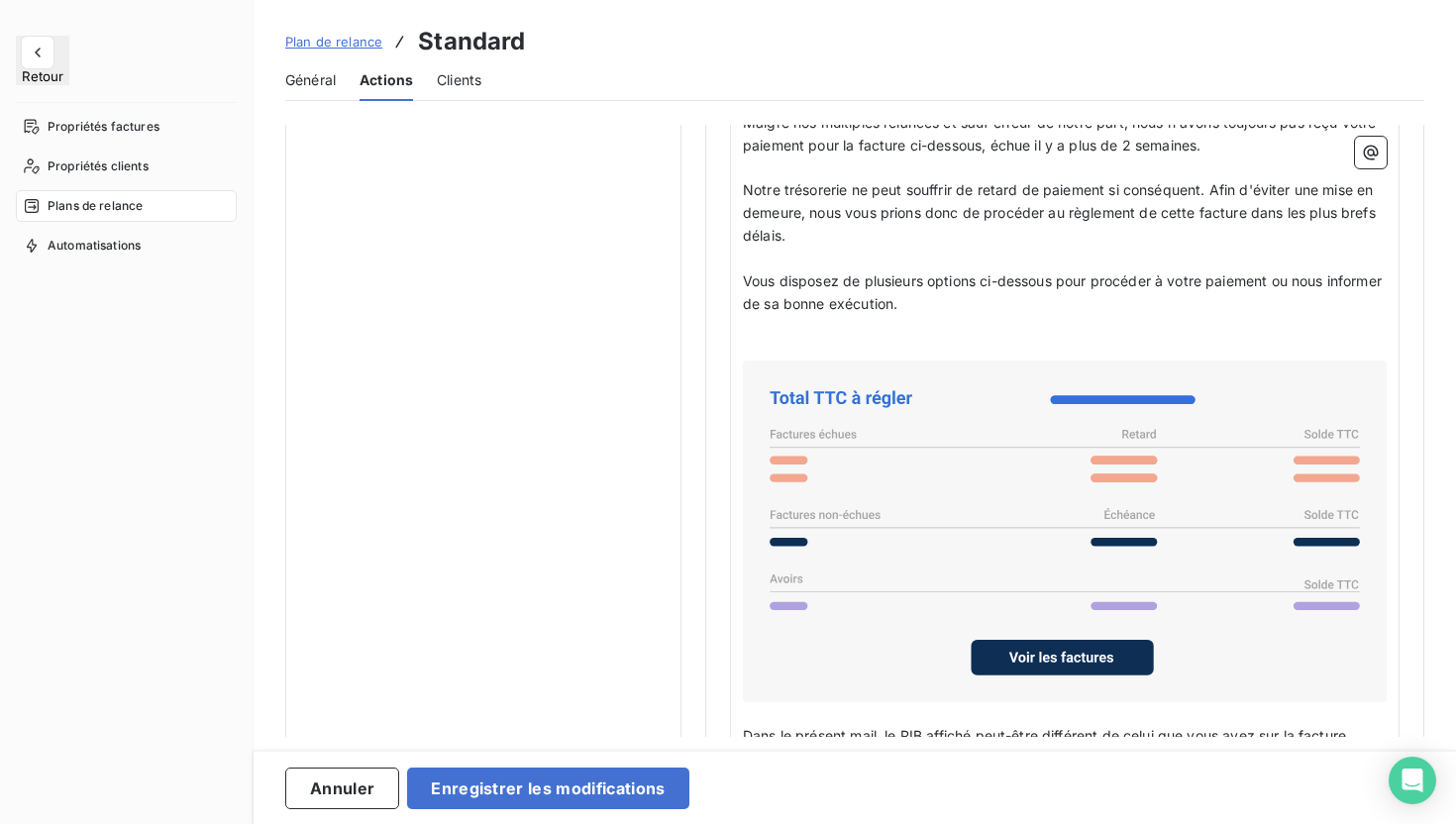 scroll, scrollTop: 1631, scrollLeft: 0, axis: vertical 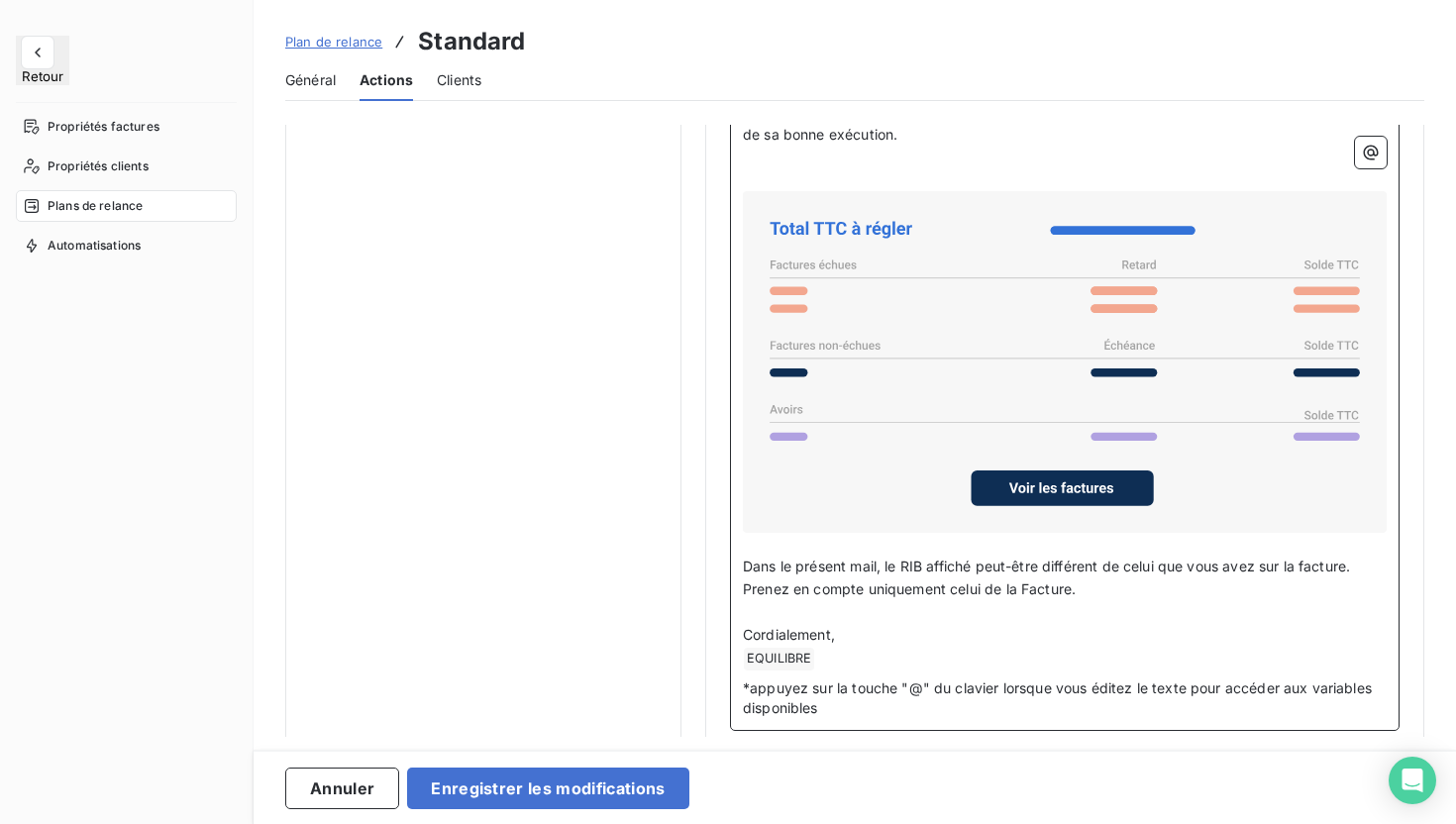 click on "﻿ EQUILIBRE ﻿ ﻿" at bounding box center (1065, 659) 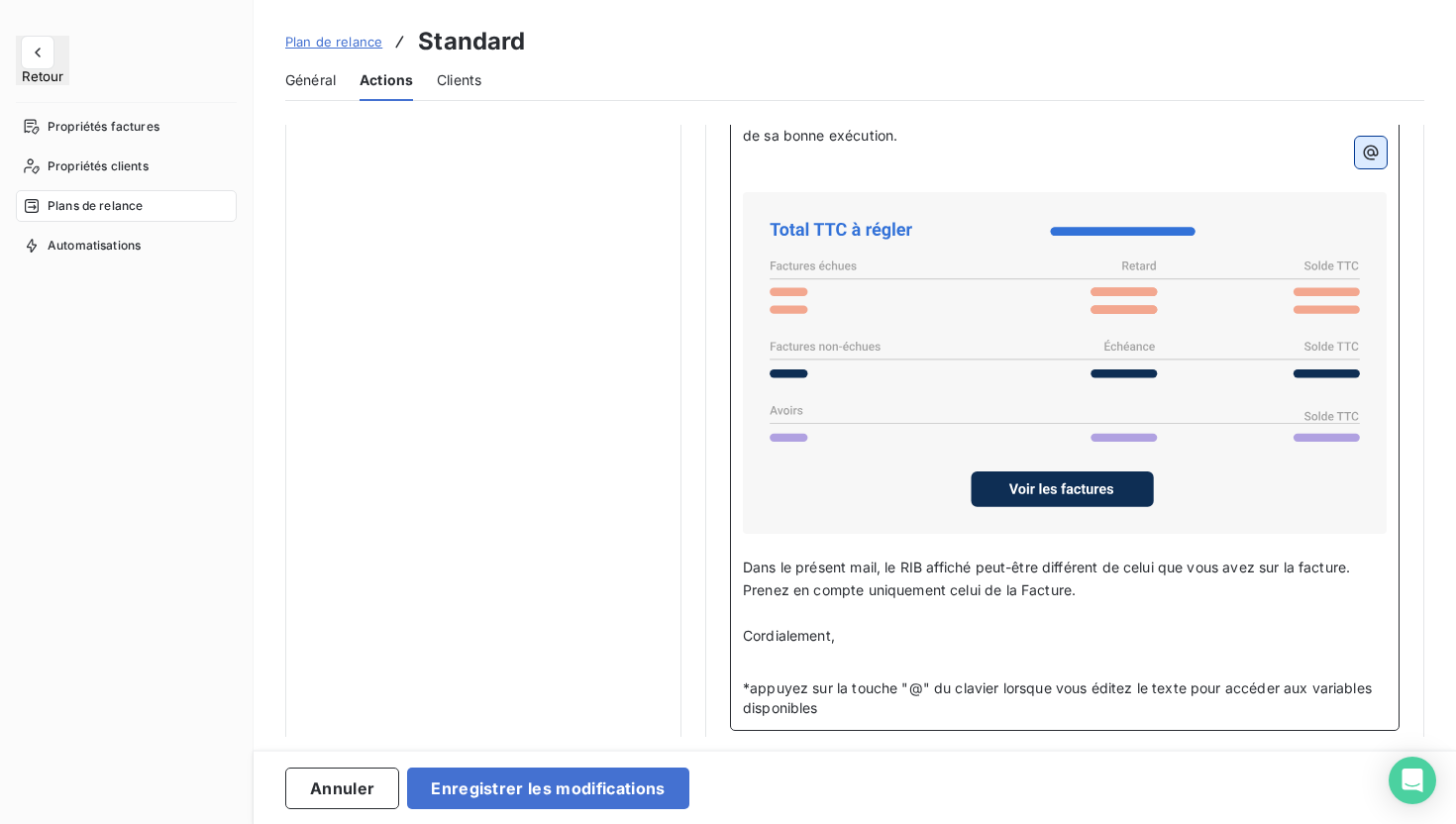 click 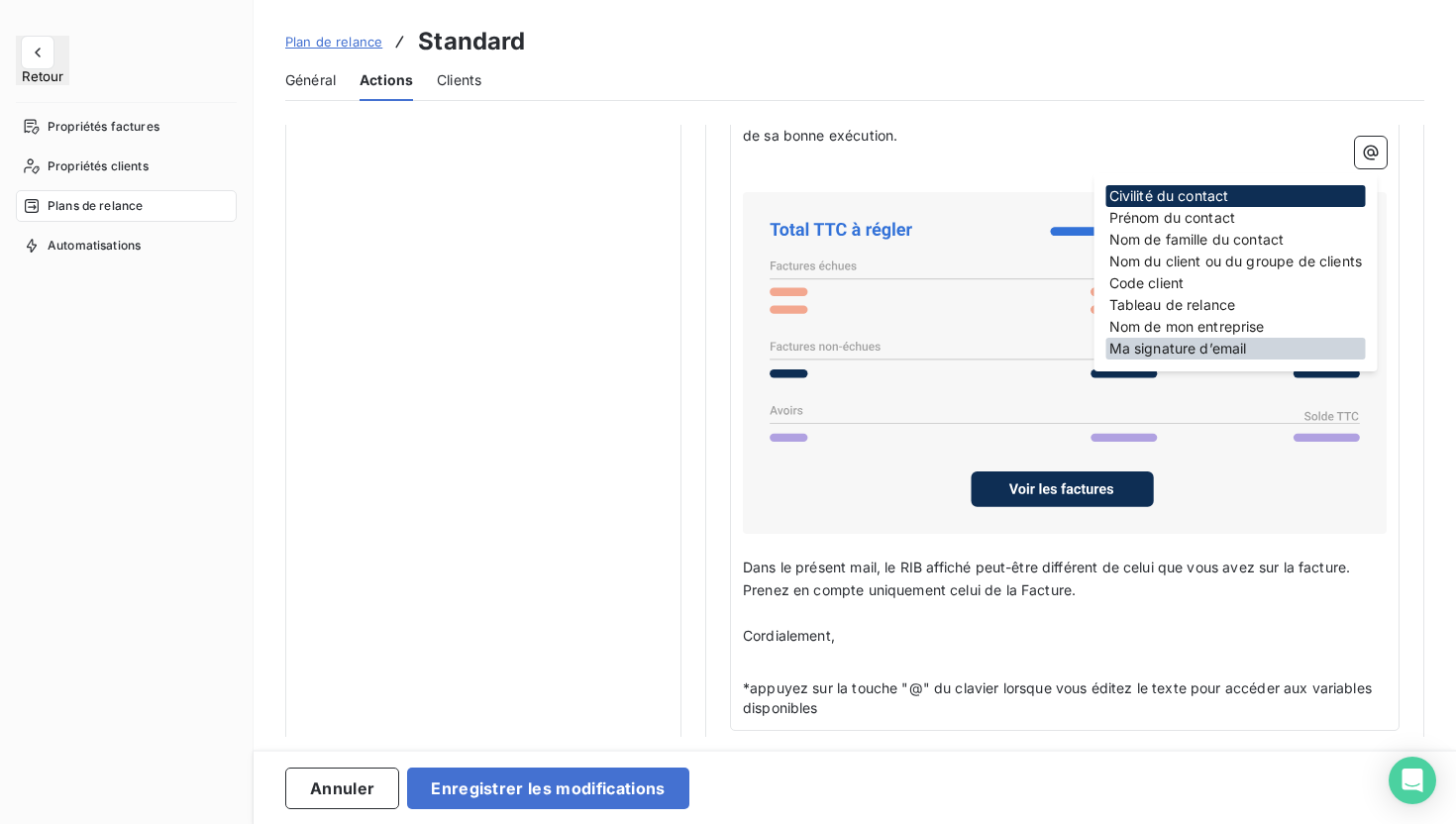 click on "Ma signature d’email" at bounding box center (1236, 349) 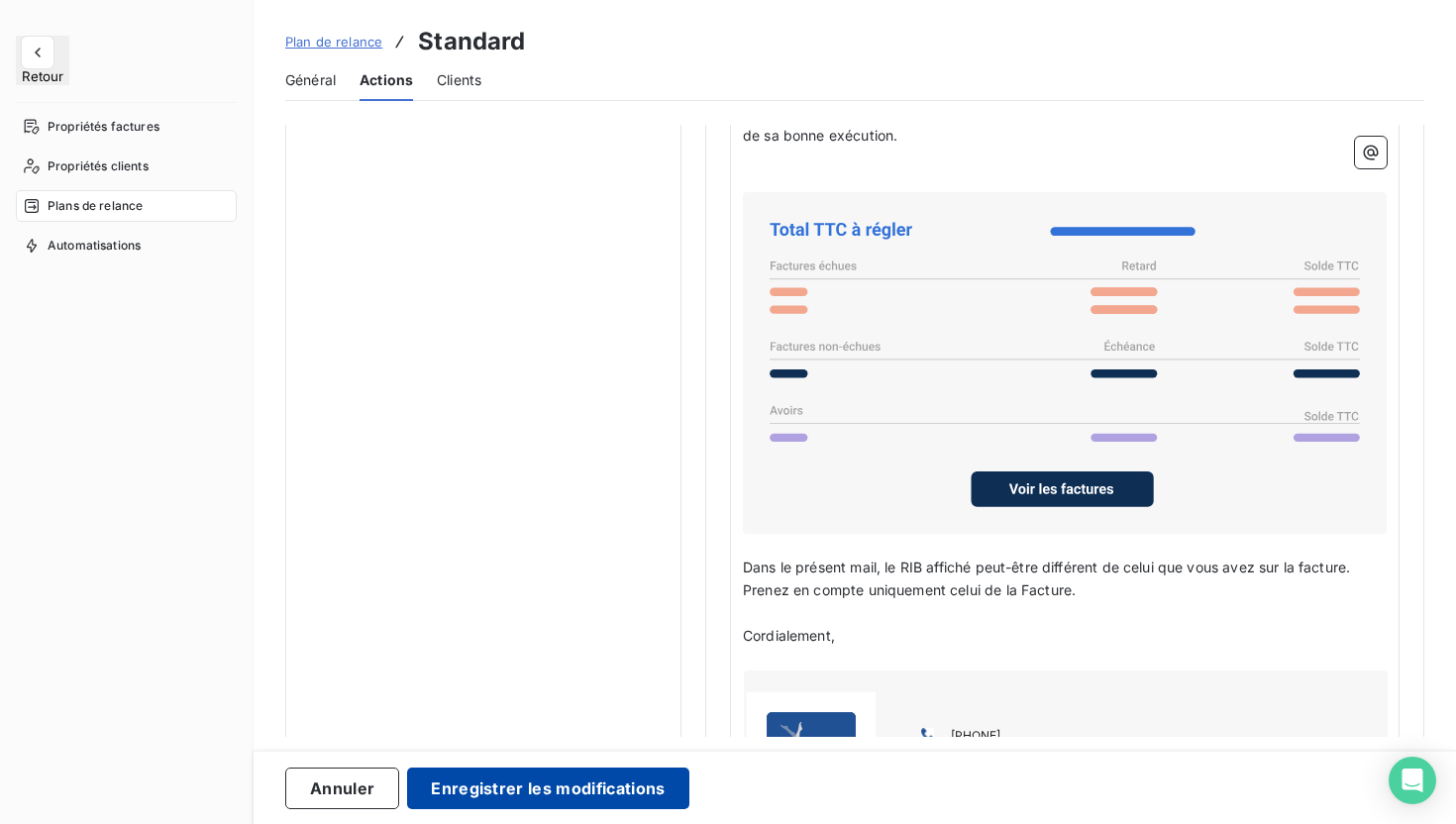 click on "Enregistrer les modifications" at bounding box center (548, 788) 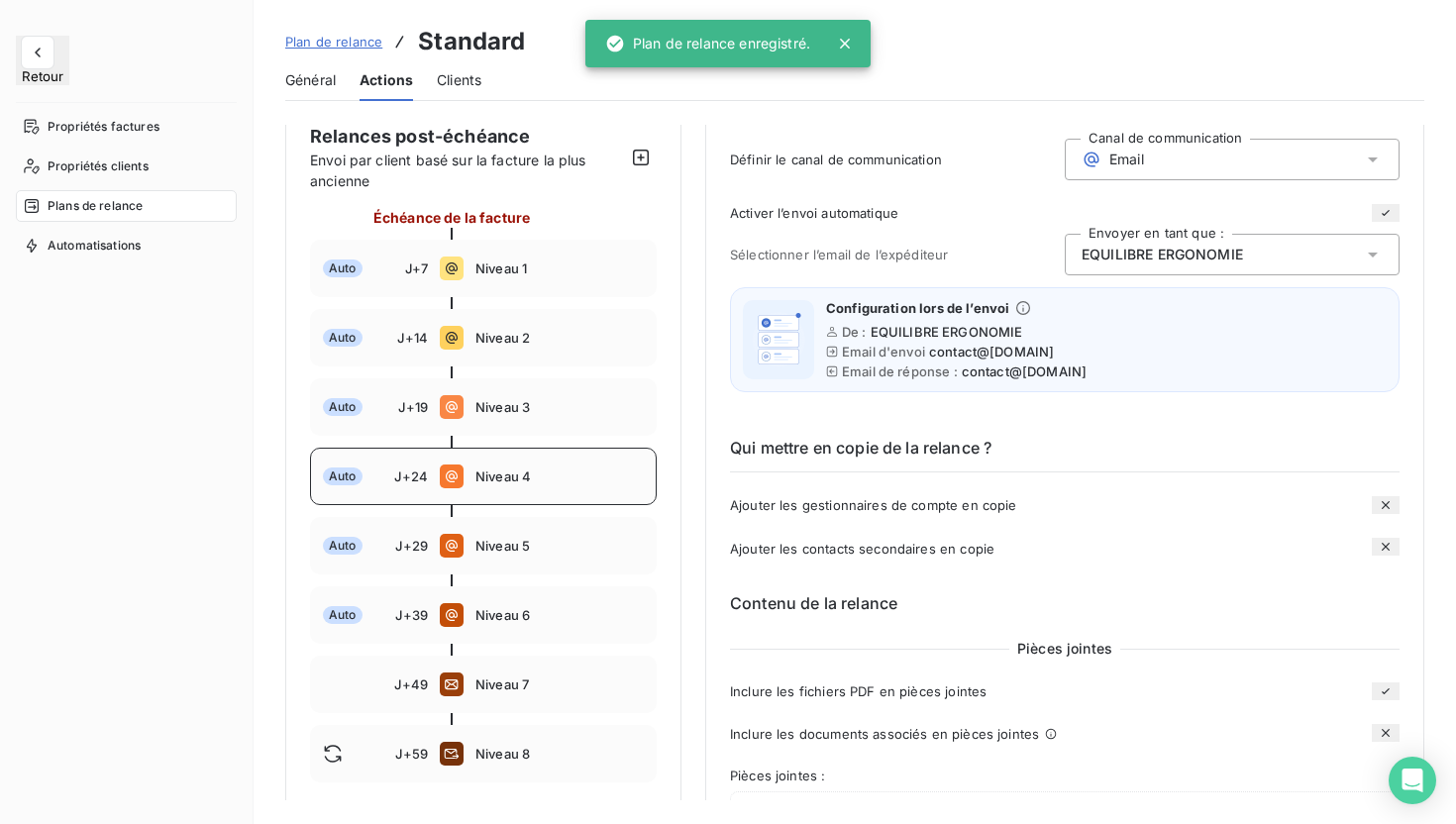 scroll, scrollTop: 215, scrollLeft: 0, axis: vertical 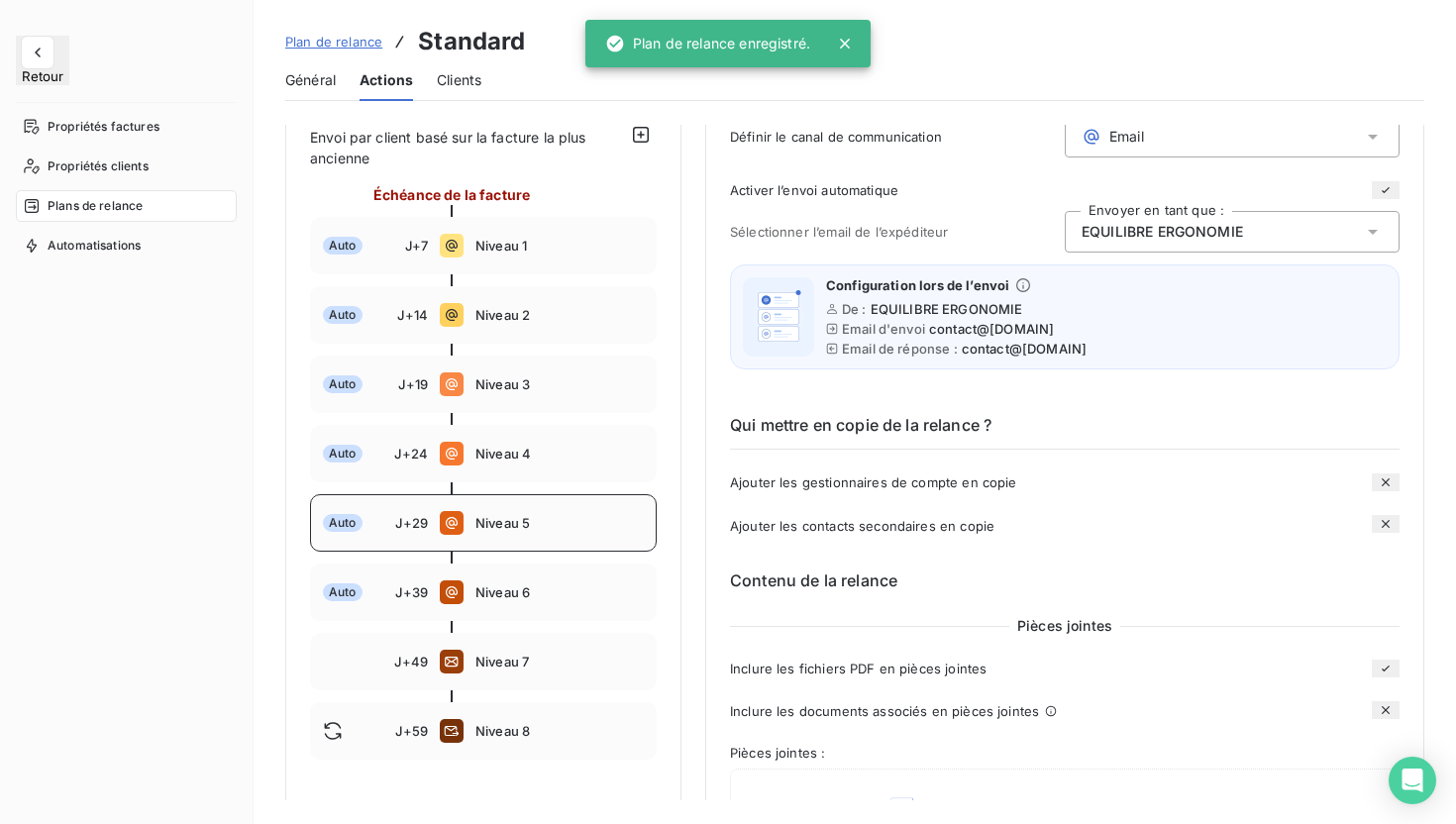 click on "Niveau 5" at bounding box center [560, 523] 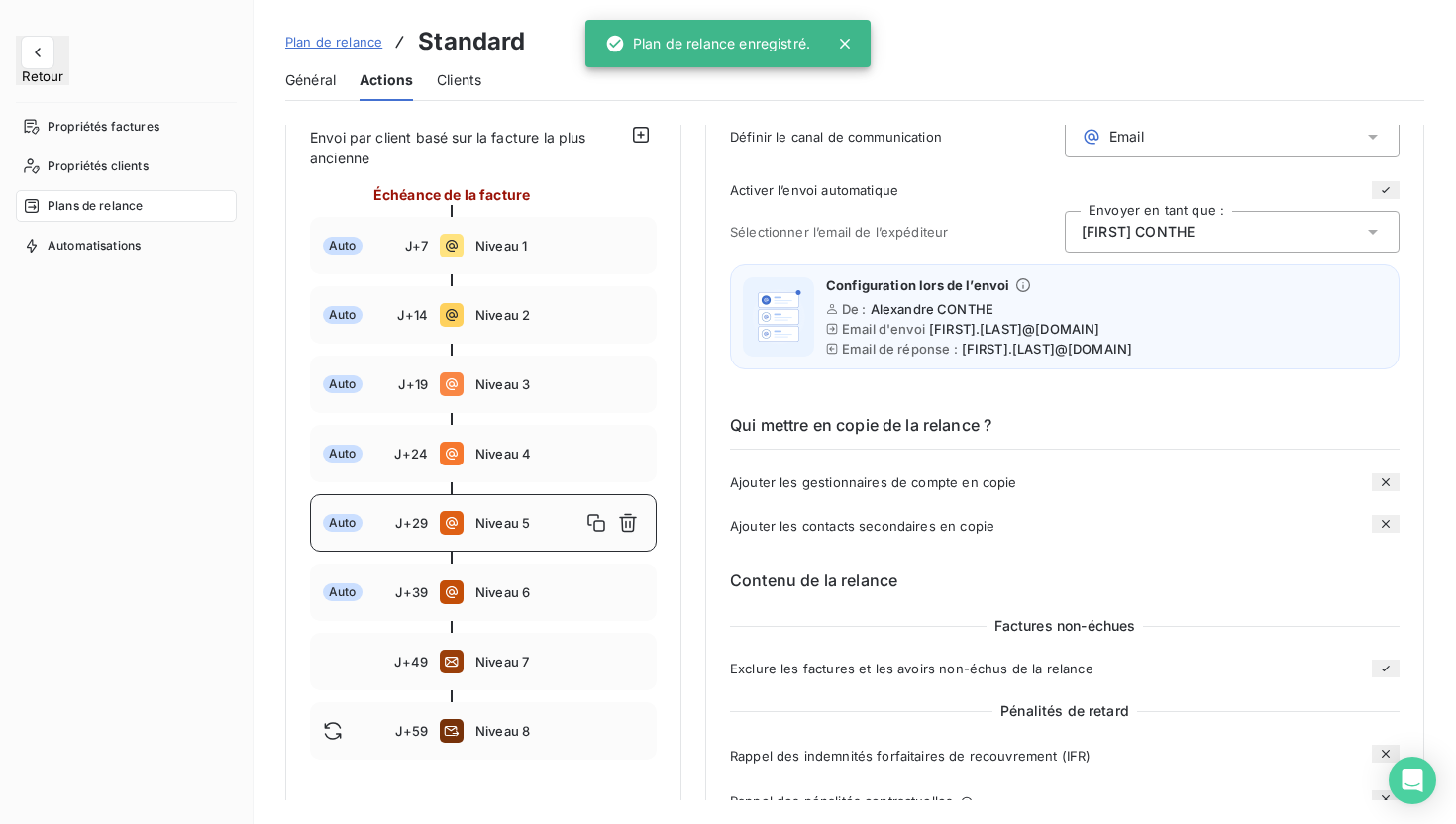type on "29" 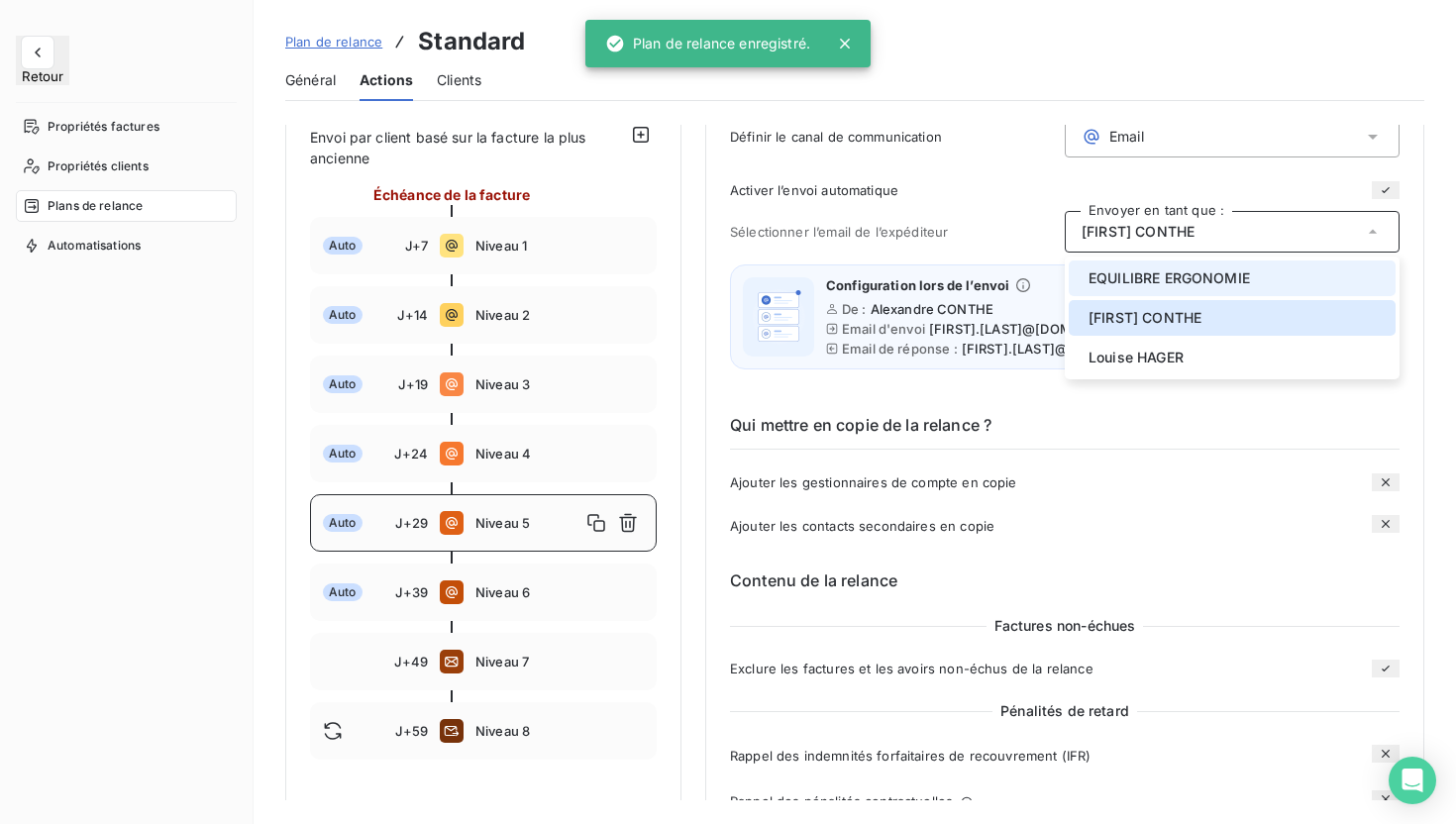 click on "EQUILIBRE   ERGONOMIE" at bounding box center (1169, 278) 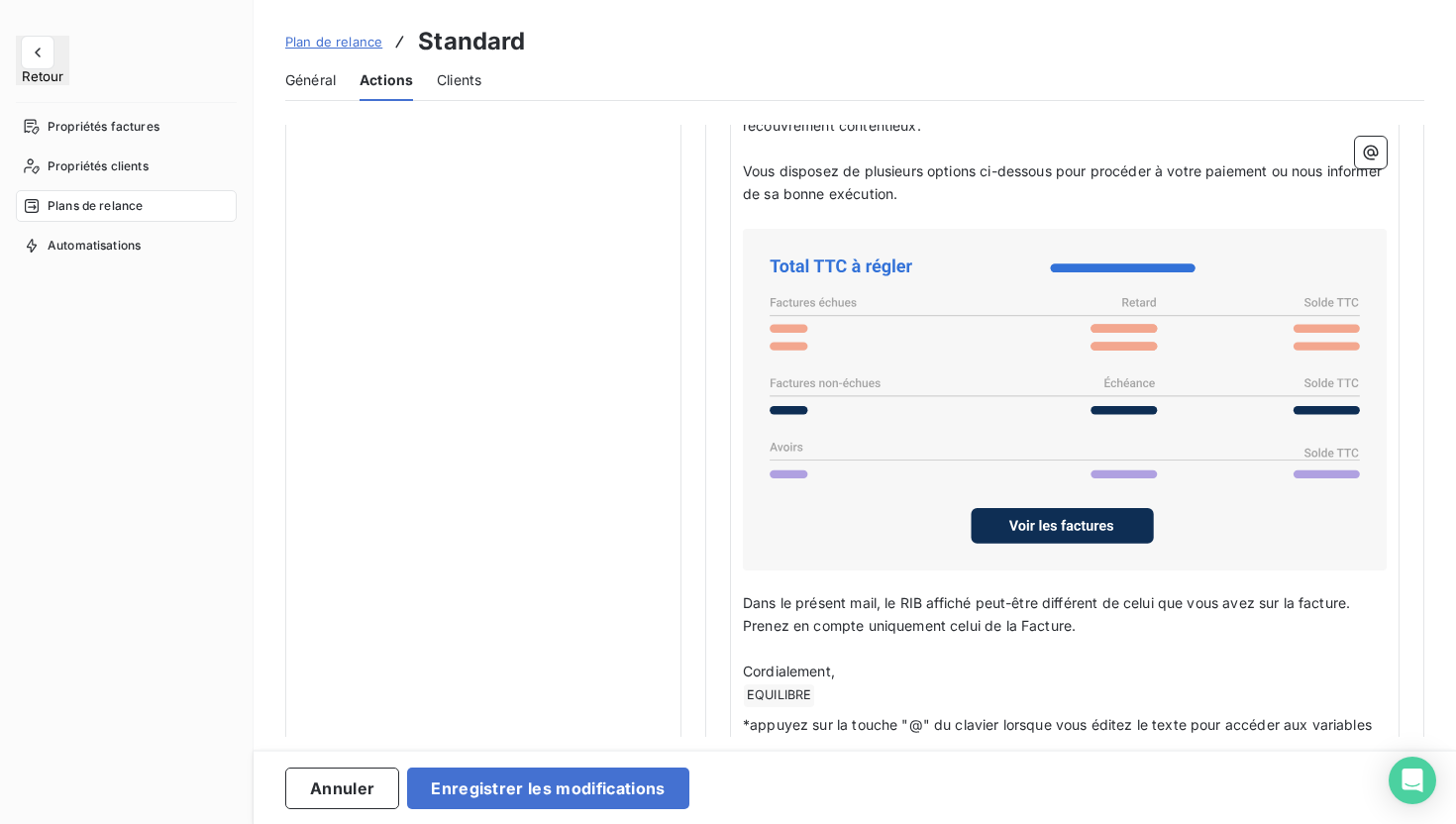 scroll, scrollTop: 1586, scrollLeft: 0, axis: vertical 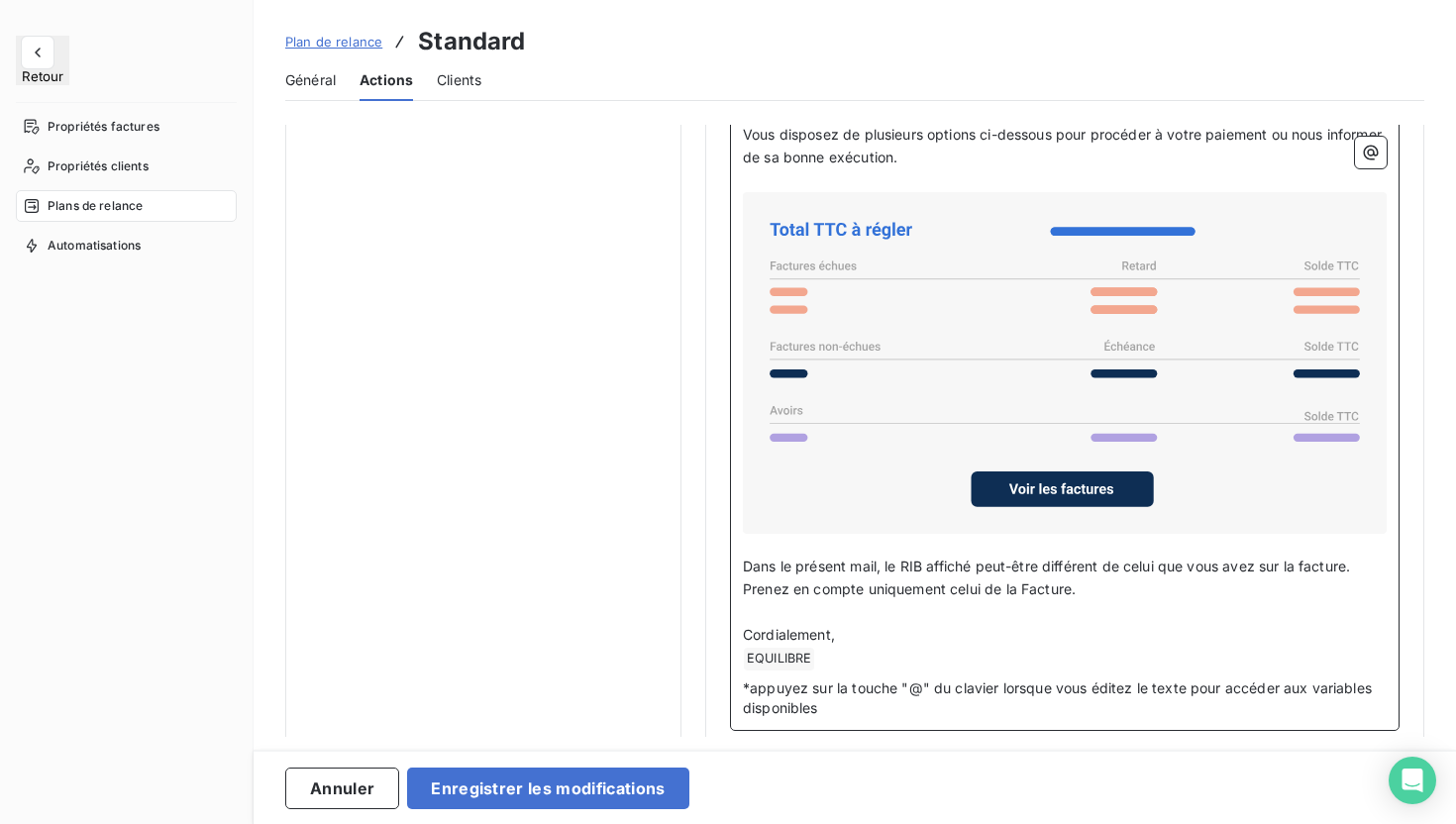 click on "﻿ EQUILIBRE ﻿ ﻿" at bounding box center [1065, 659] 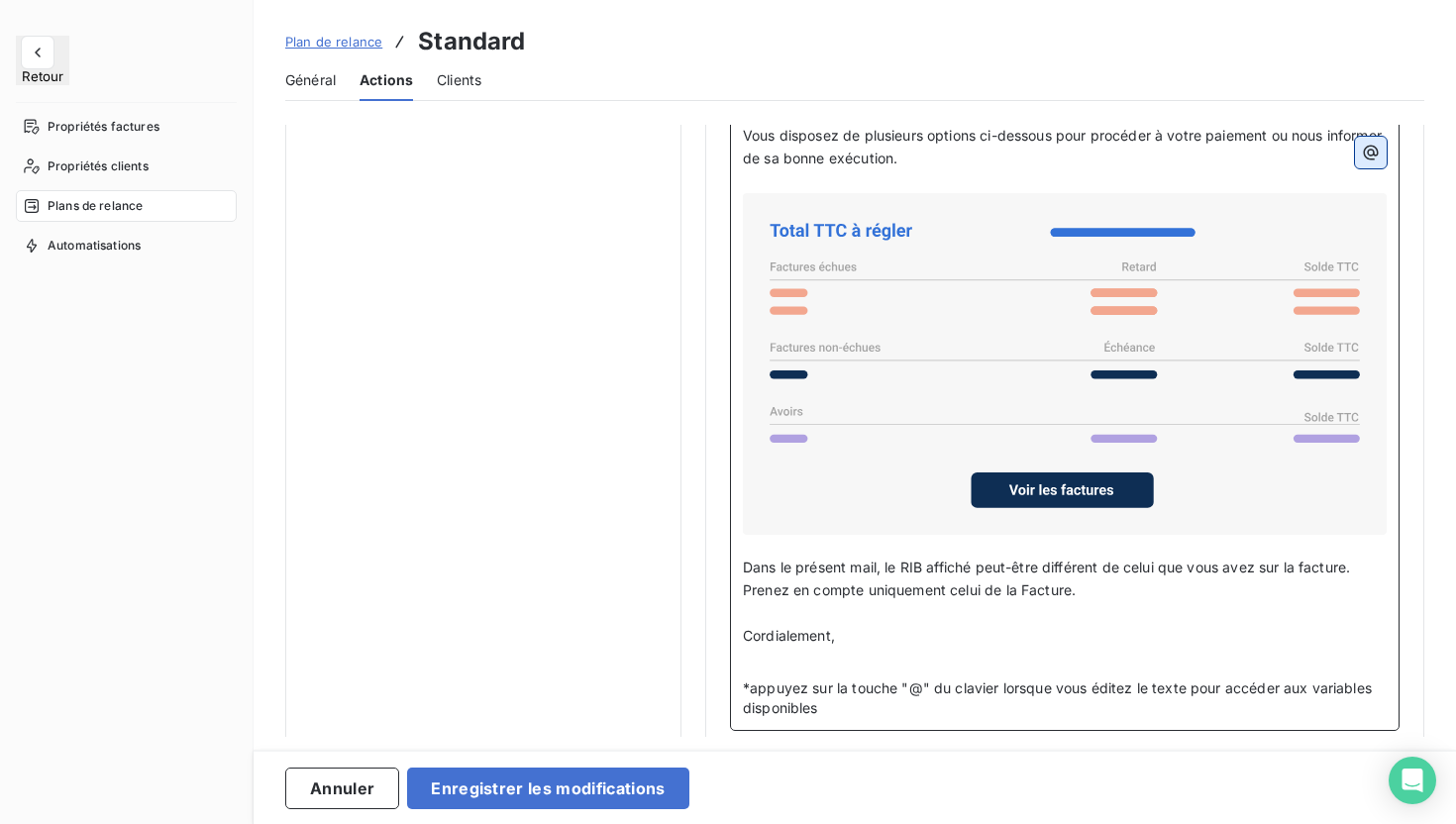 click 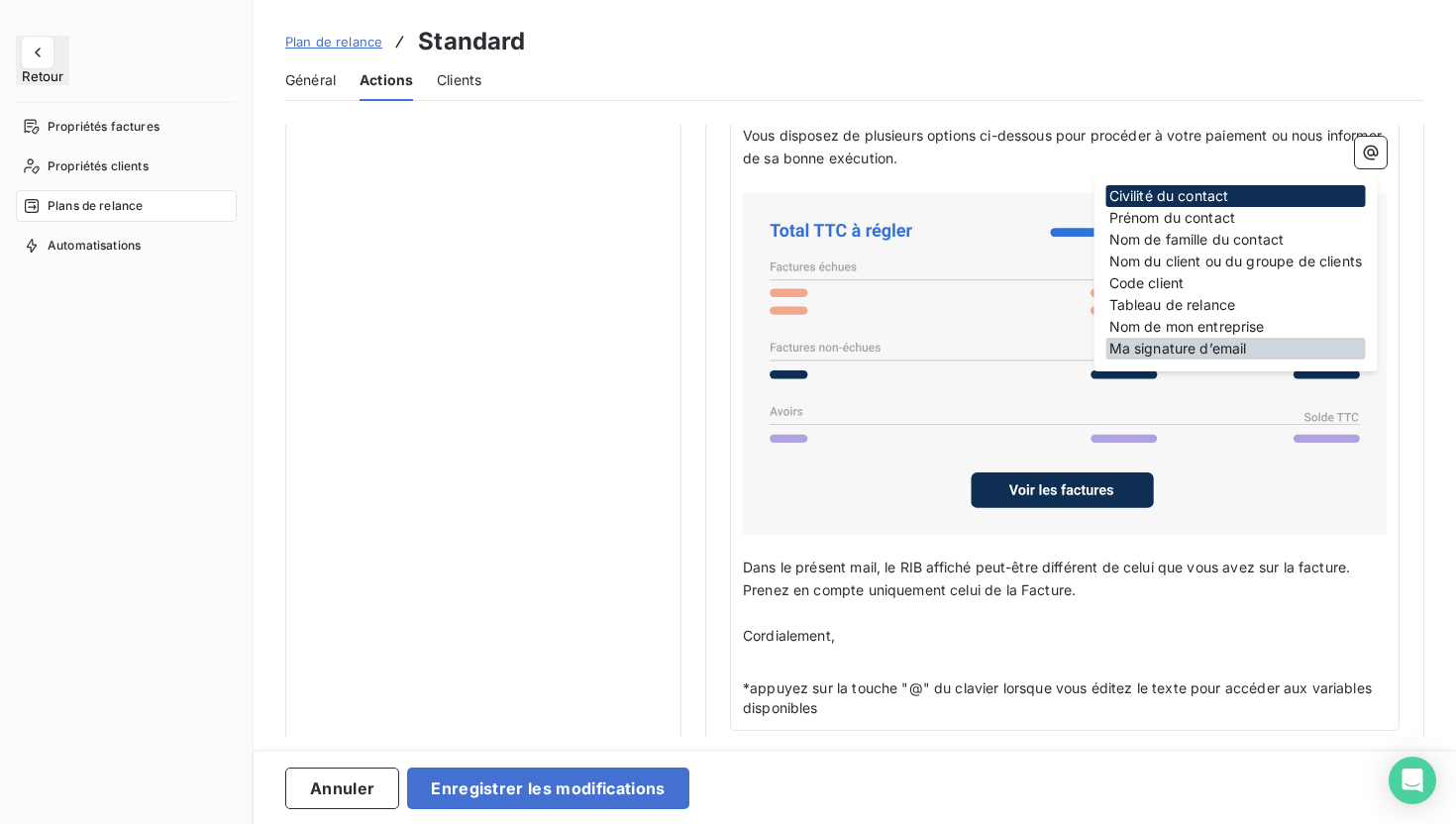 click on "Ma signature d’email" at bounding box center [1236, 349] 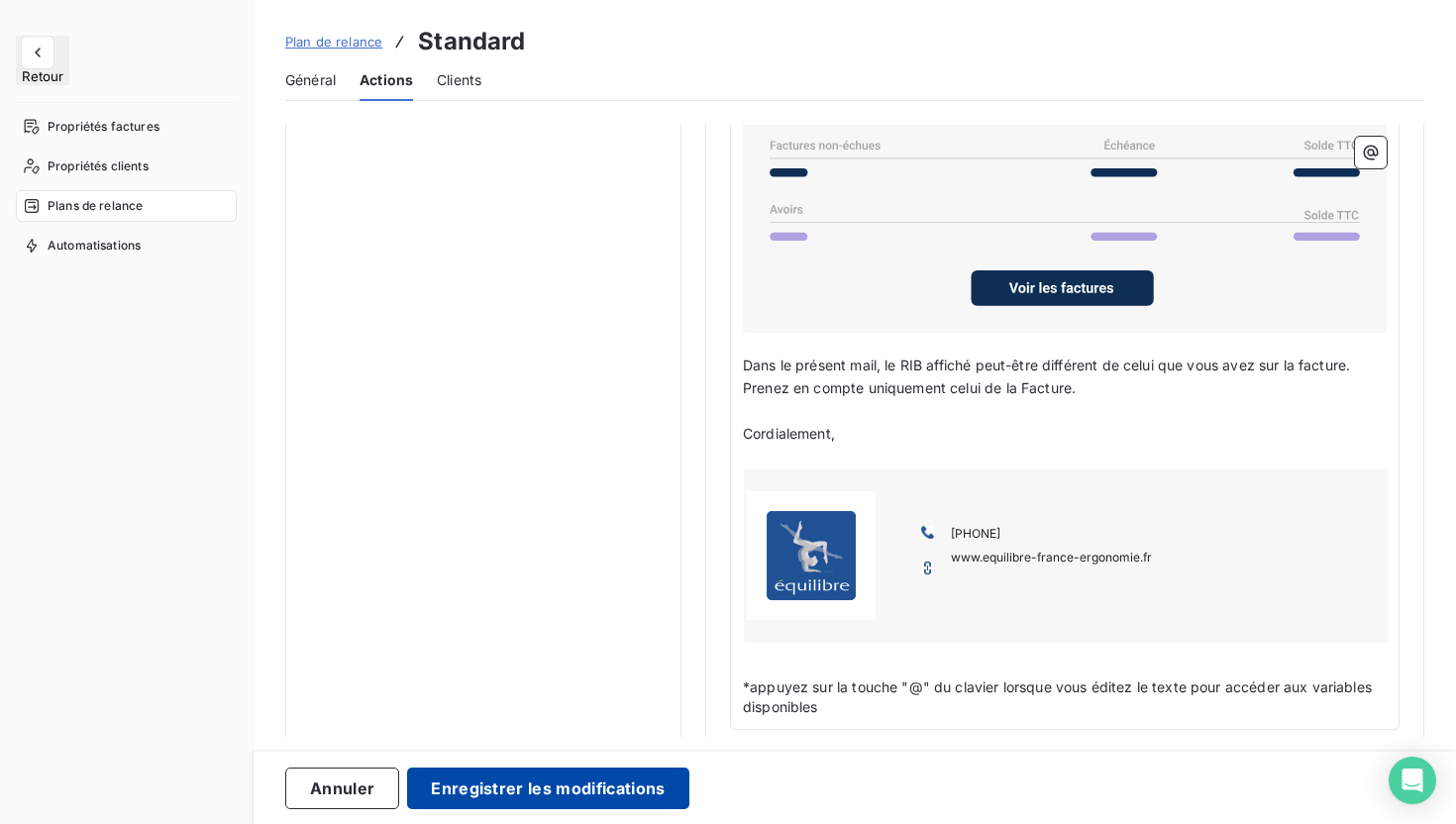 click on "Enregistrer les modifications" at bounding box center [548, 788] 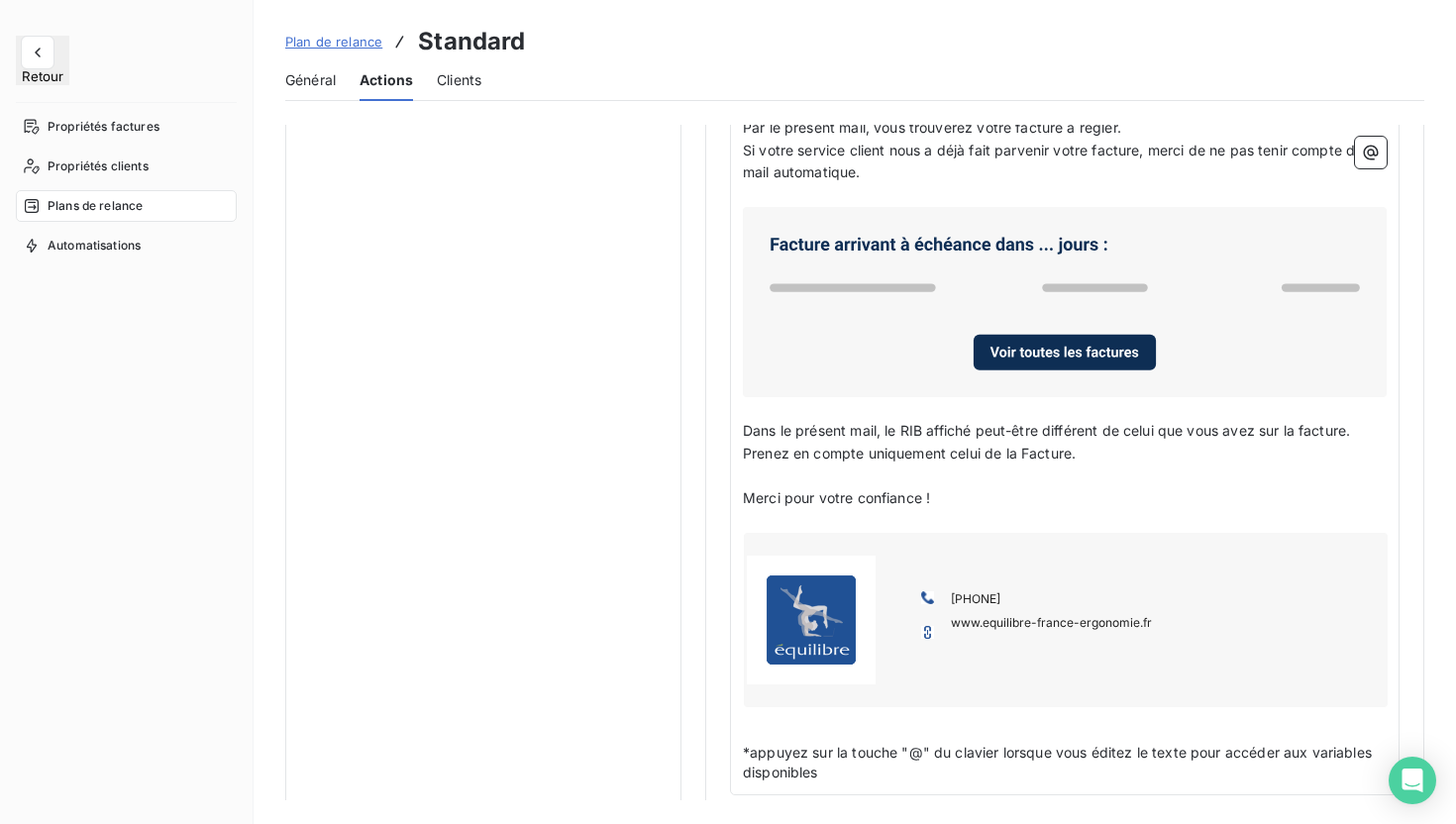 scroll, scrollTop: 234, scrollLeft: 0, axis: vertical 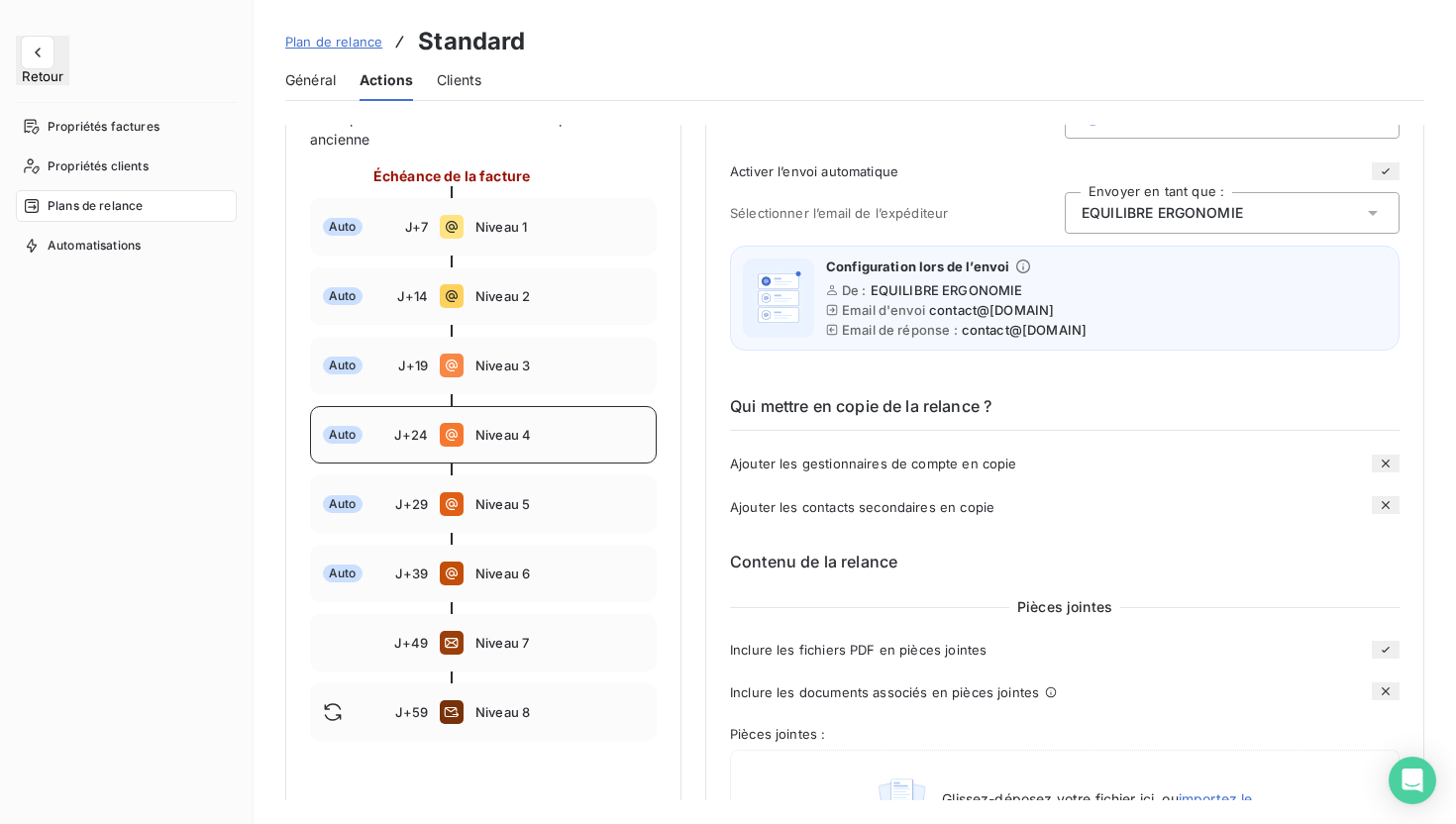 click on "Auto J+24 Niveau 4" at bounding box center (483, 435) 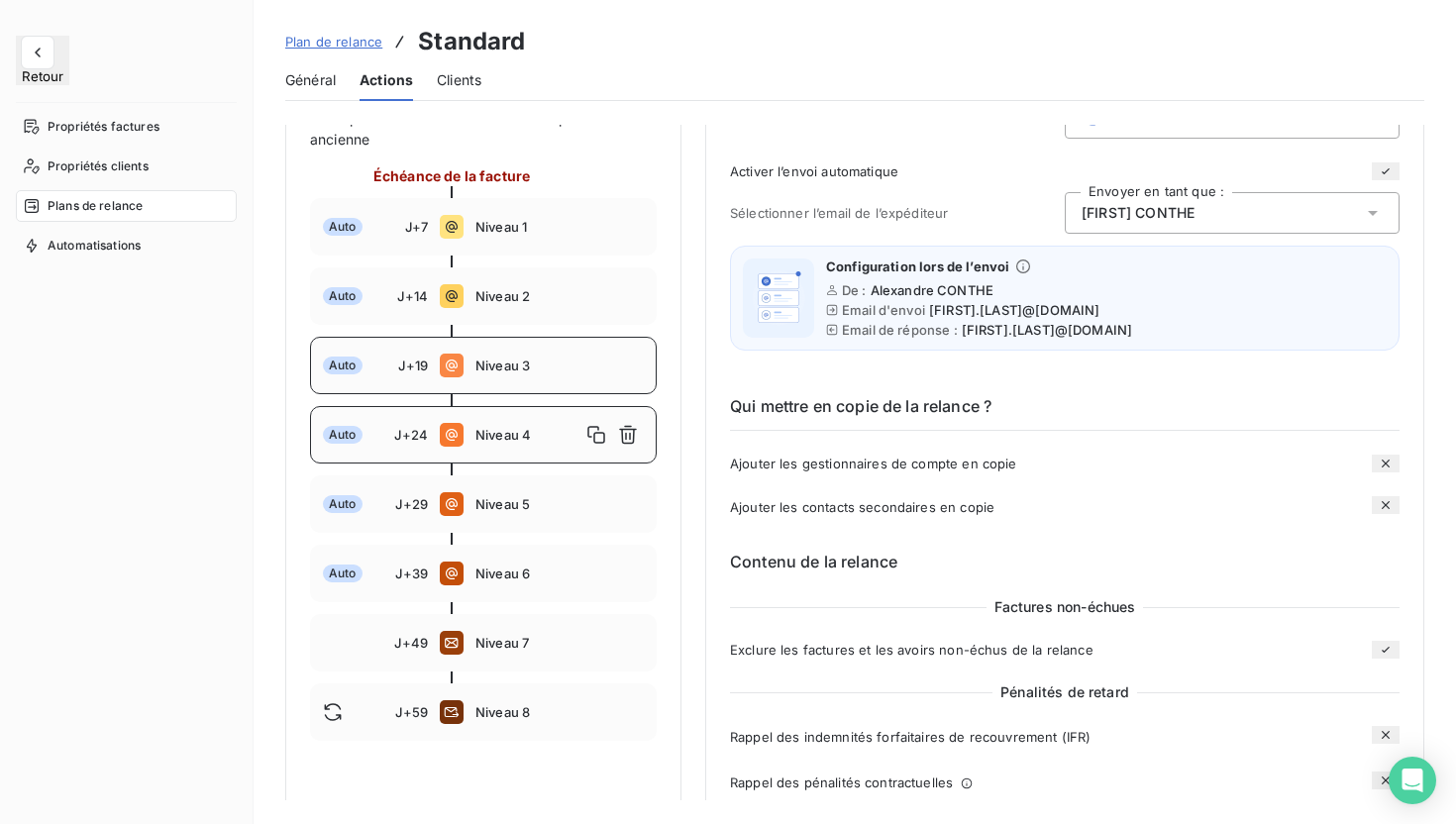 click 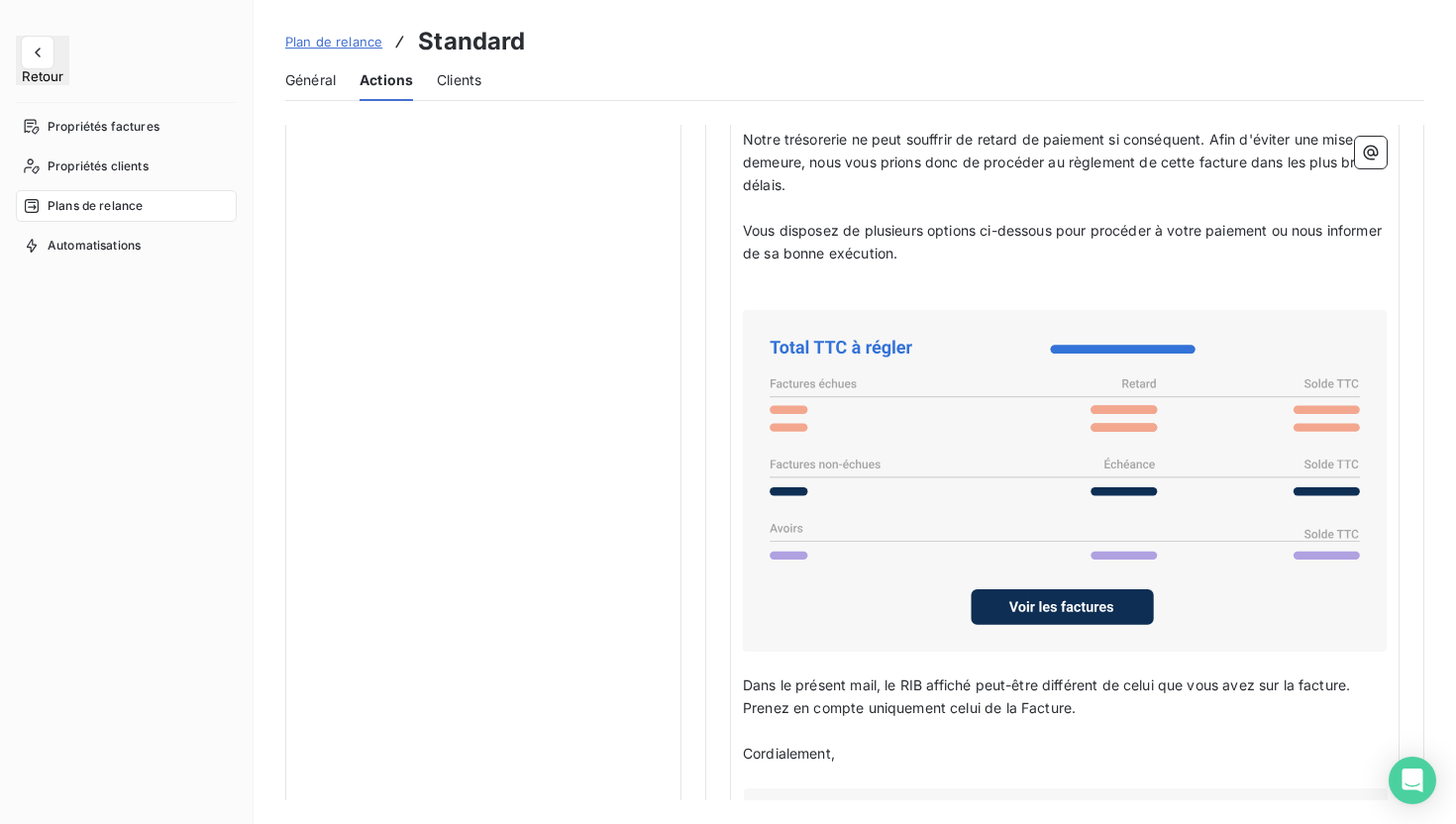 scroll, scrollTop: 1769, scrollLeft: 0, axis: vertical 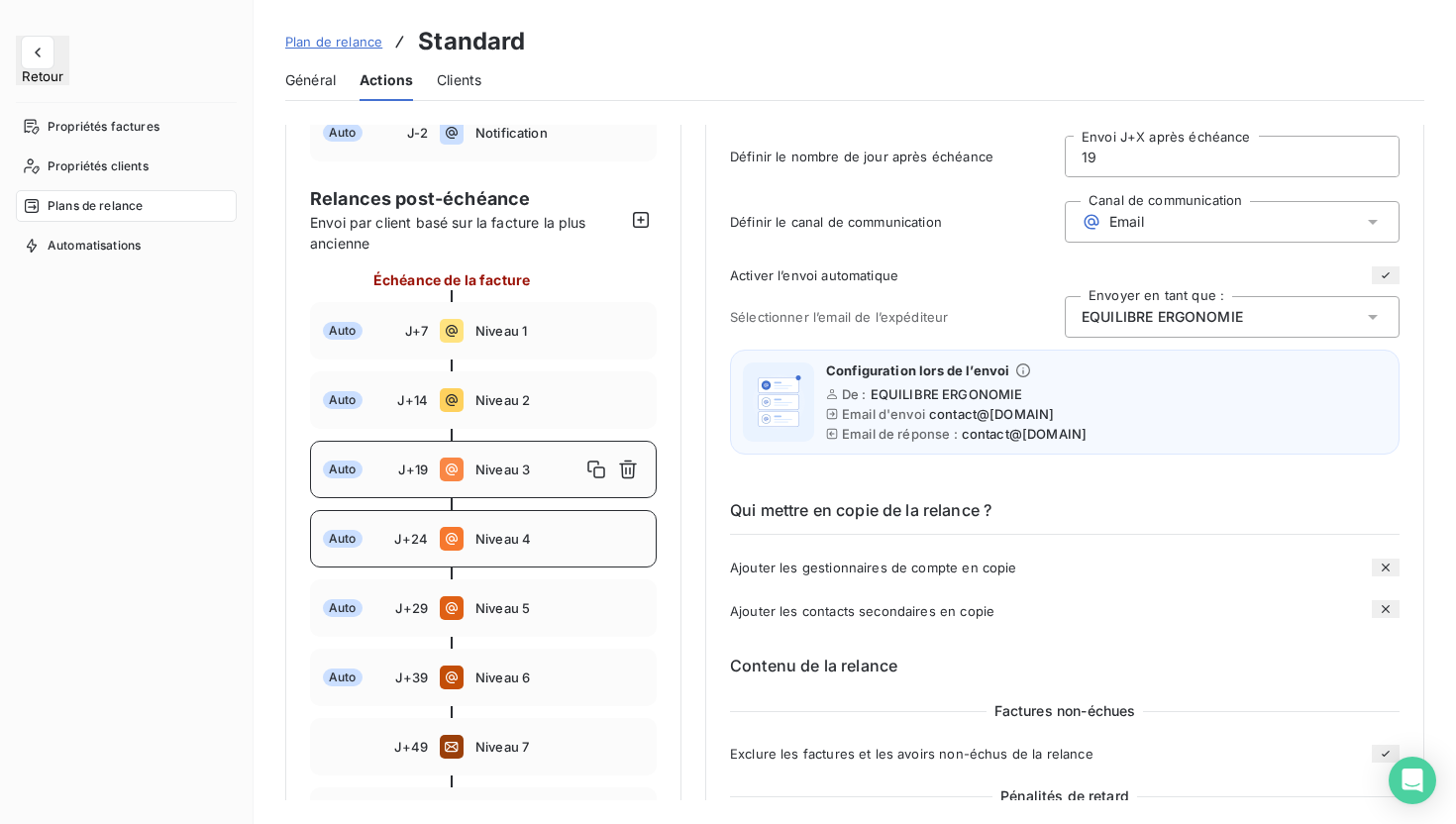 click on "Niveau 4" at bounding box center [560, 539] 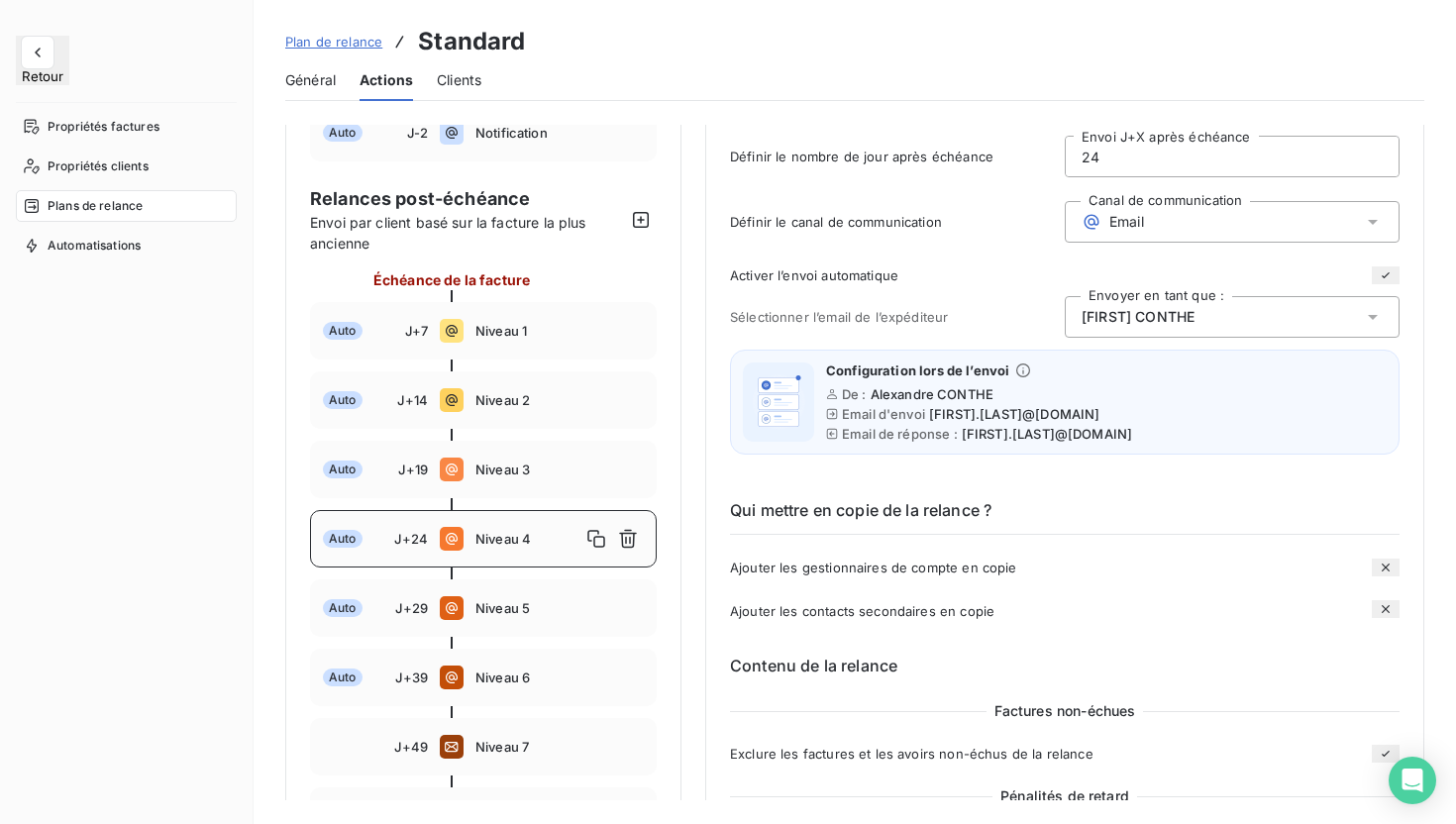 click on "[FIRST]   [LAST]" at bounding box center [1232, 317] 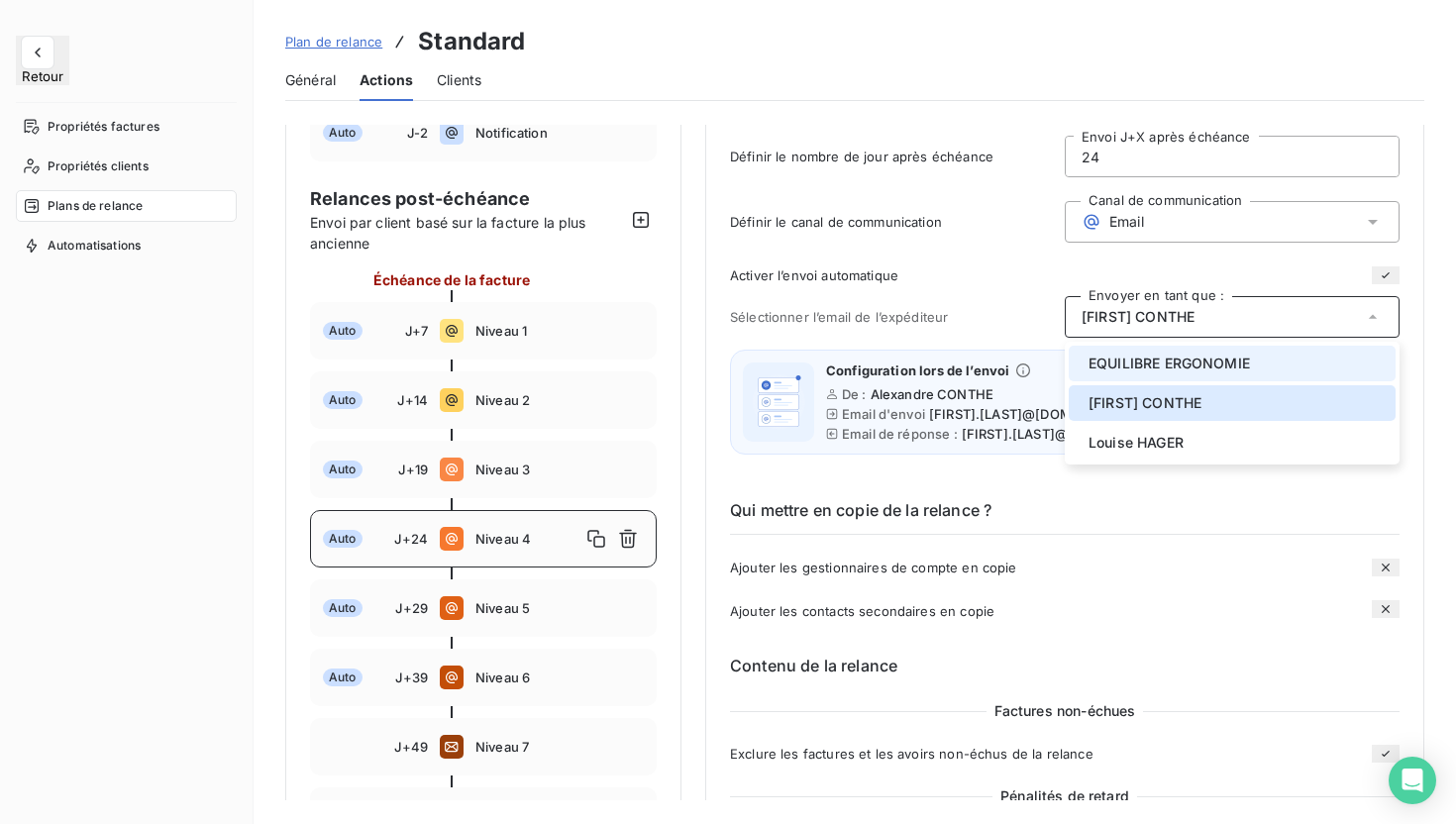 click on "EQUILIBRE   ERGONOMIE" at bounding box center (1169, 363) 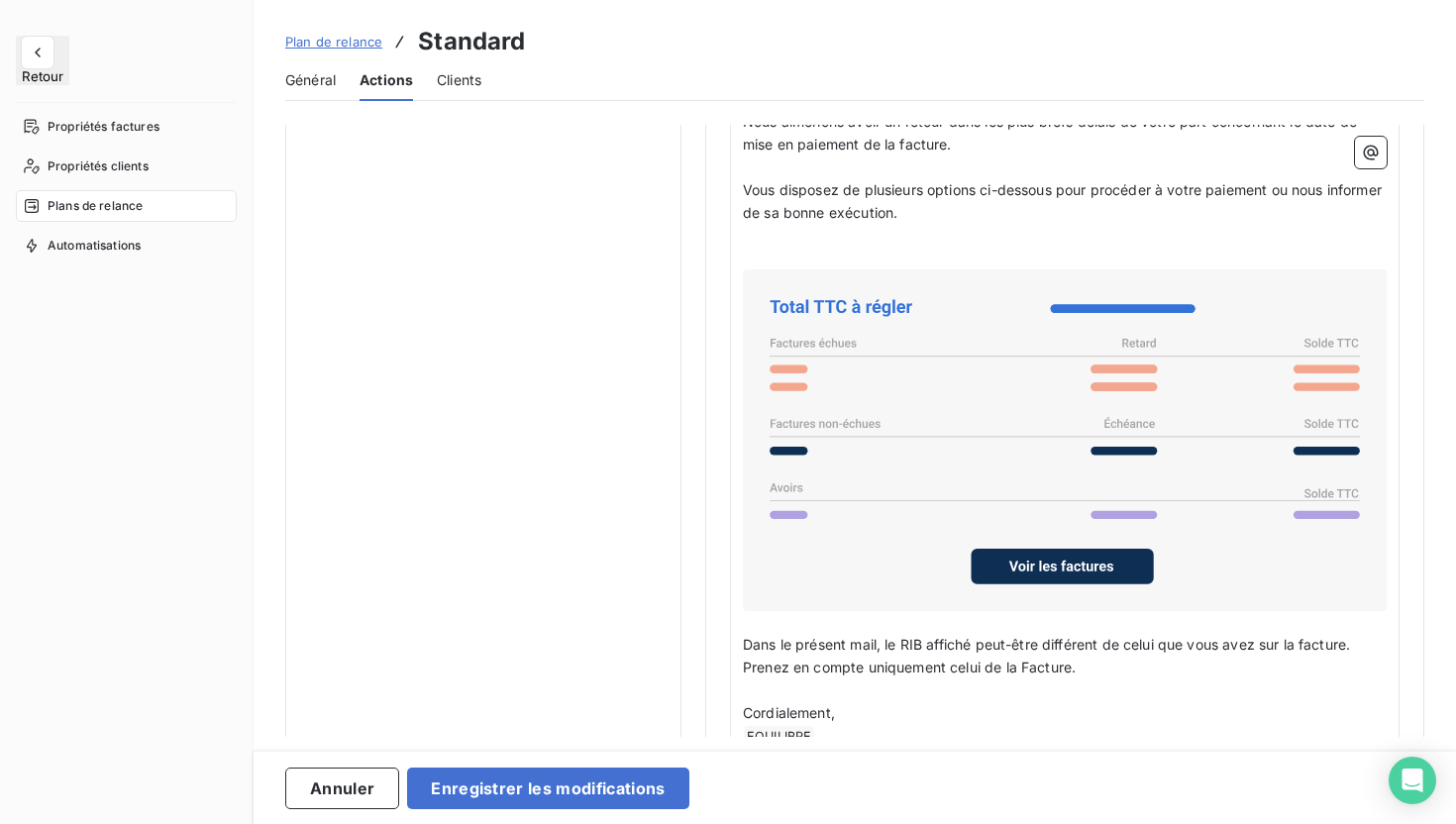 scroll, scrollTop: 1608, scrollLeft: 0, axis: vertical 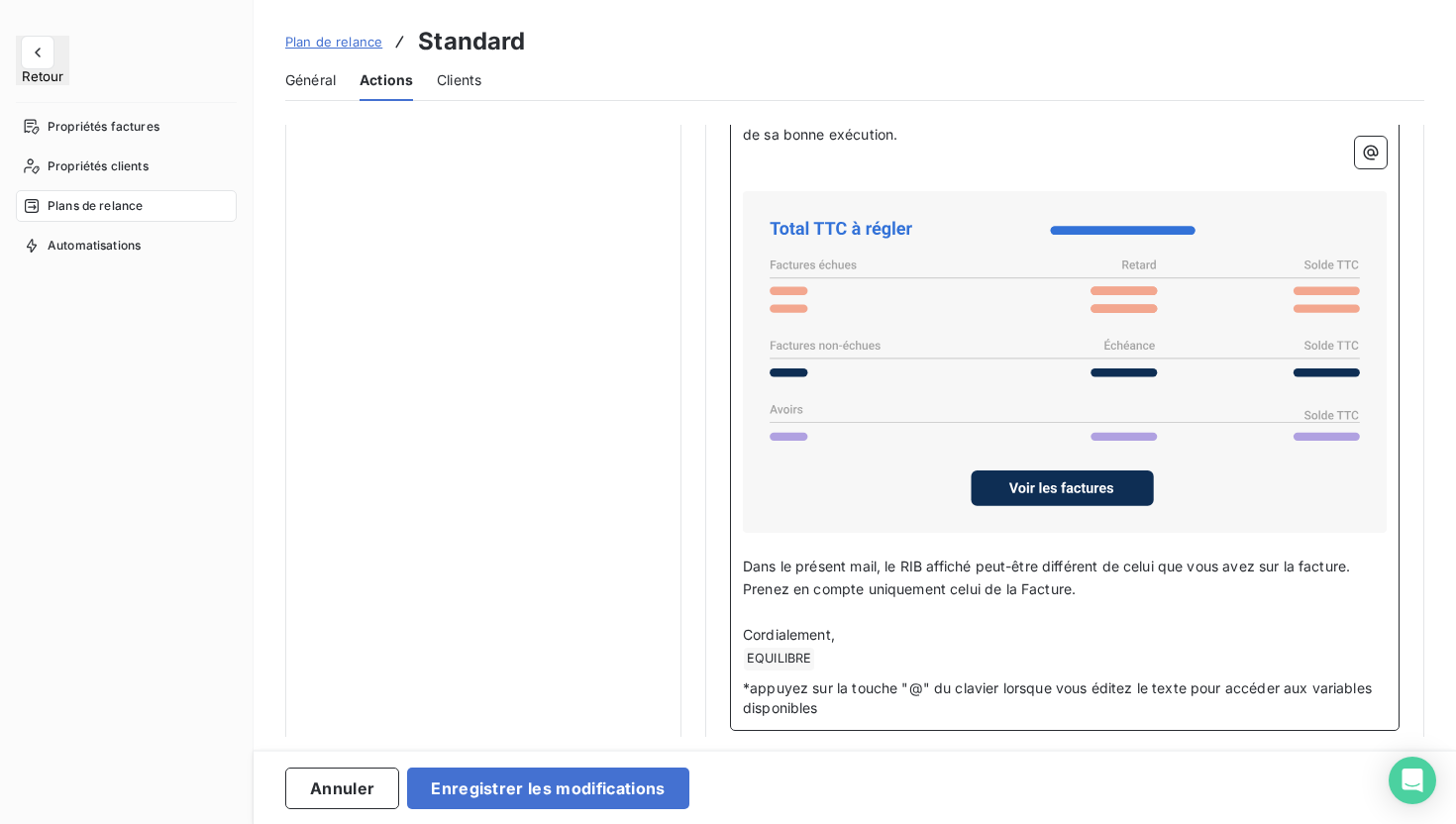 click on "﻿ EQUILIBRE ﻿ ﻿" at bounding box center (1065, 659) 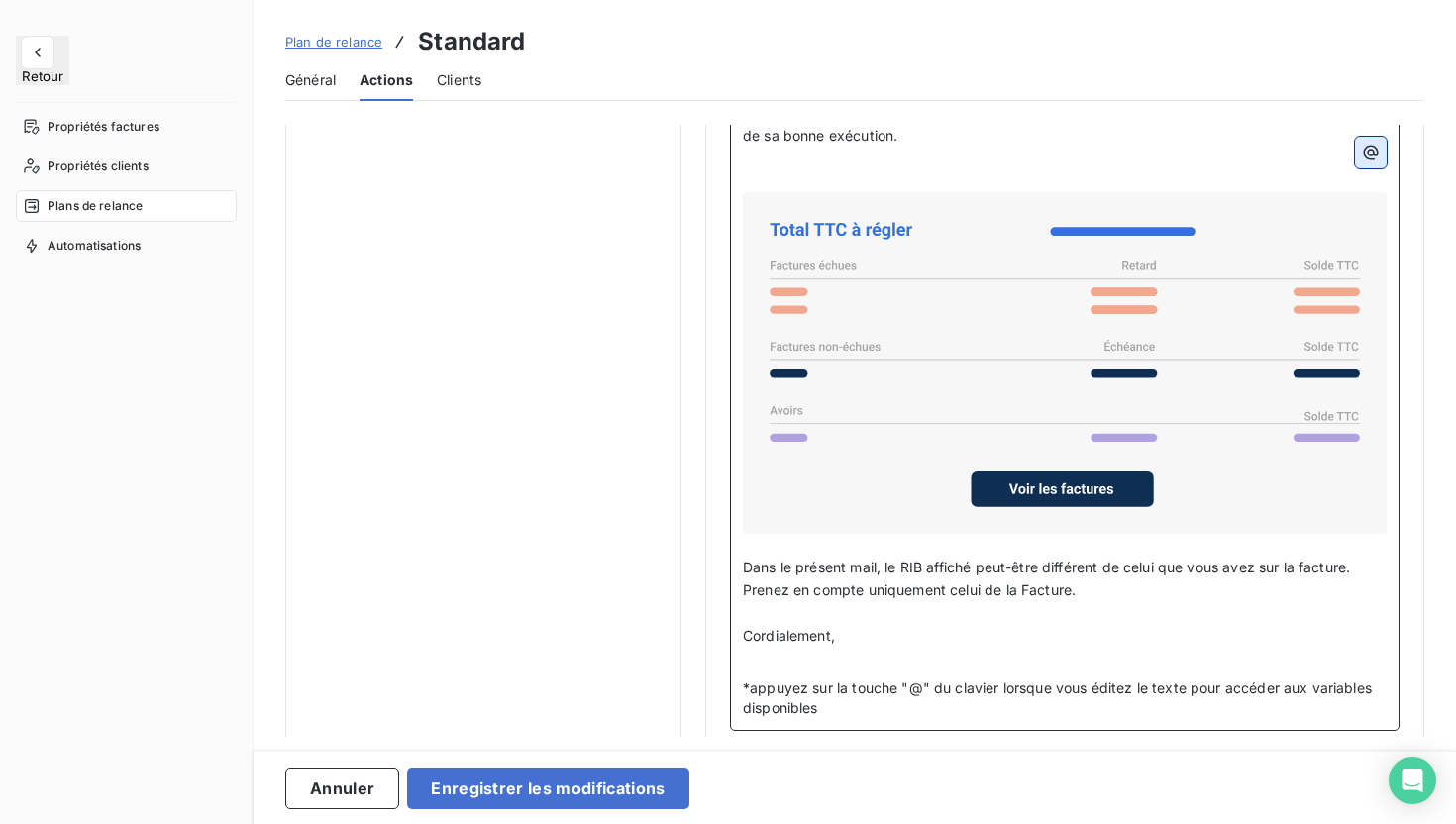 click at bounding box center [1371, 153] 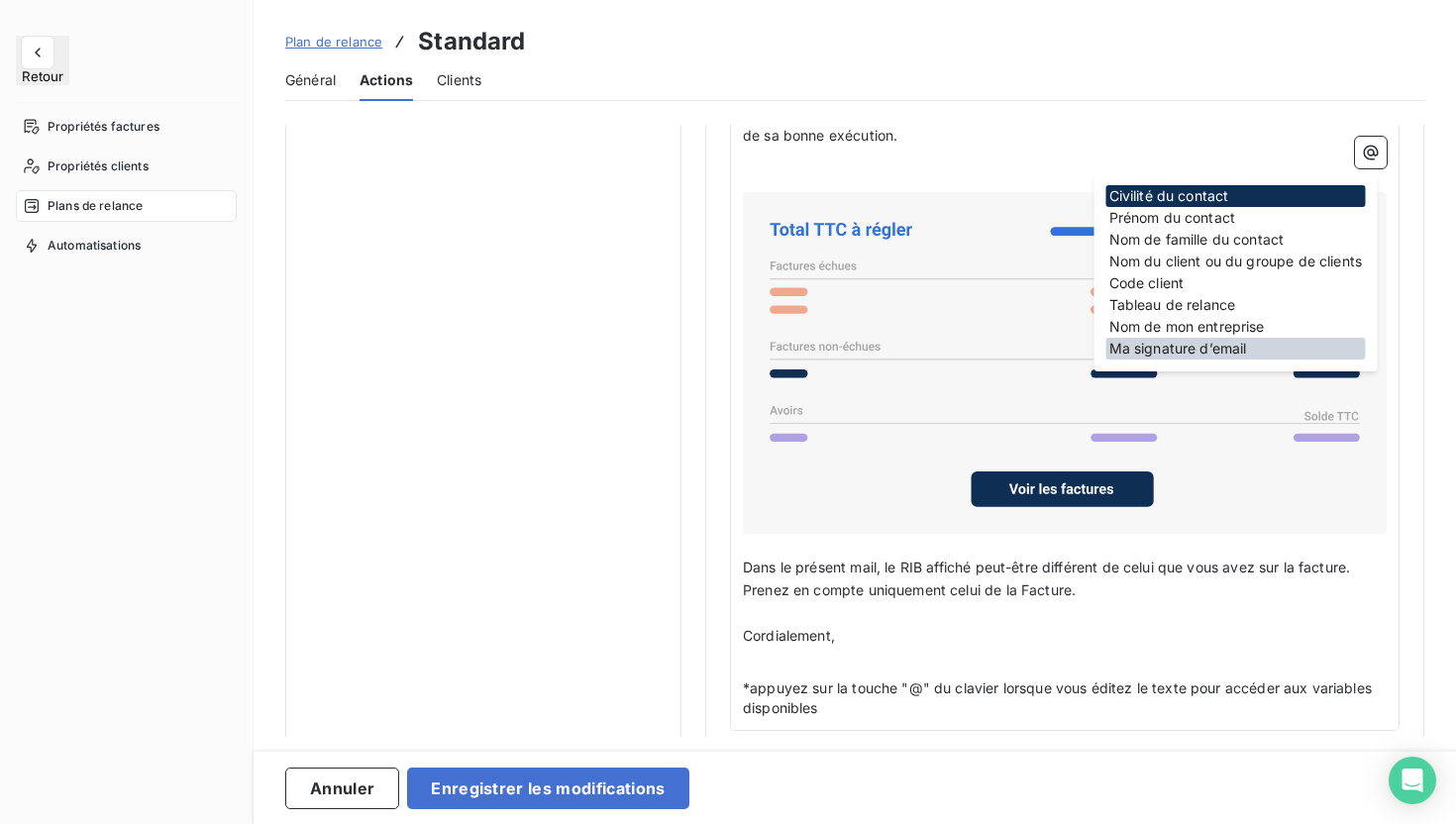 click on "Ma signature d’email" at bounding box center [1236, 349] 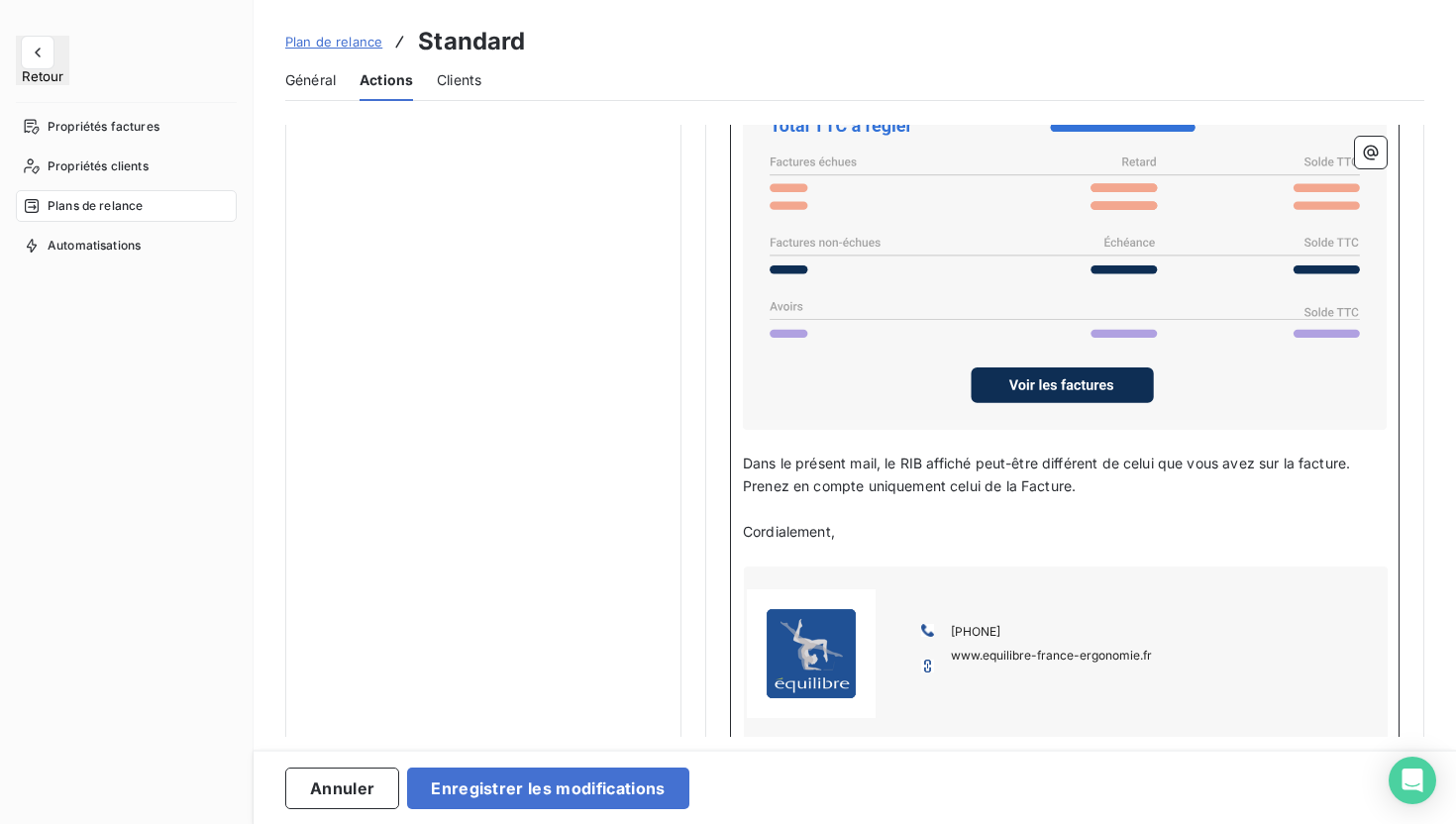 scroll, scrollTop: 1809, scrollLeft: 0, axis: vertical 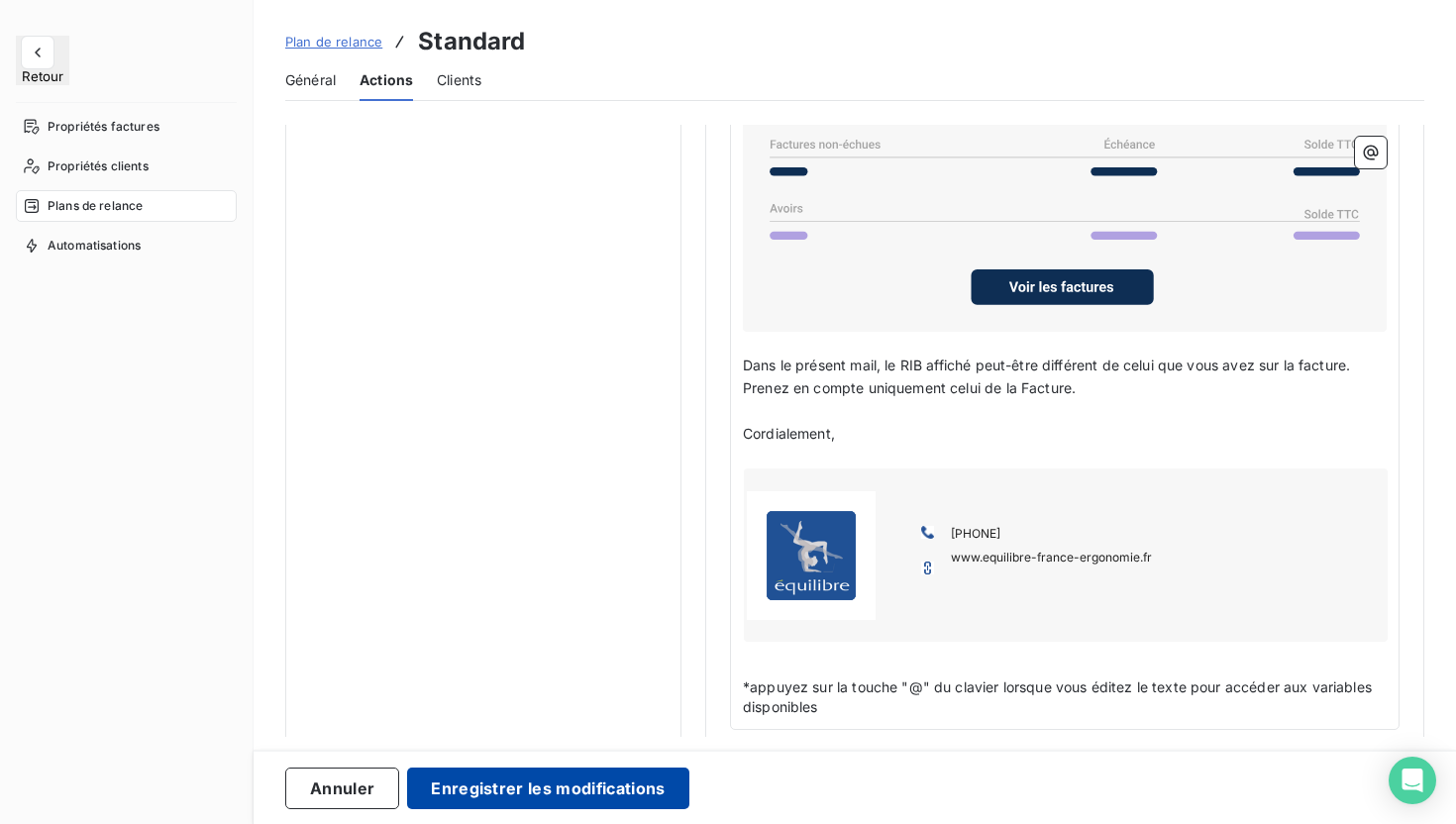 click on "Enregistrer les modifications" at bounding box center (548, 788) 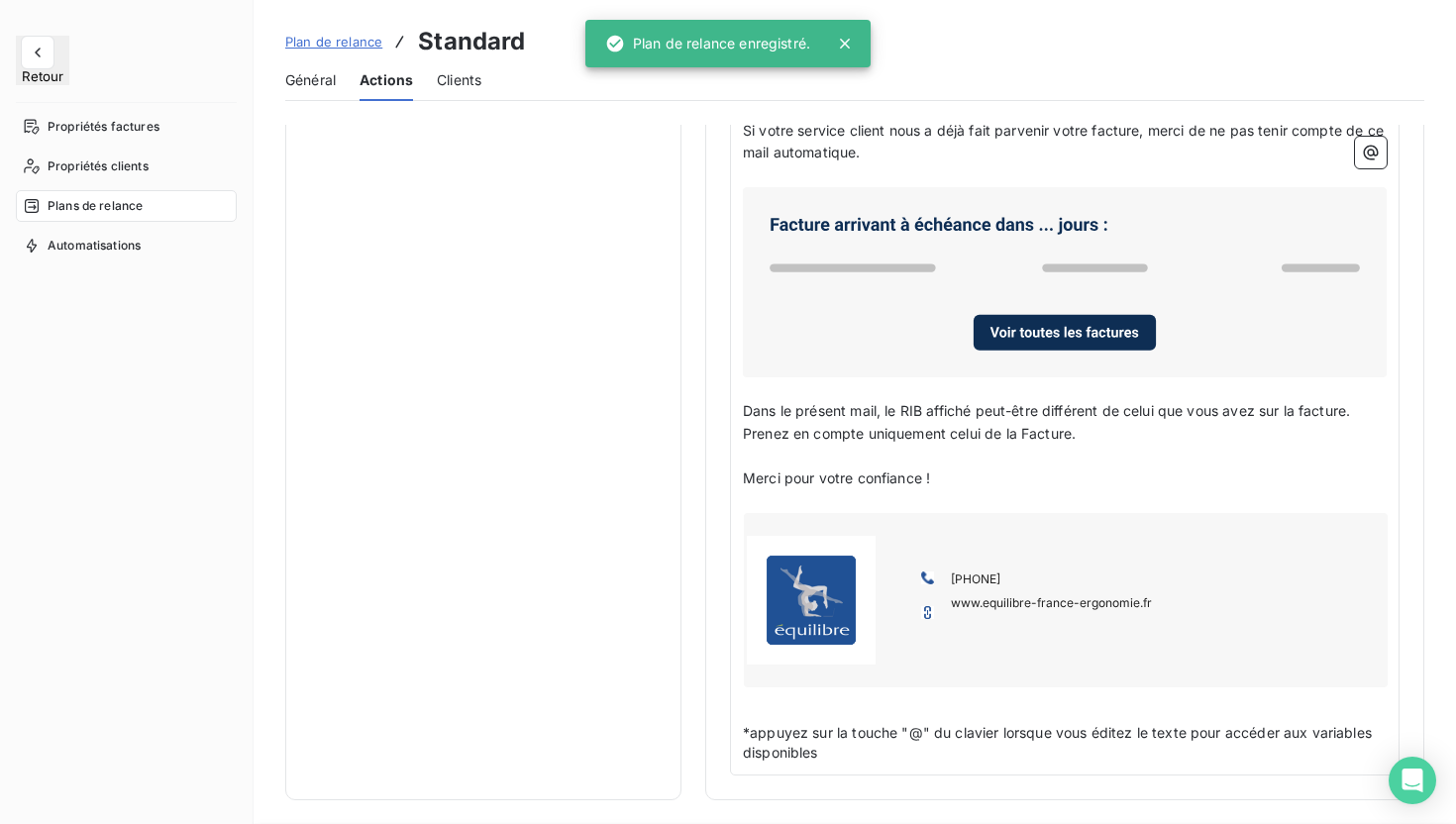 scroll, scrollTop: 262, scrollLeft: 0, axis: vertical 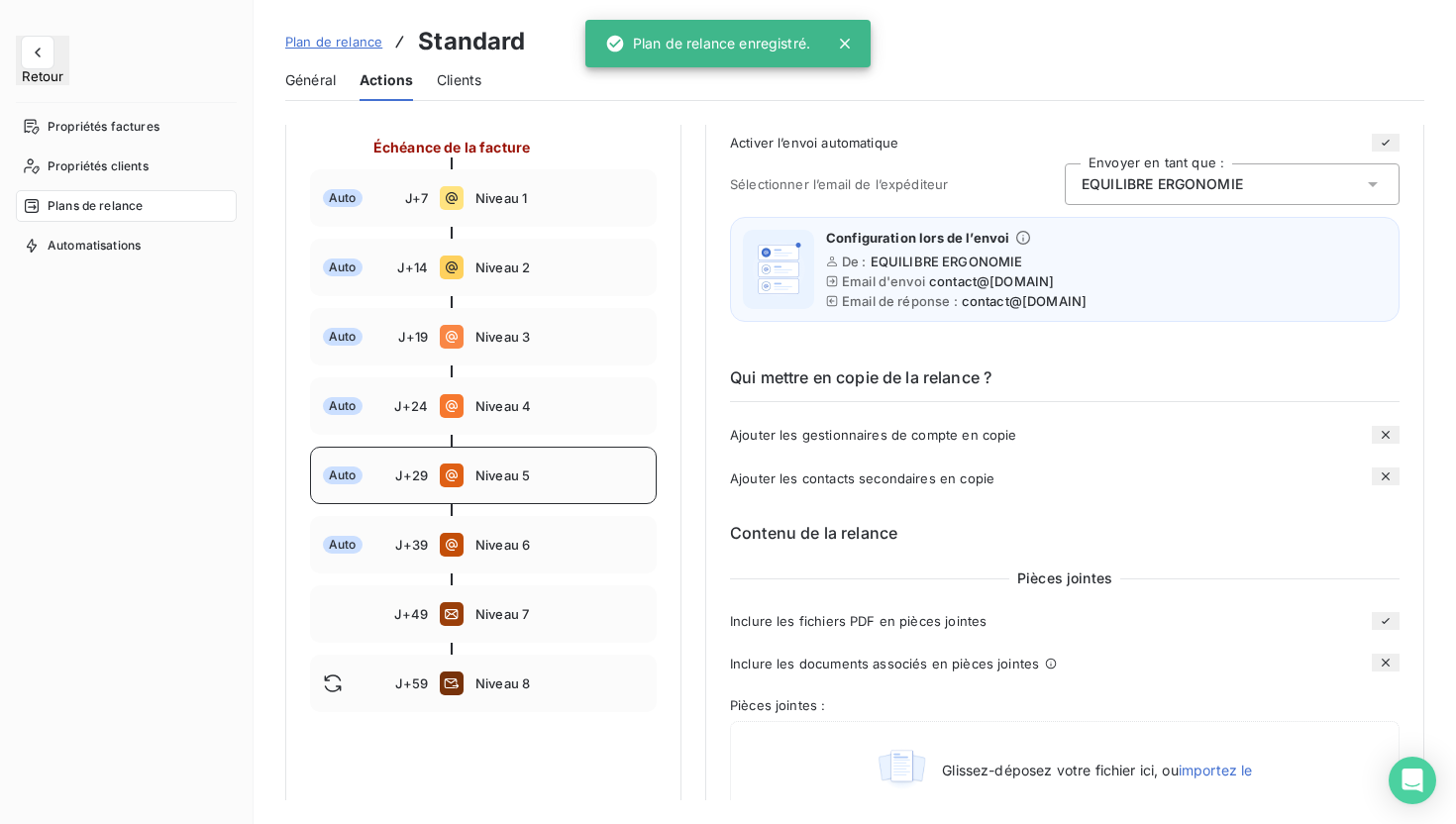 click on "Auto J+29 Niveau 5" at bounding box center [483, 475] 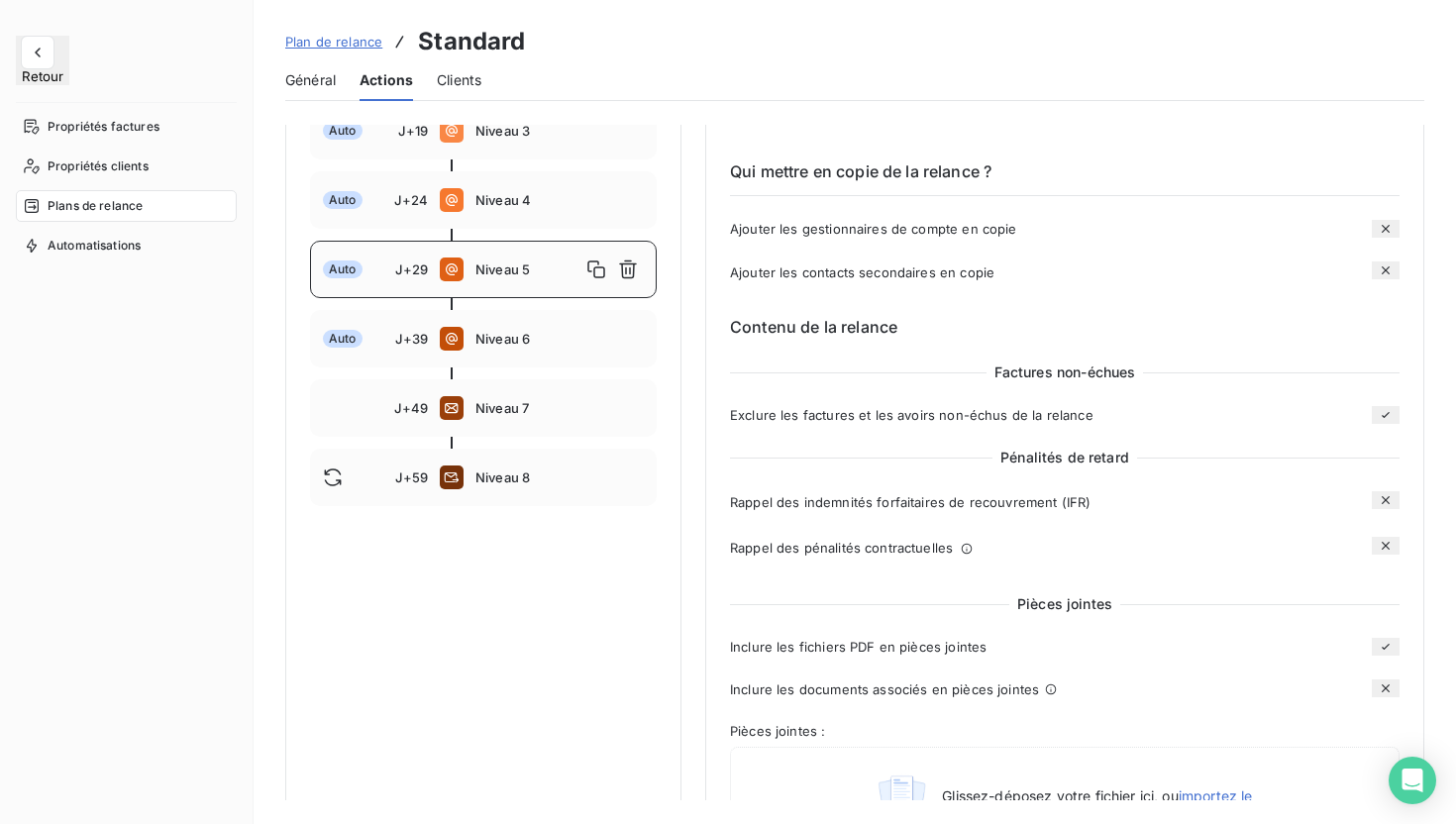 scroll, scrollTop: 440, scrollLeft: 0, axis: vertical 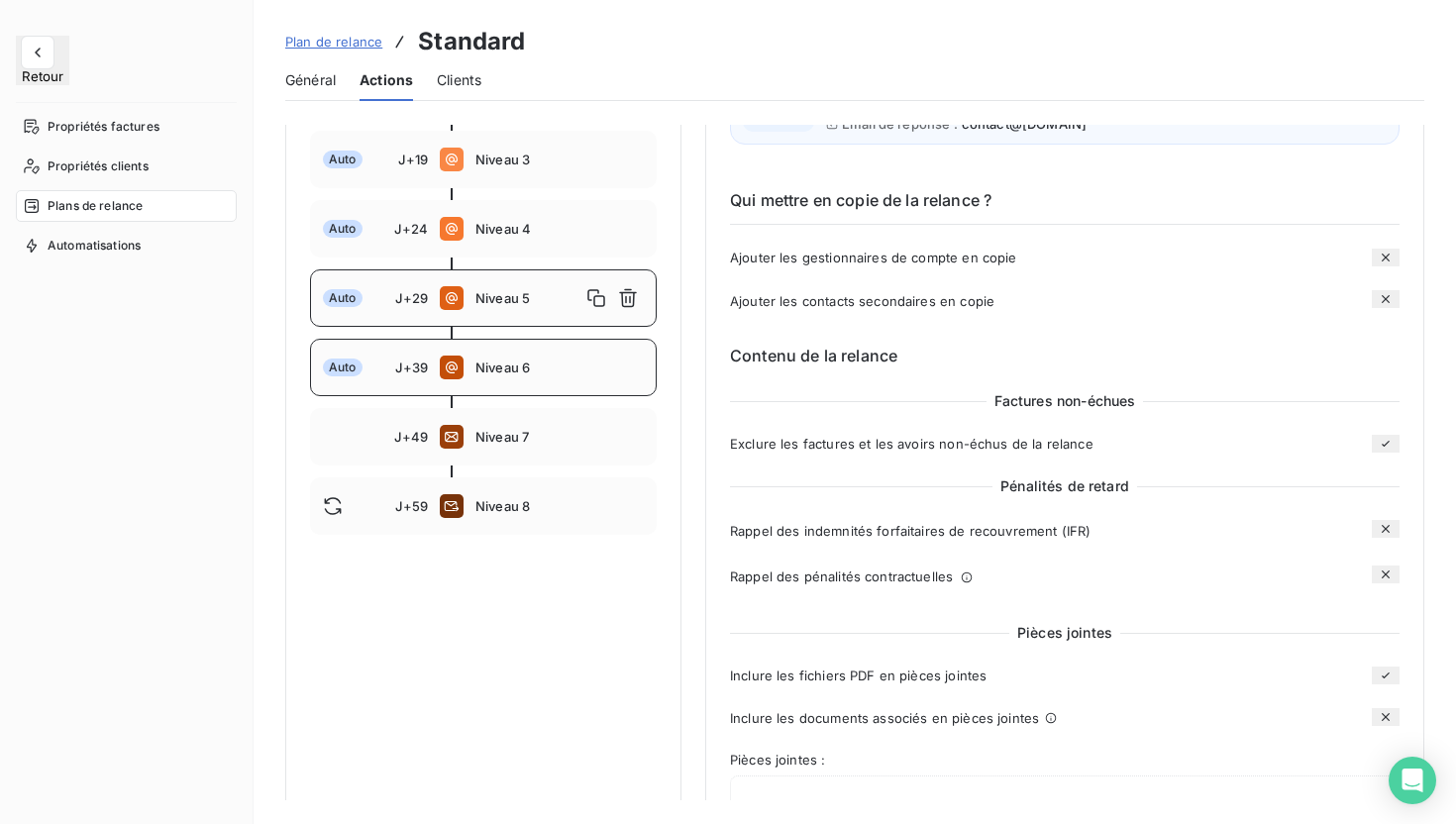 click on "Niveau 6" at bounding box center (560, 367) 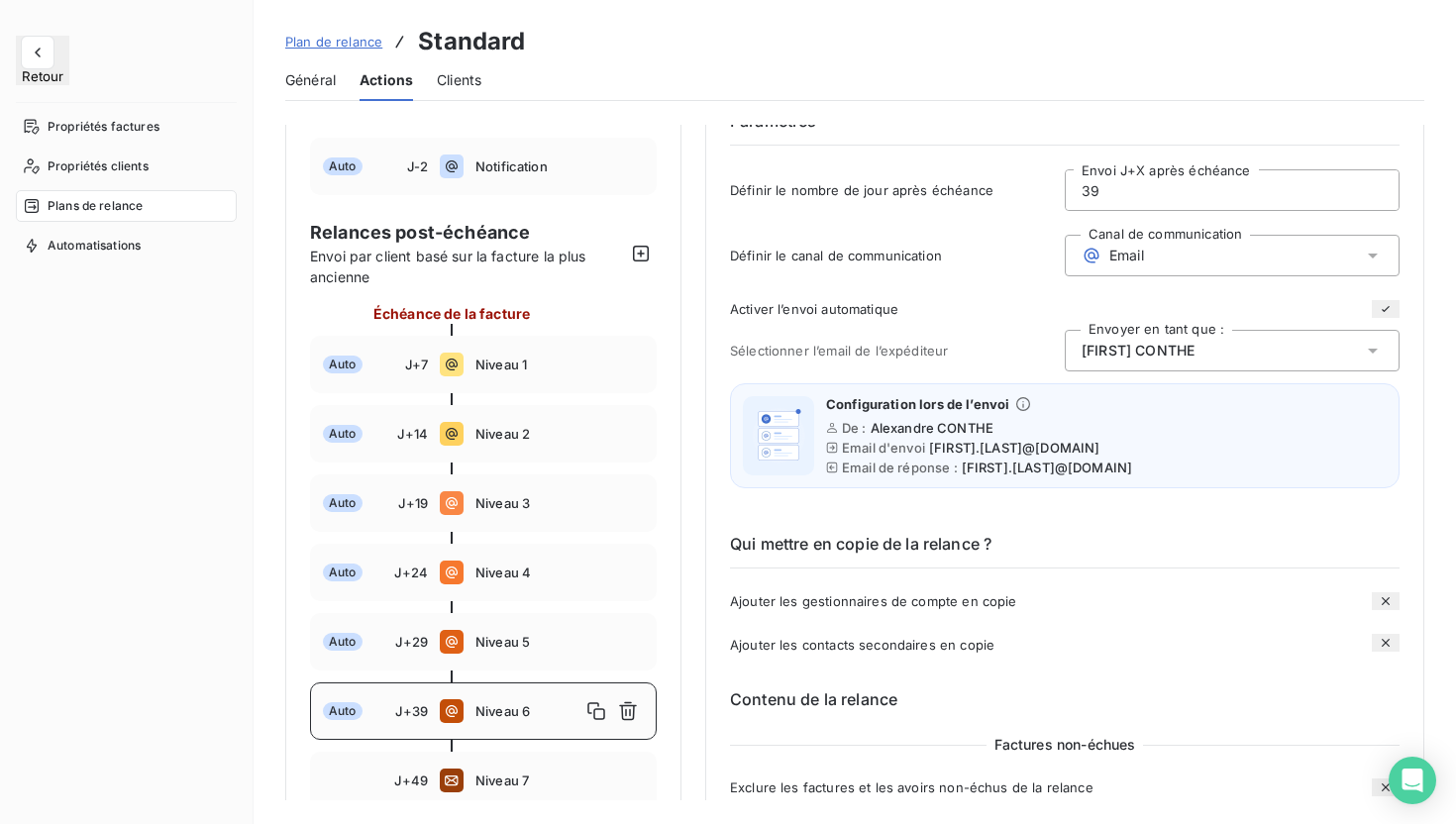 scroll, scrollTop: 0, scrollLeft: 0, axis: both 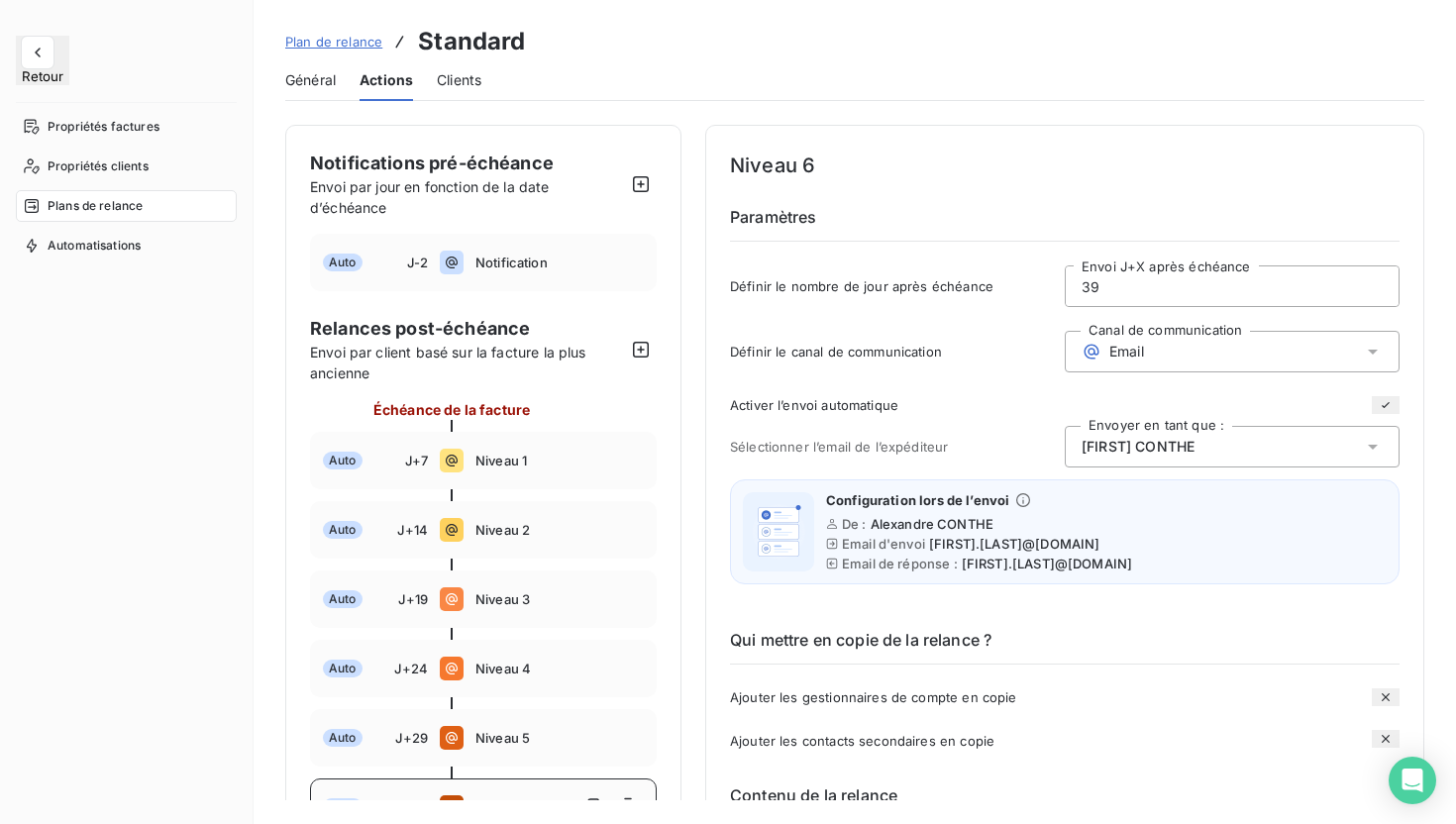 click on "[FIRST]   [LAST]" at bounding box center [1232, 447] 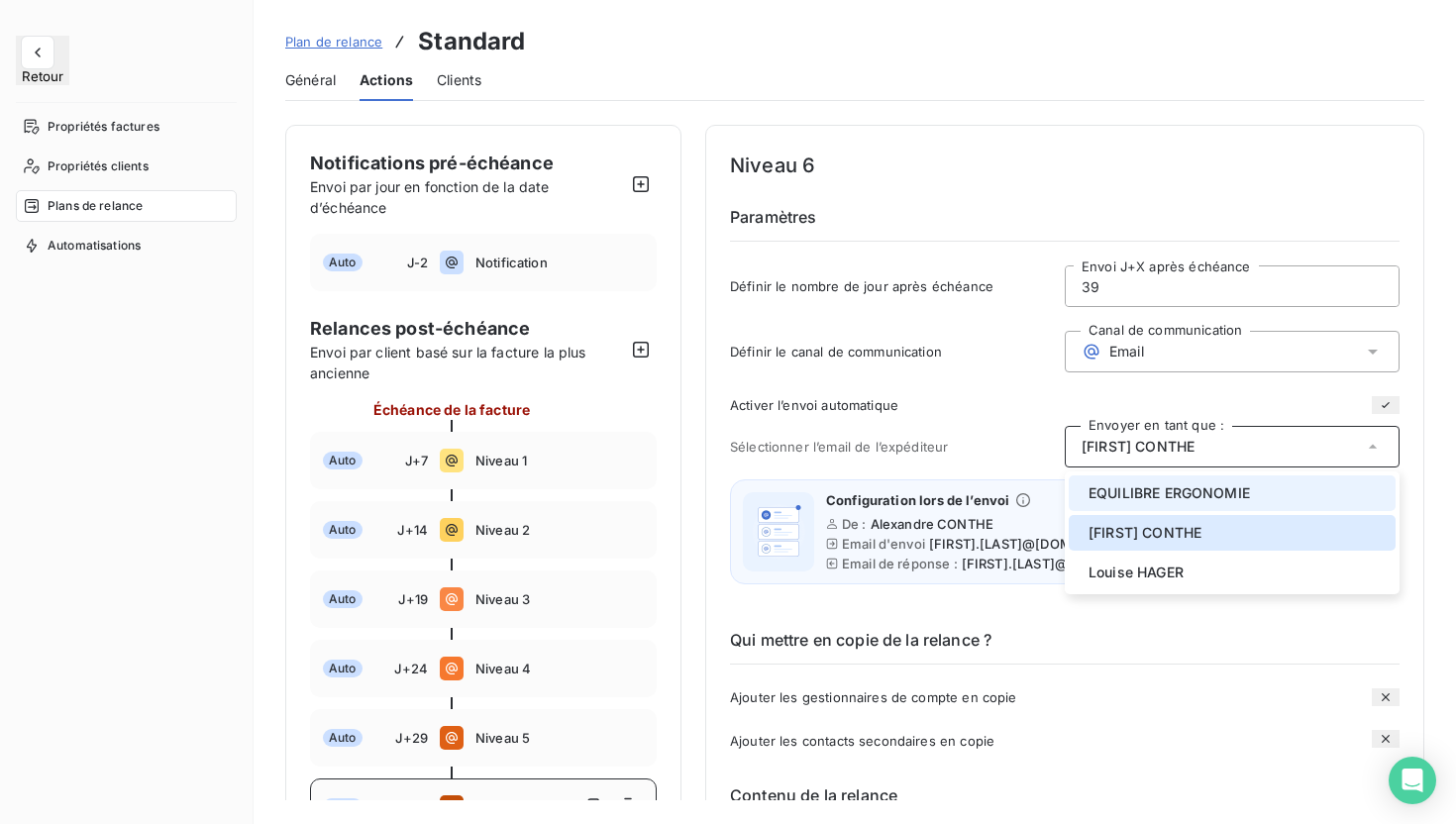 click on "EQUILIBRE   ERGONOMIE" at bounding box center [1169, 493] 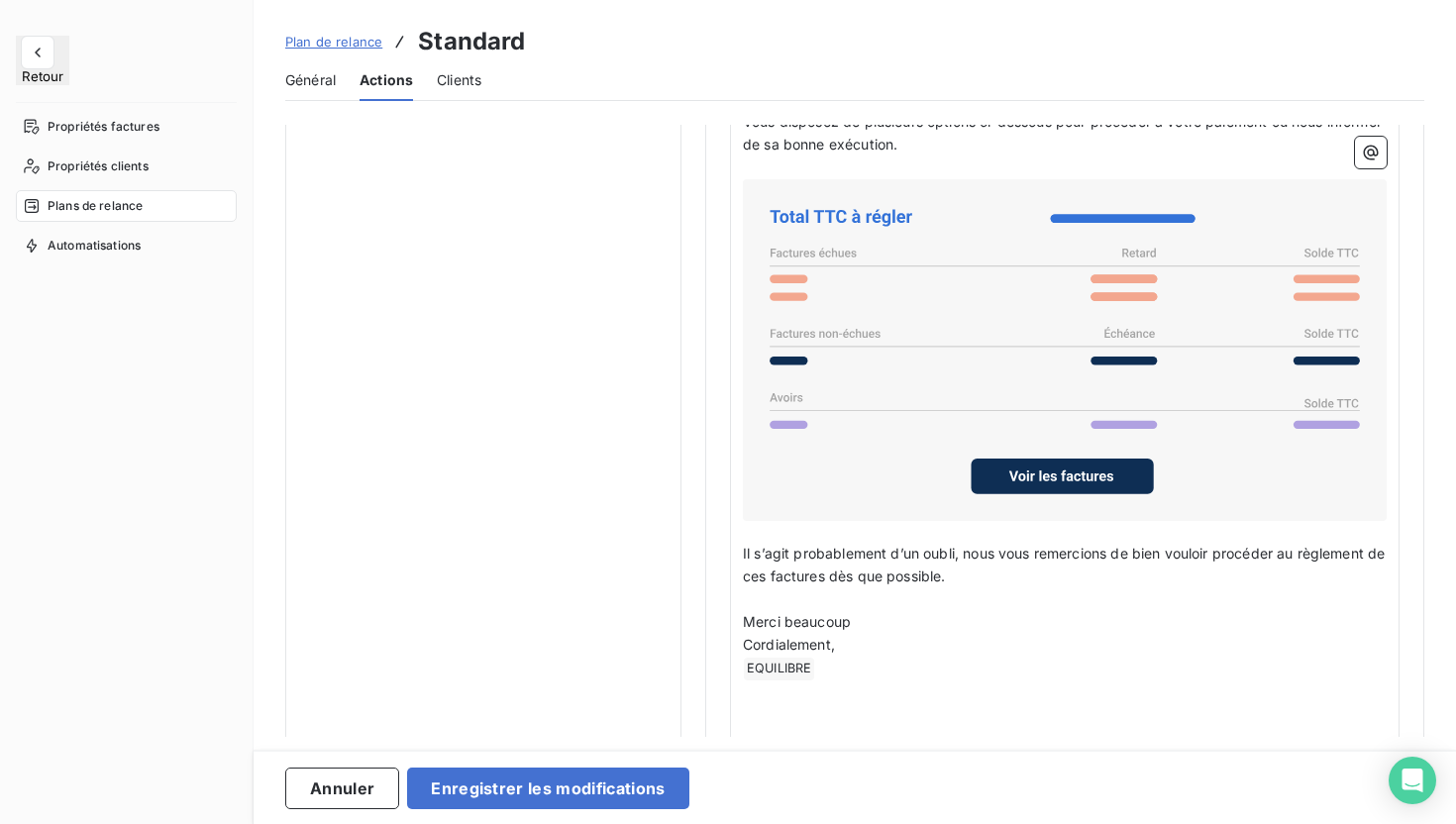scroll, scrollTop: 1654, scrollLeft: 0, axis: vertical 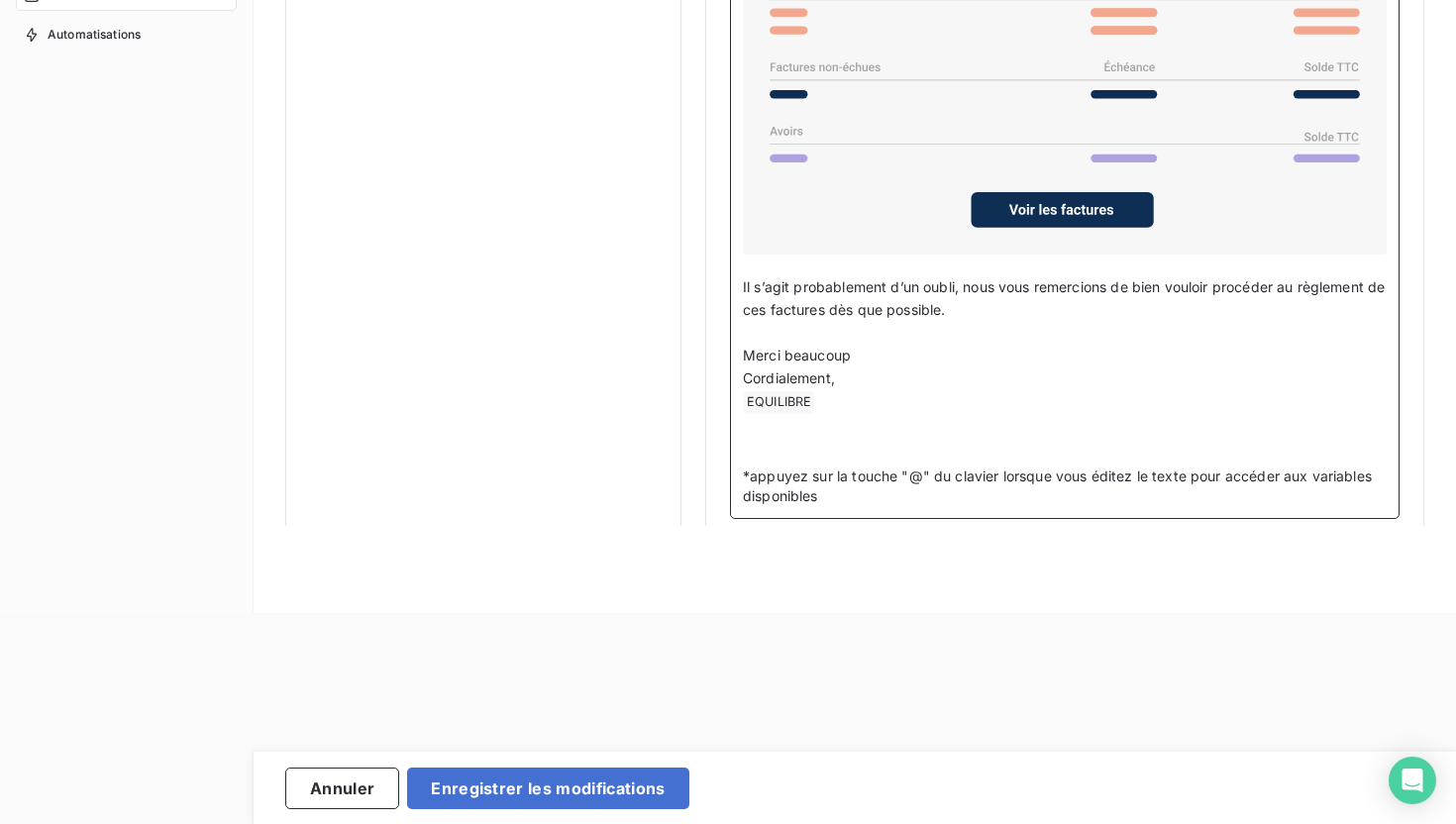 click on "﻿ EQUILIBRE ﻿ ﻿" at bounding box center (1065, 402) 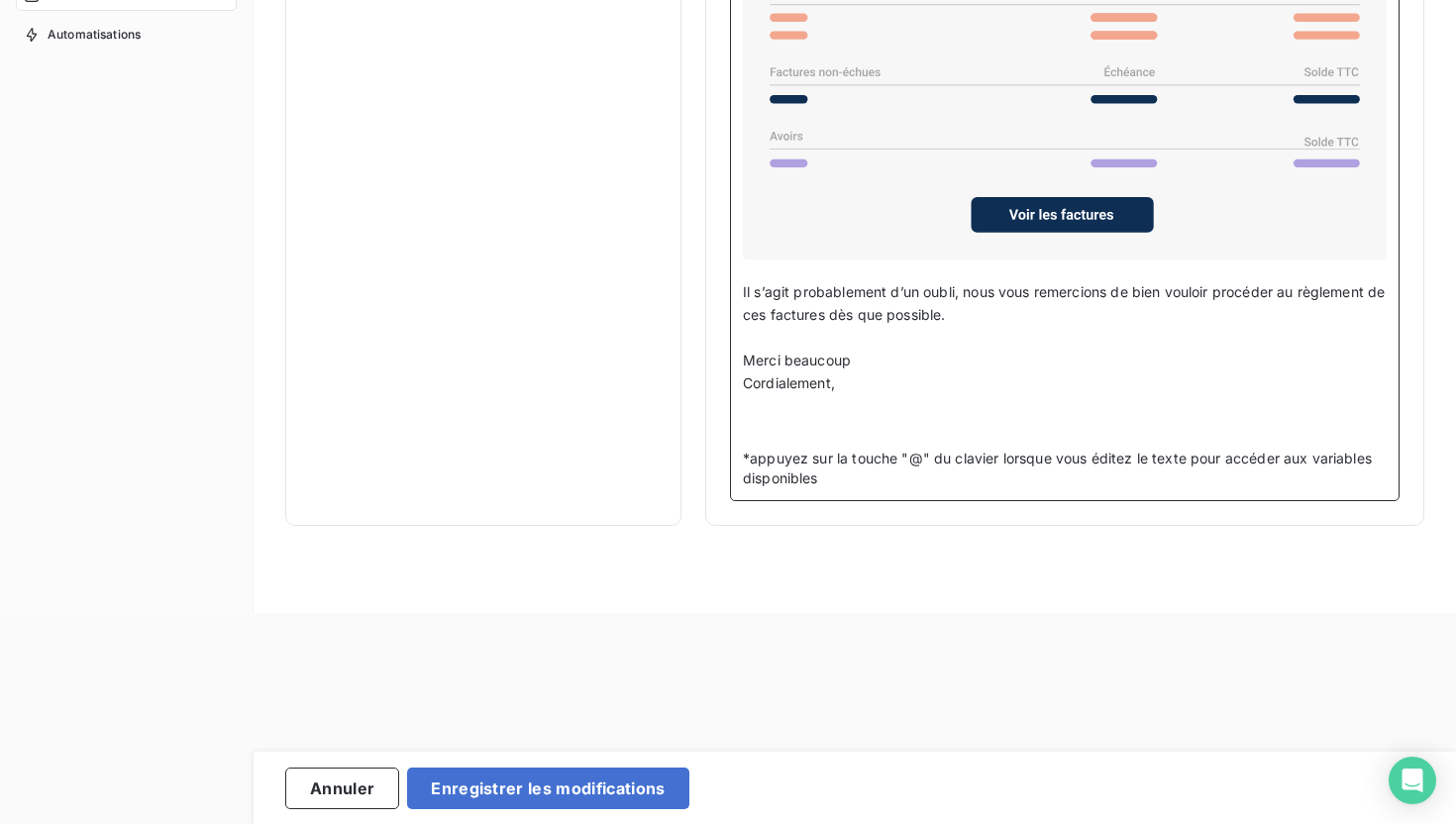 scroll, scrollTop: 234, scrollLeft: 0, axis: vertical 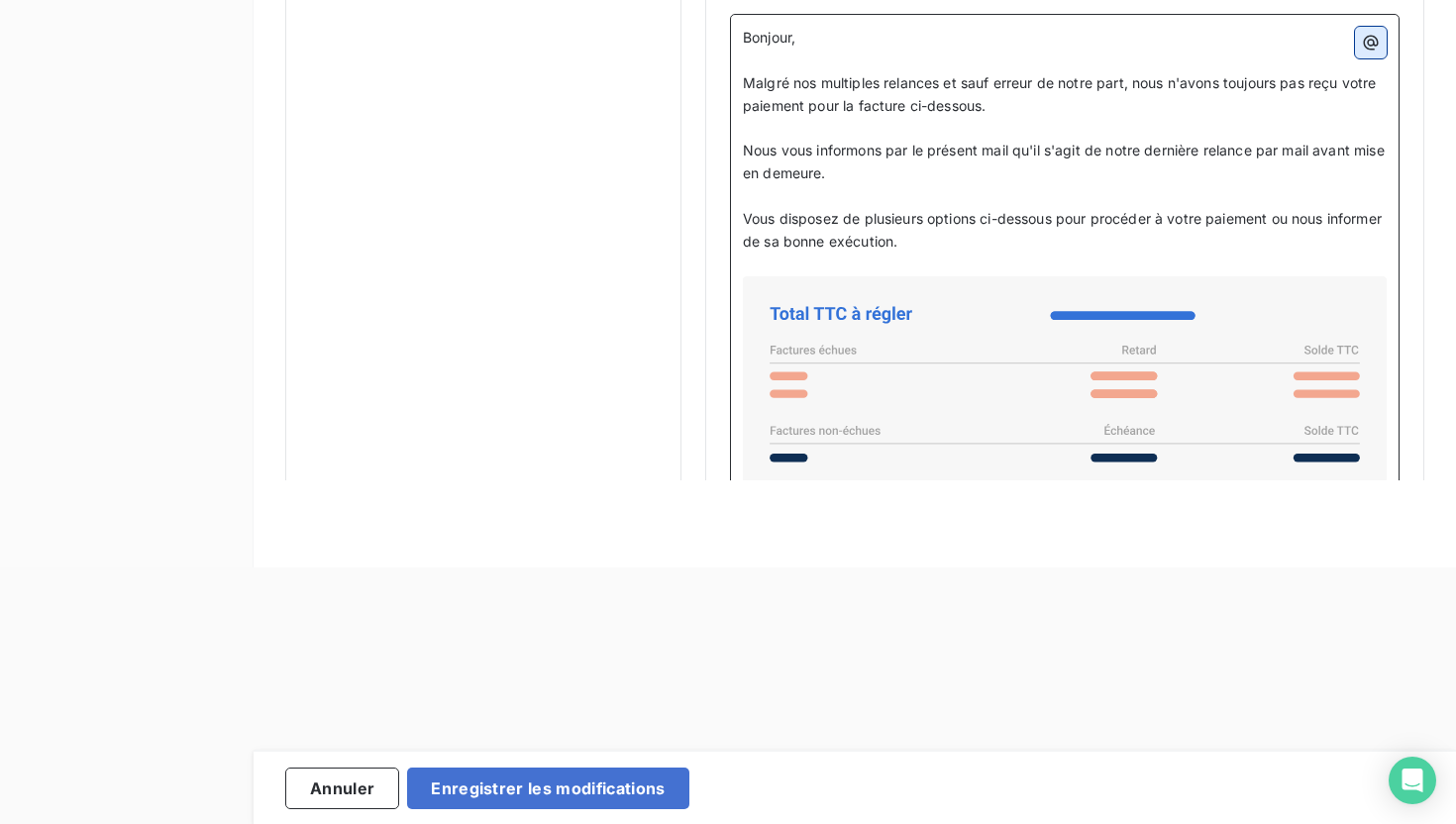 click 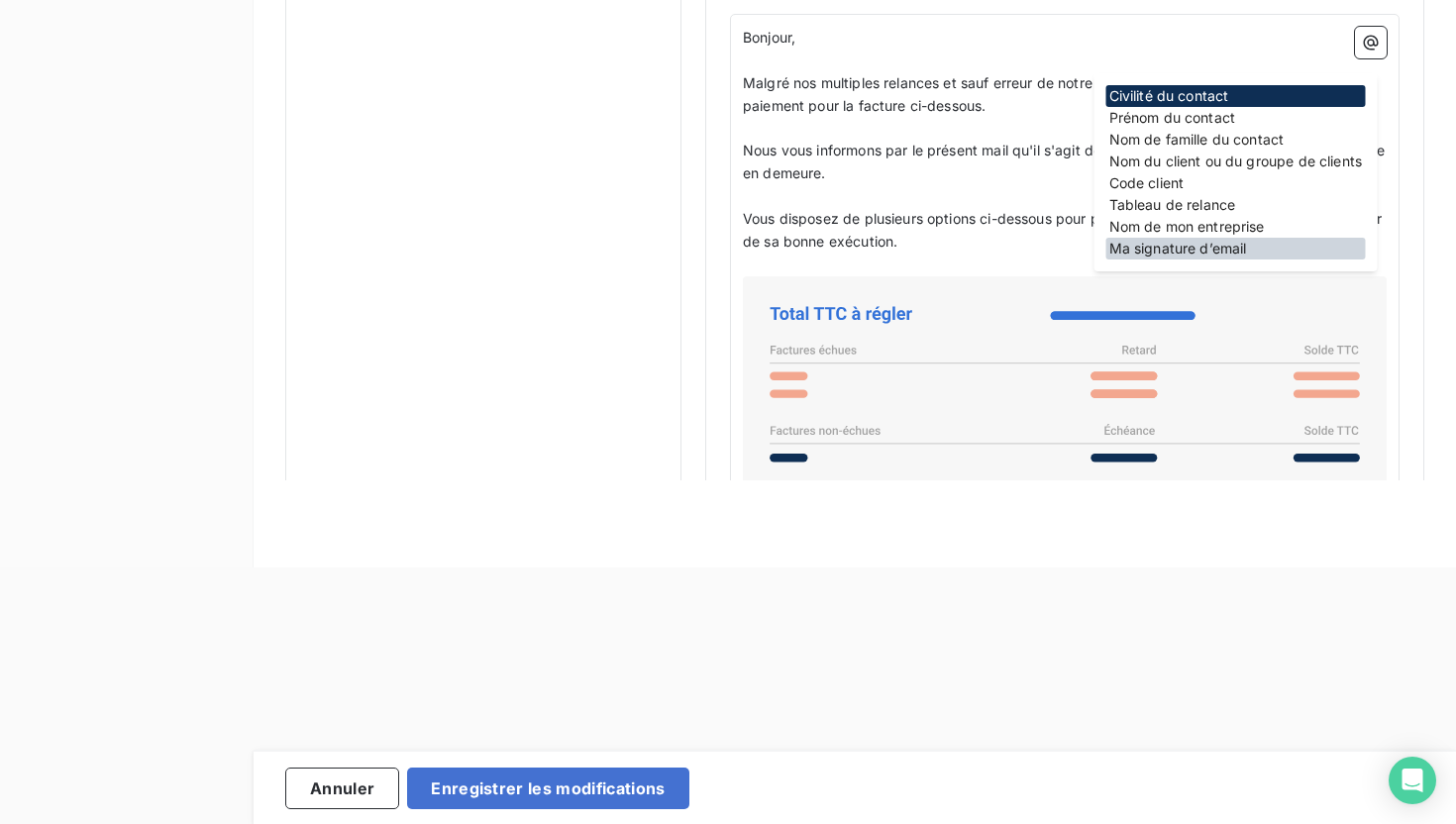 click on "Ma signature d’email" at bounding box center (1236, 249) 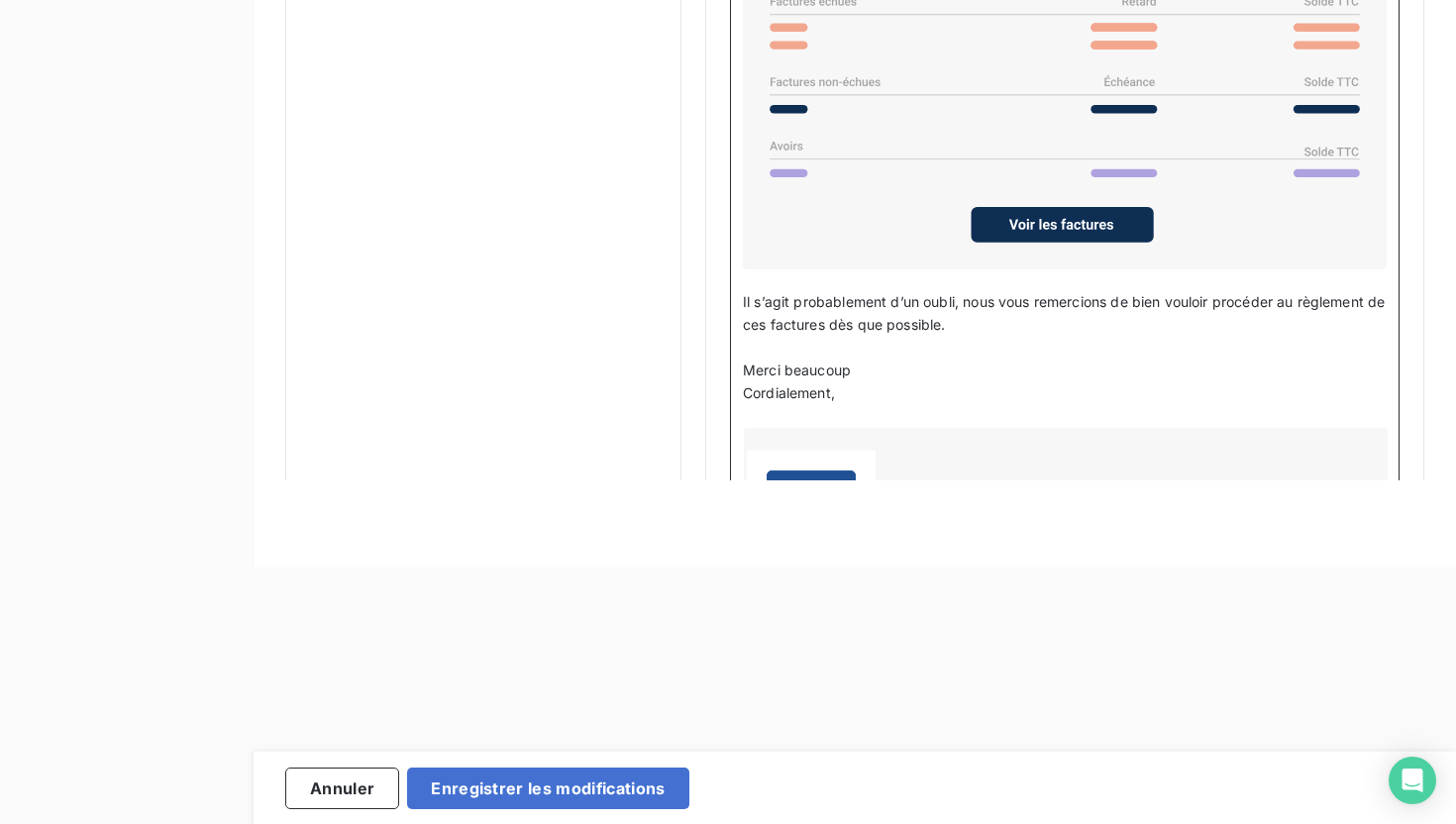 scroll, scrollTop: 1809, scrollLeft: 0, axis: vertical 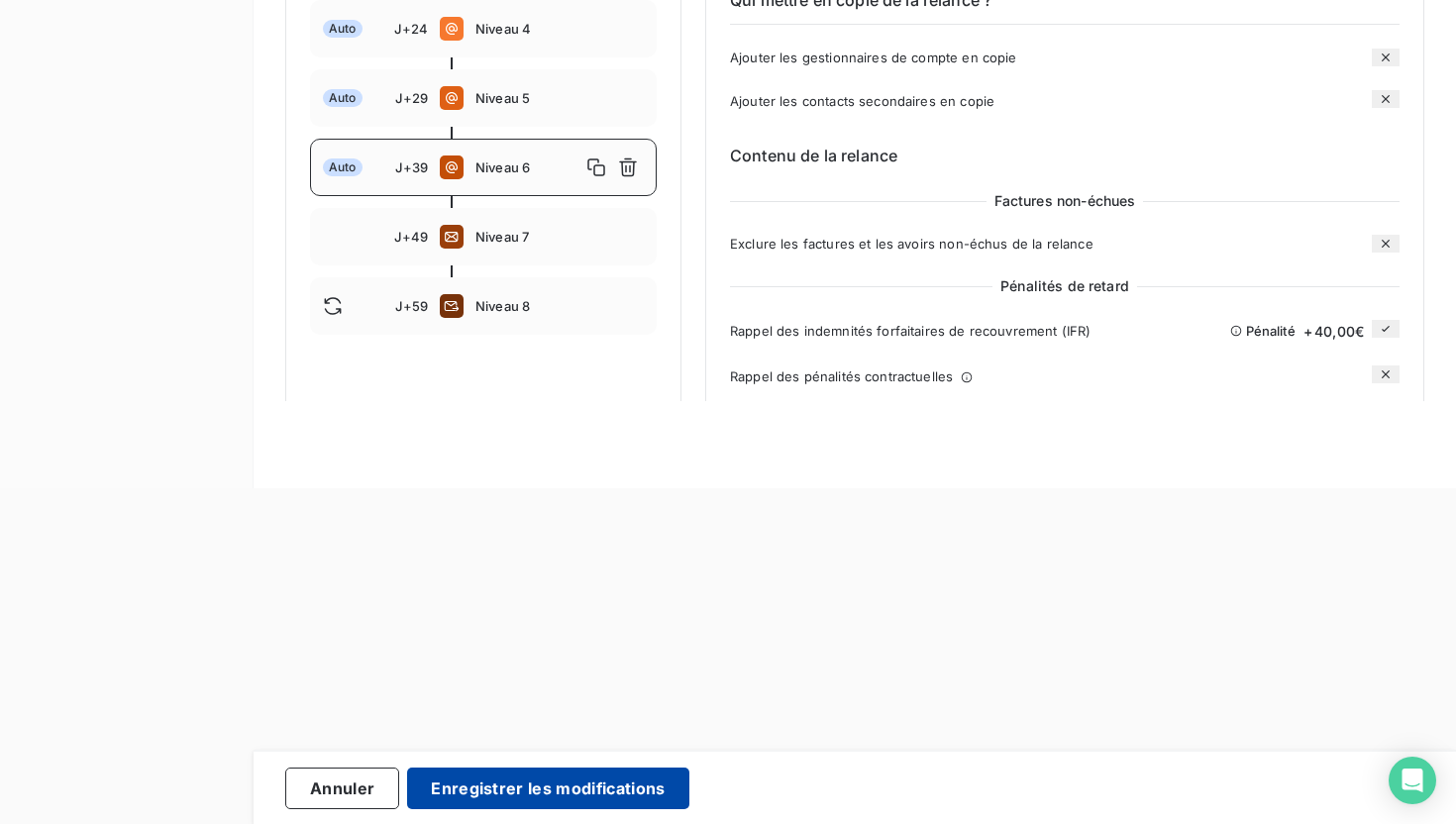 click on "Enregistrer les modifications" at bounding box center (548, 788) 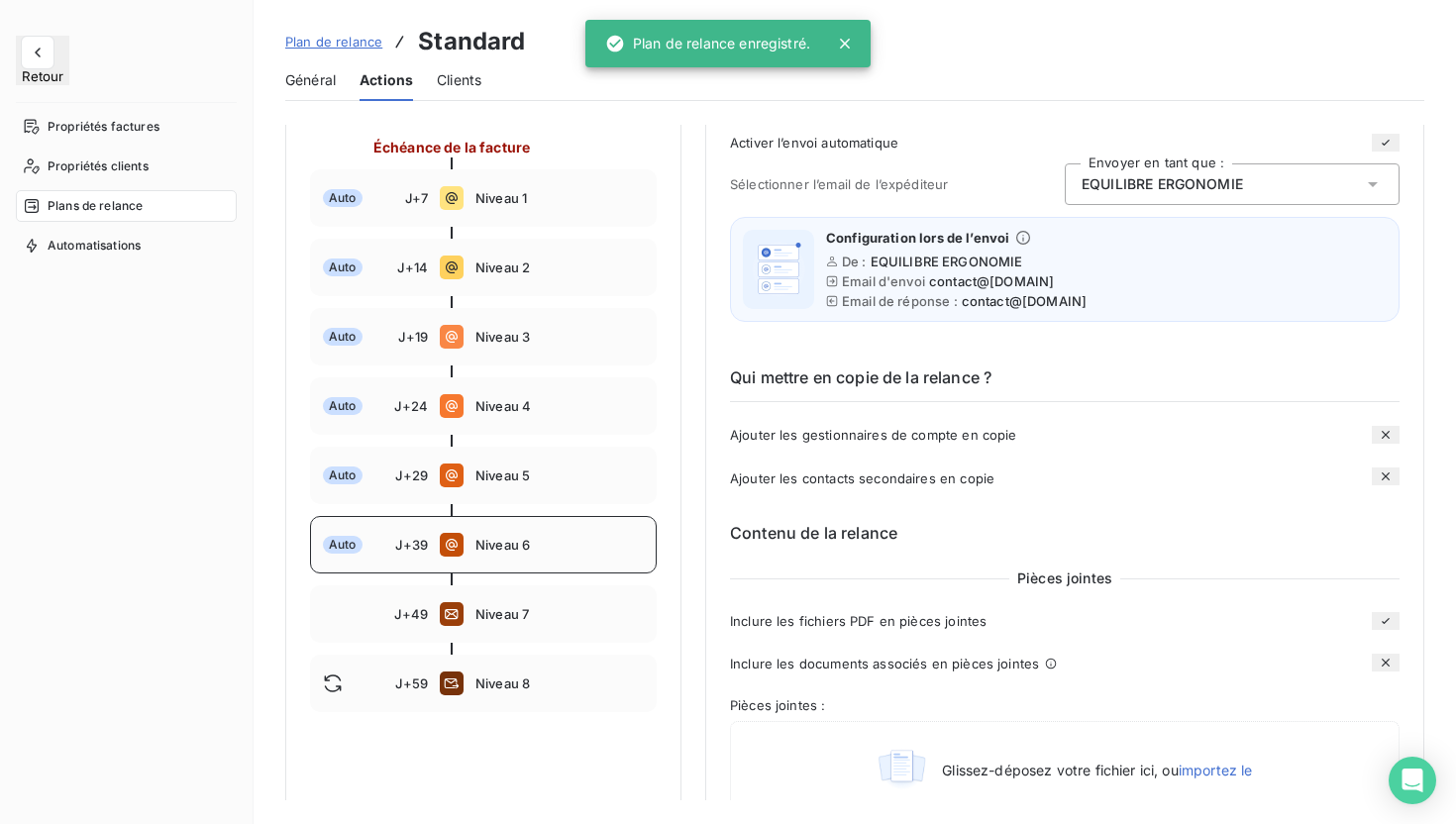 click on "Niveau 6" at bounding box center (560, 545) 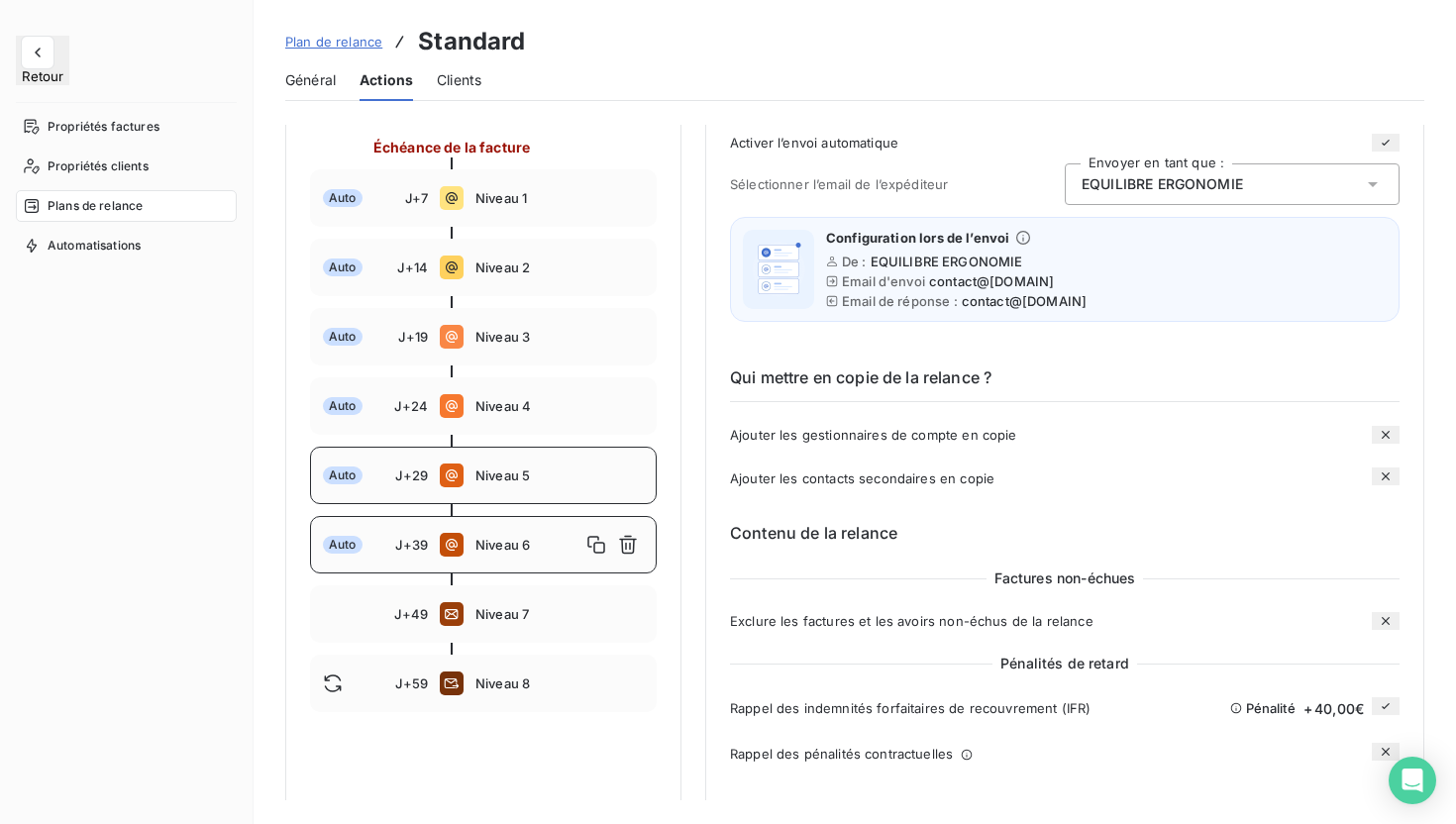 click on "Niveau 5" at bounding box center [560, 475] 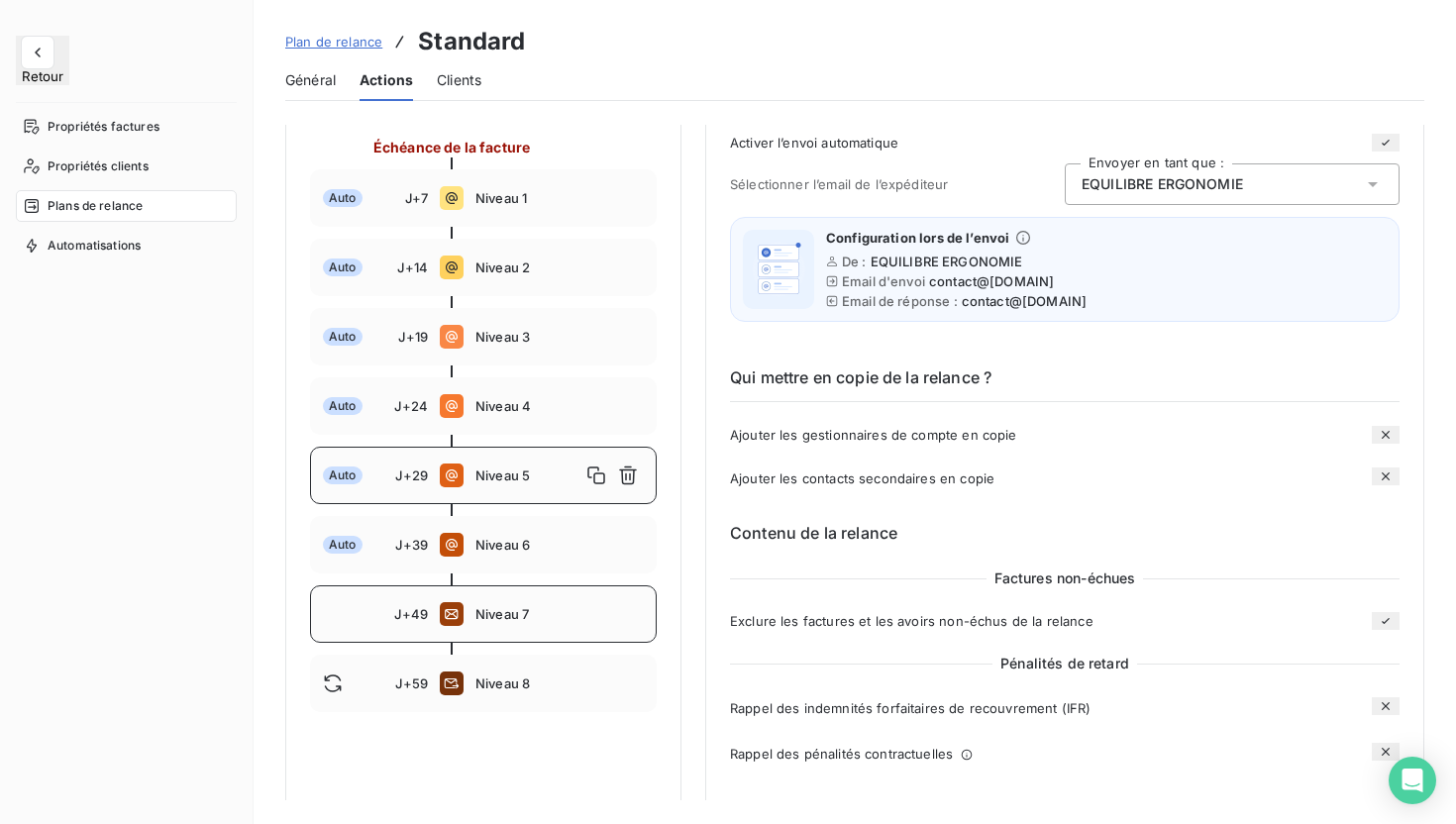 click on "J+49 Niveau 7" at bounding box center (483, 614) 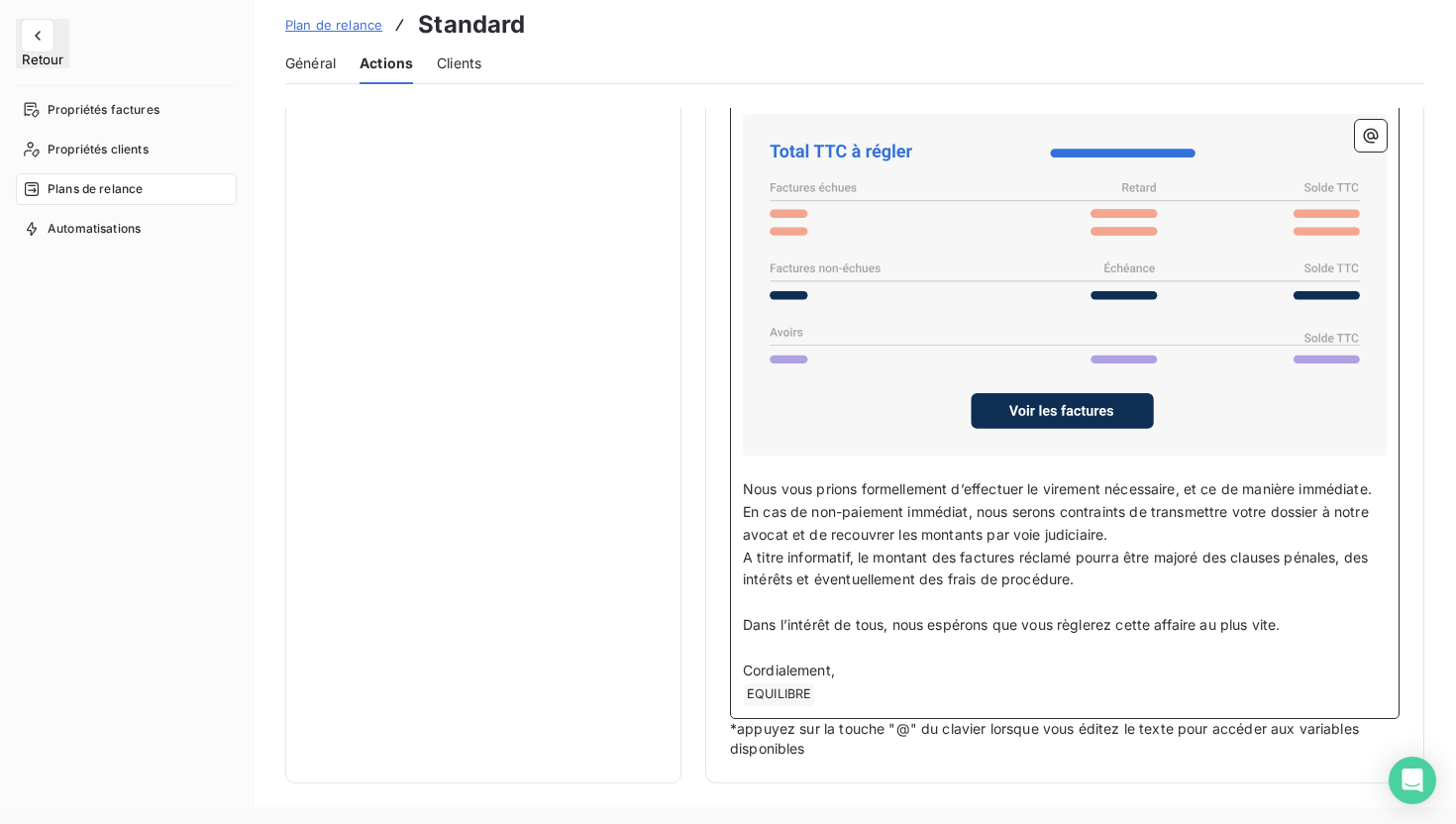 click on "﻿ EQUILIBRE ﻿ ﻿" at bounding box center [1065, 694] 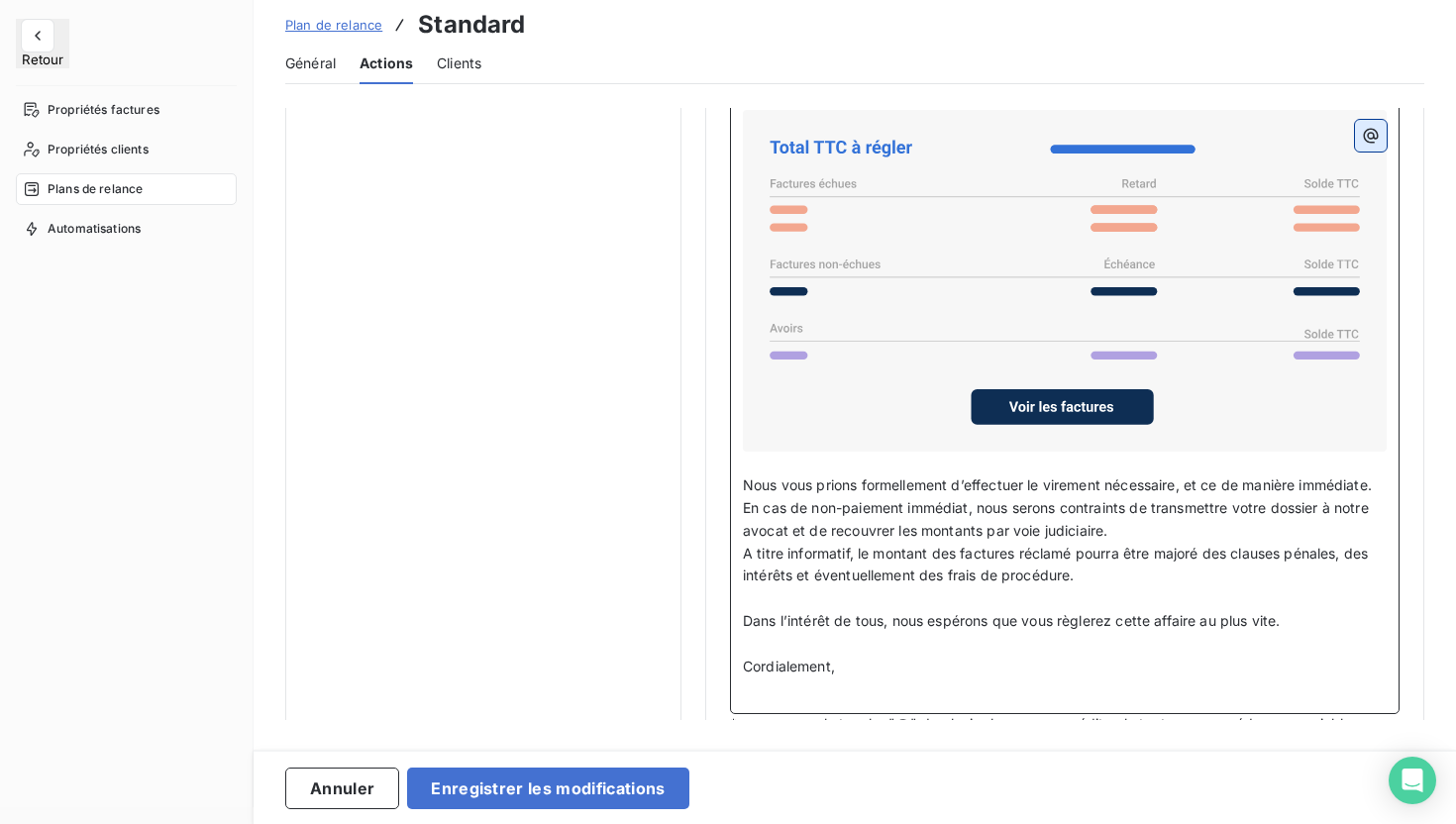 click 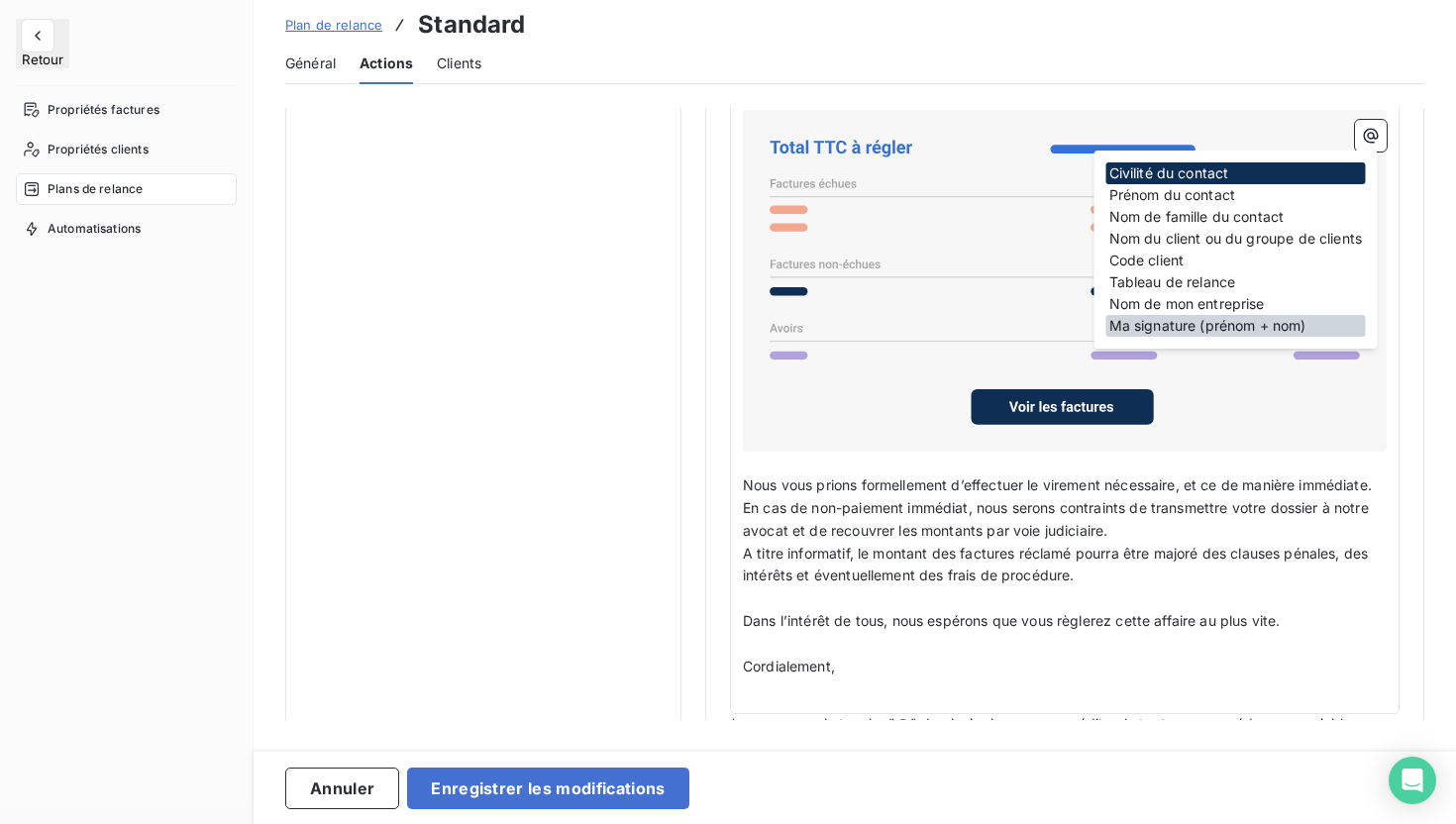 click on "Ma signature (prénom + nom)" at bounding box center [1236, 326] 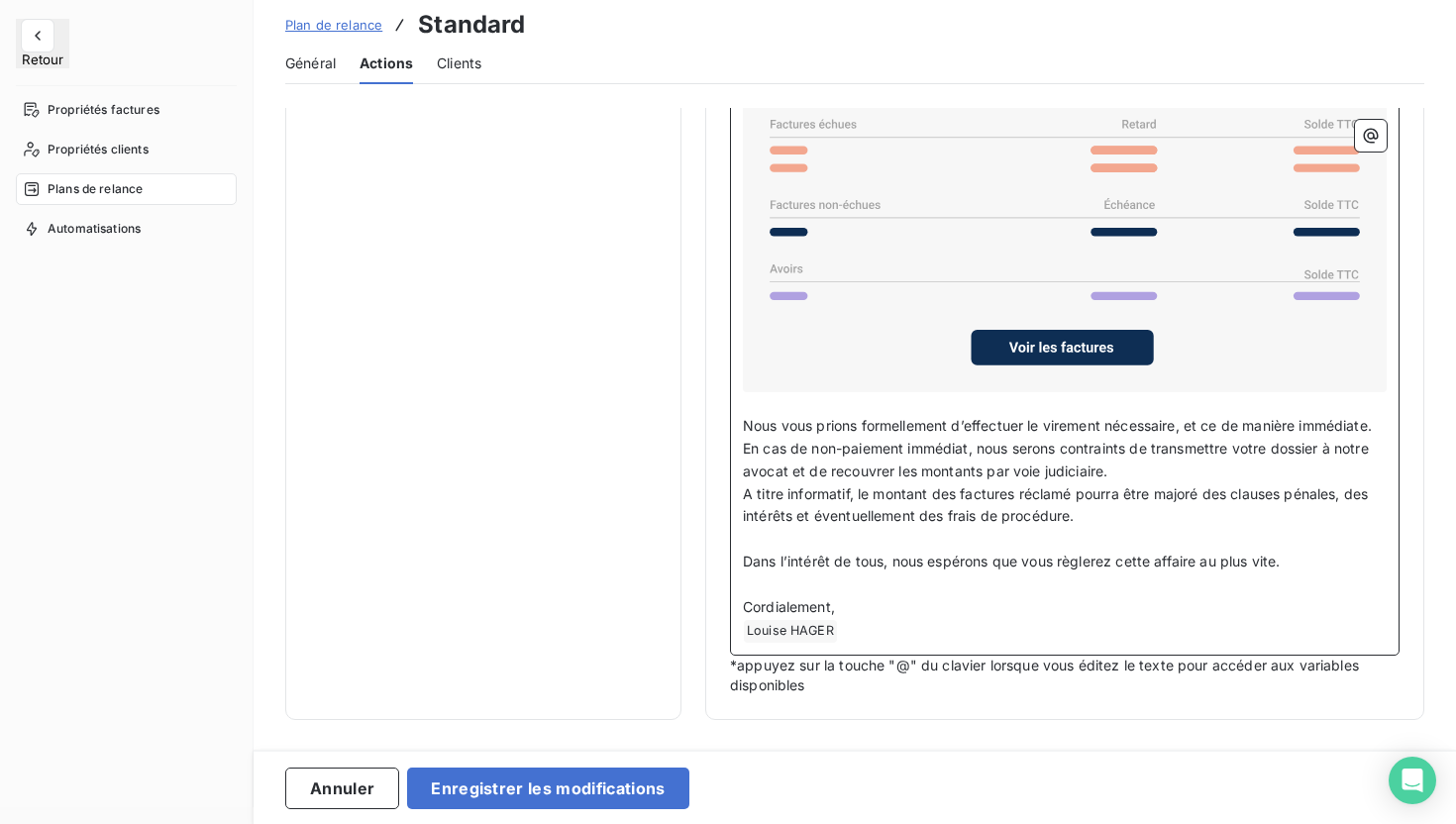 click on "﻿ [FIRST] [LAST] ﻿ ﻿" at bounding box center [1065, 631] 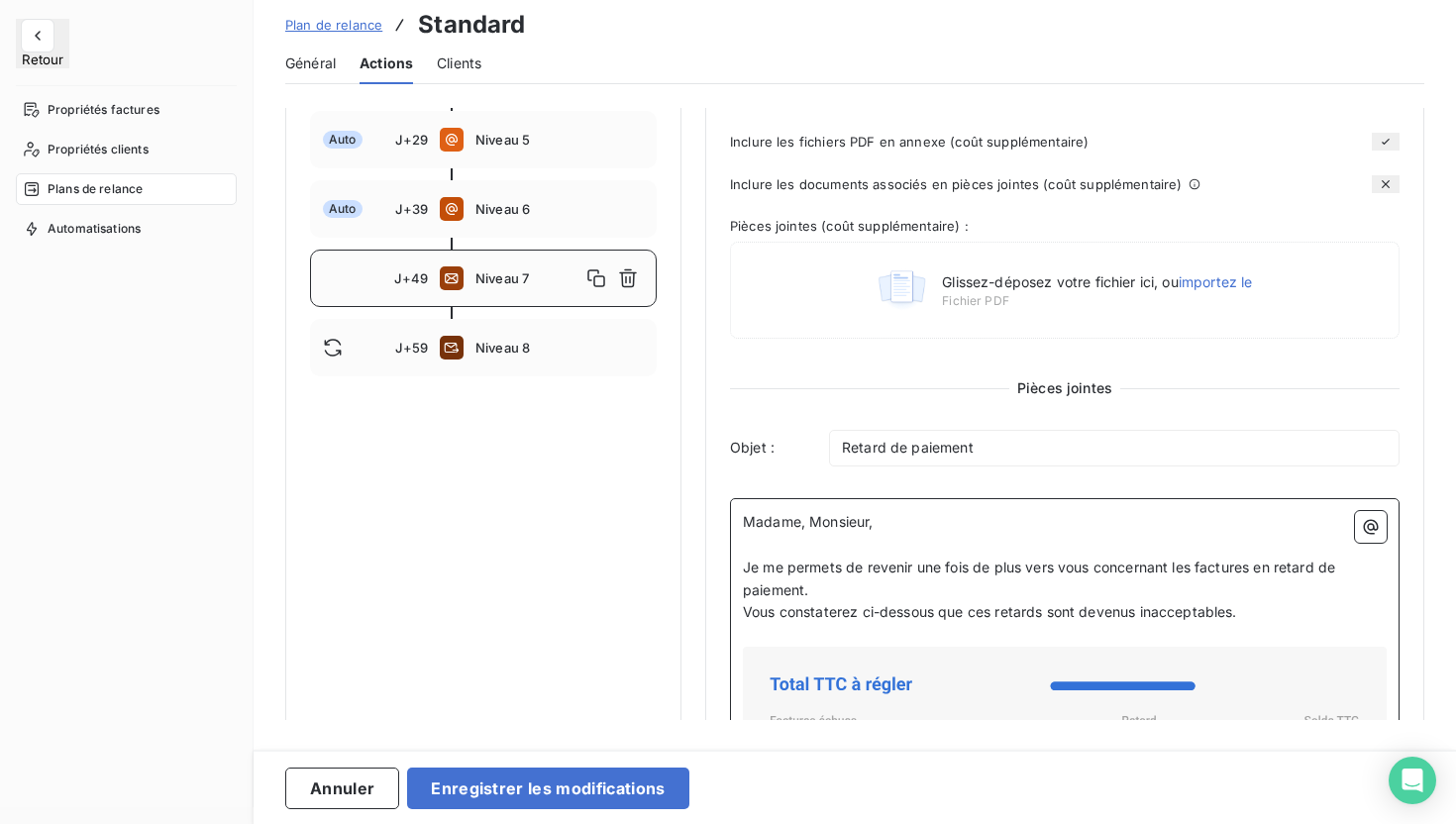 scroll, scrollTop: 677, scrollLeft: 0, axis: vertical 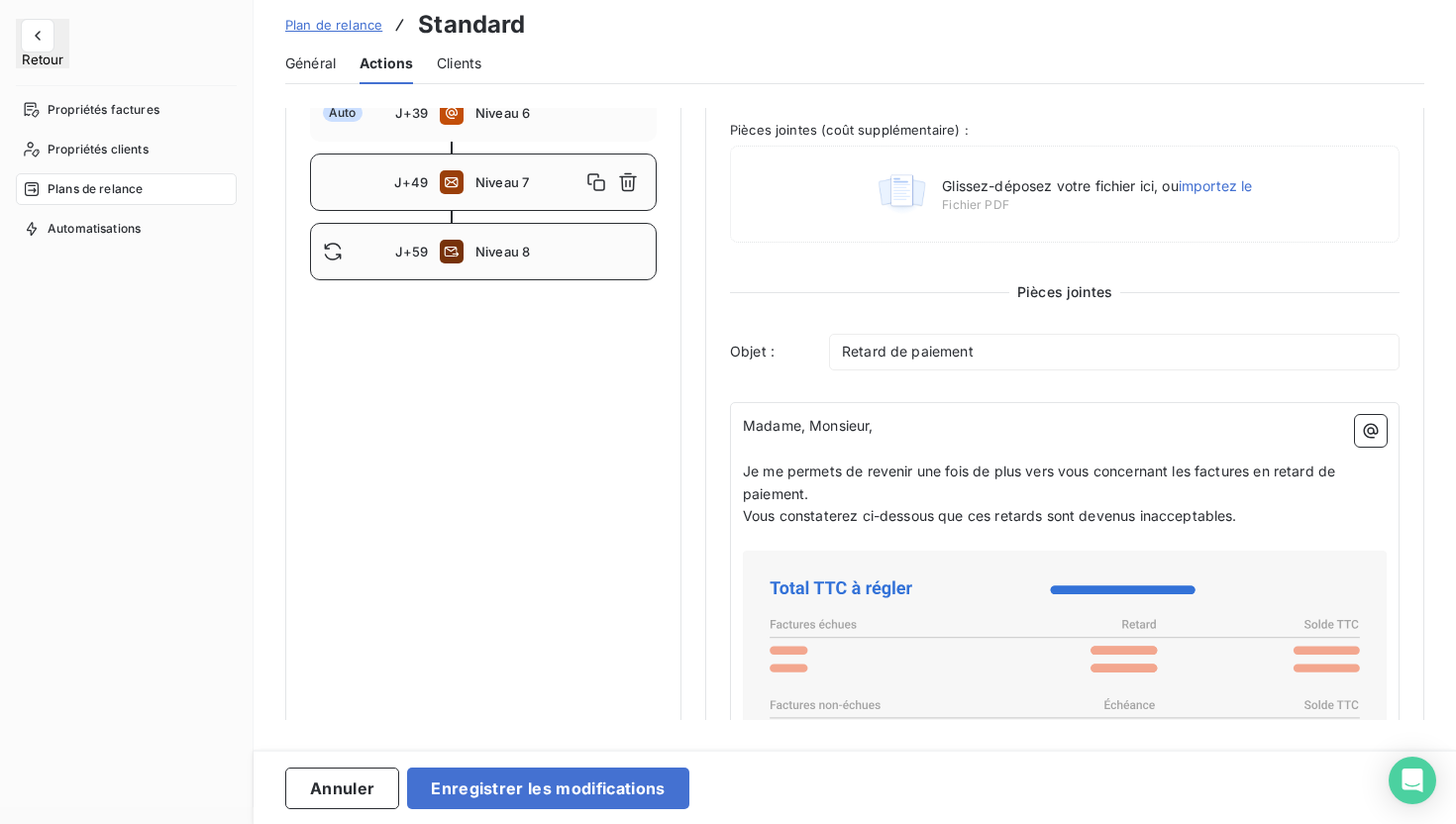 click on "Niveau 8" at bounding box center (560, 252) 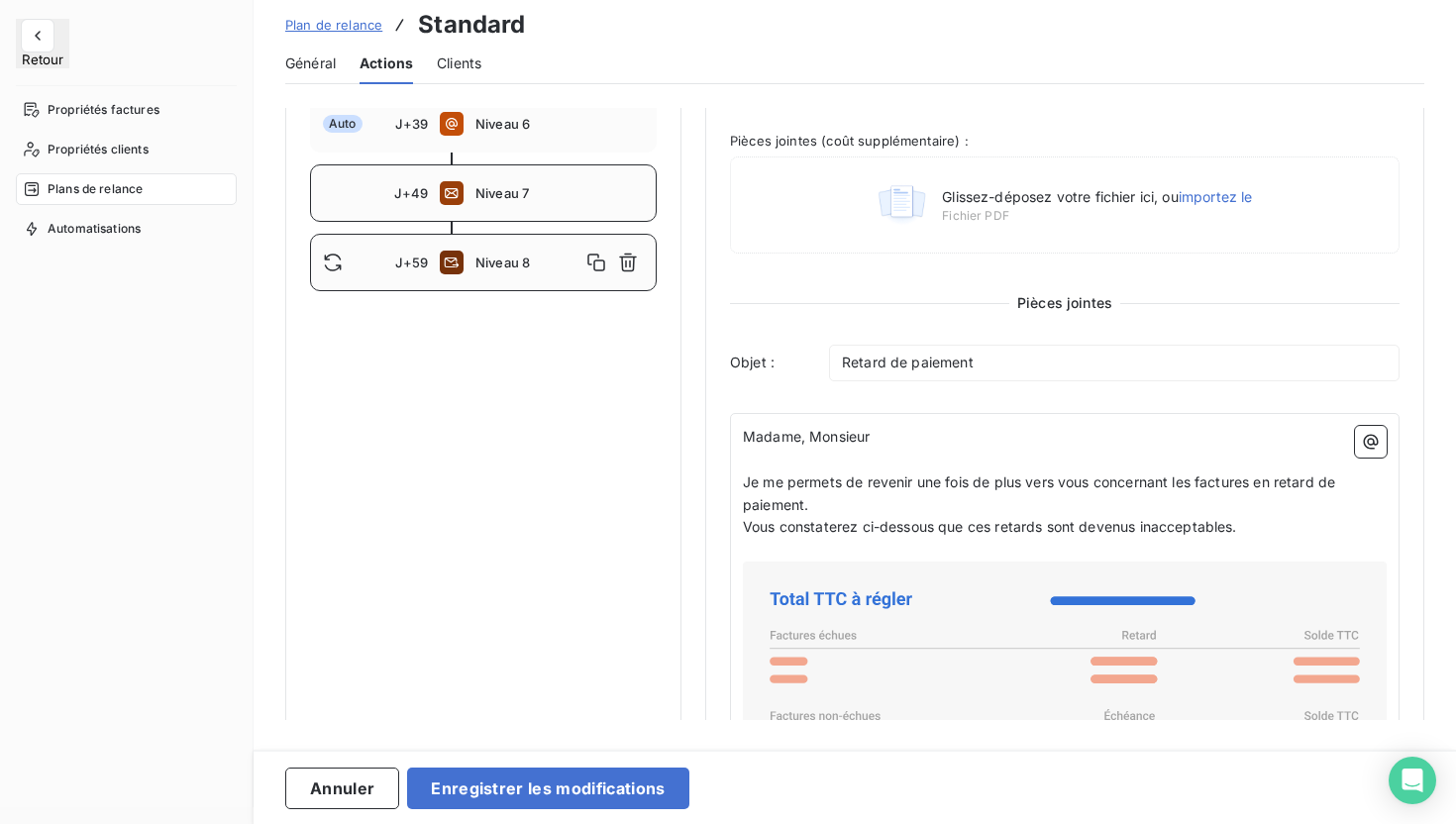 click on "Niveau 7" at bounding box center (560, 193) 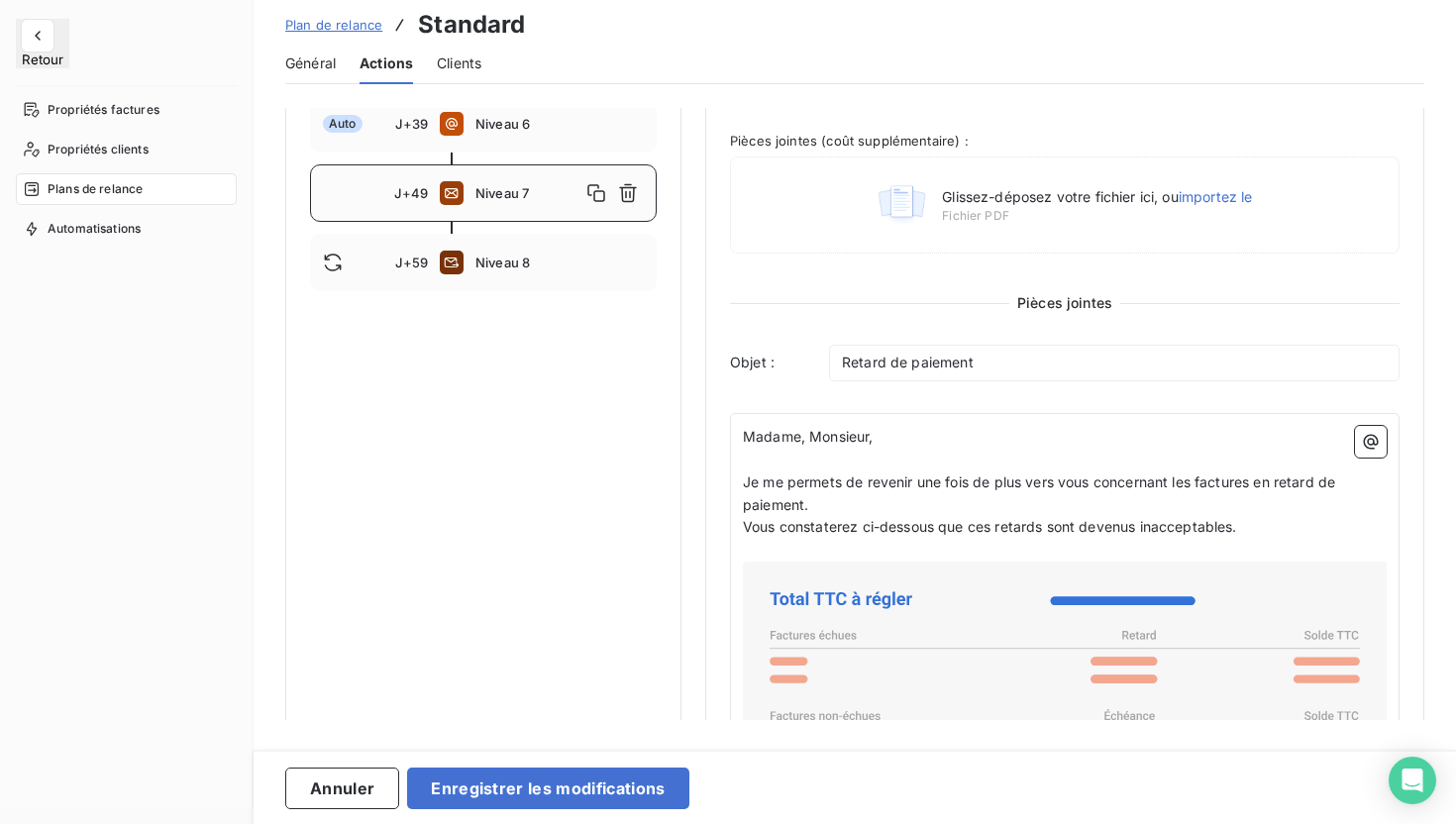 scroll, scrollTop: 1181, scrollLeft: 0, axis: vertical 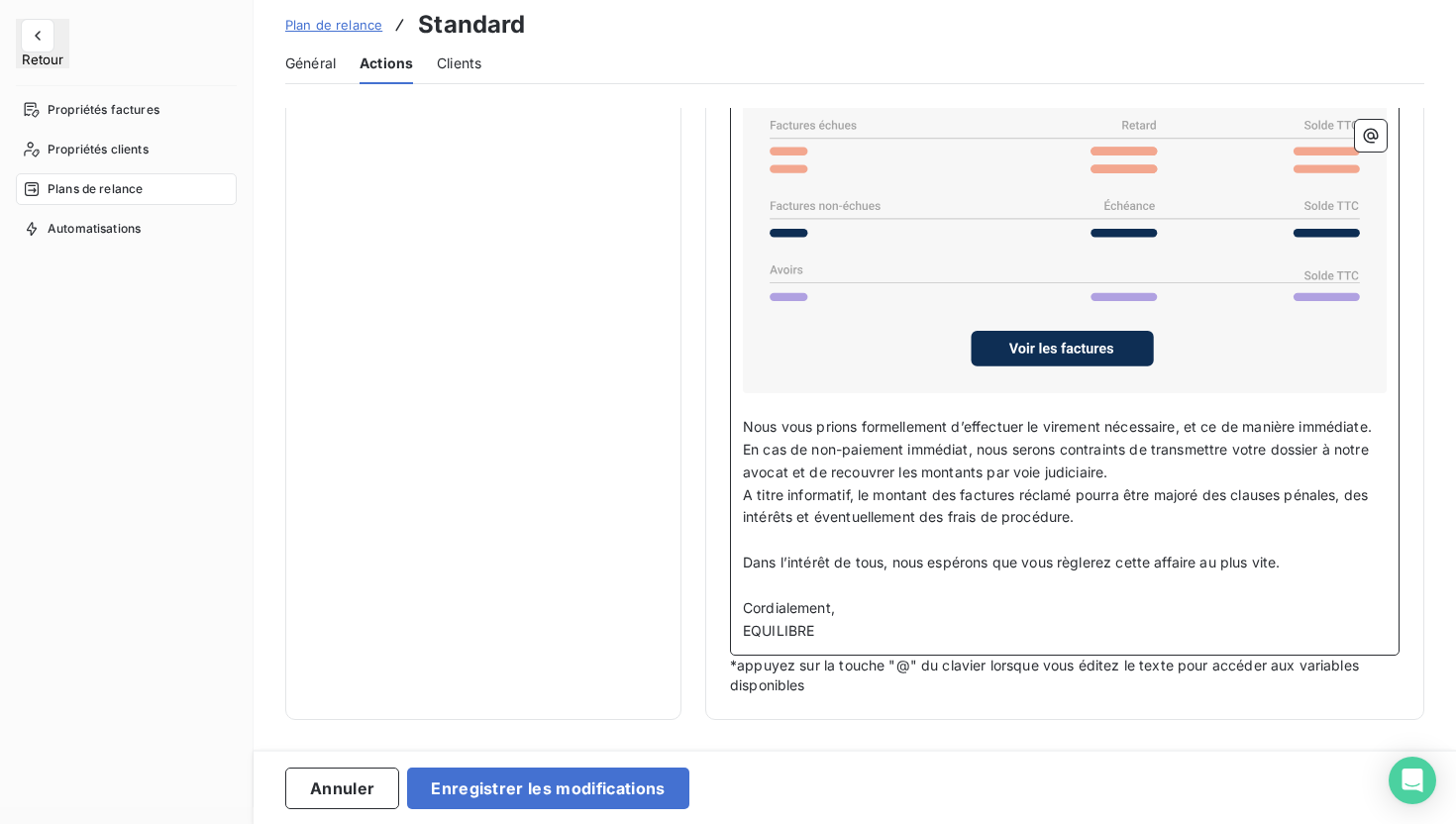 drag, startPoint x: 825, startPoint y: 650, endPoint x: 733, endPoint y: 647, distance: 92.0489 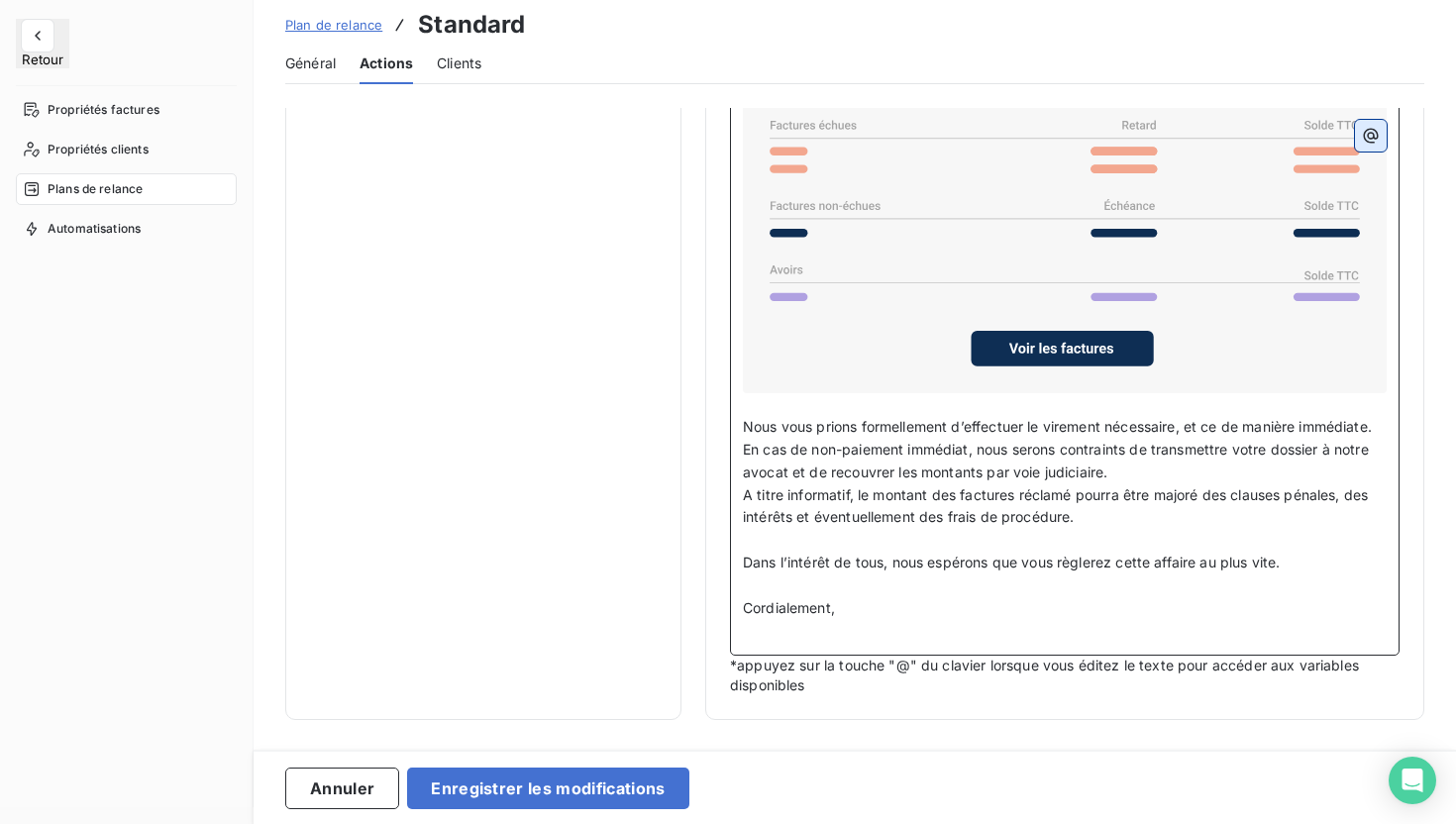 click 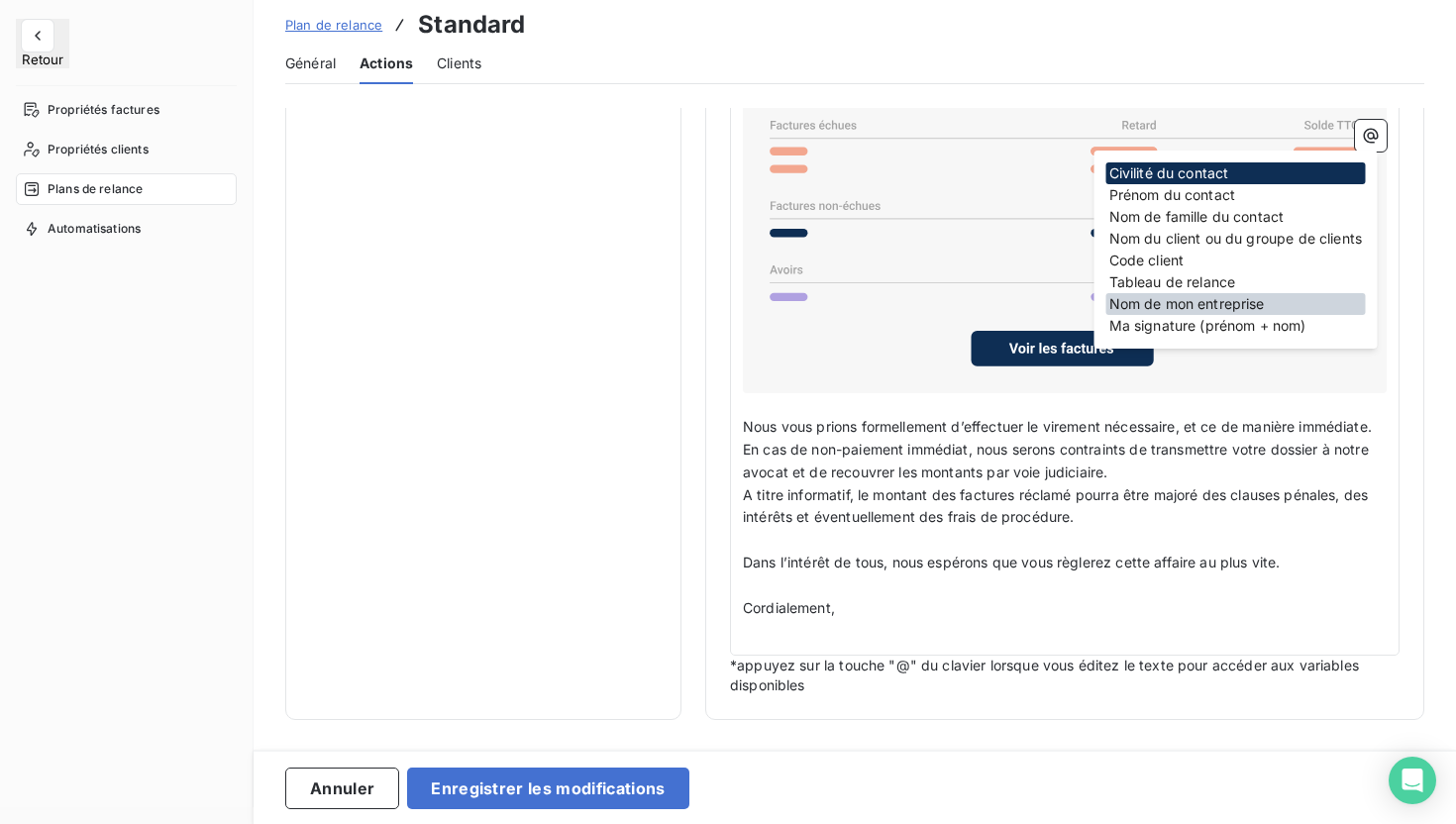 click on "Nom de mon entreprise" at bounding box center (1236, 304) 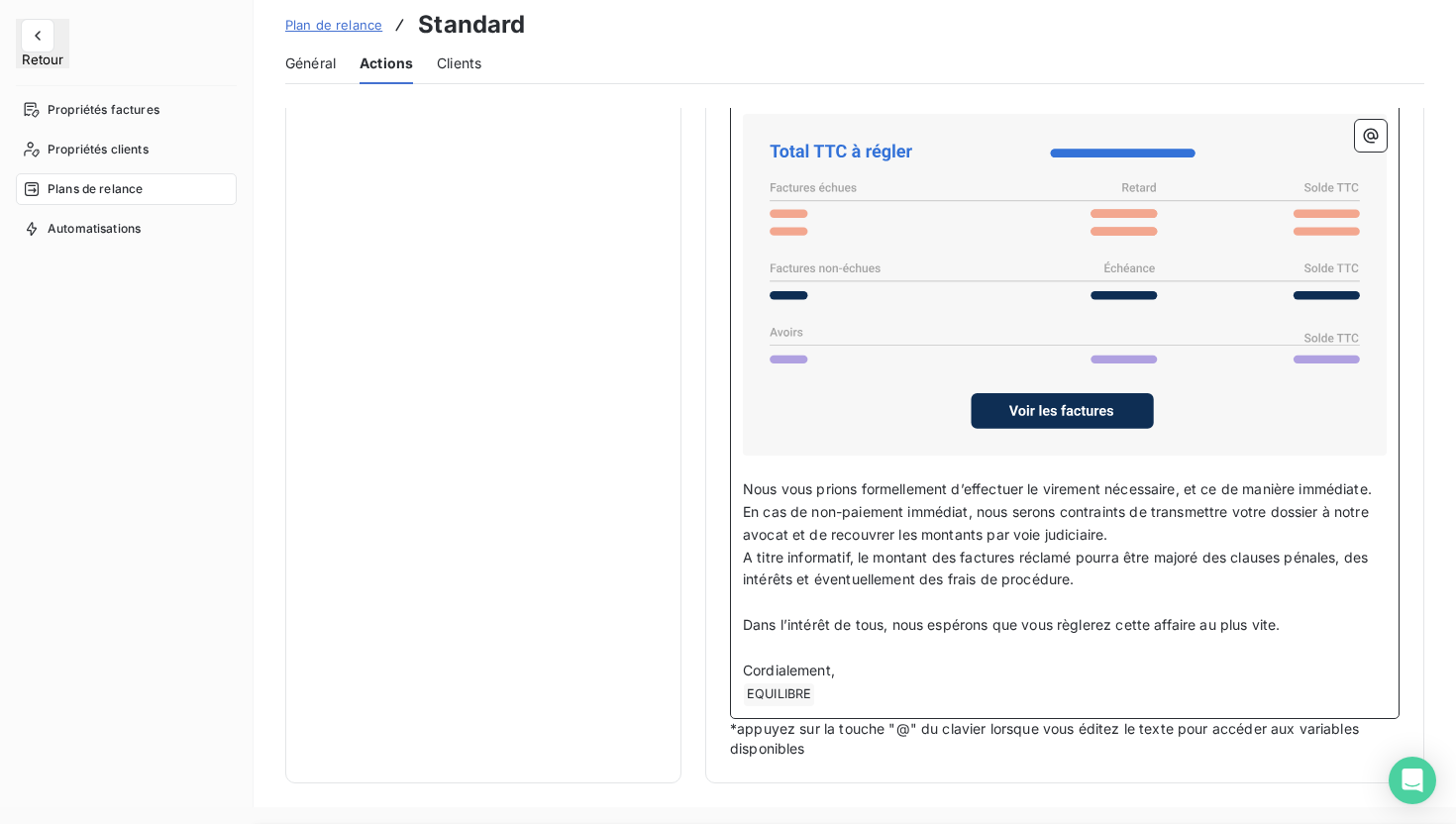 scroll, scrollTop: 1118, scrollLeft: 0, axis: vertical 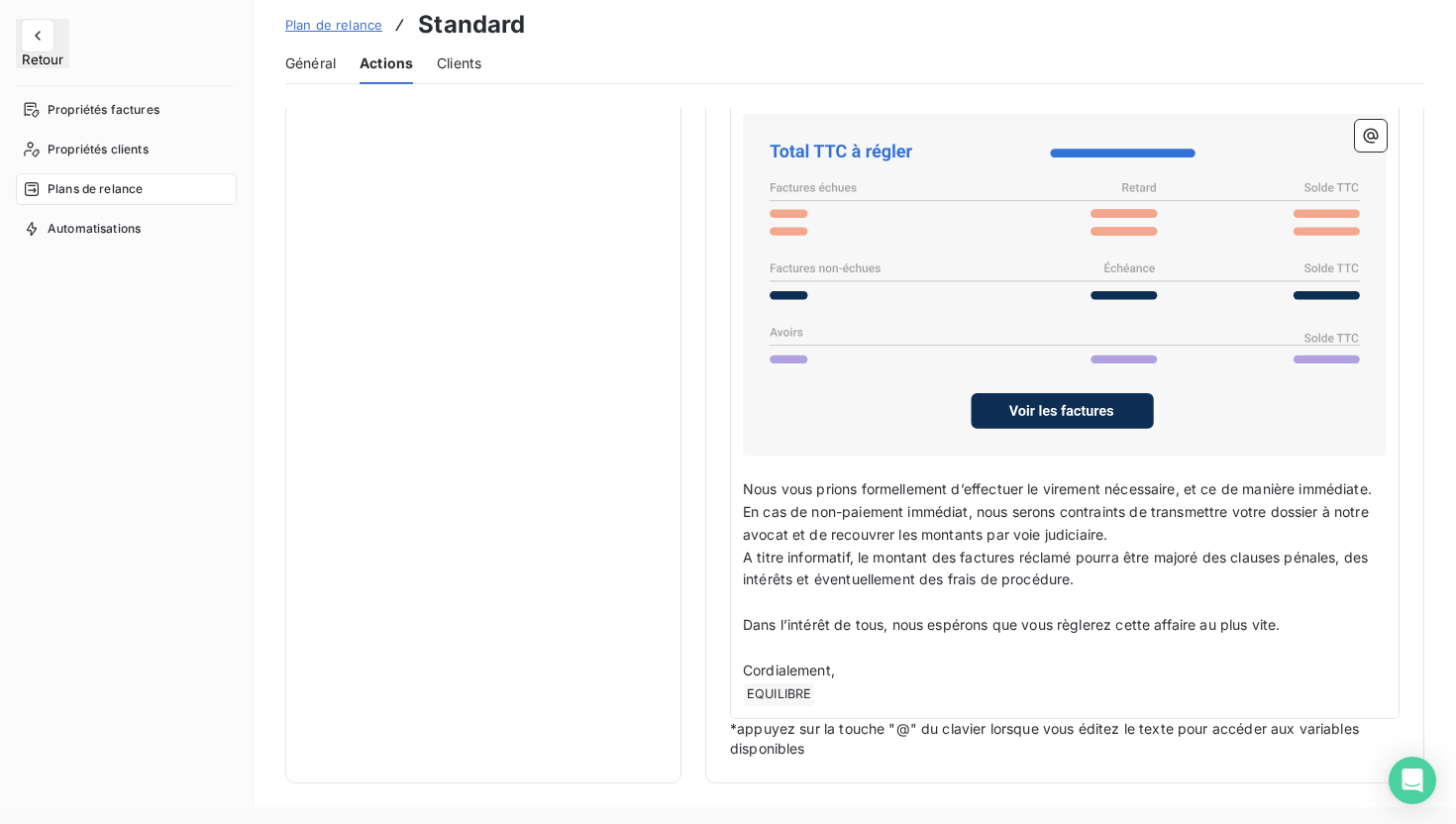 click on "Notifications pré-échéance Envoi par jour en fonction de la date d’échéance Auto J-2 Notification   Relances post-échéance Envoi par client basé sur la facture la plus ancienne Échéance de la facture Auto J+7 Niveau 1   Auto J+14 Niveau 2   Auto J+19 Niveau 3   Auto J+24 Niveau 4   Auto J+29 Niveau 5   Auto J+39 Niveau 6   J+49 Niveau 7   J+59 Niveau 8" at bounding box center (483, -112) 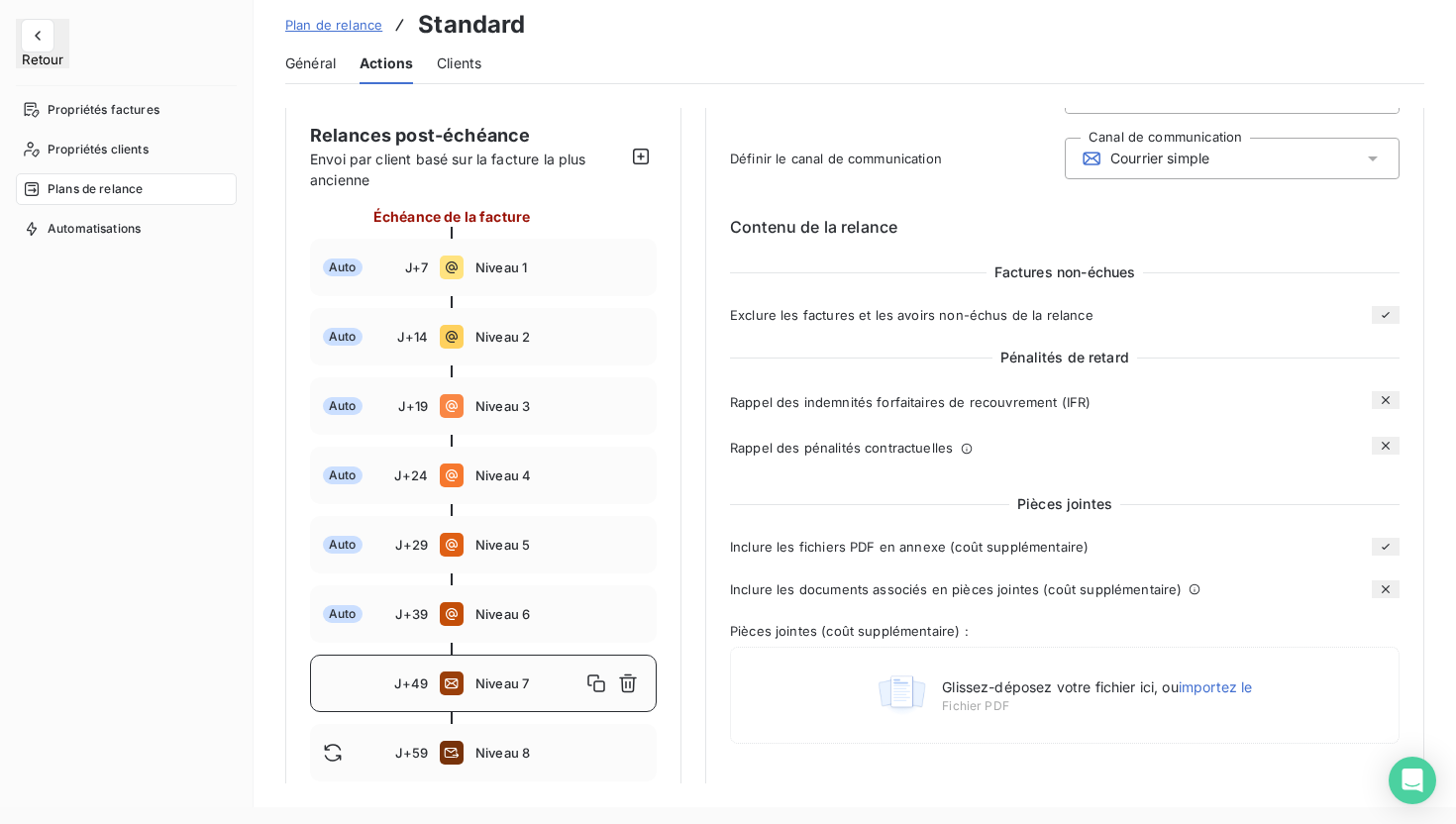 scroll, scrollTop: 173, scrollLeft: 0, axis: vertical 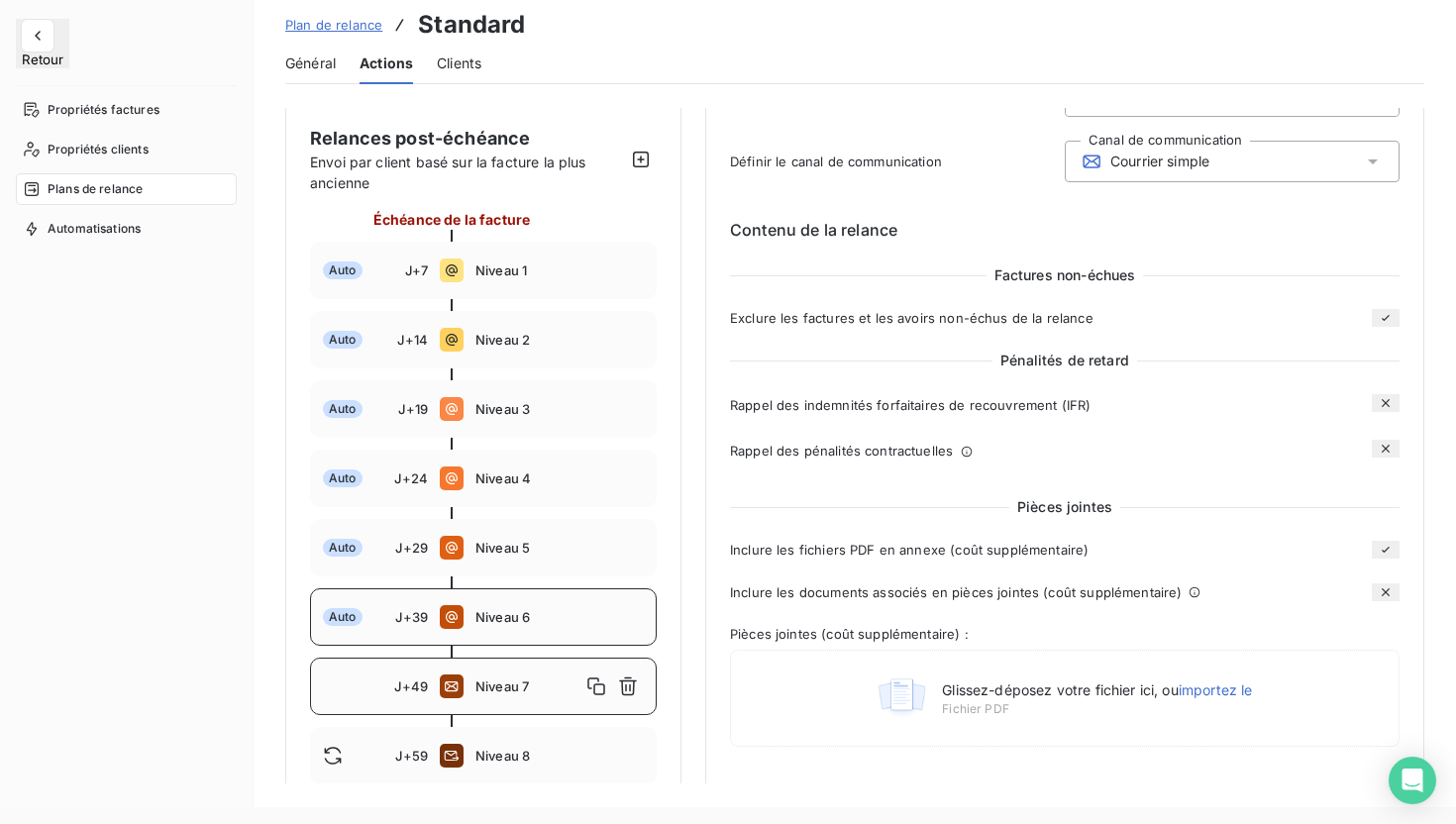 click on "Auto J+39 Niveau 6" at bounding box center [483, 617] 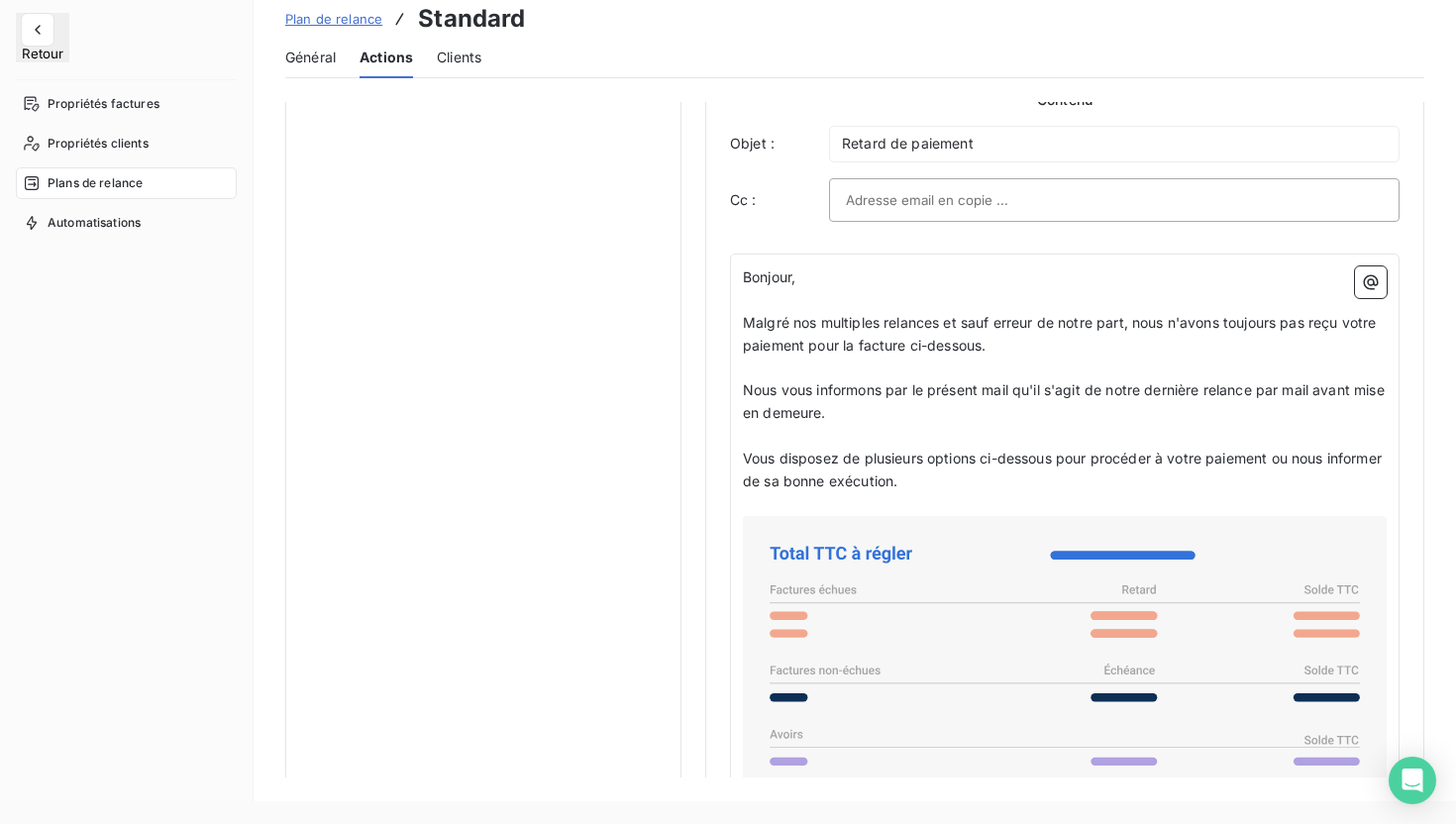 scroll, scrollTop: 1647, scrollLeft: 0, axis: vertical 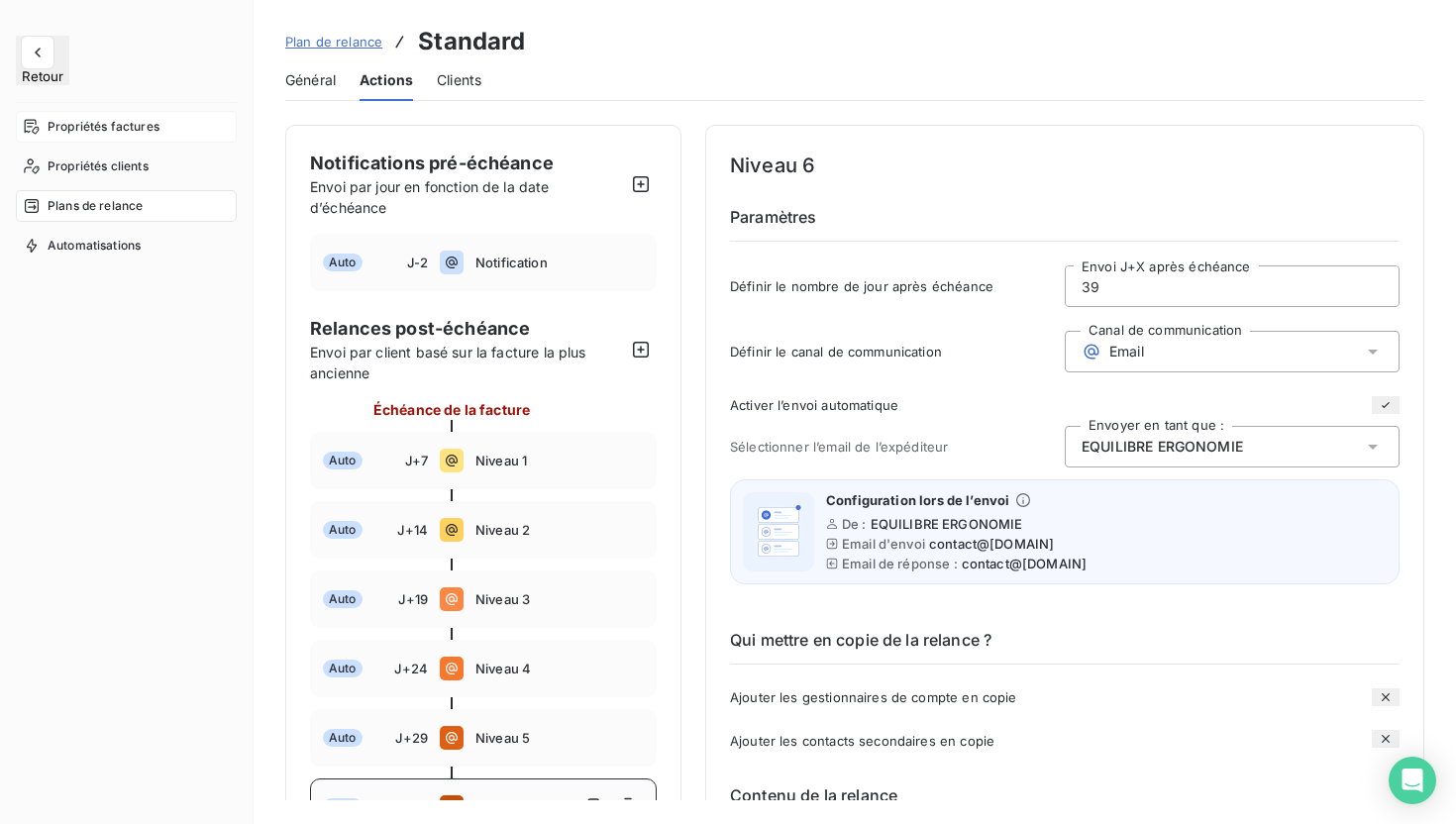 click on "Propriétés factures" at bounding box center (103, 127) 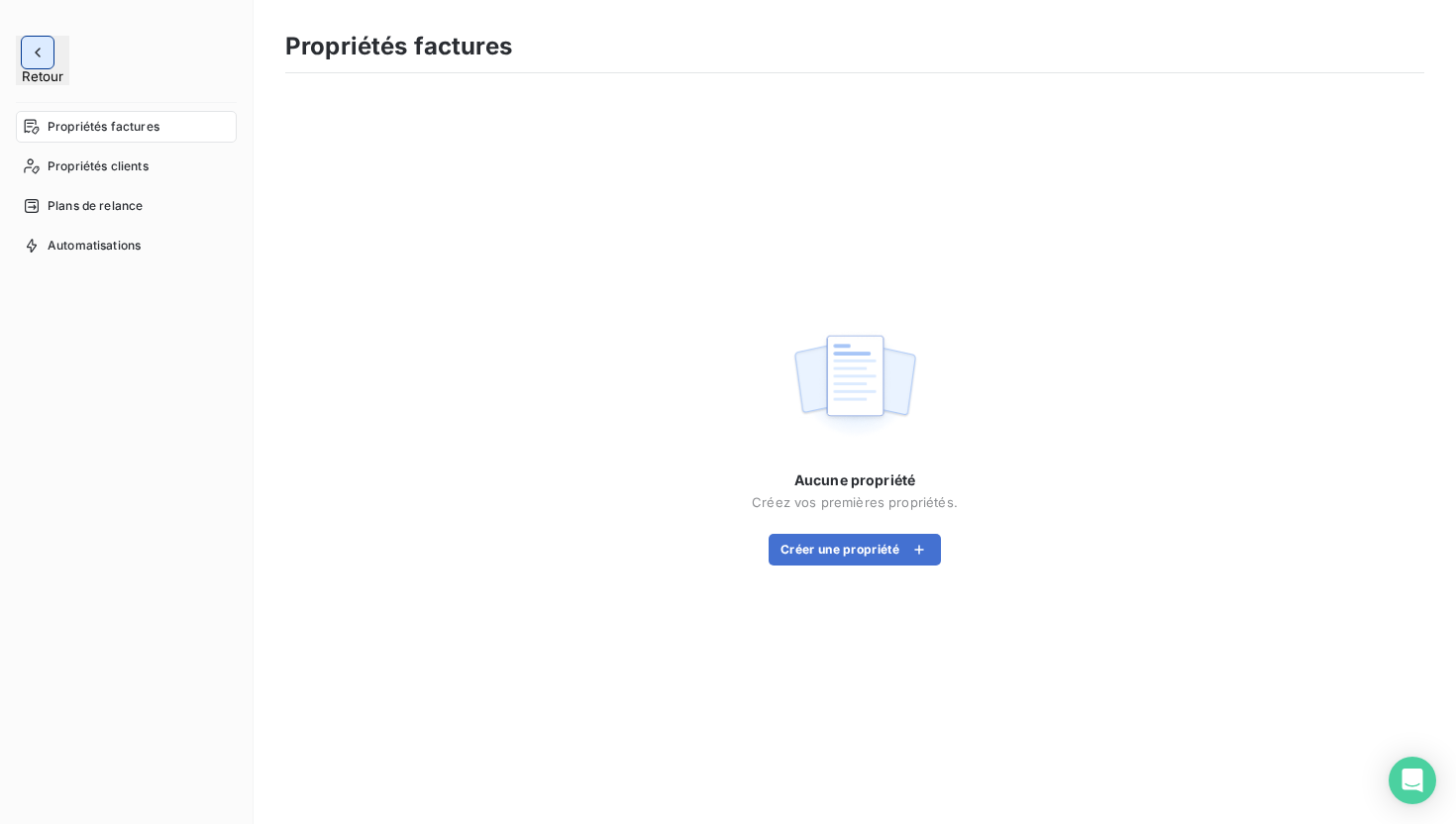 click at bounding box center [38, 52] 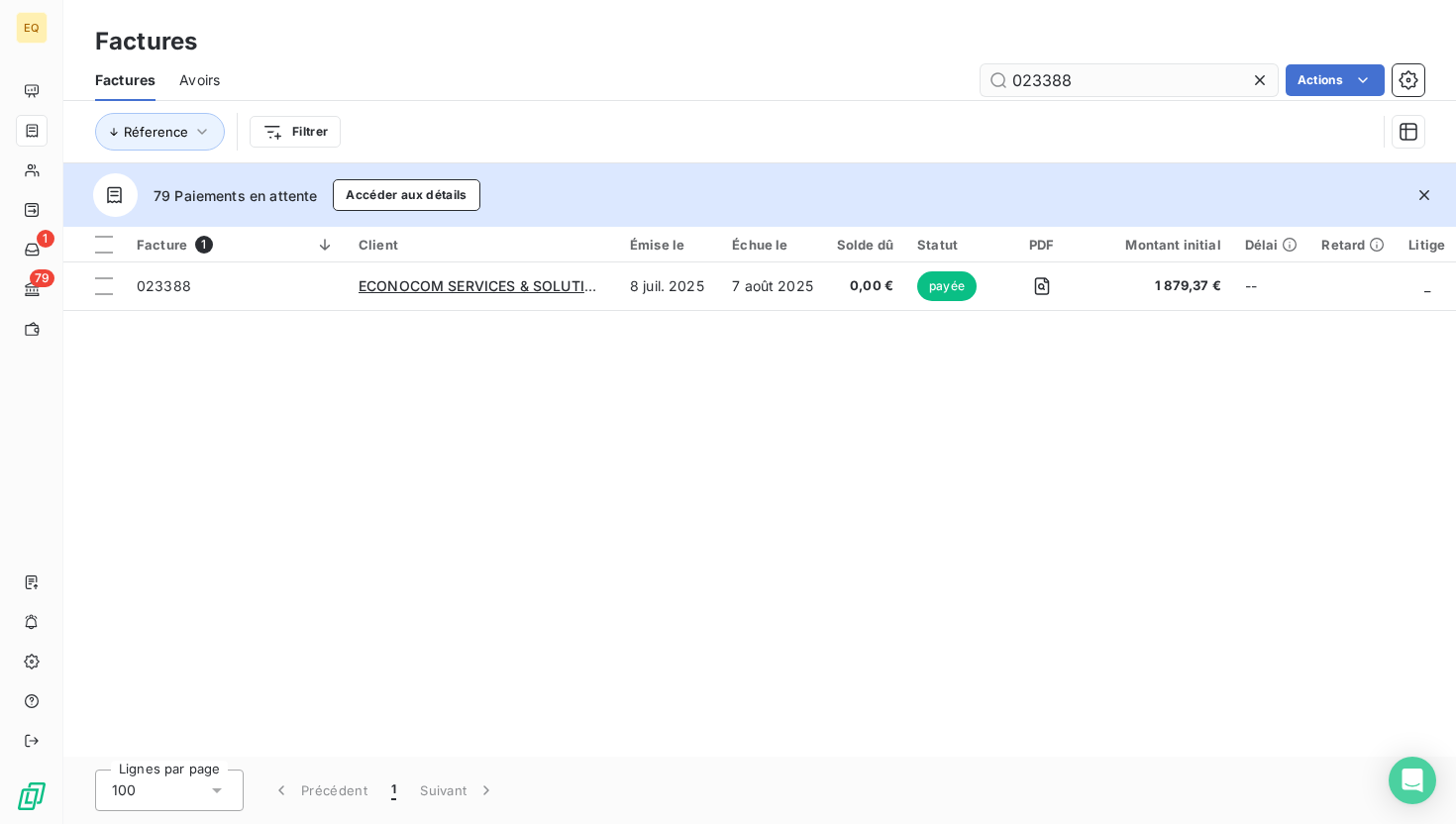 drag, startPoint x: 1156, startPoint y: 78, endPoint x: 1019, endPoint y: 85, distance: 137.17872 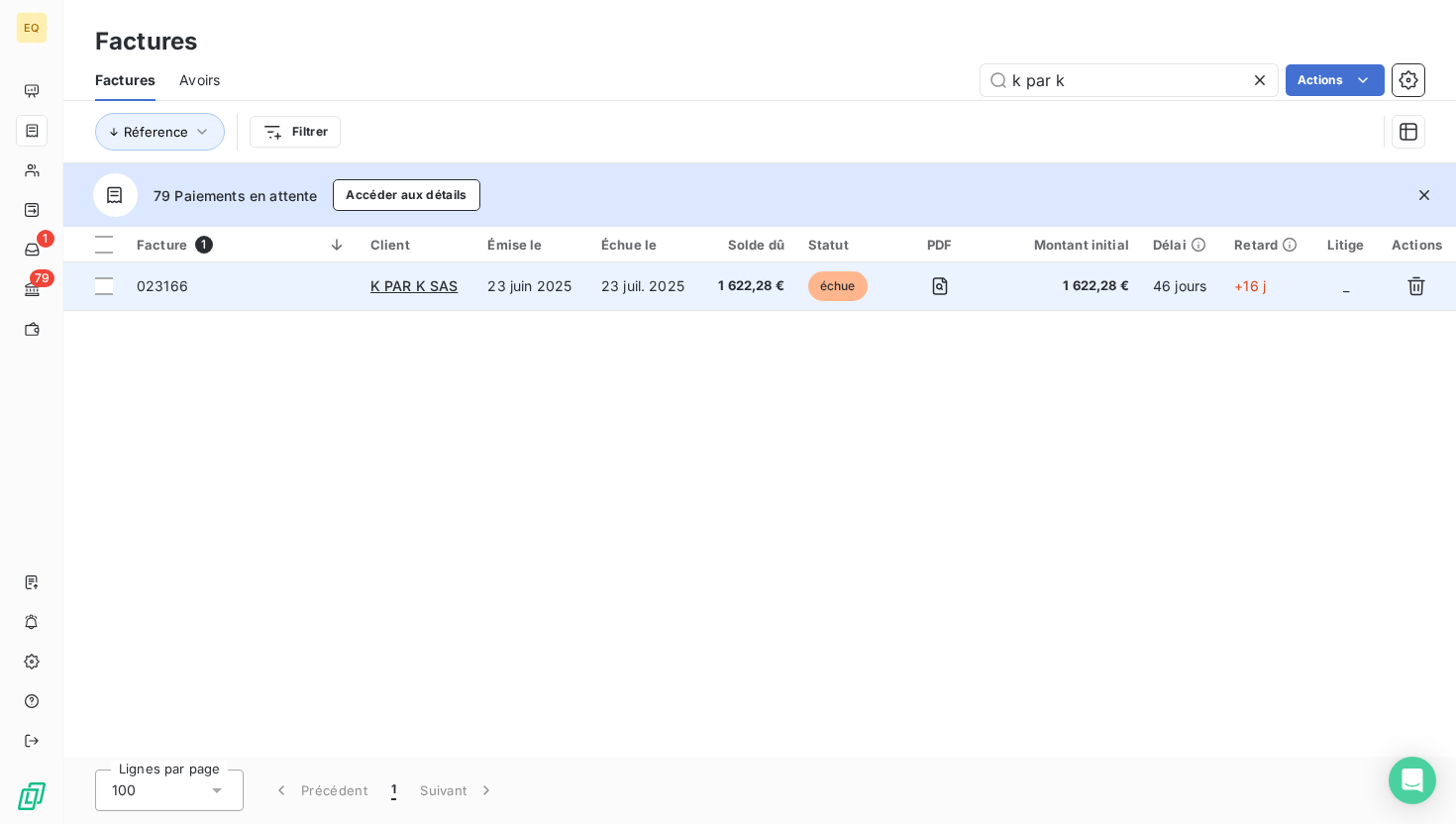 type on "k par k" 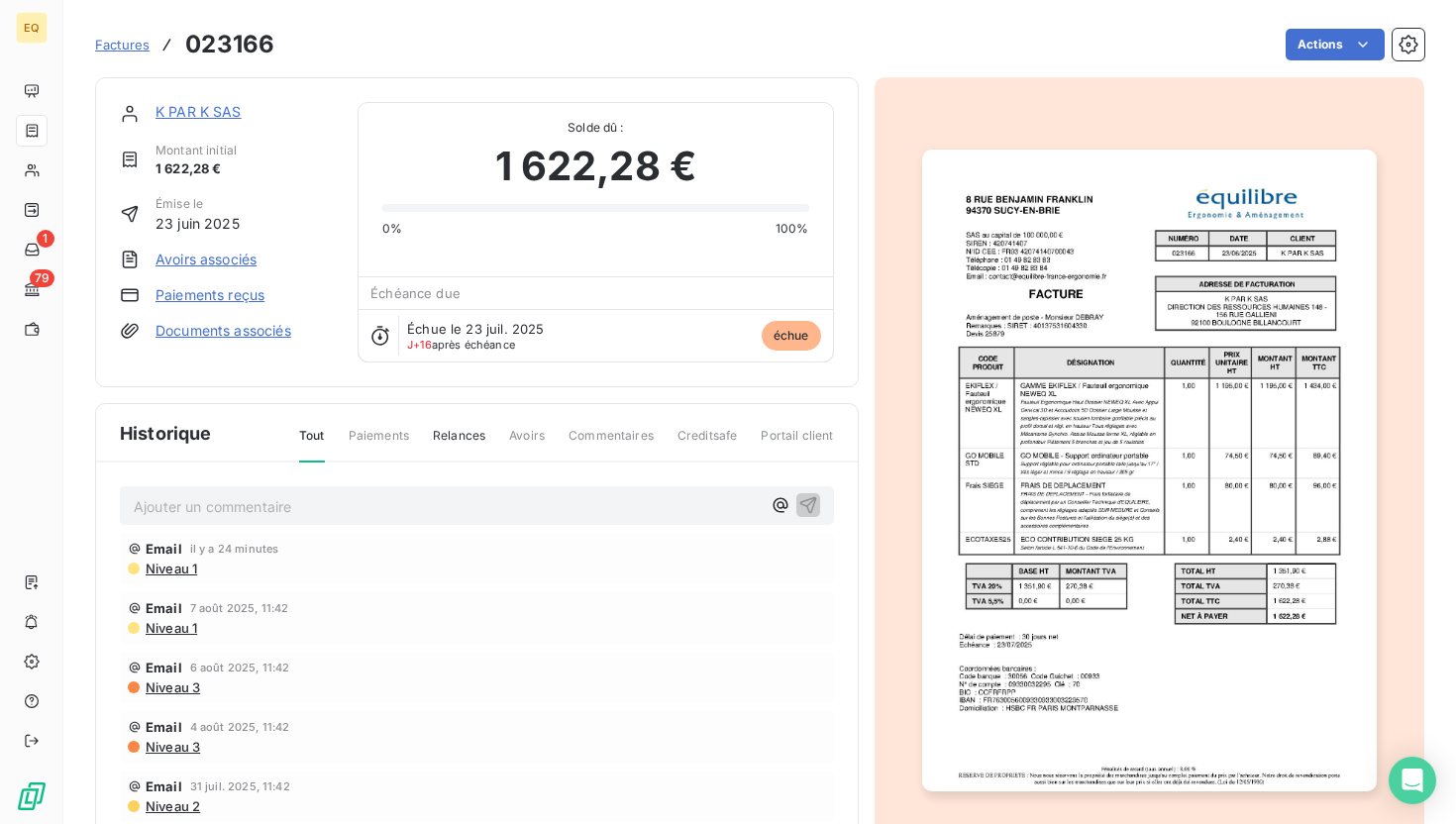 click on "K PAR K SAS" at bounding box center (198, 111) 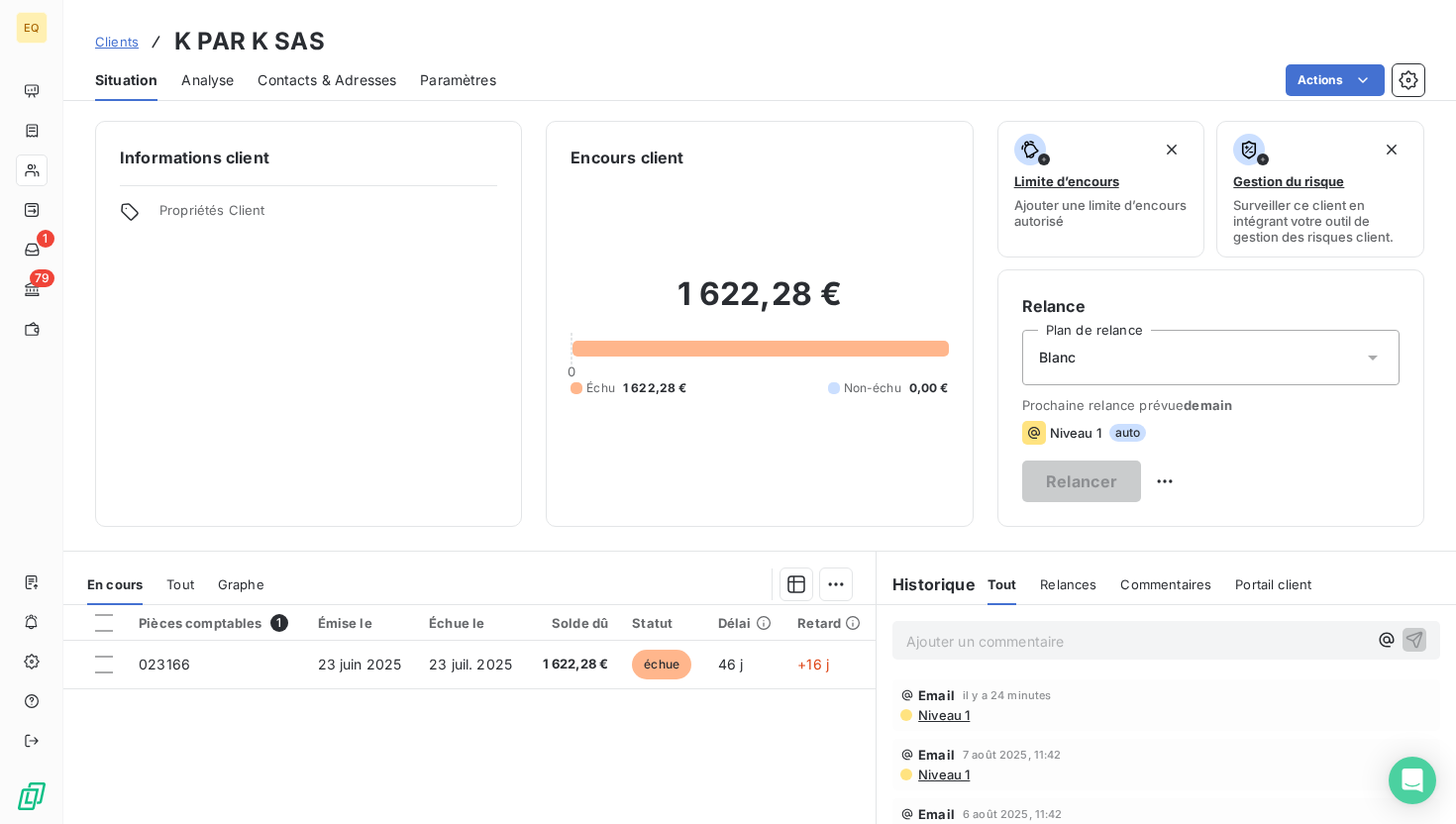 click on "Contacts & Adresses" at bounding box center (327, 80) 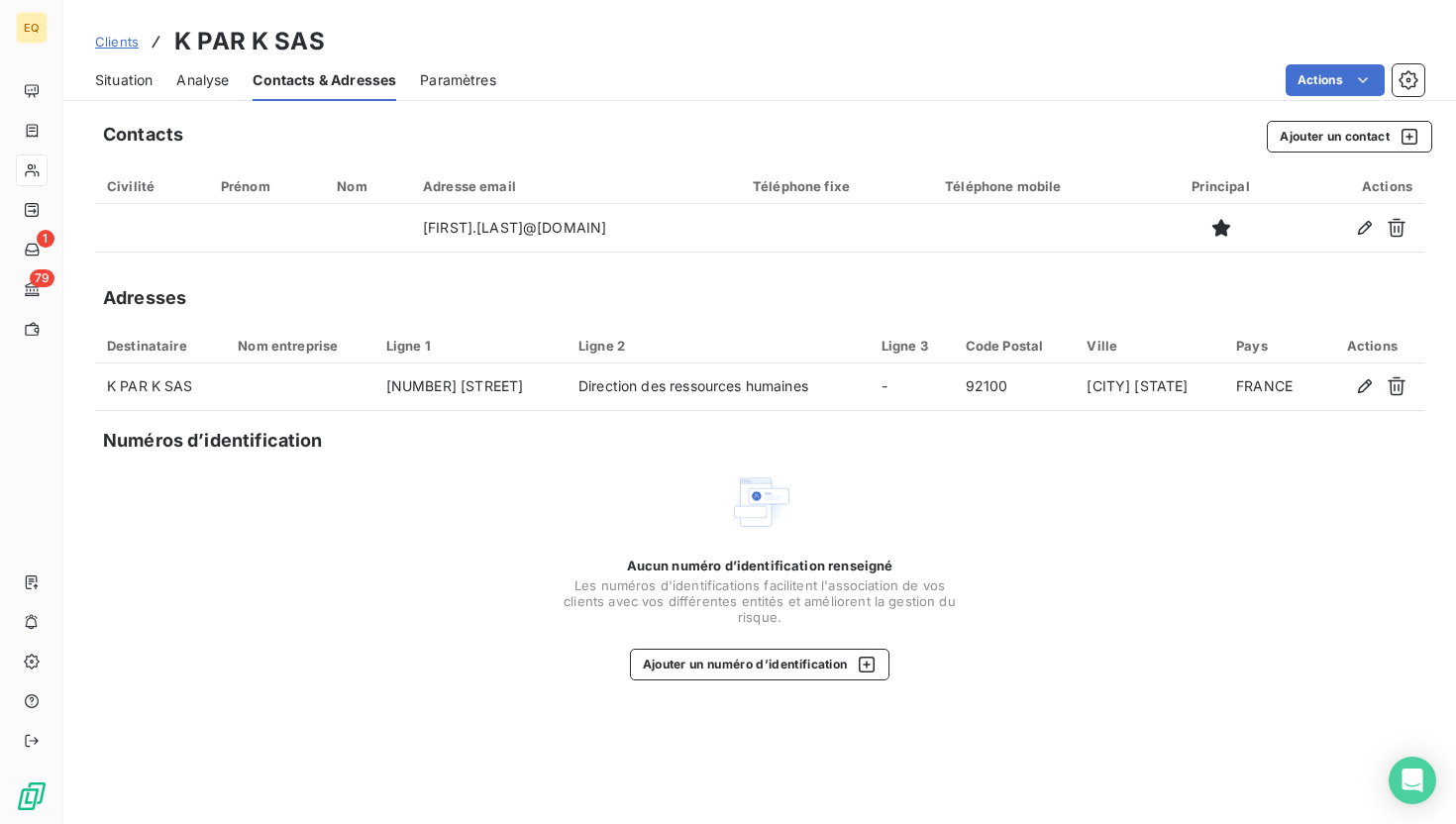 click on "Situation" at bounding box center (124, 80) 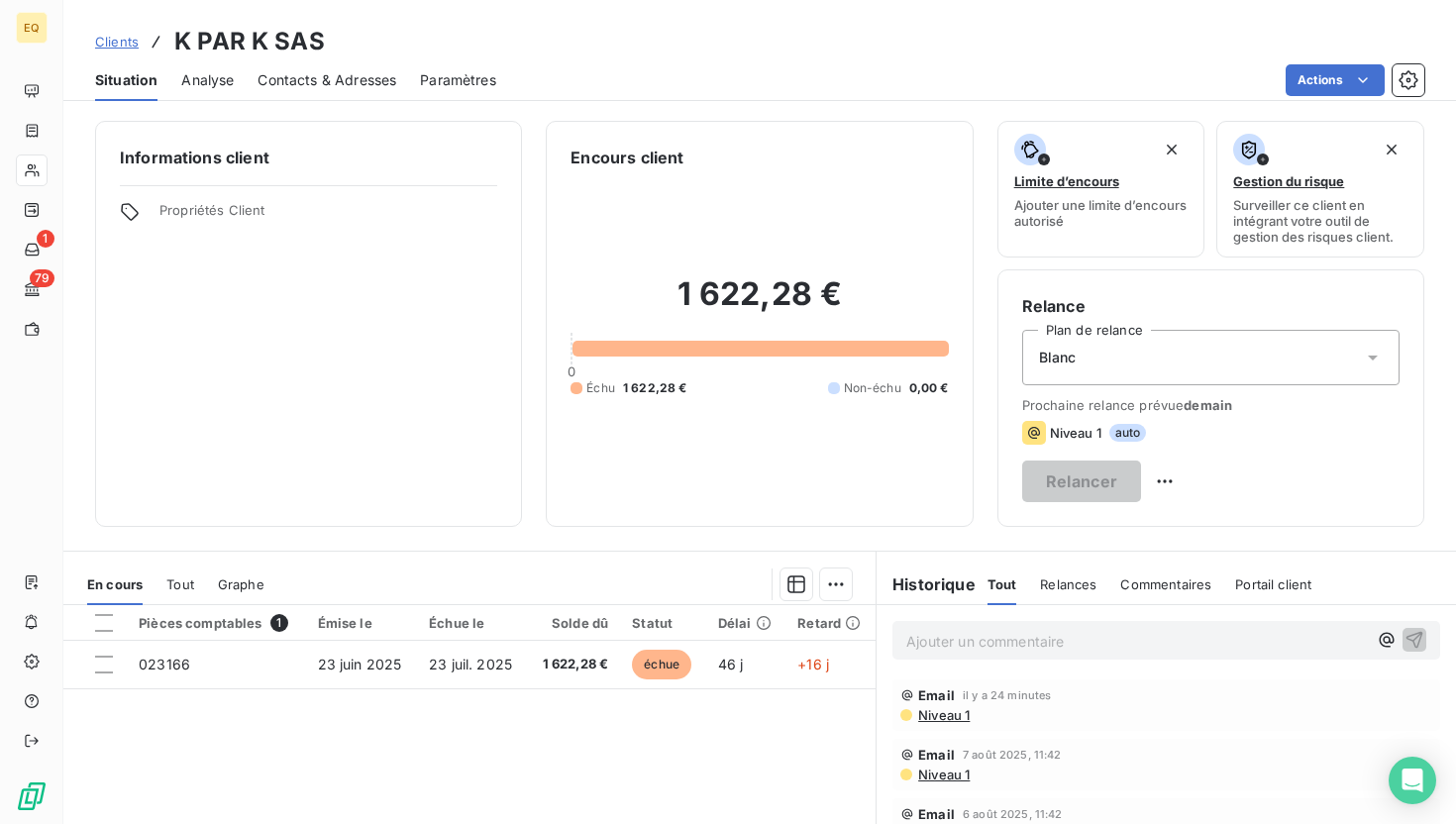 click on "Contacts & Adresses" at bounding box center (327, 80) 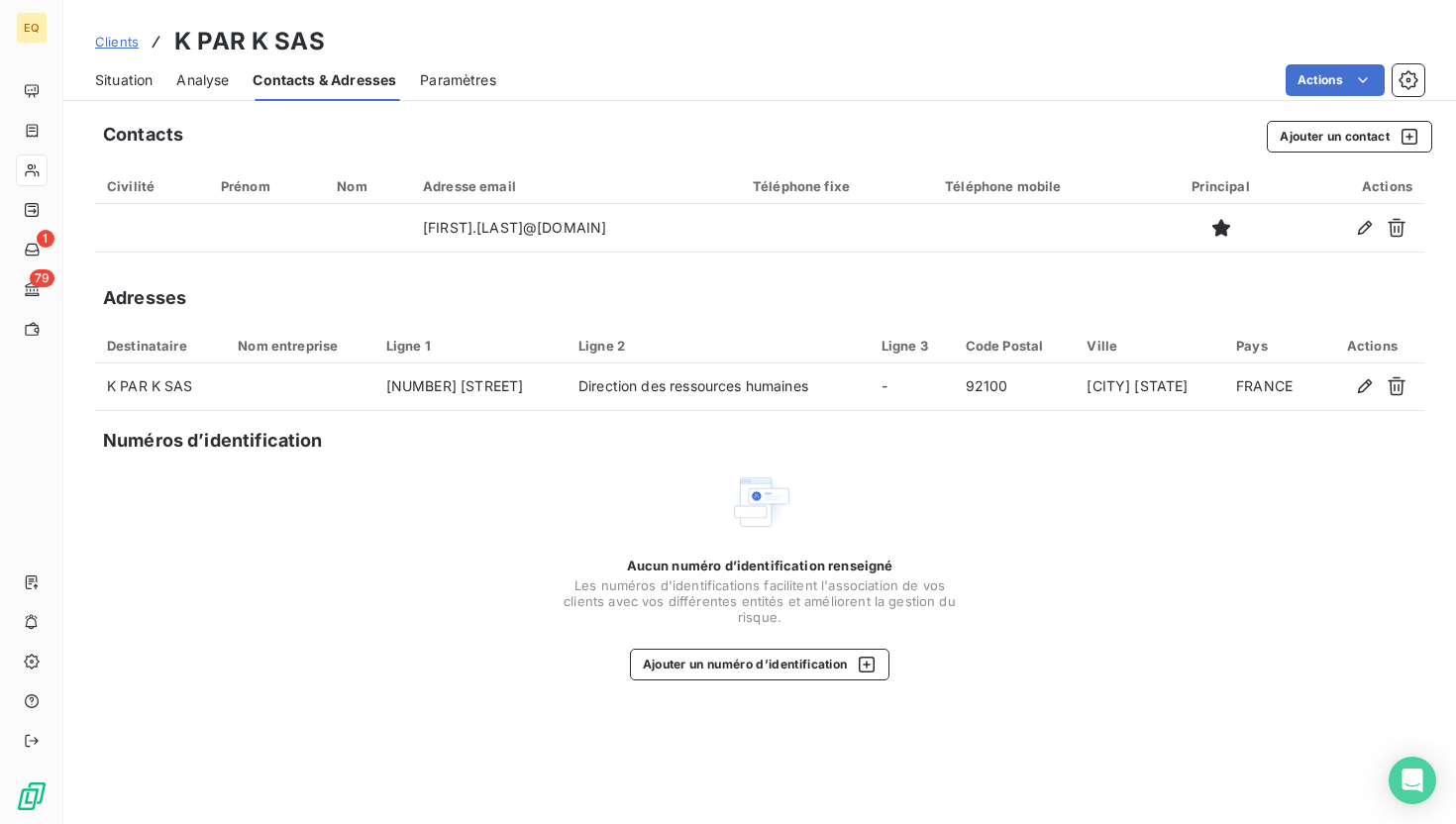 click on "Paramètres" at bounding box center [458, 80] 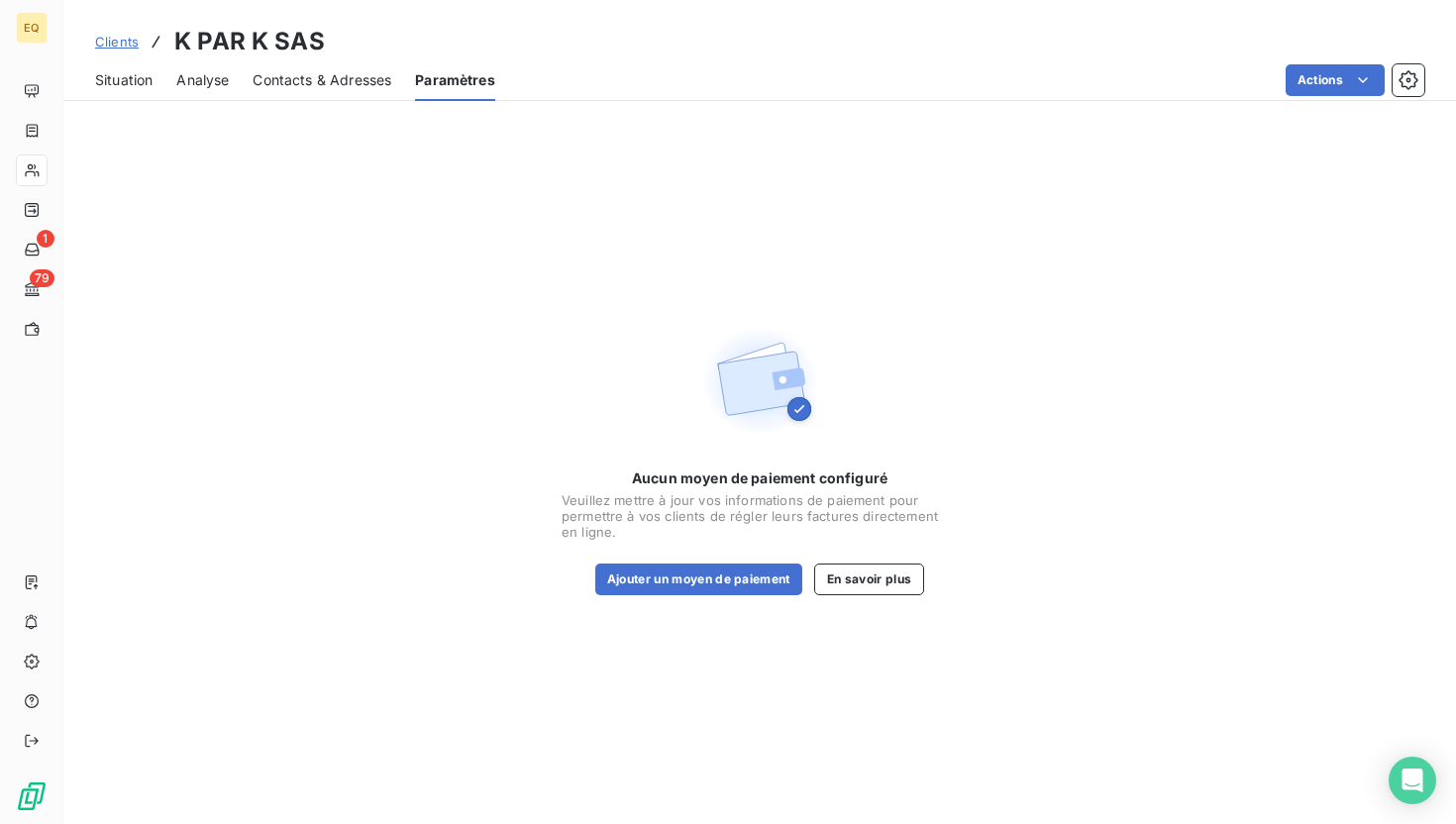 click on "Analyse" at bounding box center [202, 80] 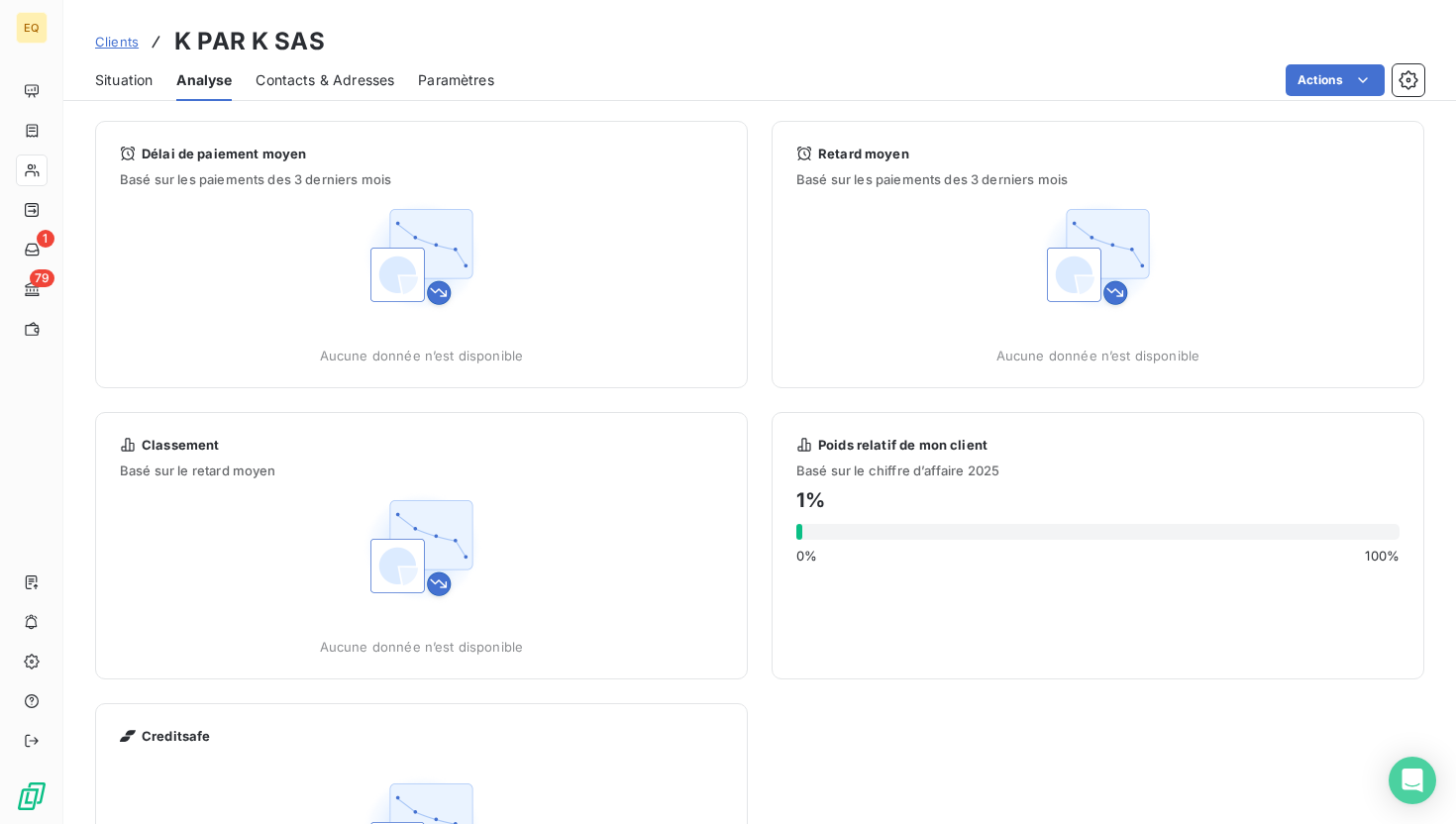 click on "Situation" at bounding box center (124, 80) 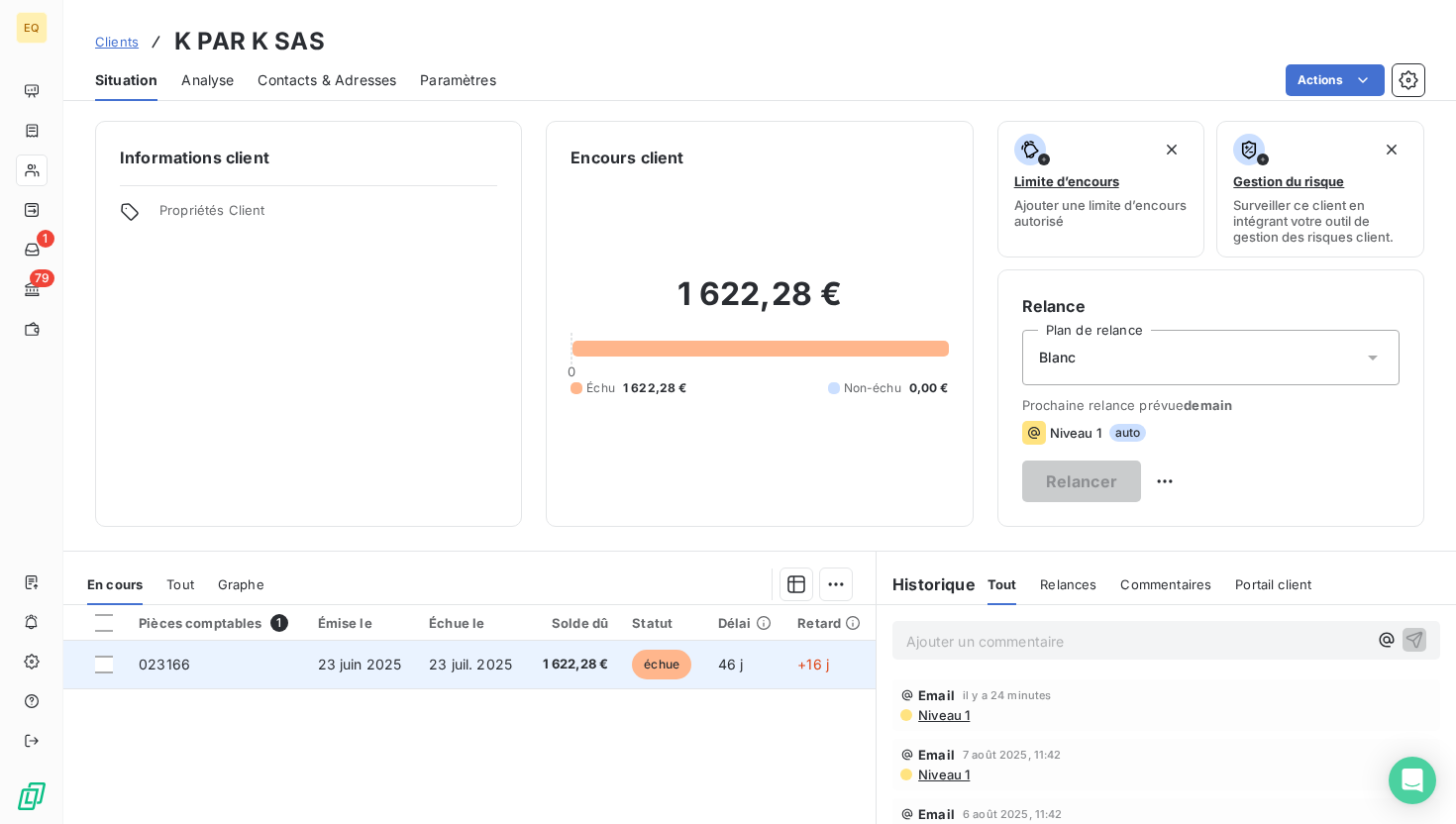 click on "023166" at bounding box center [216, 665] 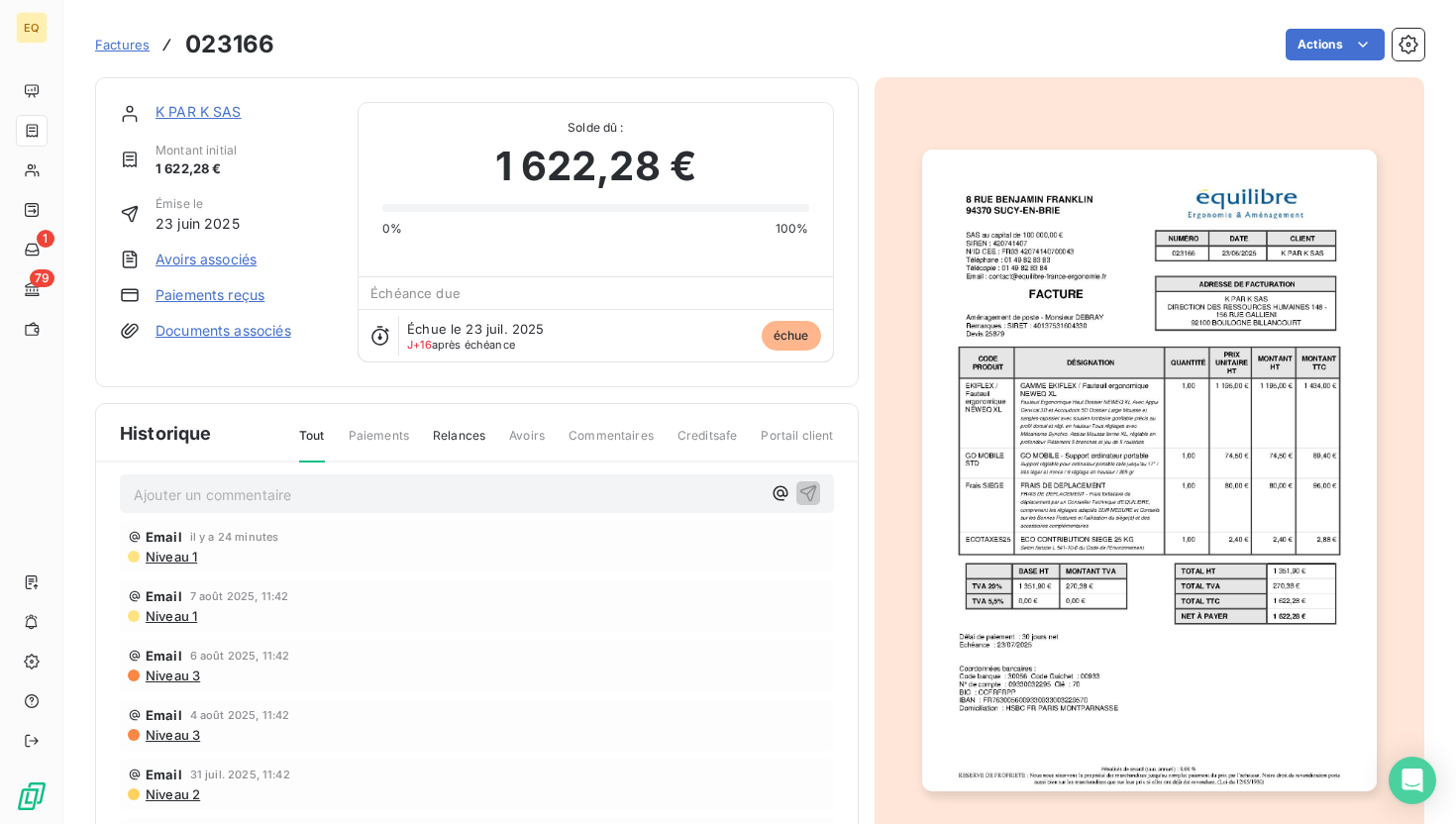 scroll, scrollTop: 0, scrollLeft: 0, axis: both 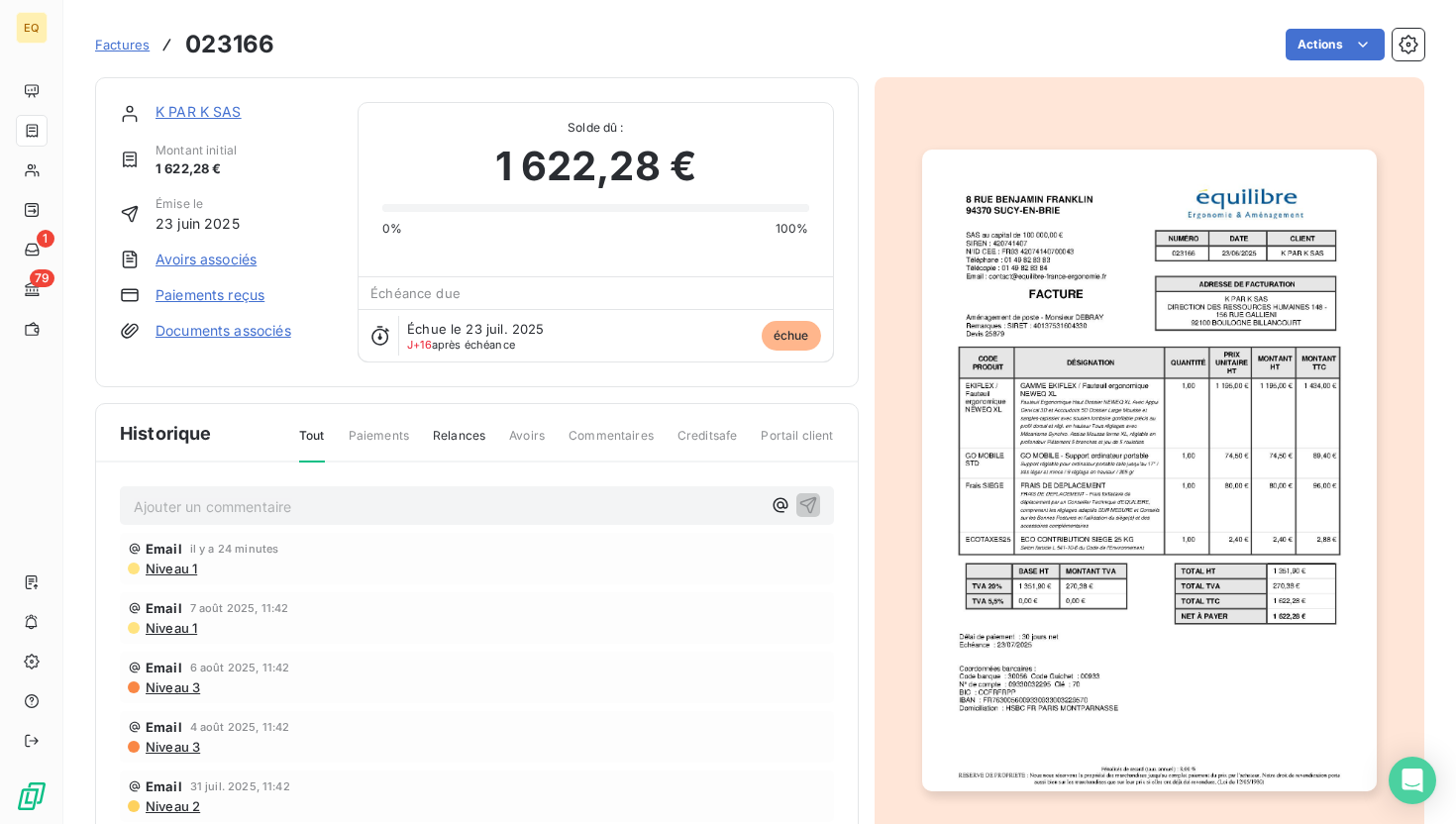 click on "Relances" at bounding box center (459, 444) 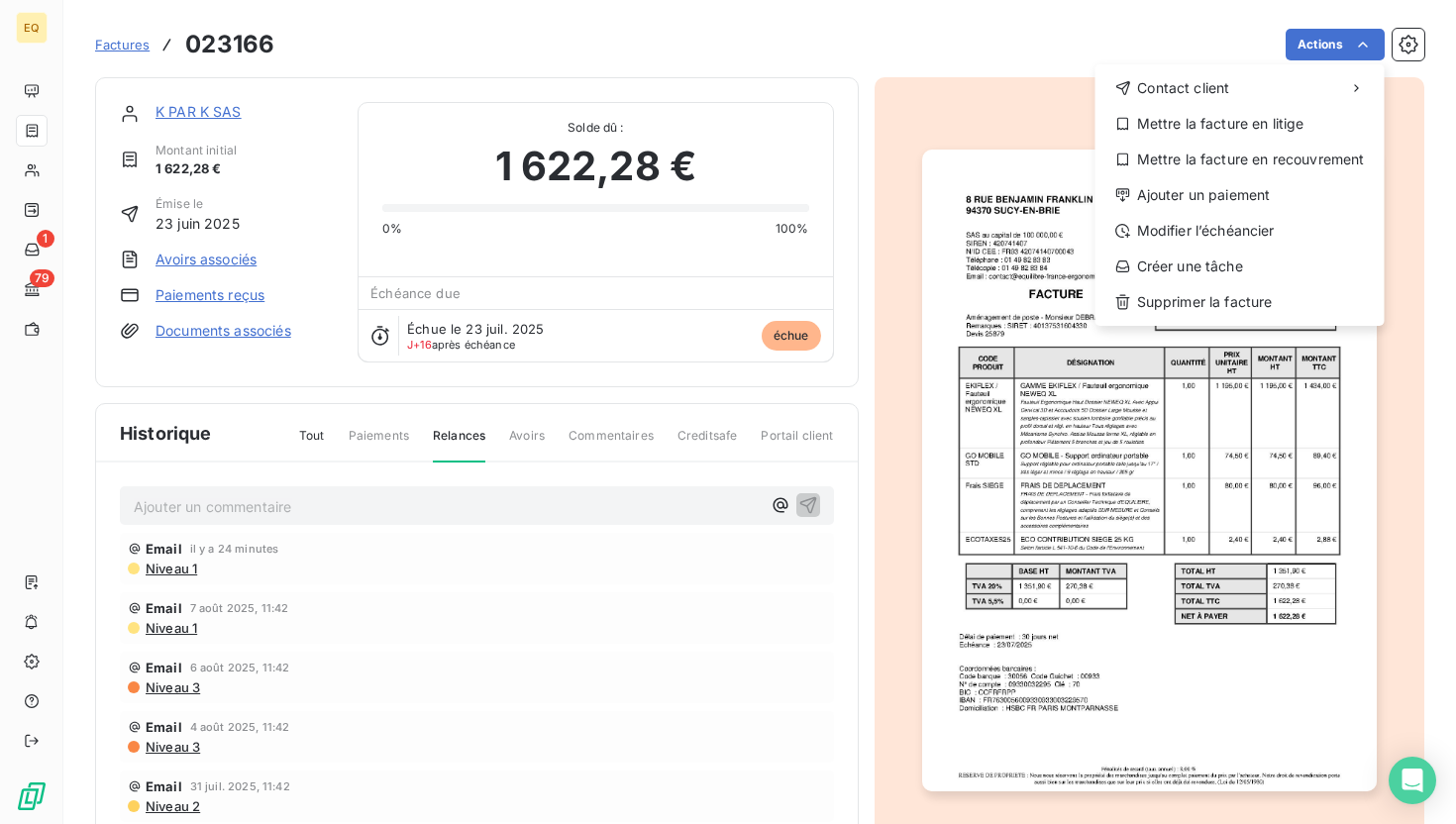 click on "EQ 1 79 Factures 023166 Actions Contact client Mettre la facture en litige Mettre la facture en recouvrement Ajouter un paiement Modifier l’échéancier Créer une tâche Supprimer la facture K PAR K SAS Montant initial 1 622,28 € Émise le 23 juin 2025 Avoirs associés Paiements reçus Documents associés Solde dû : 1 622,28 € 0% 100% Échéance due Échue le 23 juil. 2025 J+16  après échéance échue Historique Tout Paiements Relances Avoirs Commentaires Creditsafe Portail client Ajouter un commentaire ﻿ Email il y a 24 minutes Niveau 1 Email 7 août 2025, 11:42 Niveau 1 Email 6 août 2025, 11:42 Niveau 3 Email 4 août 2025, 11:42 Niveau 3 Email 31 juil. 2025, 11:42 Niveau 2" at bounding box center [728, 412] 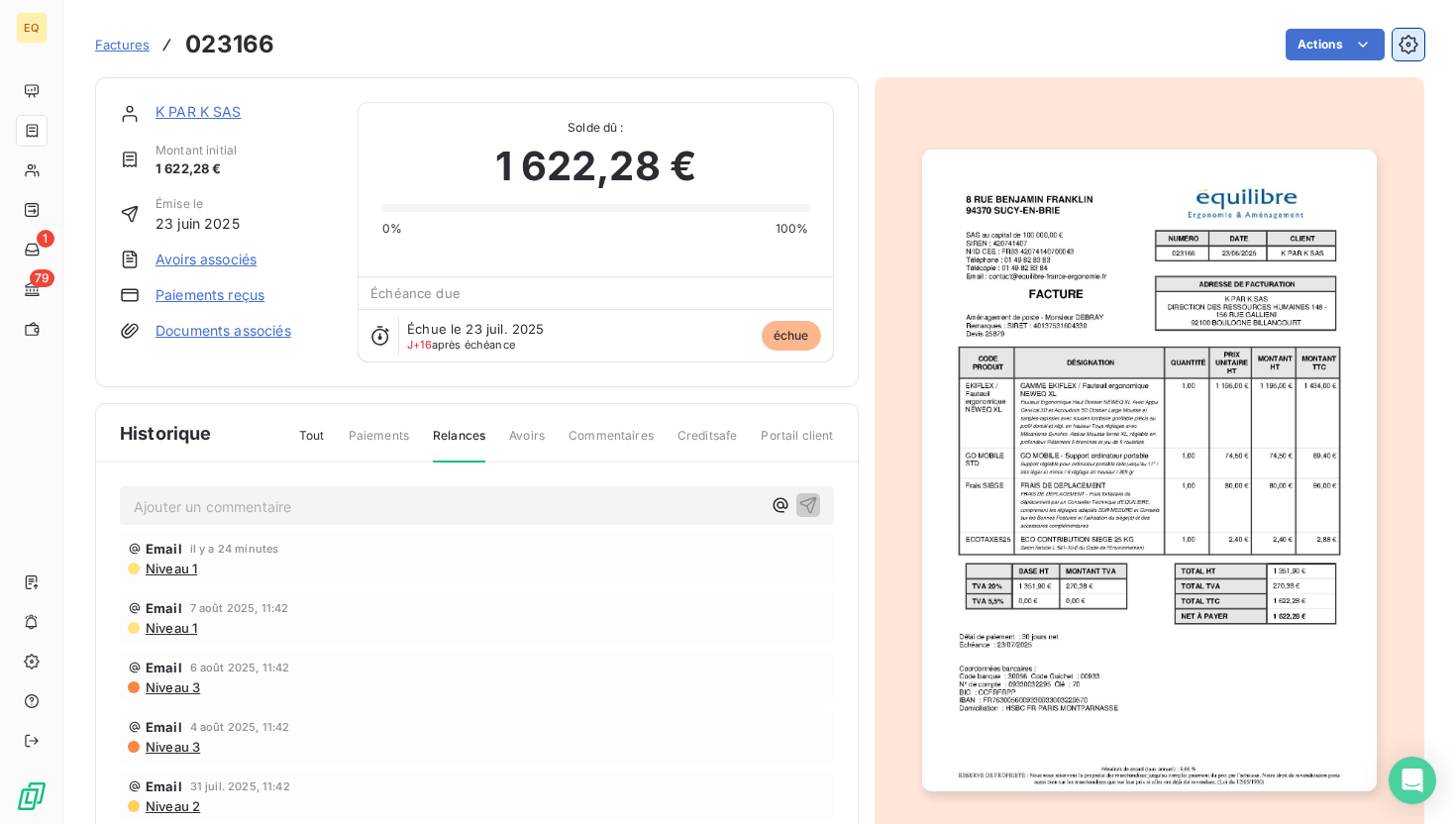 click 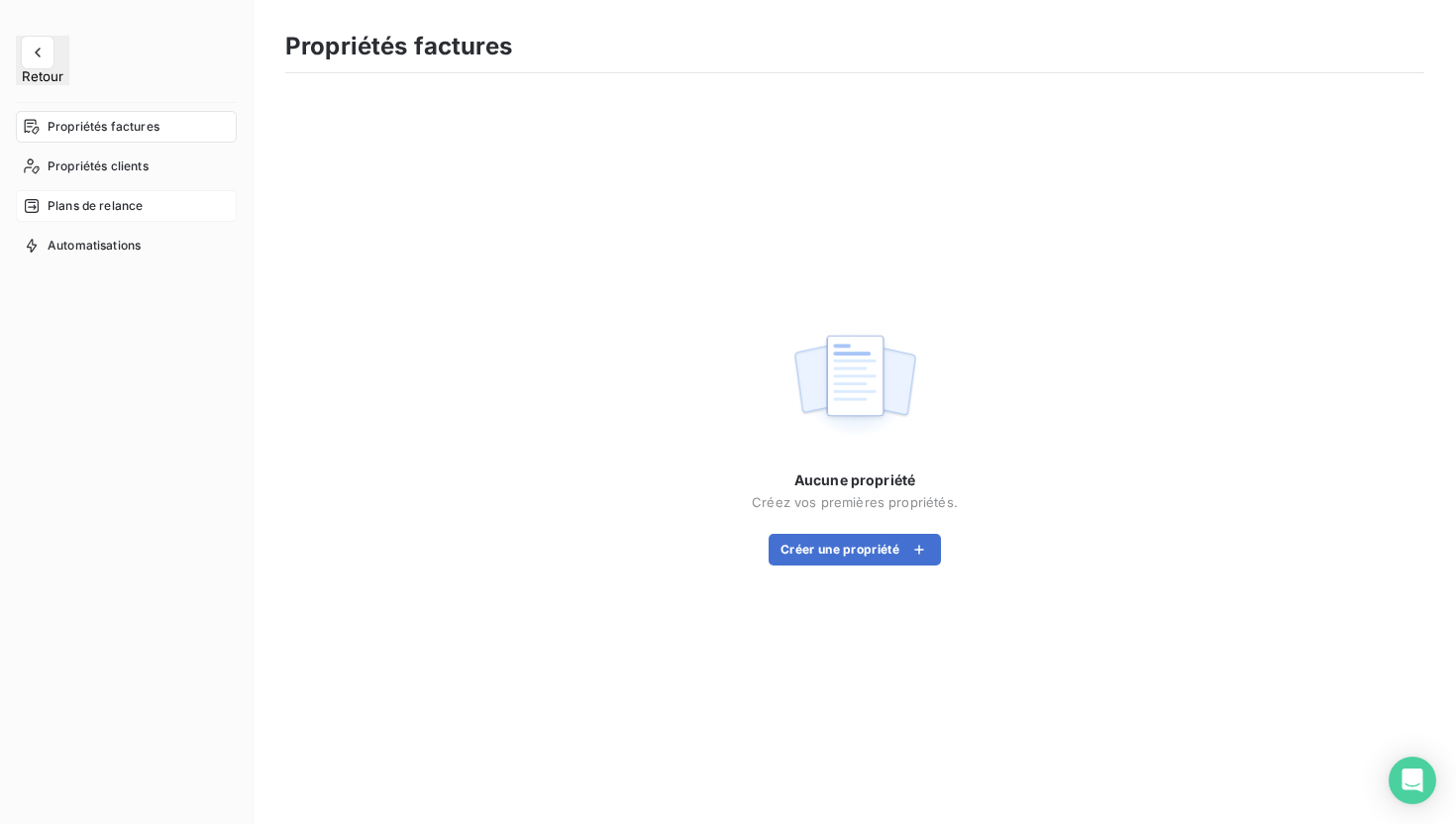 click on "Plans de relance" at bounding box center (95, 206) 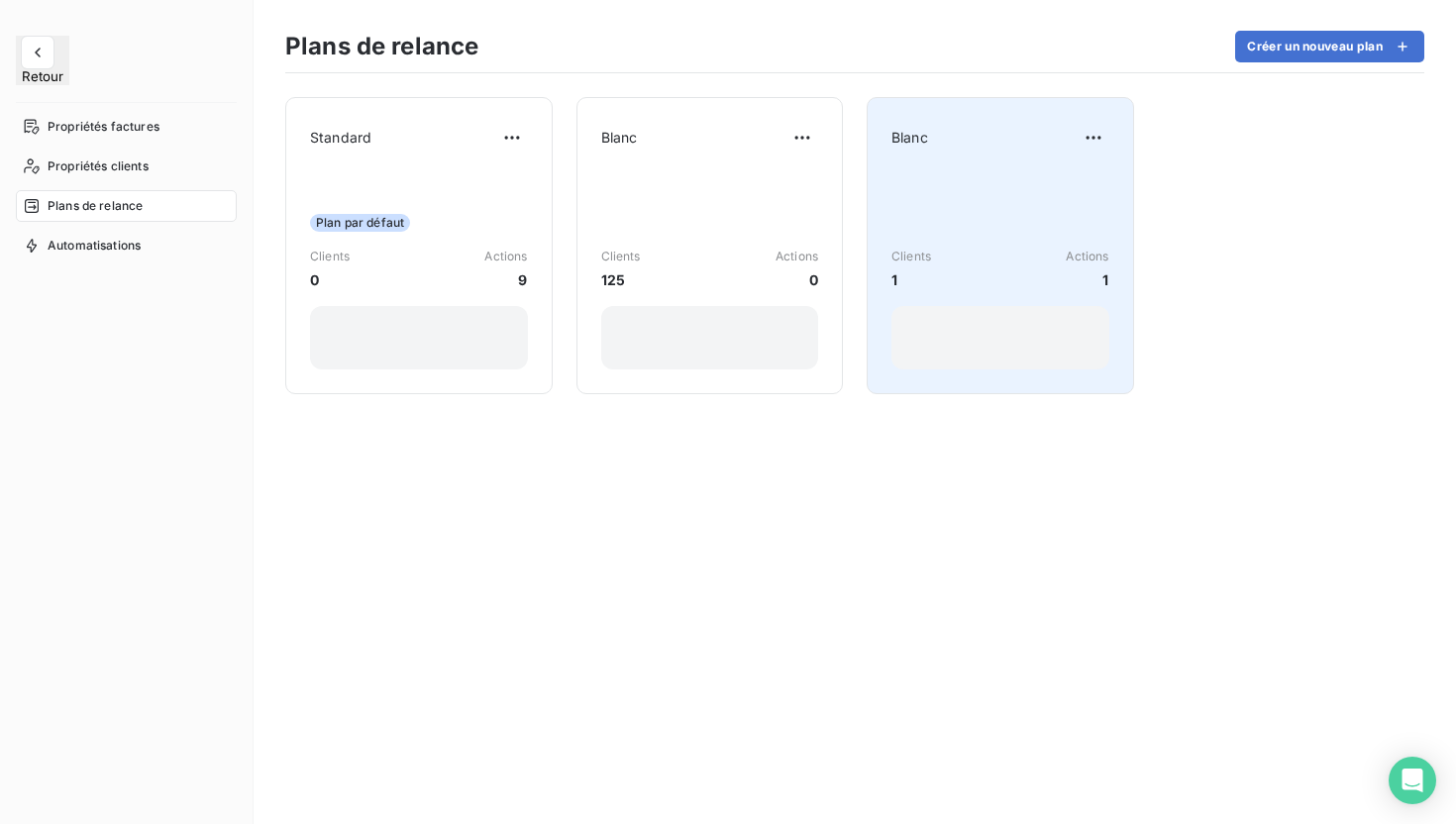 click on "Clients 1 Actions 1" at bounding box center (1000, 269) 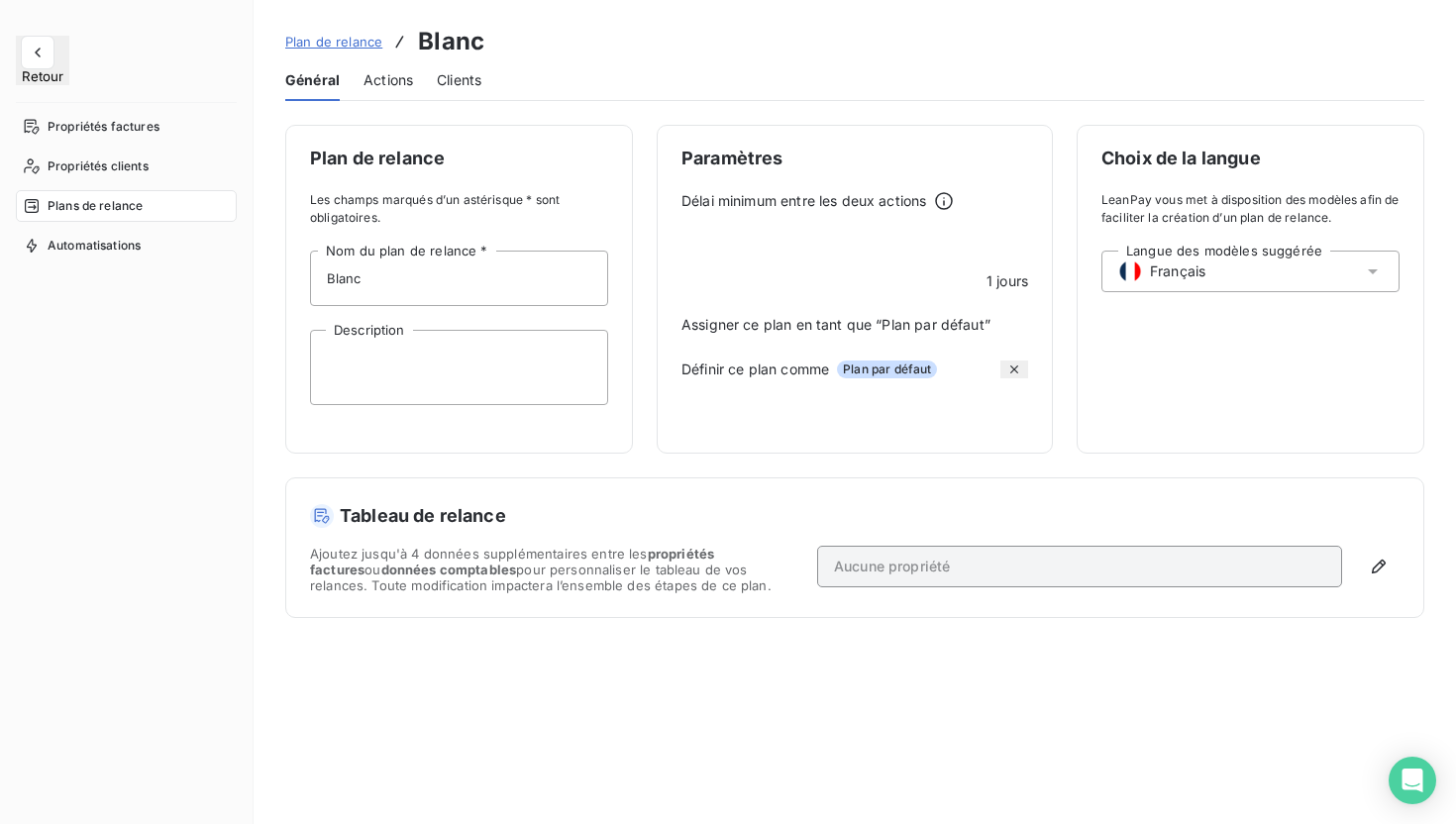 click on "Actions" at bounding box center [388, 80] 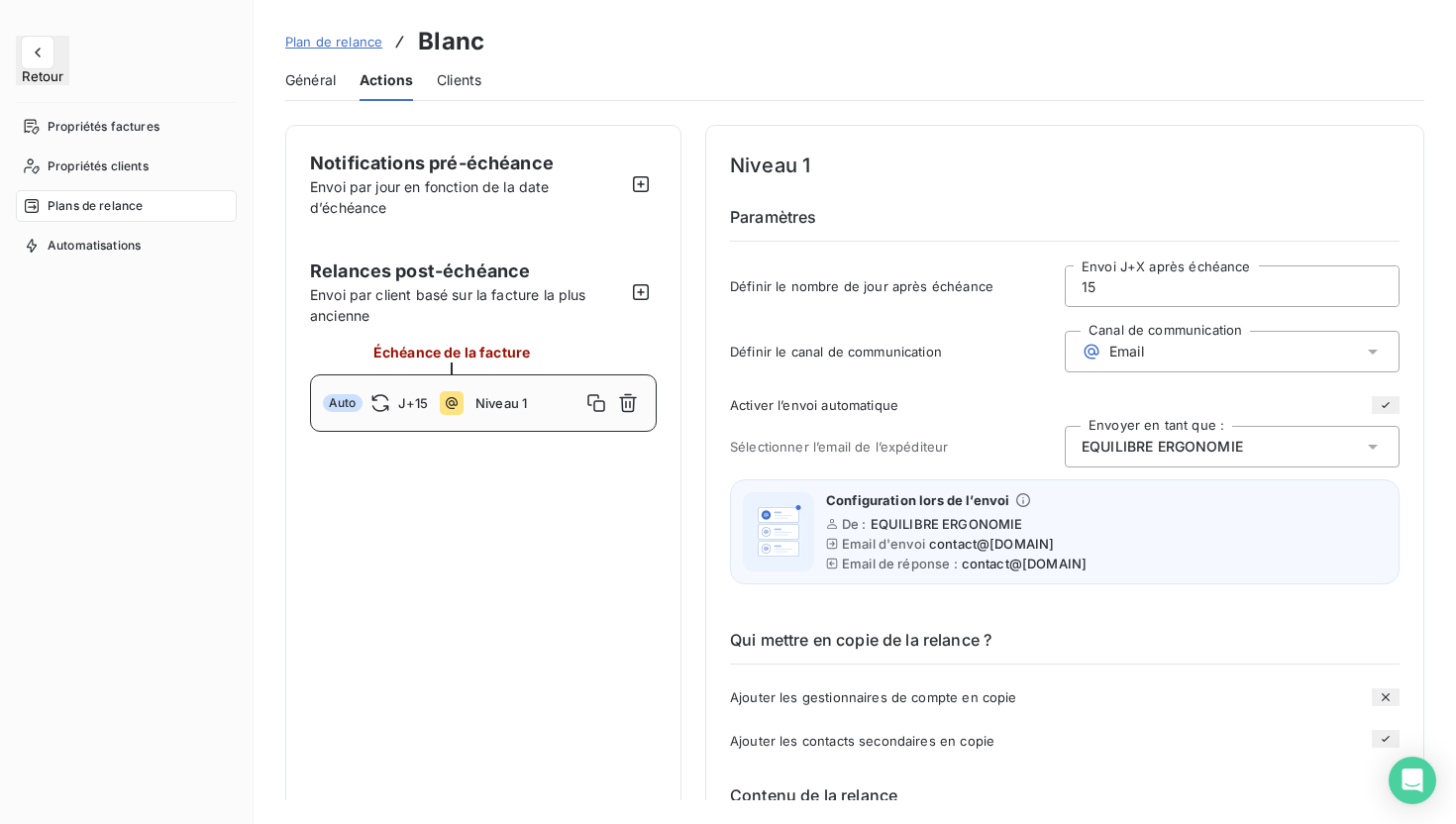 click 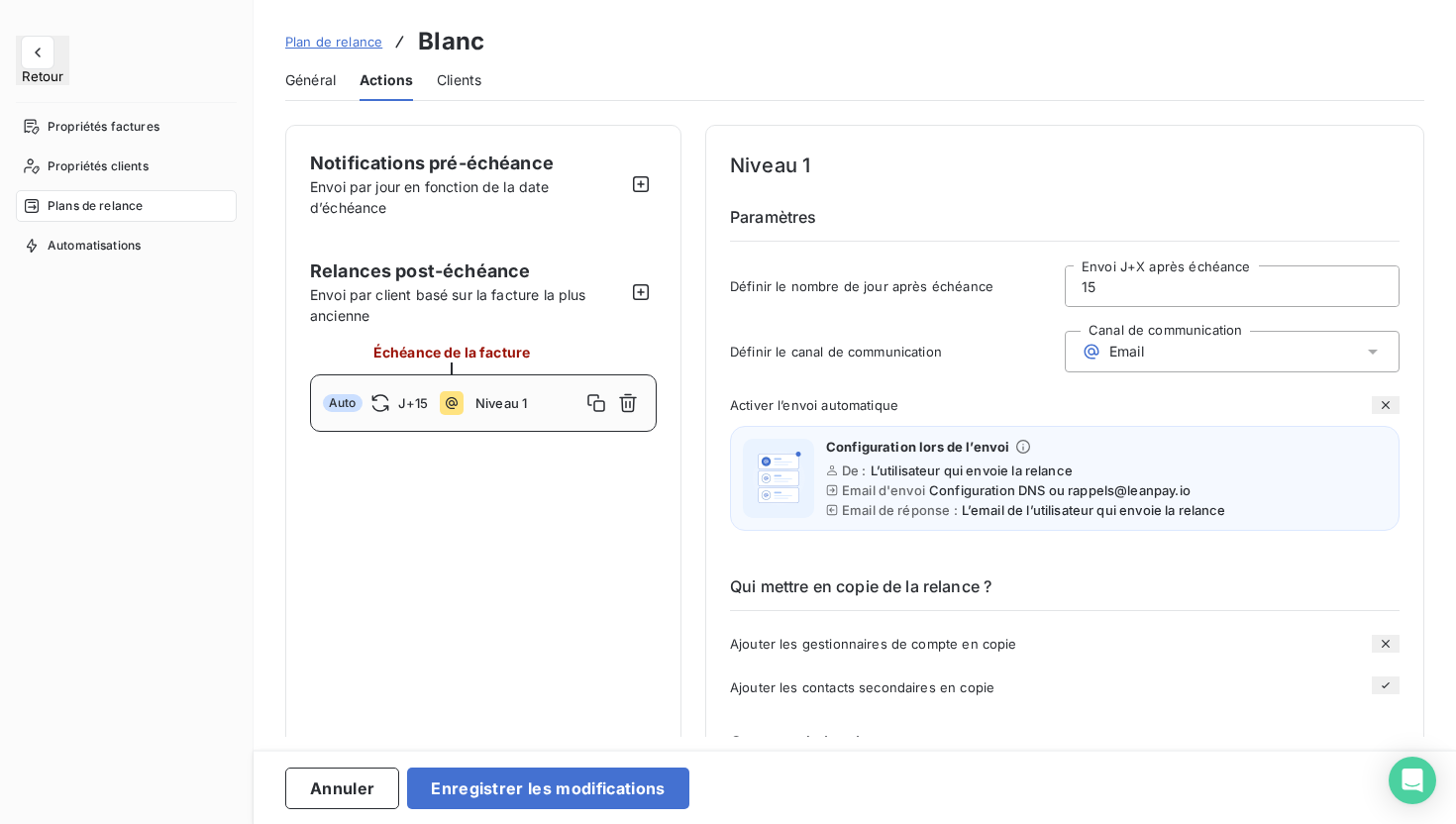 click at bounding box center [1386, 405] 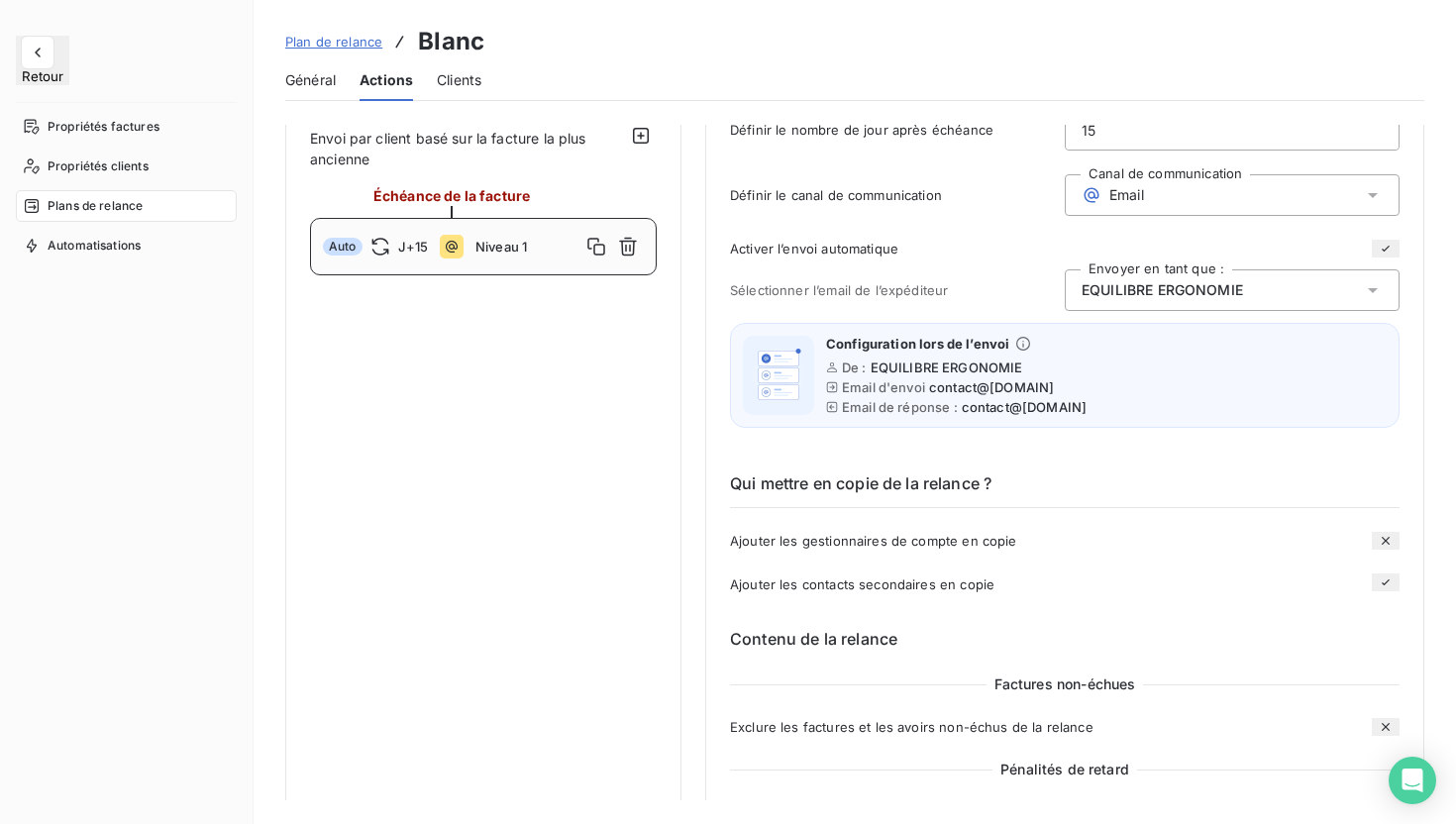 scroll, scrollTop: 162, scrollLeft: 0, axis: vertical 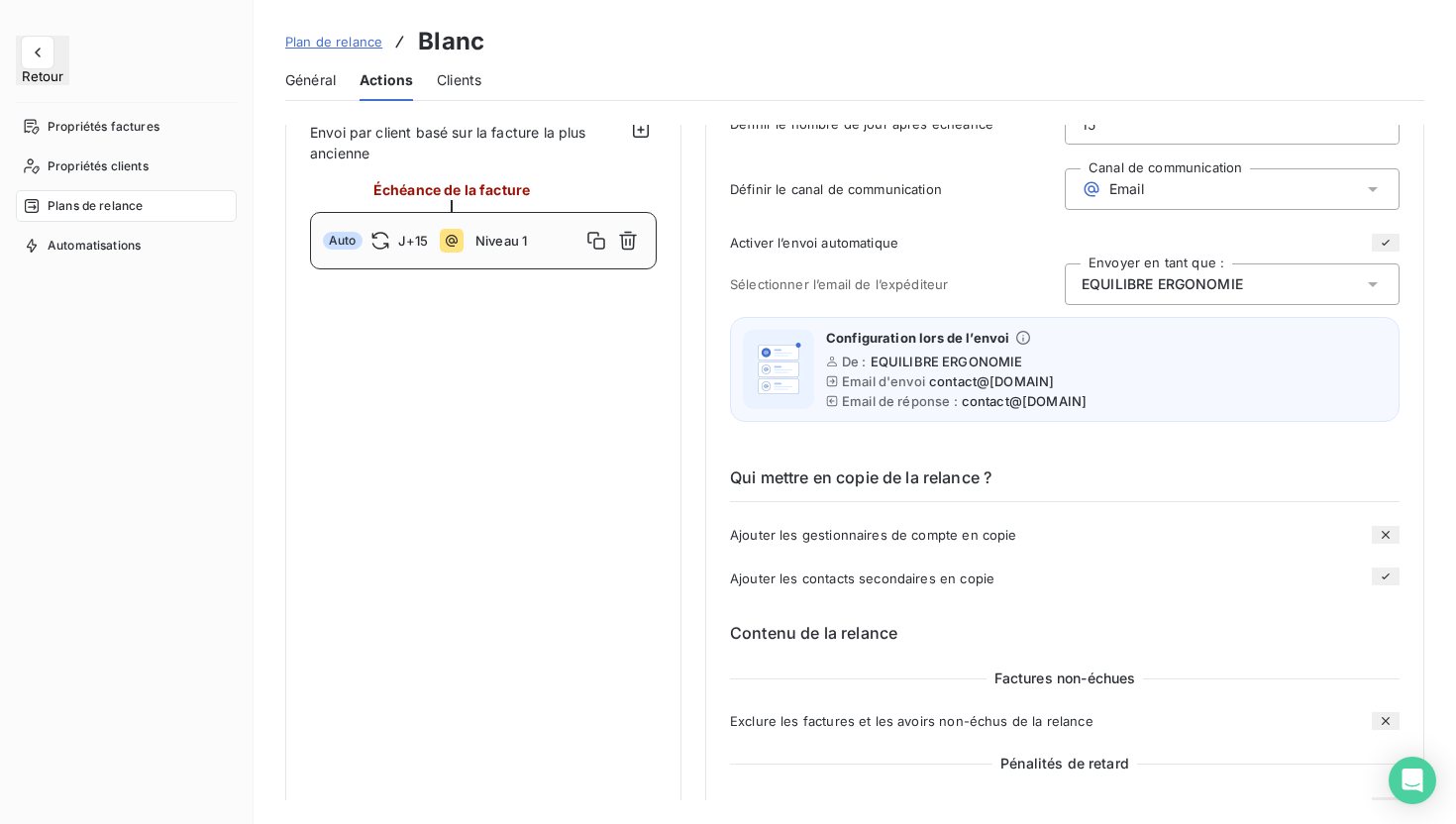 click at bounding box center (1386, 243) 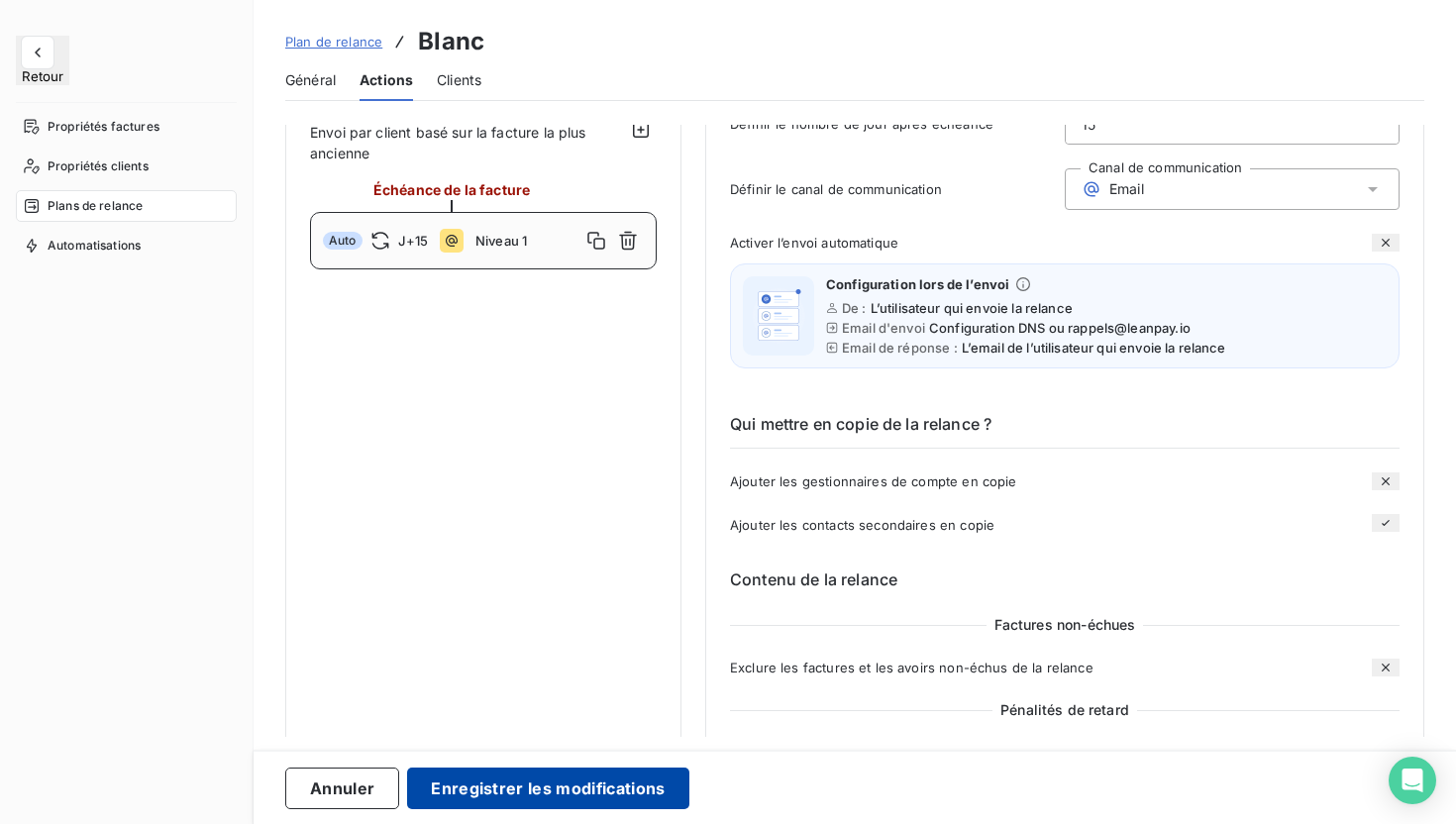 click on "Enregistrer les modifications" at bounding box center [548, 788] 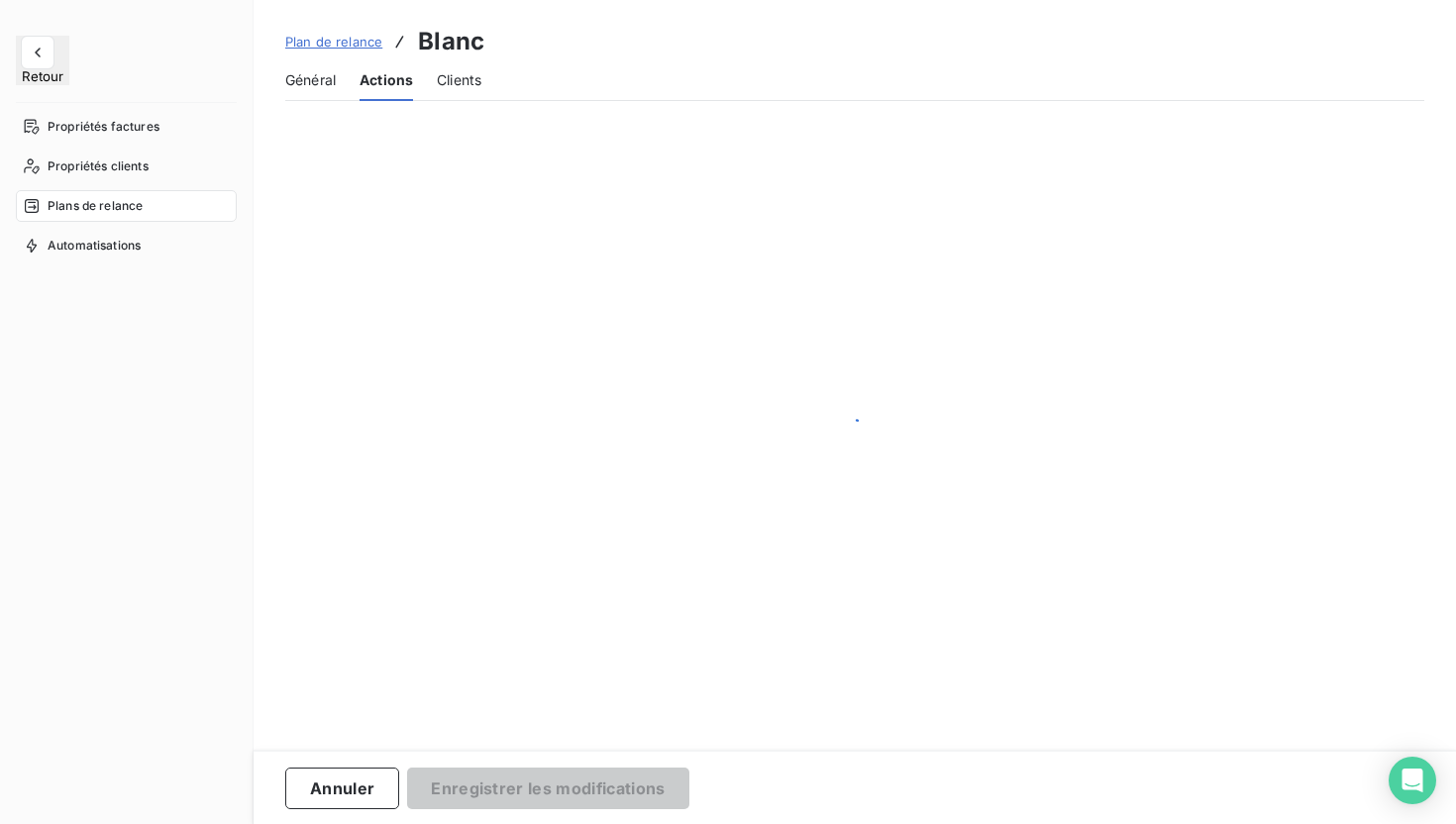 scroll, scrollTop: 0, scrollLeft: 0, axis: both 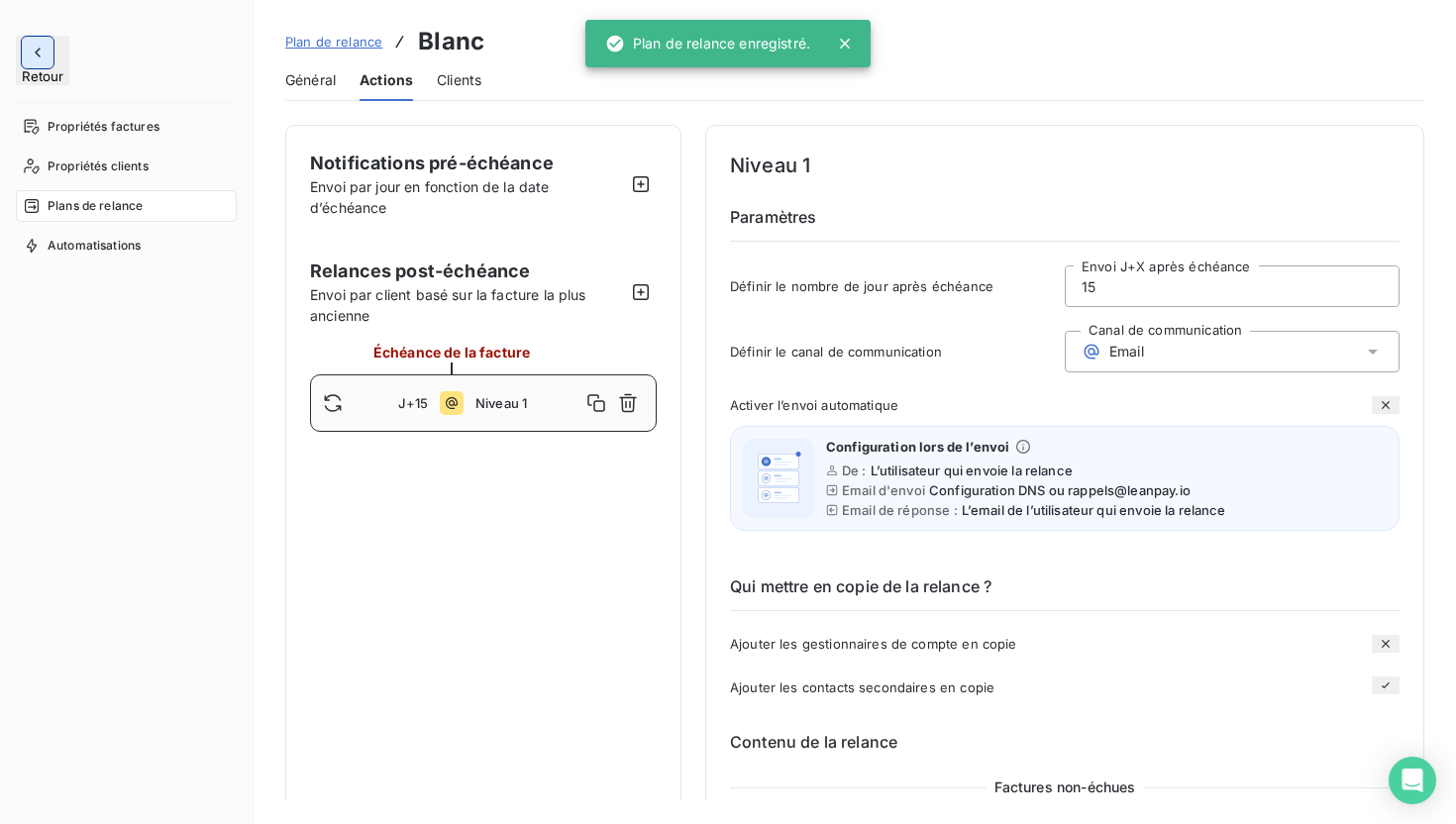 click 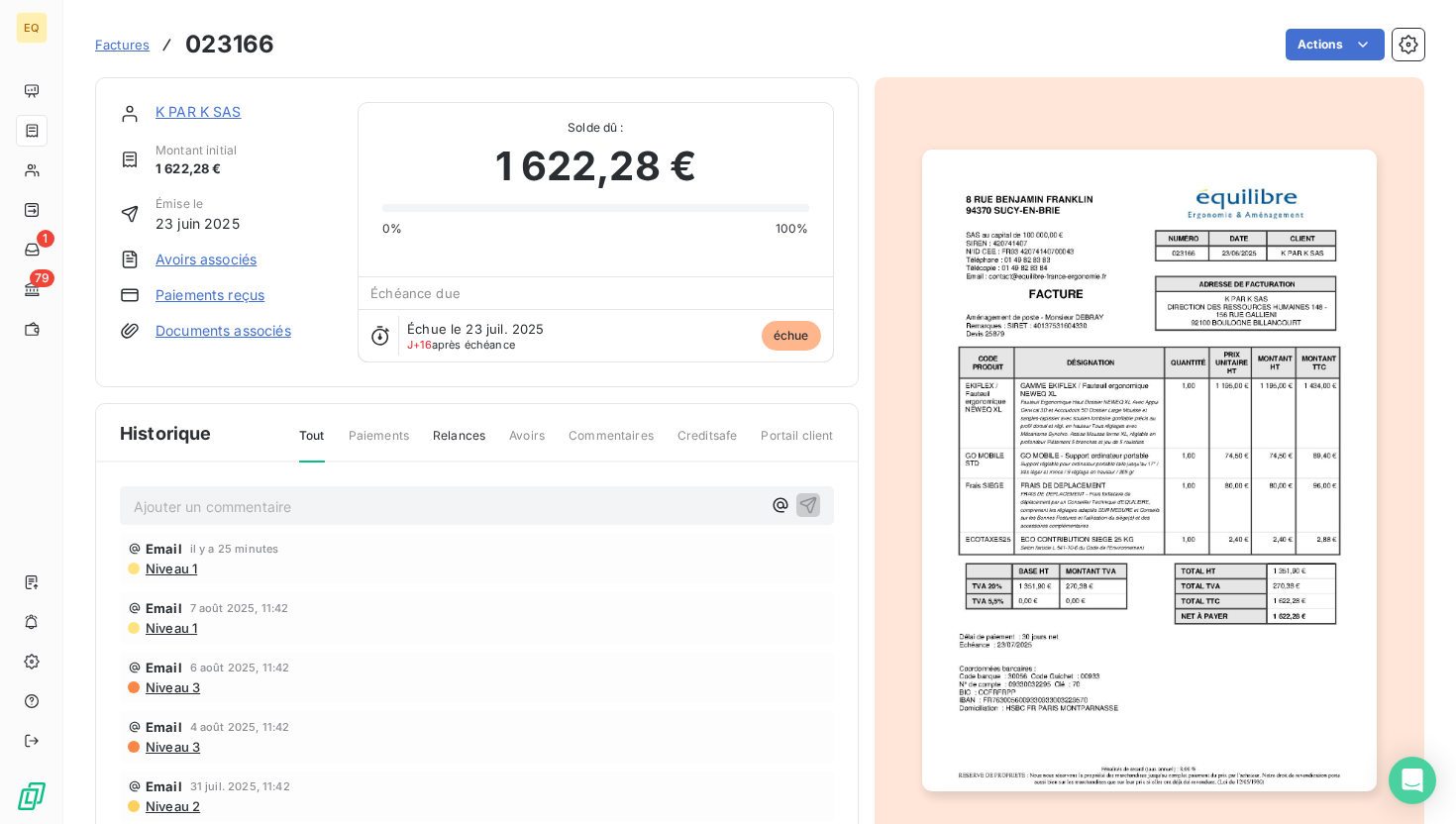 click on "Relances" at bounding box center [459, 444] 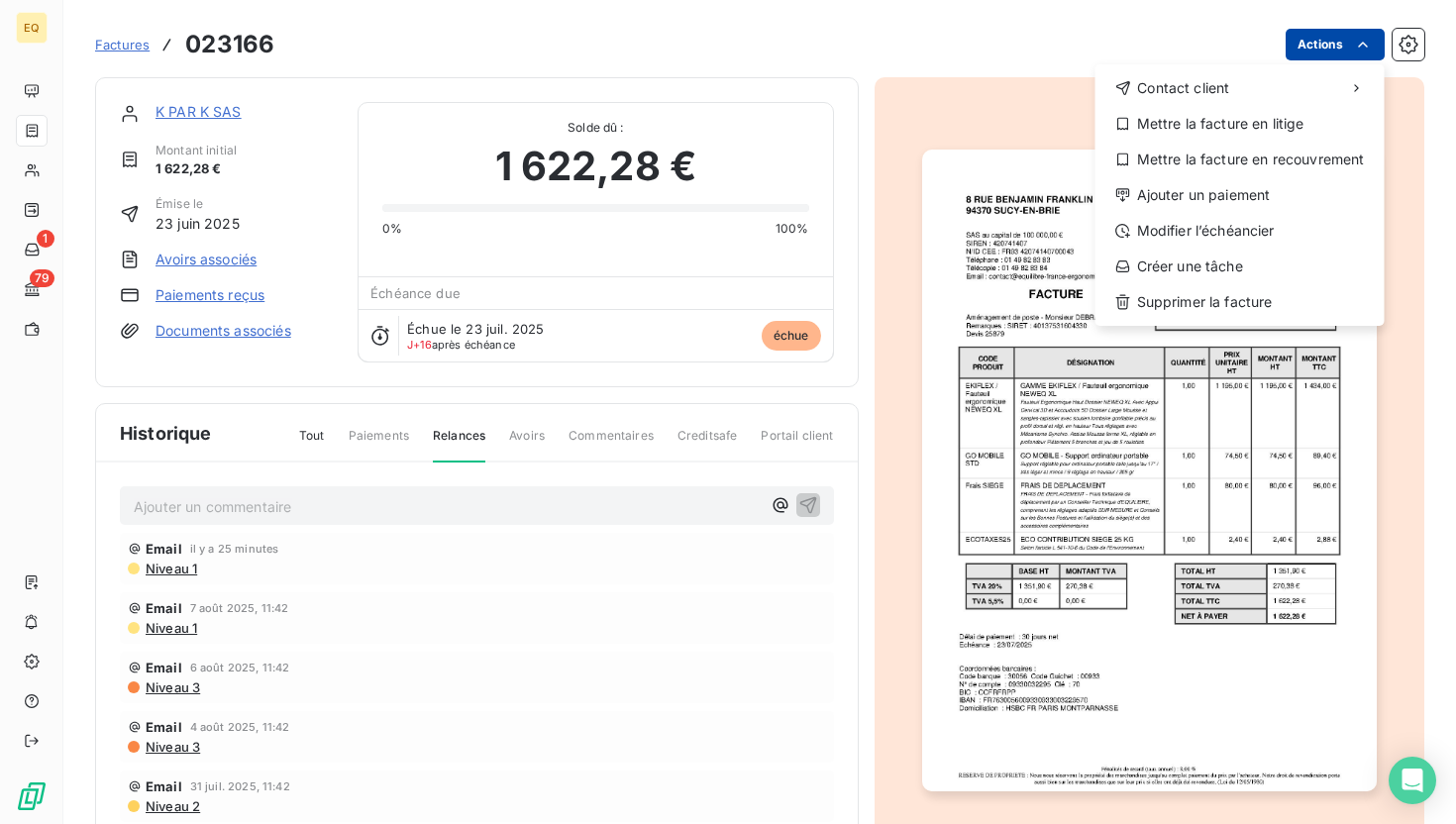 click on "EQ 1 79 Factures 023166 Actions Contact client Mettre la facture en litige Mettre la facture en recouvrement Ajouter un paiement Modifier l’échéancier Créer une tâche Supprimer la facture K PAR K SAS Montant initial 1 622,28 € Émise le 23 juin 2025 Avoirs associés Paiements reçus Documents associés Solde dû : 1 622,28 € 0% 100% Échéance due Échue le 23 juil. 2025 J+16  après échéance échue Historique Tout Paiements Relances Avoirs Commentaires Creditsafe Portail client Ajouter un commentaire ﻿ Email il y a 25 minutes Niveau 1 Email 7 août 2025, 11:42 Niveau 1 Email 6 août 2025, 11:42 Niveau 3 Email 4 août 2025, 11:42 Niveau 3 Email 31 juil. 2025, 11:42 Niveau 2" at bounding box center [728, 412] 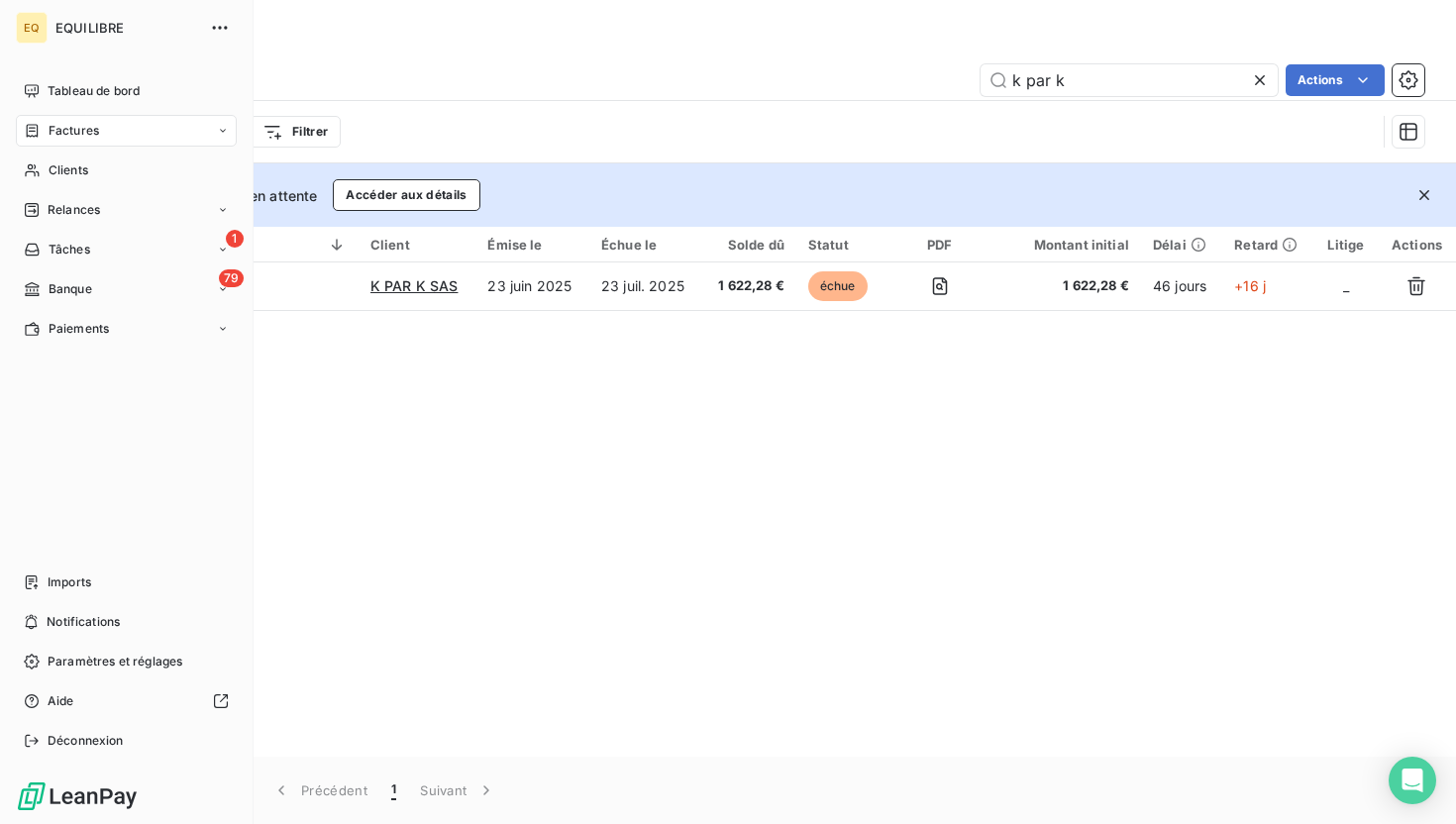 click on "Factures" at bounding box center [73, 131] 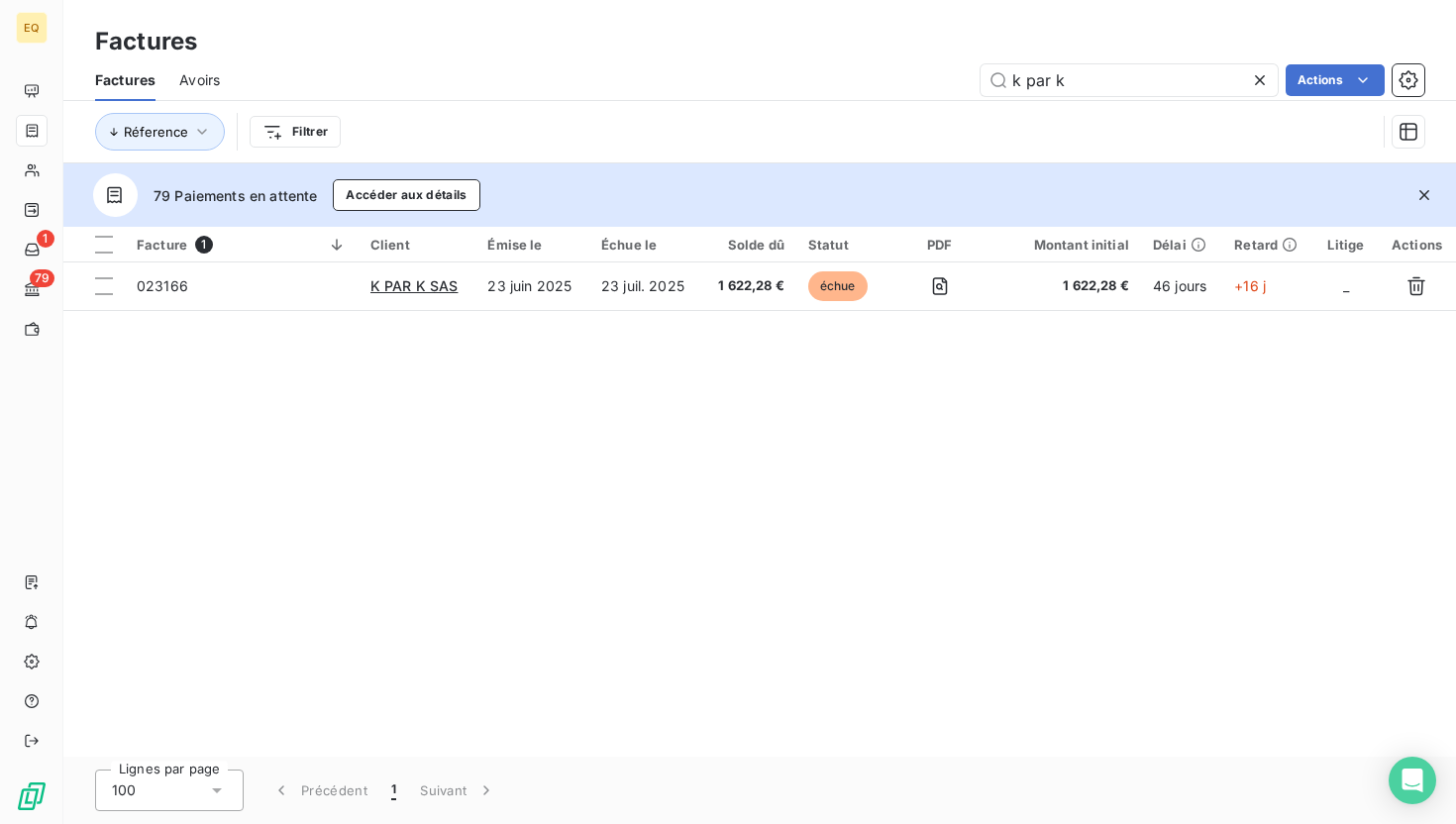 click on "Facture 1 Client Émise le Échue le Solde dû Statut PDF Montant initial Délai Retard   Litige Actions 023166 K PAR K SAS 23 juin 2025 23 juil. 2025 1 622,28 € échue 1 622,28 € 46 jours +16 j _" at bounding box center [760, 491] 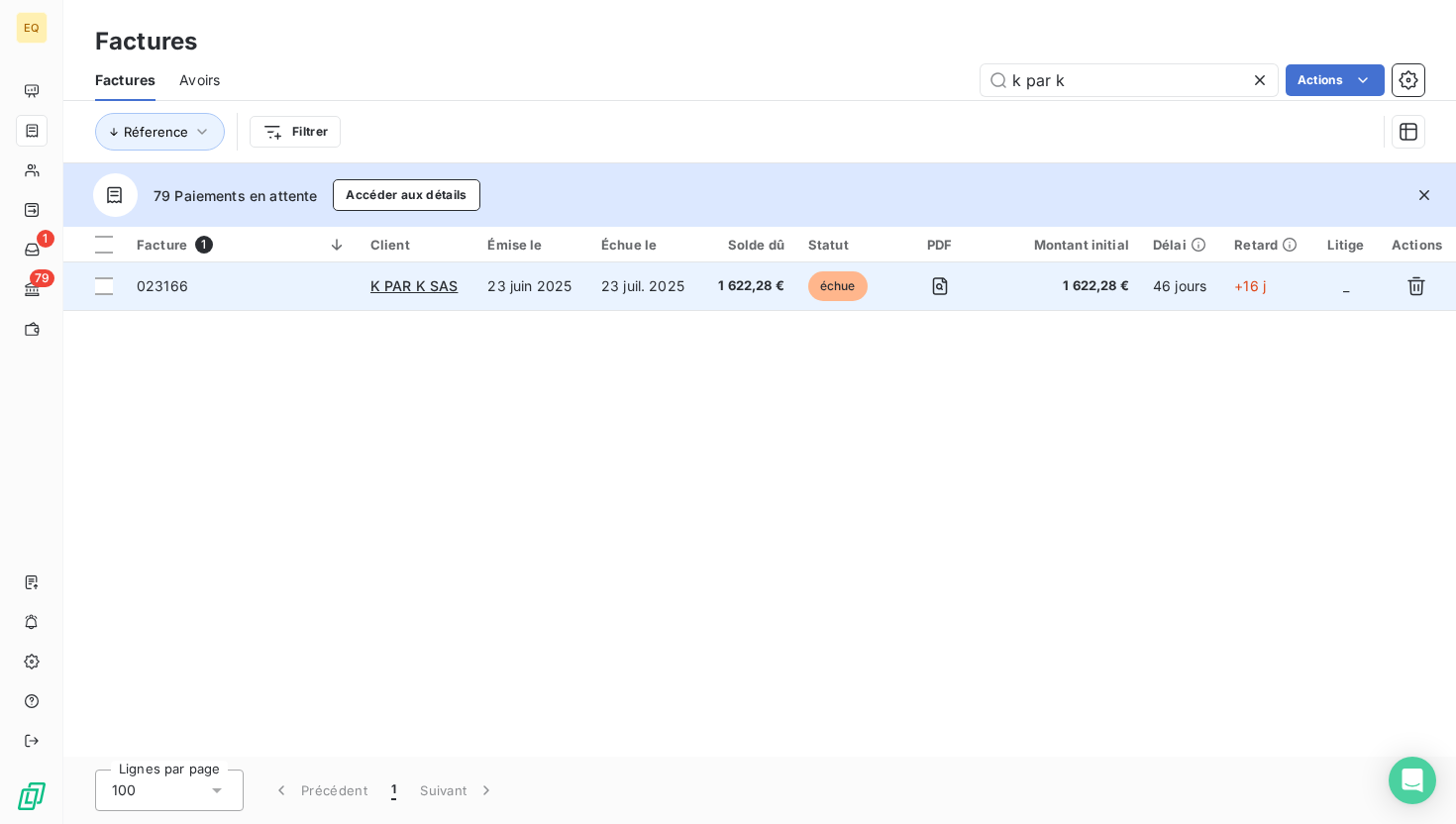 click on "023166" at bounding box center (242, 286) 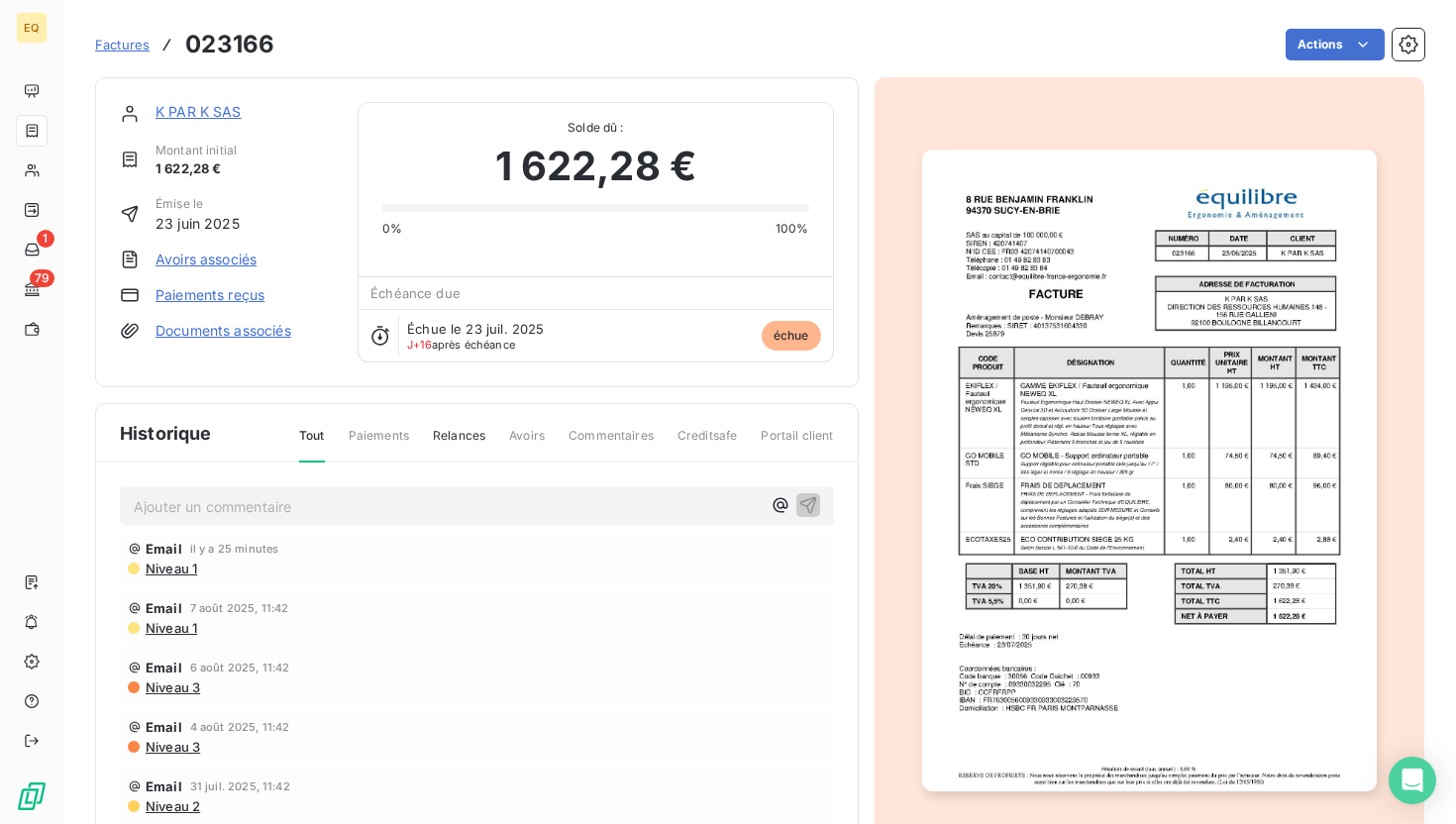 click on "Relances" at bounding box center [459, 444] 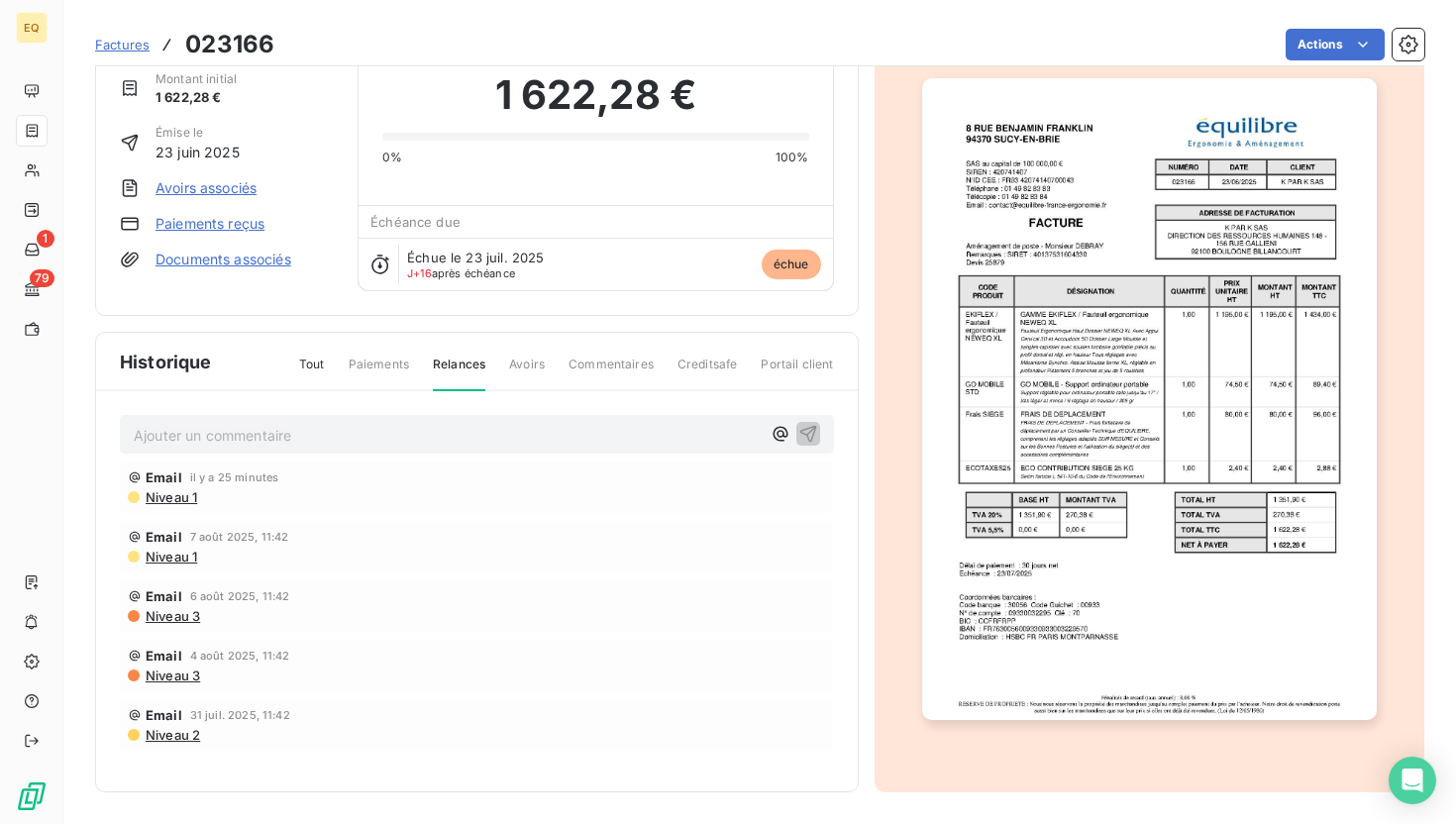 scroll, scrollTop: 0, scrollLeft: 0, axis: both 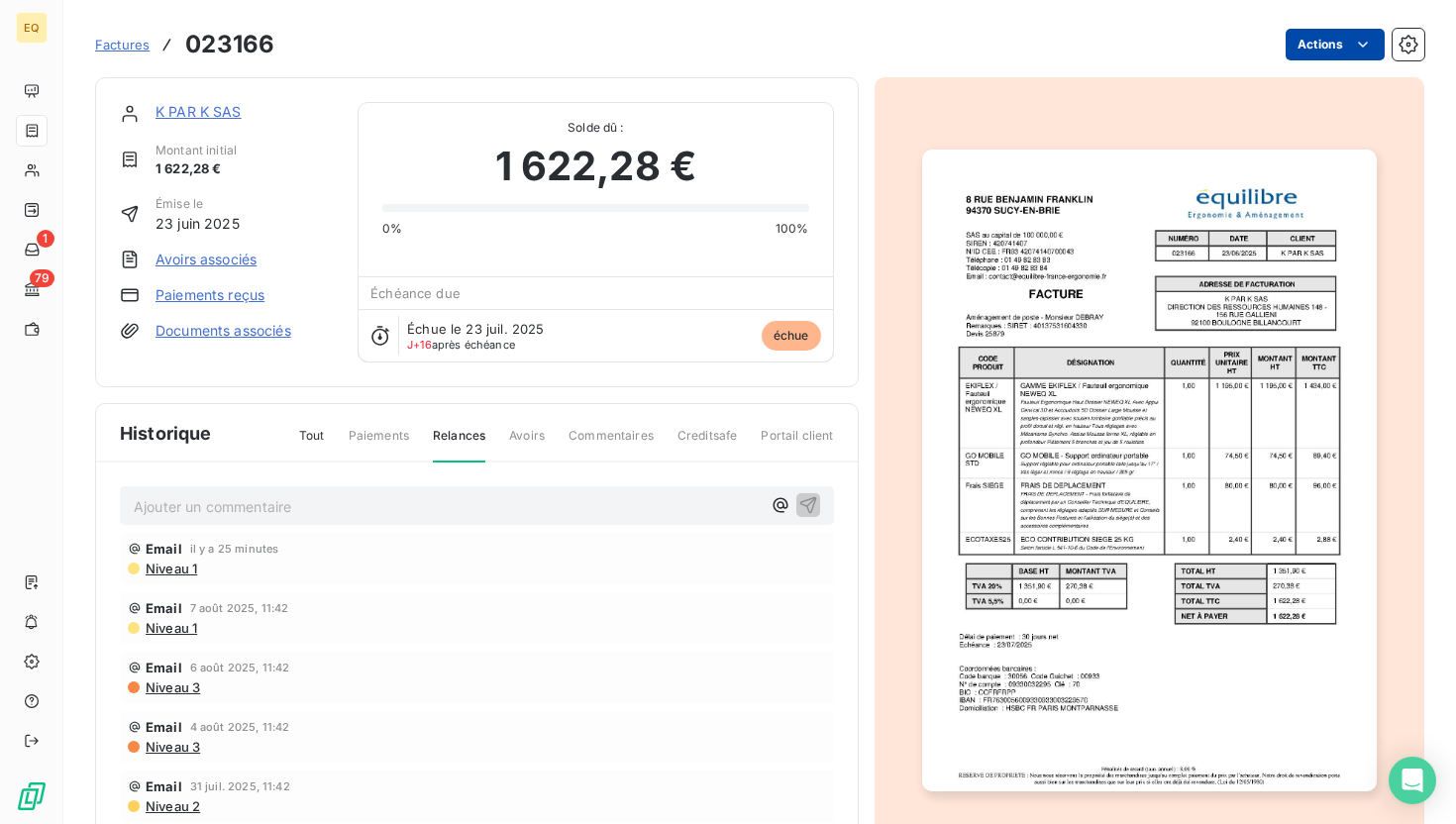 click on "EQ 1 79 Factures 023166 Actions K PAR K SAS Montant initial 1 622,28 € Émise le 23 juin 2025 Avoirs associés Paiements reçus Documents associés Solde dû : 1 622,28 € 0% 100% Échéance due Échue le 23 juil. 2025 J+16  après échéance échue Historique Tout Paiements Relances Avoirs Commentaires Creditsafe Portail client Ajouter un commentaire ﻿ Email il y a 25 minutes Niveau 1 Email 7 août 2025, 11:42 Niveau 1 Email 6 août 2025, 11:42 Niveau 3 Email 4 août 2025, 11:42 Niveau 3 Email 31 juil. 2025, 11:42 Niveau 2" at bounding box center [728, 412] 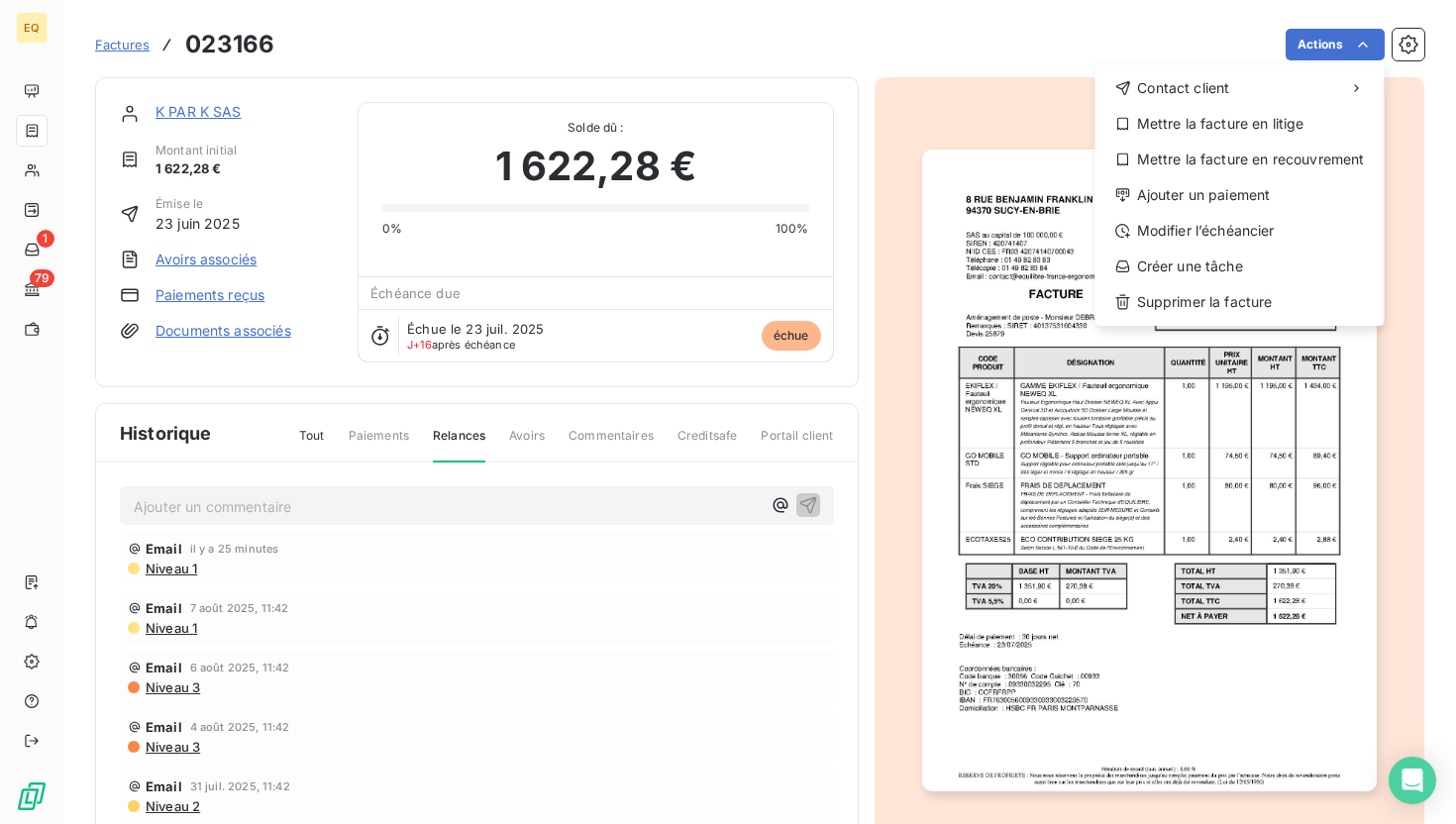 click on "EQ 1 79 Factures 023166 Actions Contact client Mettre la facture en litige Mettre la facture en recouvrement Ajouter un paiement Modifier l’échéancier Créer une tâche Supprimer la facture K PAR K SAS Montant initial 1 622,28 € Émise le 23 juin 2025 Avoirs associés Paiements reçus Documents associés Solde dû : 1 622,28 € 0% 100% Échéance due Échue le 23 juil. 2025 J+16  après échéance échue Historique Tout Paiements Relances Avoirs Commentaires Creditsafe Portail client Ajouter un commentaire ﻿ Email il y a 25 minutes Niveau 1 Email 7 août 2025, 11:42 Niveau 1 Email 6 août 2025, 11:42 Niveau 3 Email 4 août 2025, 11:42 Niveau 3 Email 31 juil. 2025, 11:42 Niveau 2" at bounding box center [728, 412] 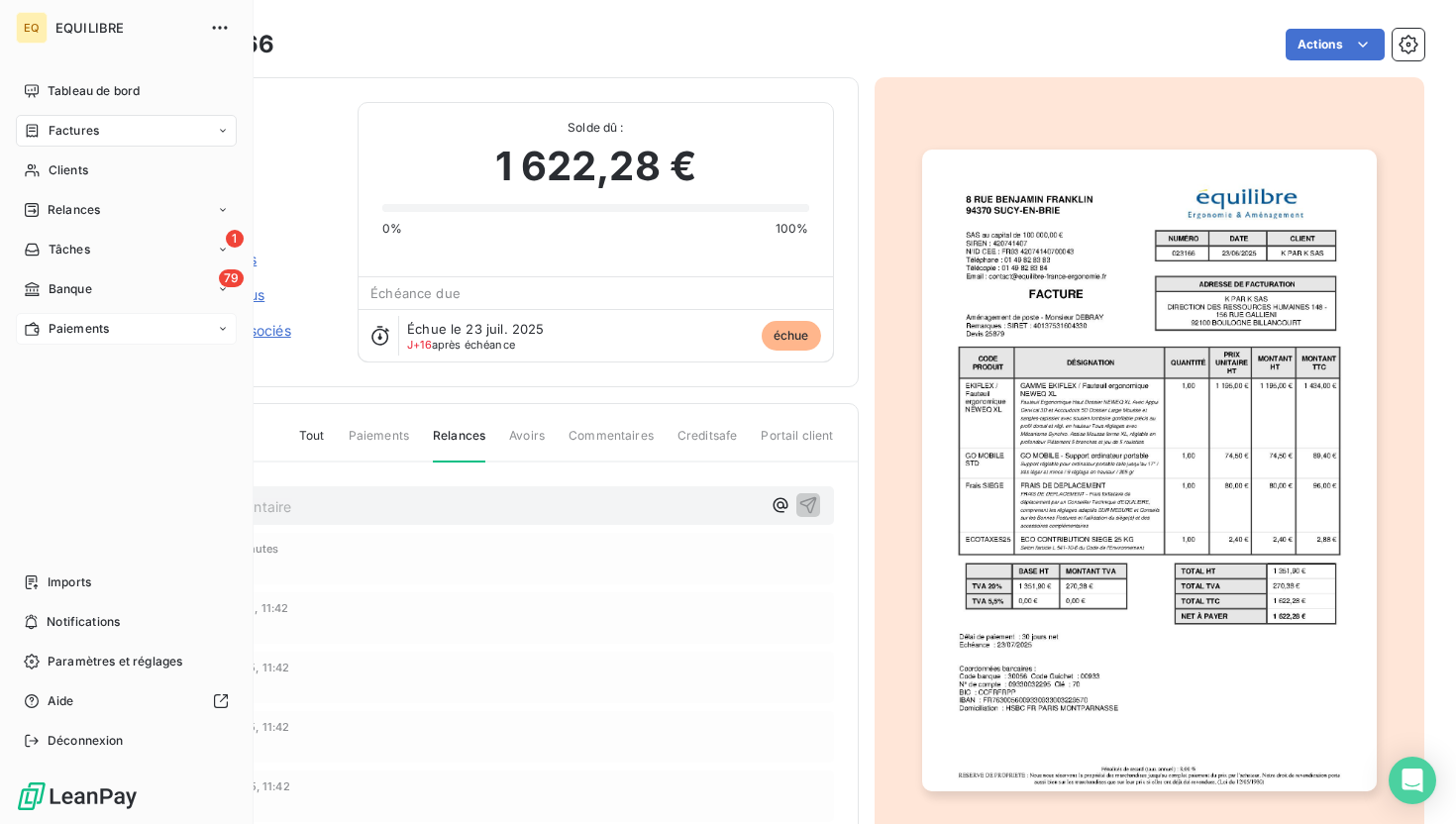 click on "Paiements" at bounding box center [78, 329] 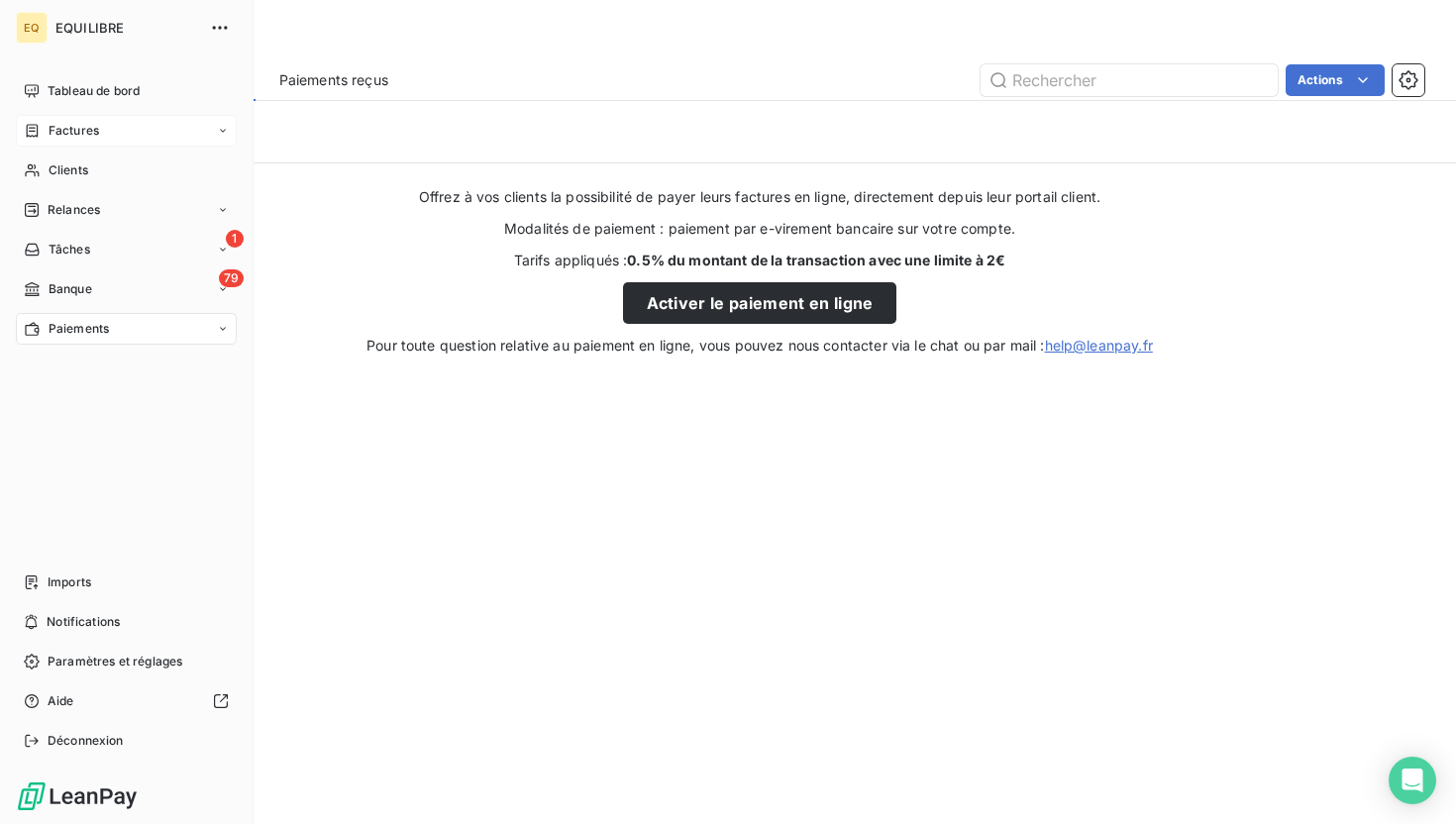 click on "Factures" at bounding box center (126, 131) 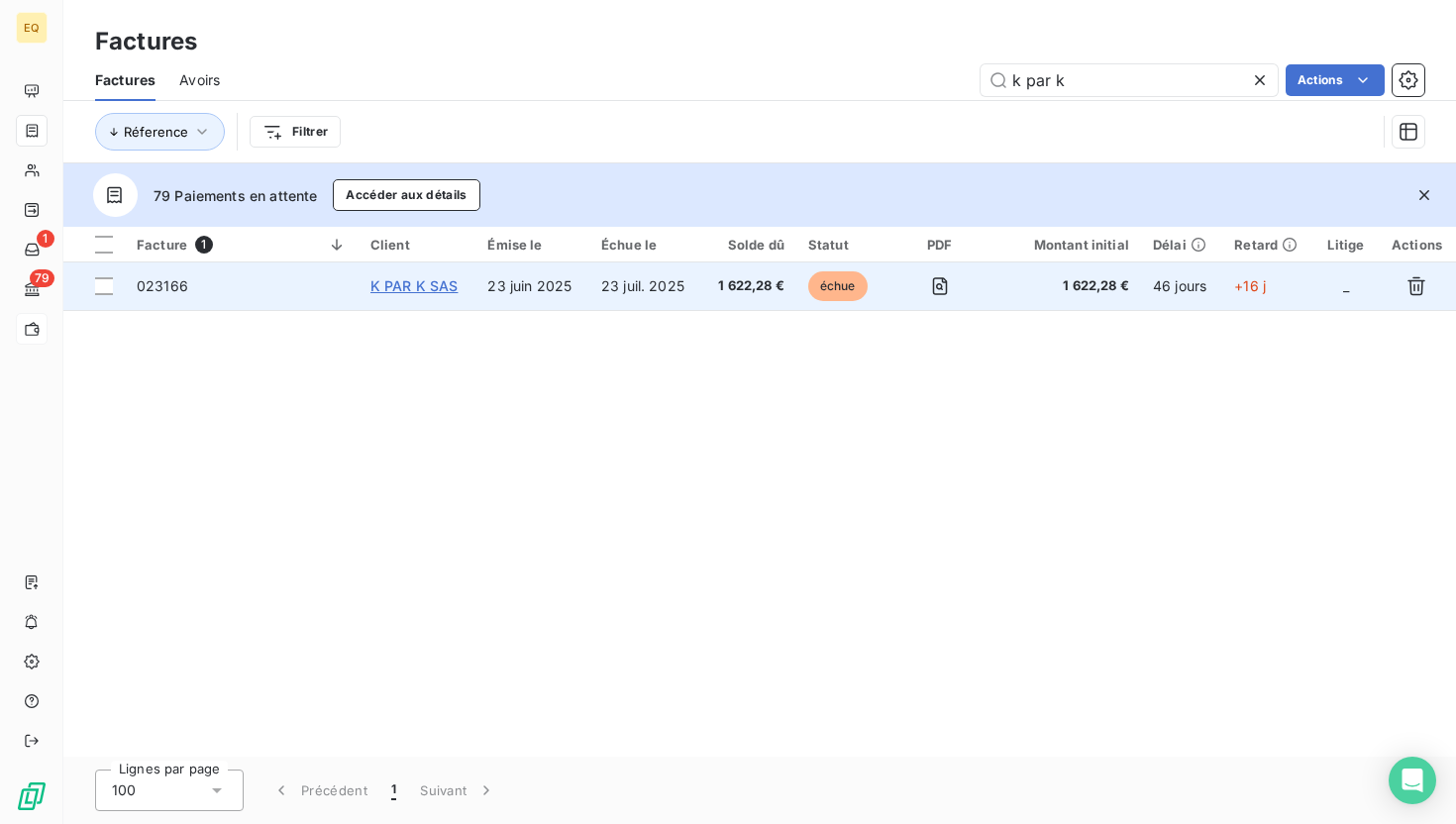 click on "K PAR K SAS" at bounding box center (414, 285) 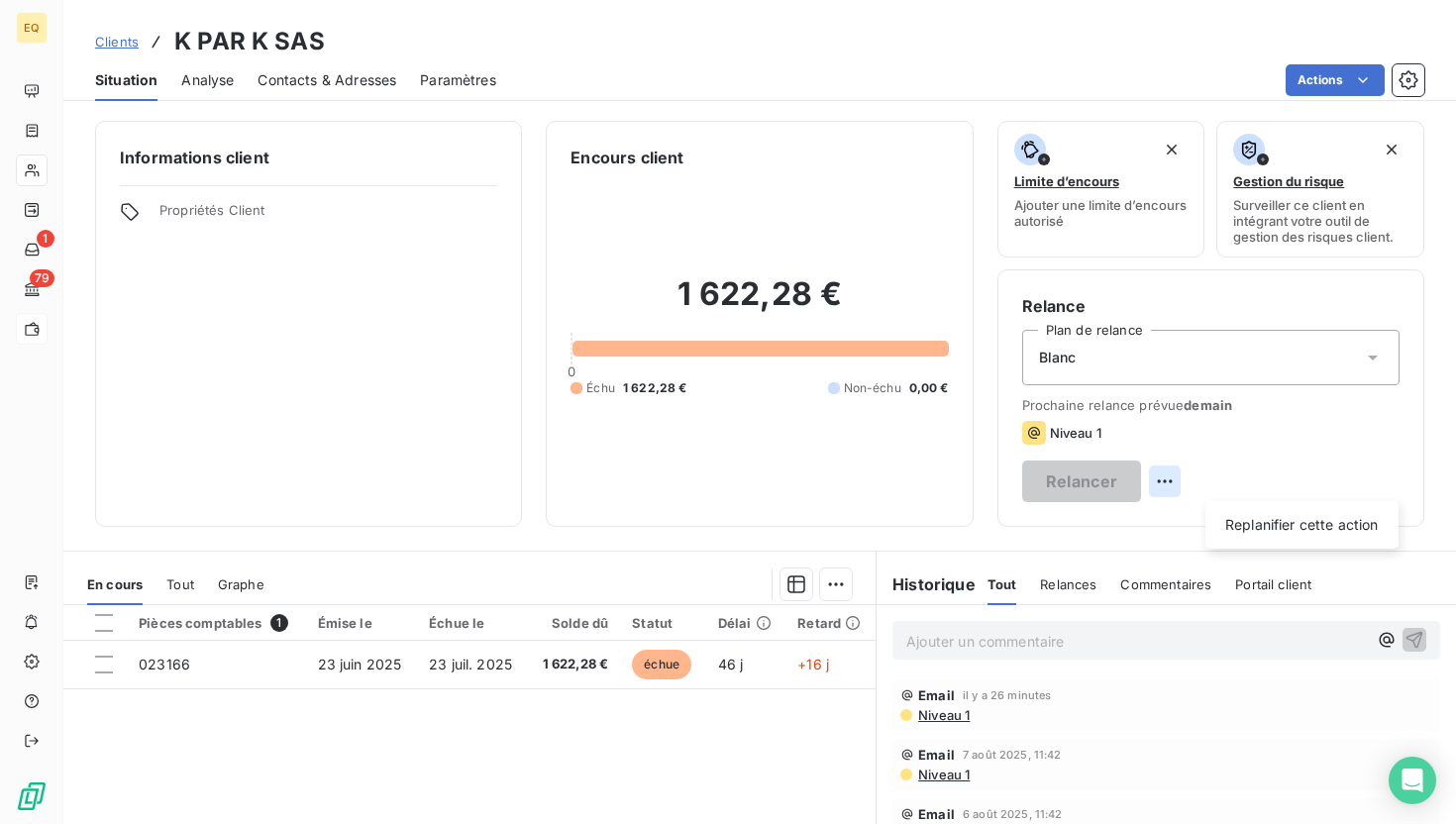 click on "EQ 1 79 Clients K PAR K SAS Situation Analyse Contacts & Adresses Paramètres Actions Informations client Propriétés Client Encours client   1 622,28 € 0 Échu 1 622,28 € Non-échu 0,00 €     Limite d’encours Ajouter une limite d’encours autorisé Gestion du risque Surveiller ce client en intégrant votre outil de gestion des risques client. Relance Plan de relance Blanc Prochaine relance prévue  demain Niveau 1 Relancer Replanifier cette action En cours Tout Graphe Pièces comptables 1 Émise le Échue le Solde dû Statut Délai   Retard   023166 23 juin 2025 23 juil. 2025 1 622,28 € échue 46 j +16 j Lignes par page 25 Précédent 1 Suivant Historique Tout Relances Commentaires Portail client Tout Relances Commentaires Portail client Ajouter un commentaire ﻿ Email il y a 26 minutes Niveau 1 Email 7 août 2025, 11:42 Niveau 1 Email 6 août 2025, 11:42 Niveau 3 Email 4 août 2025, 11:42 Niveau 3 Email 31 juil. 2025, 11:42 Niveau 2" at bounding box center (728, 412) 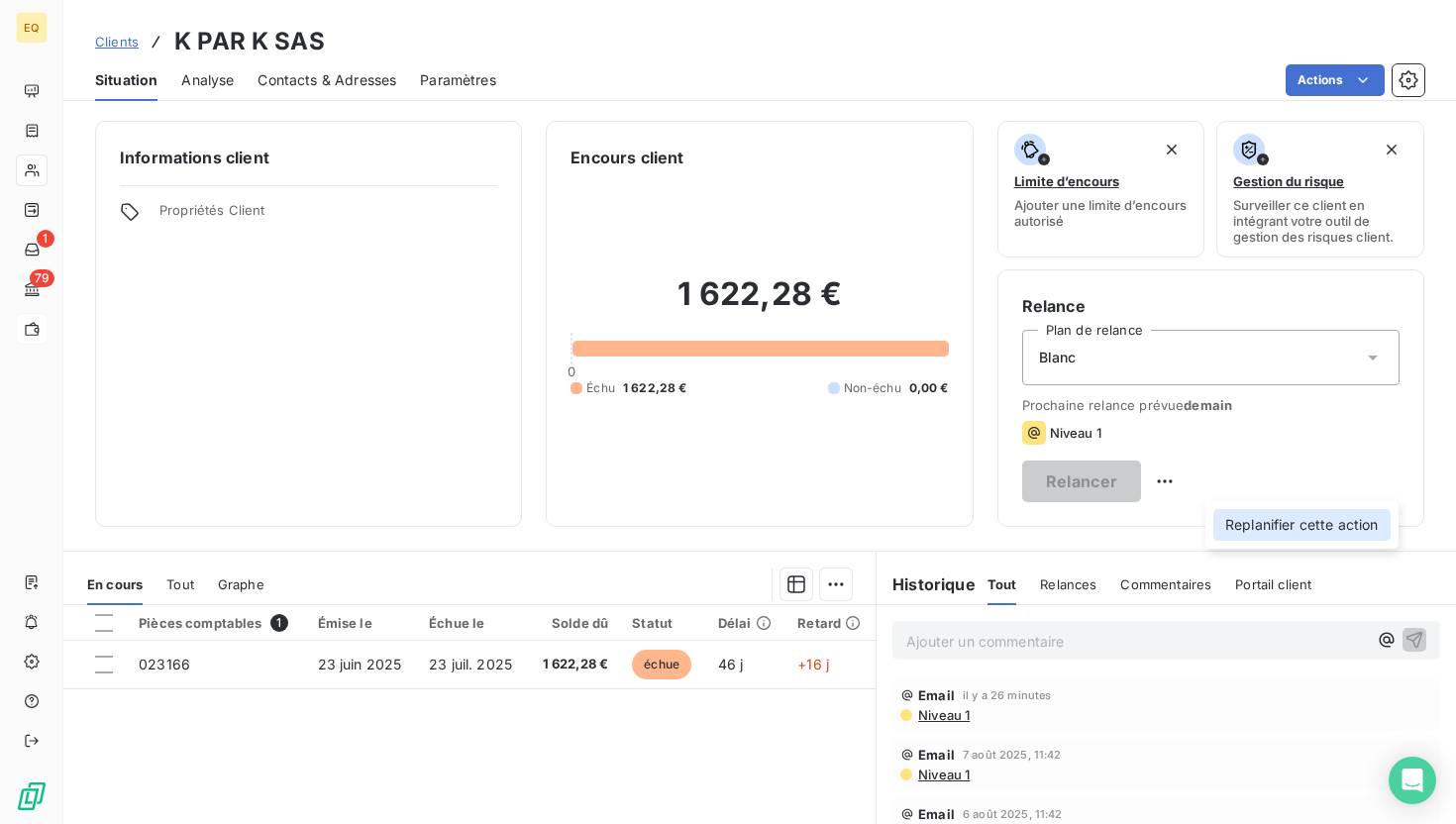 click on "Replanifier cette action" at bounding box center [1301, 525] 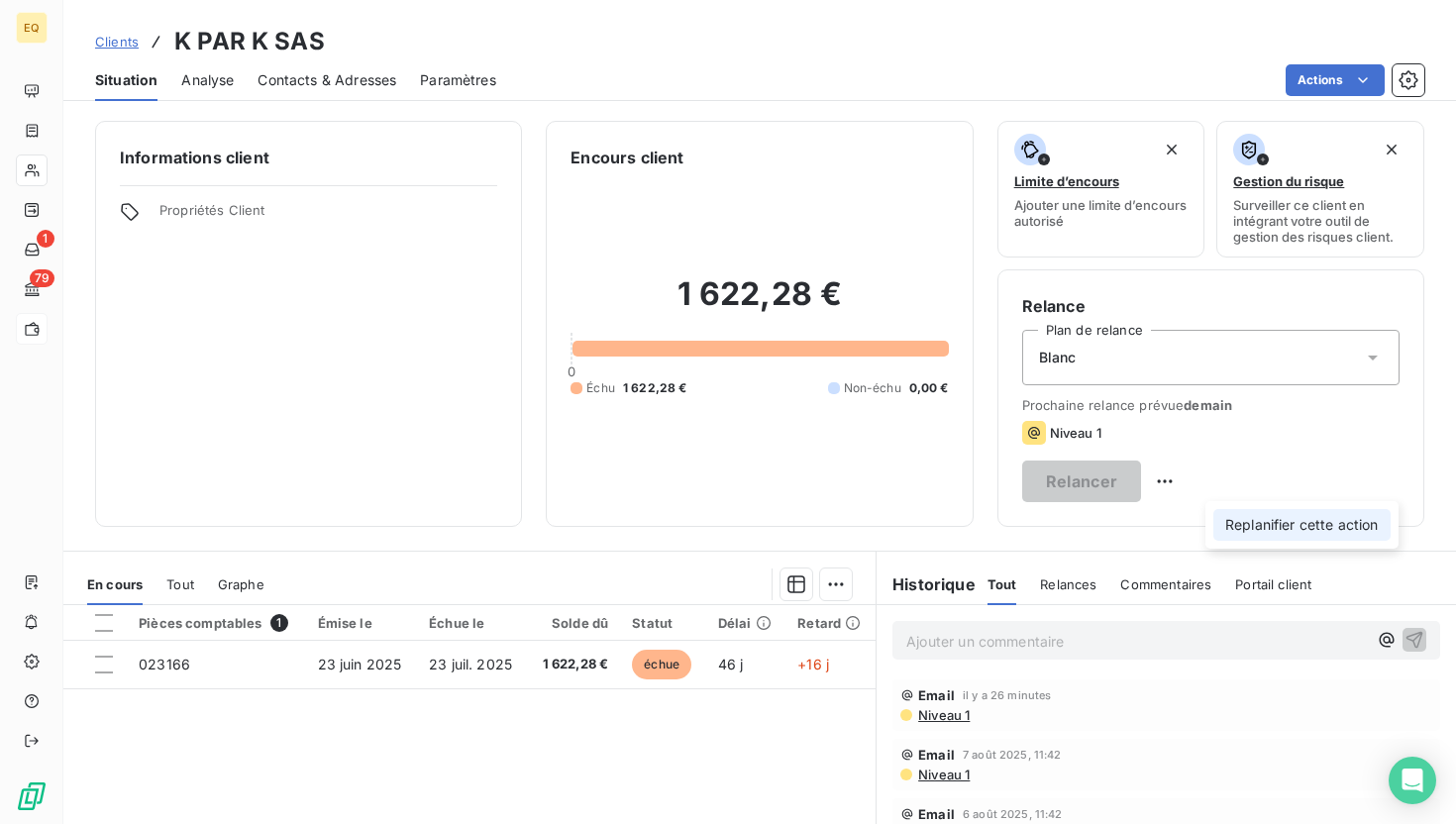 select on "7" 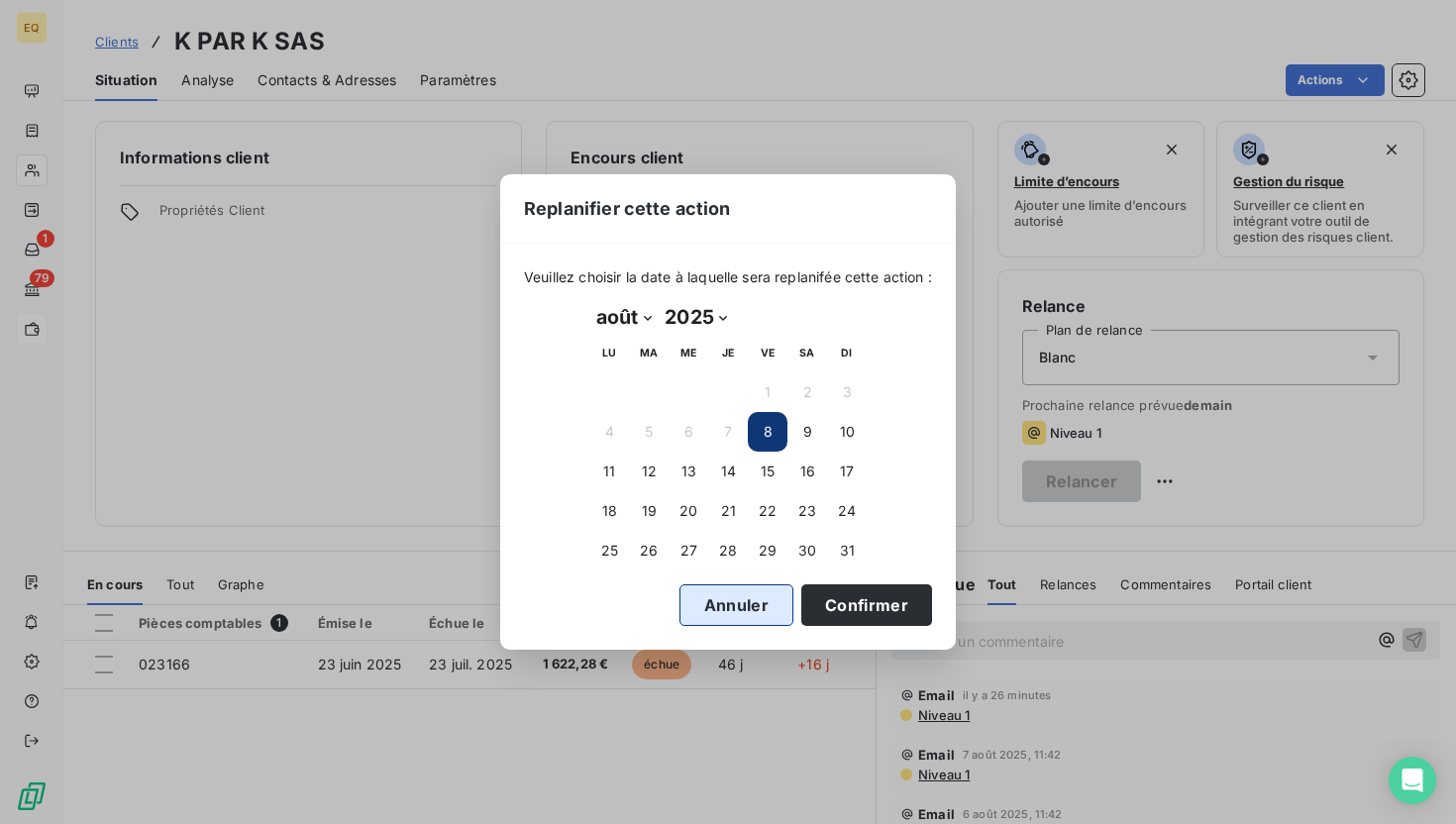 click on "Annuler" at bounding box center (736, 605) 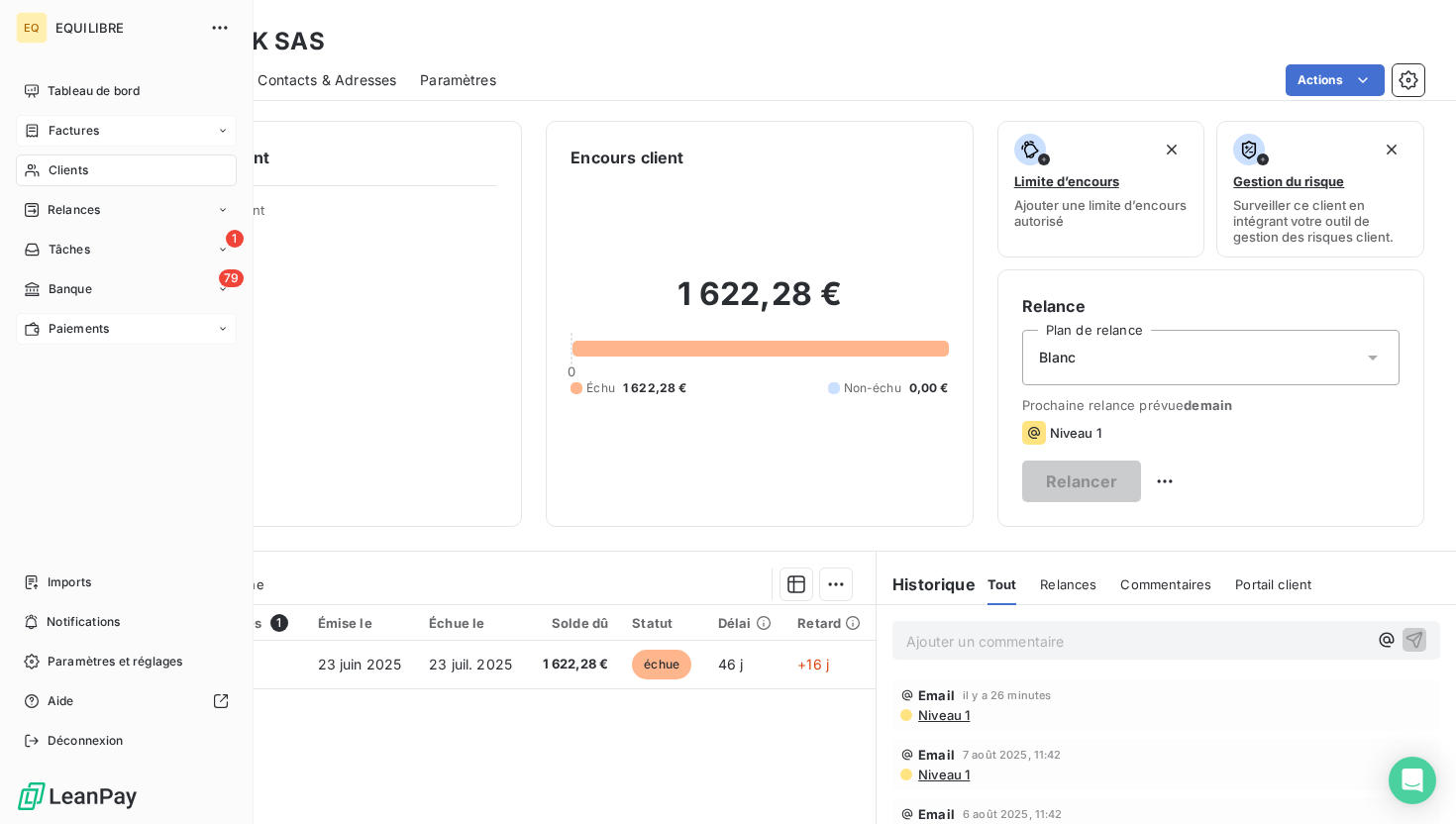 click on "Factures" at bounding box center [126, 131] 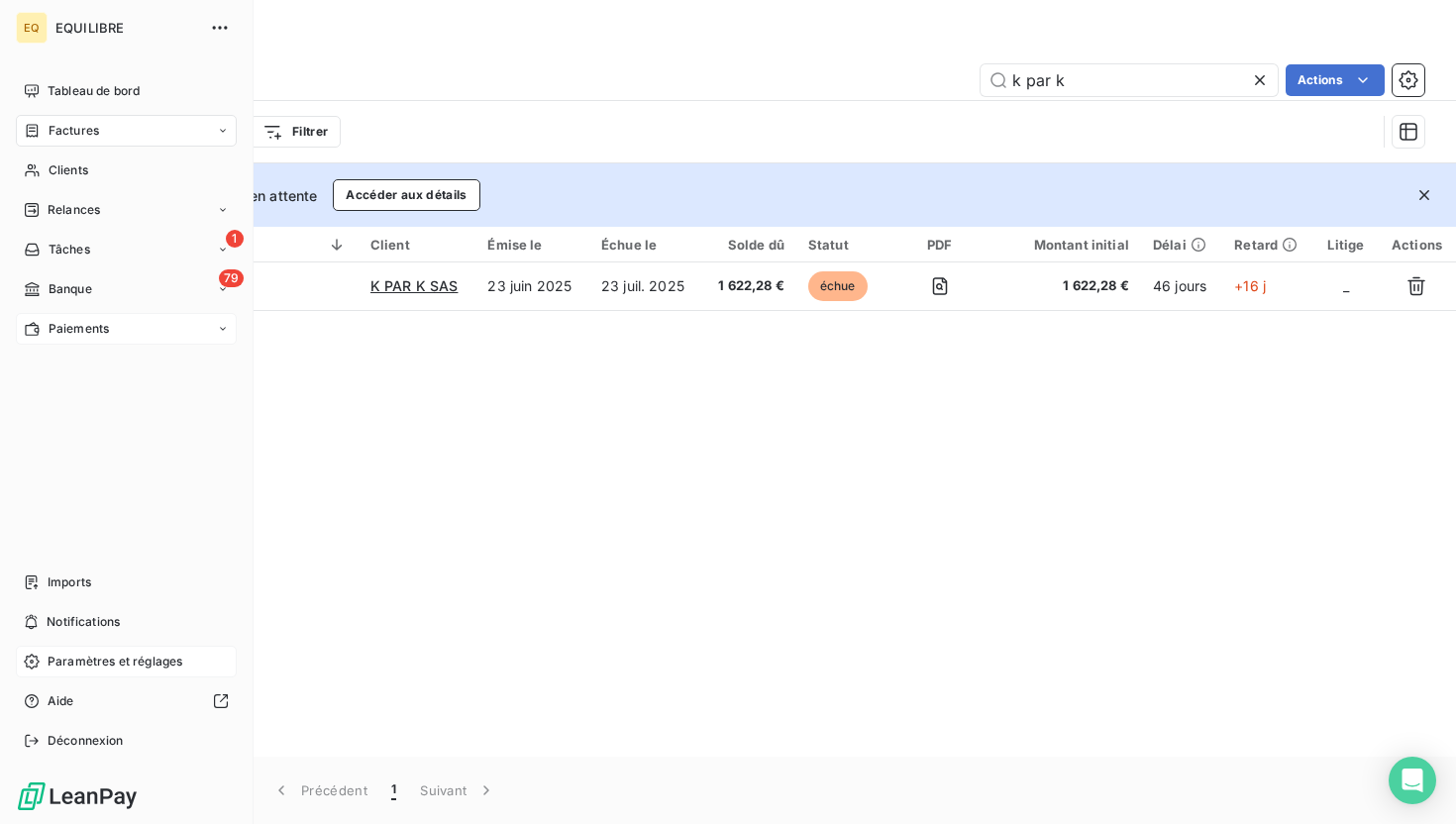 click on "Paramètres et réglages" at bounding box center [115, 662] 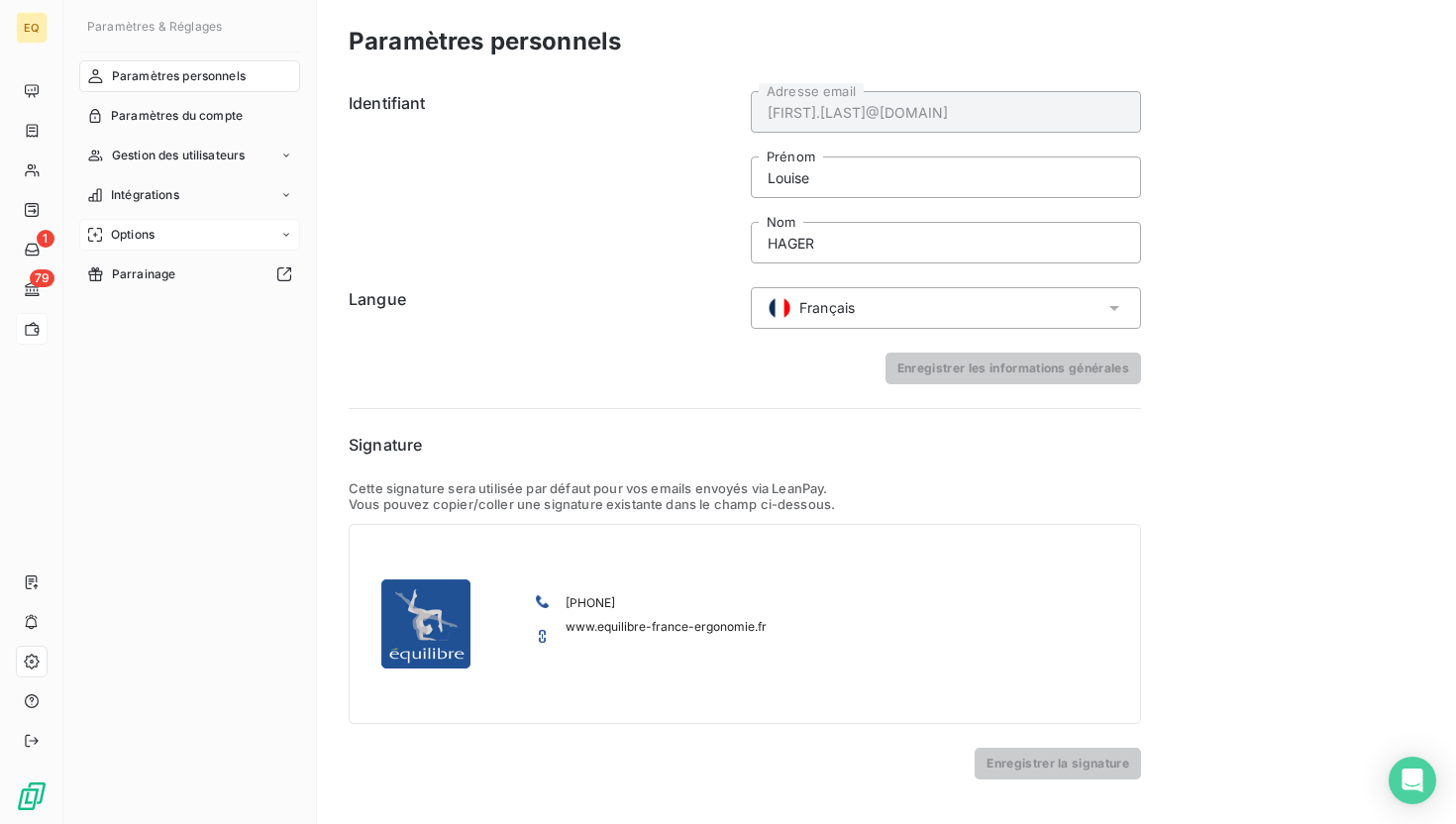 click on "Options" at bounding box center (189, 235) 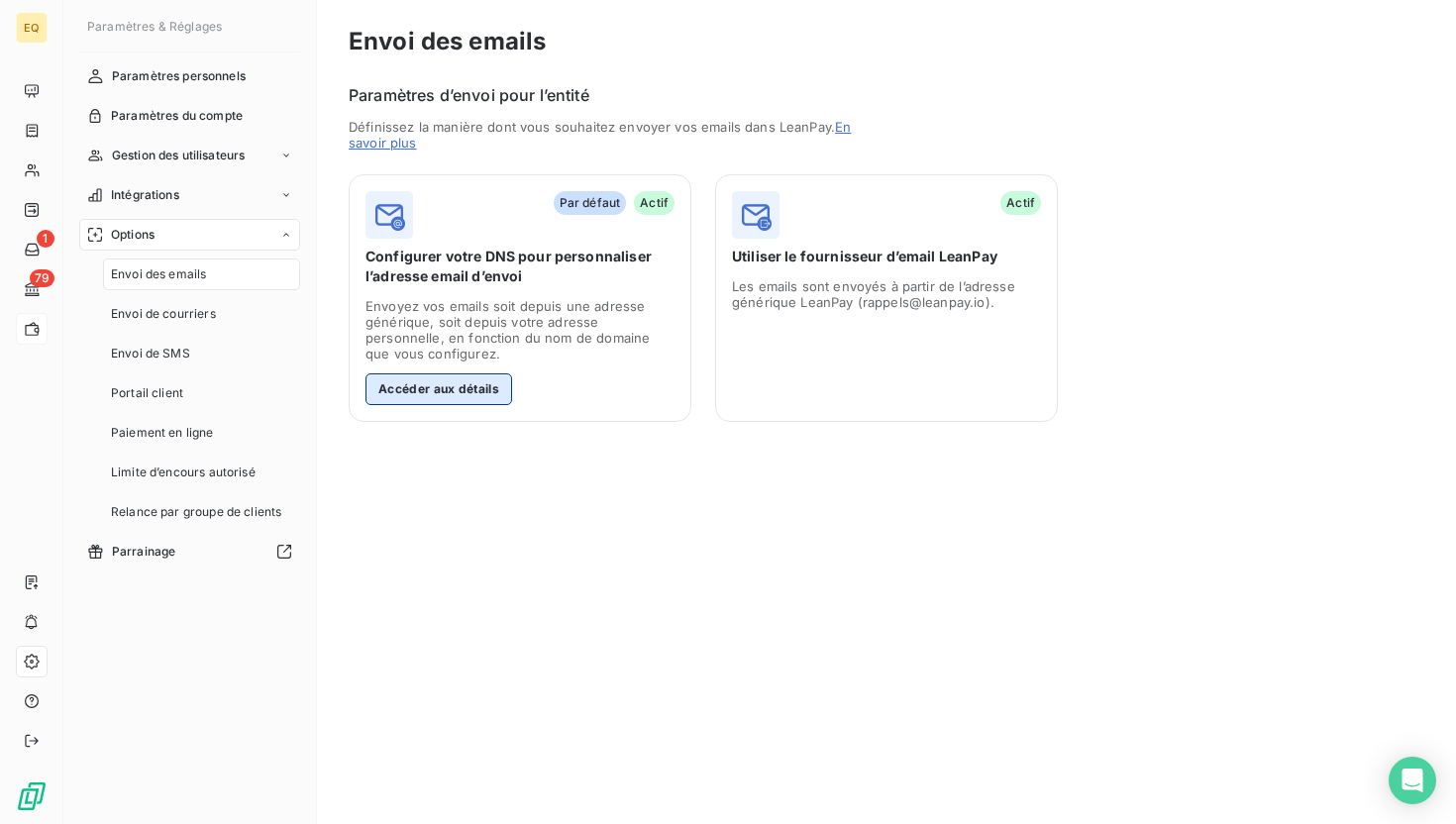 click on "Accéder aux détails" at bounding box center (439, 389) 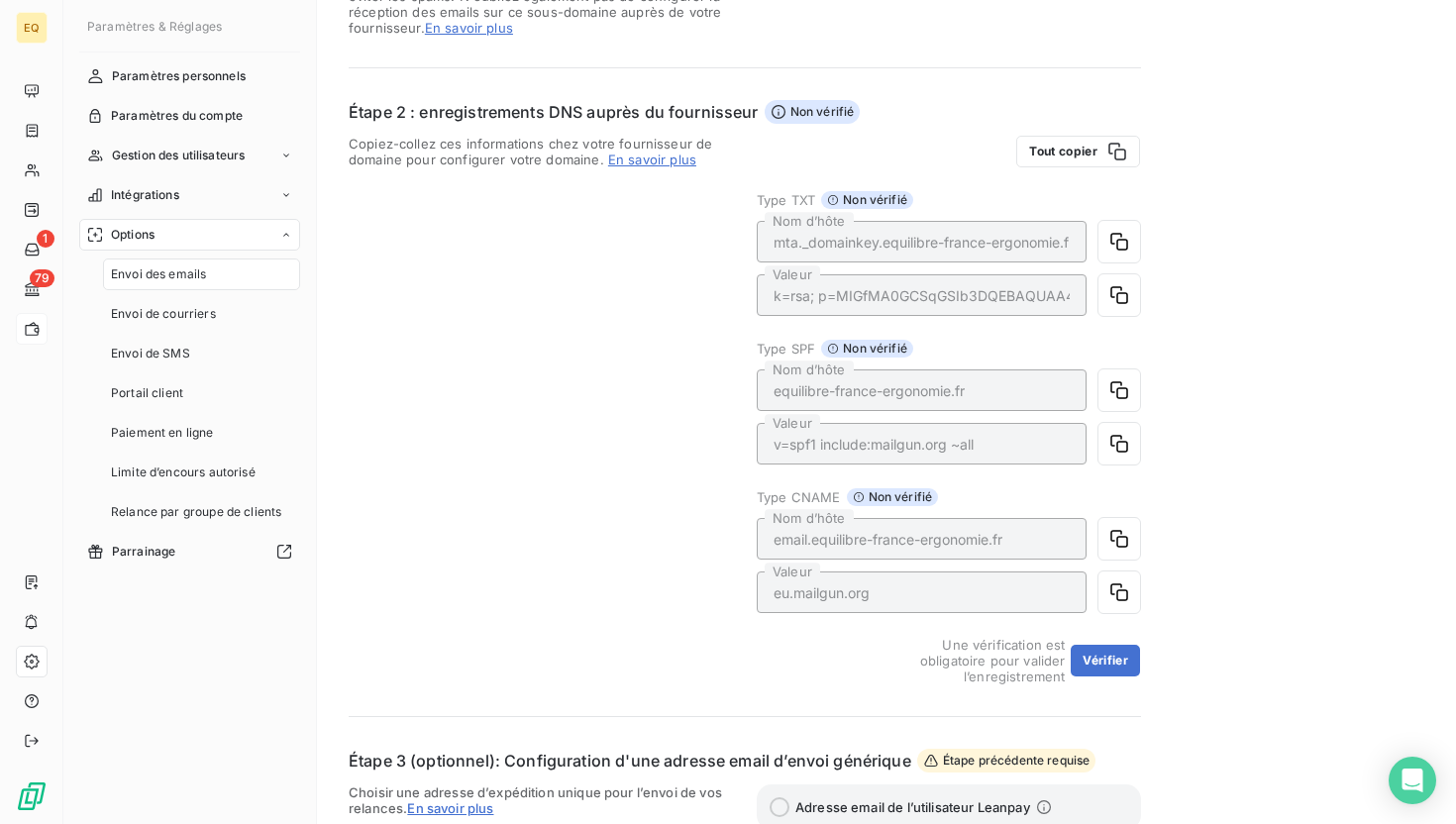 scroll, scrollTop: 552, scrollLeft: 0, axis: vertical 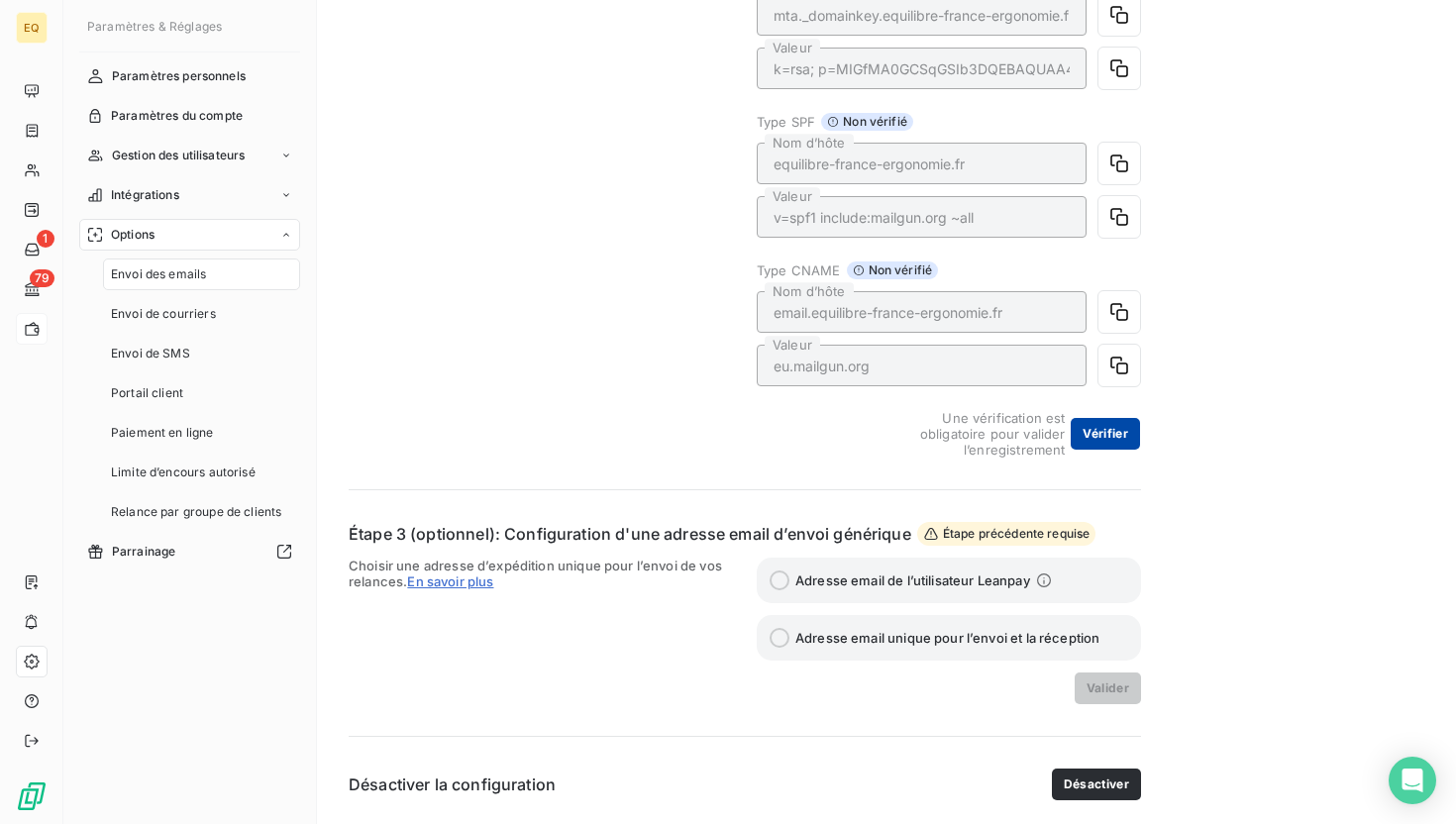 click on "Vérifier" at bounding box center (1105, 434) 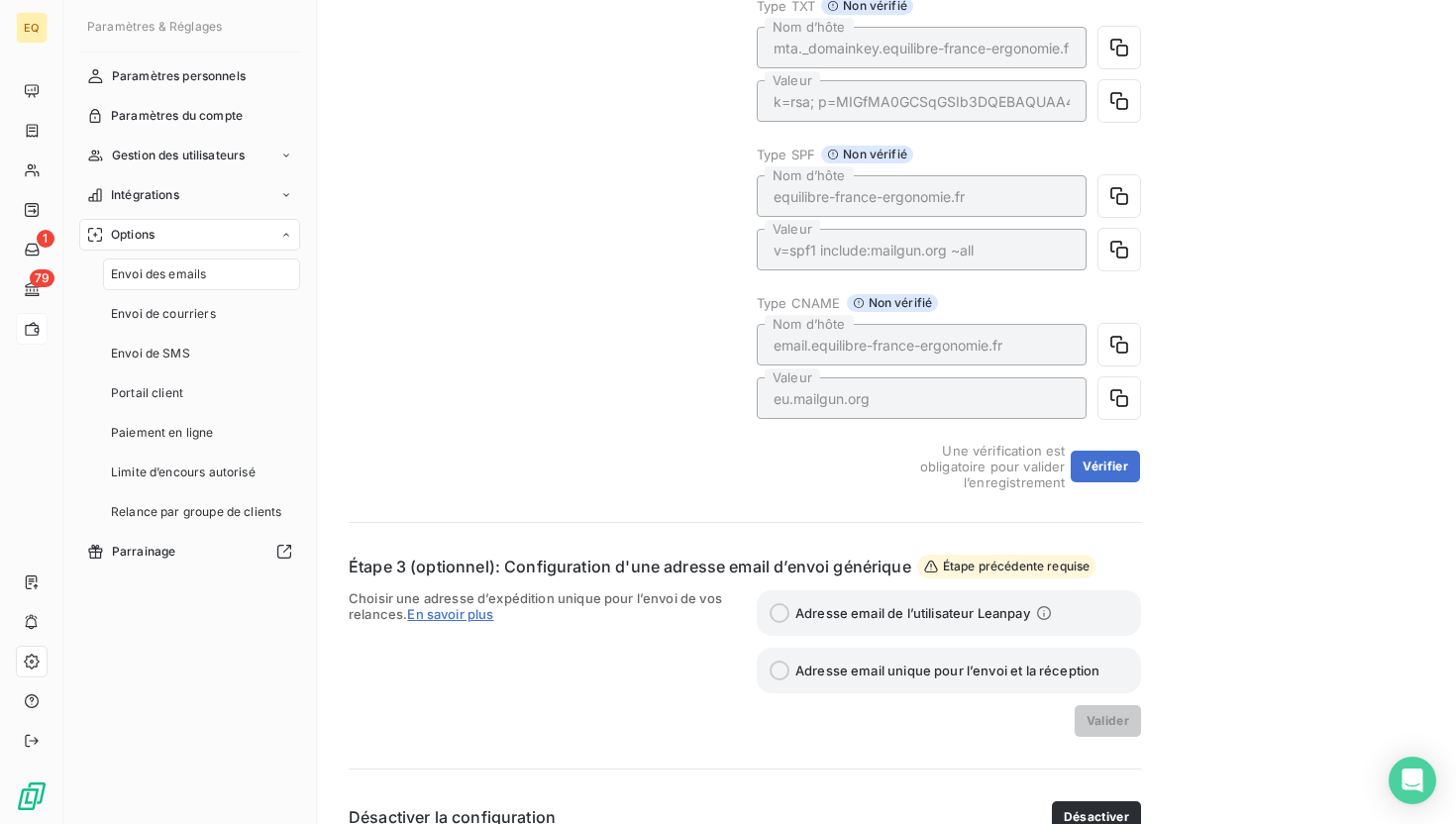 scroll, scrollTop: 552, scrollLeft: 0, axis: vertical 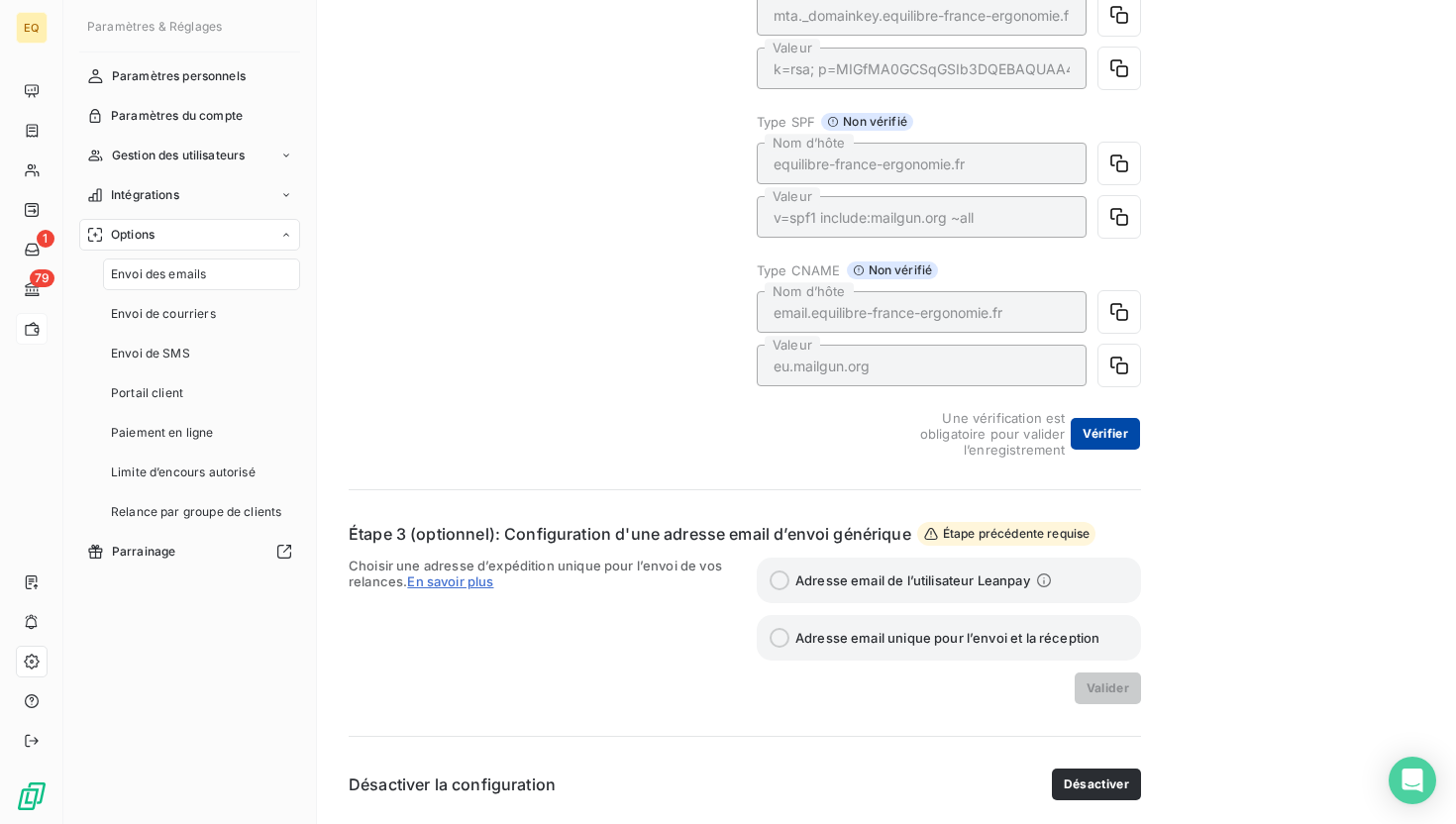 click on "Vérifier" at bounding box center (1105, 434) 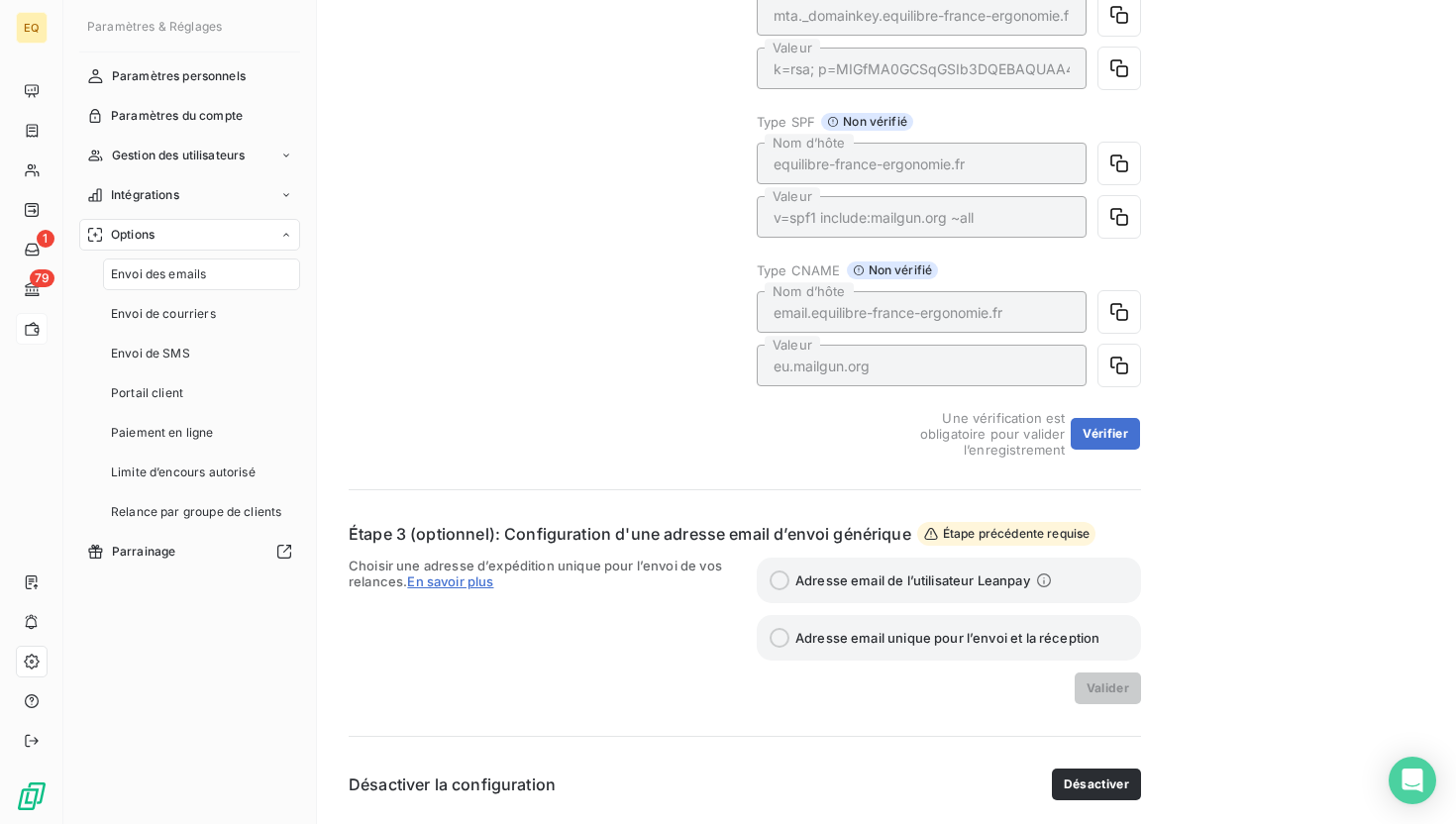 scroll, scrollTop: 0, scrollLeft: 0, axis: both 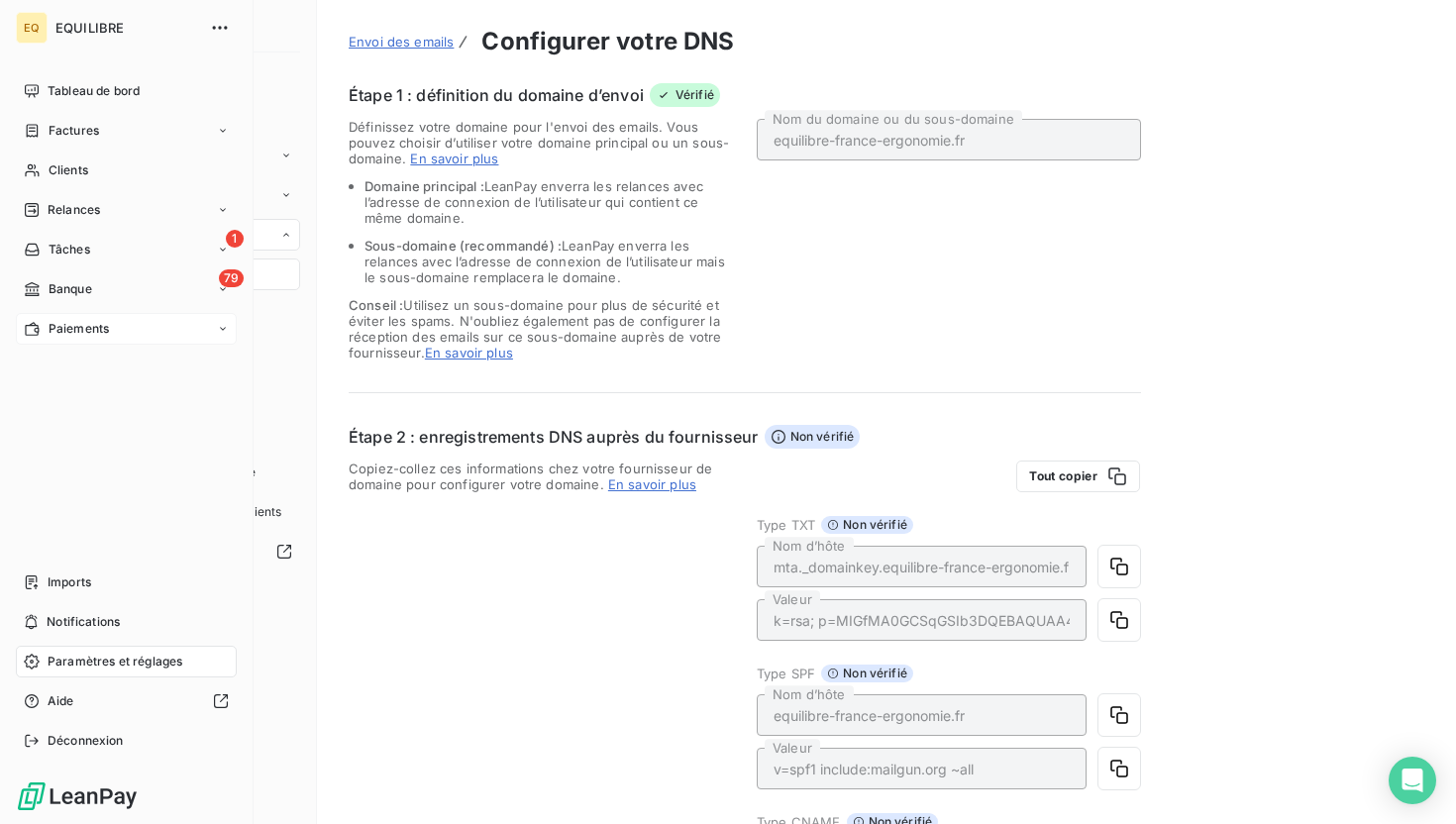 click 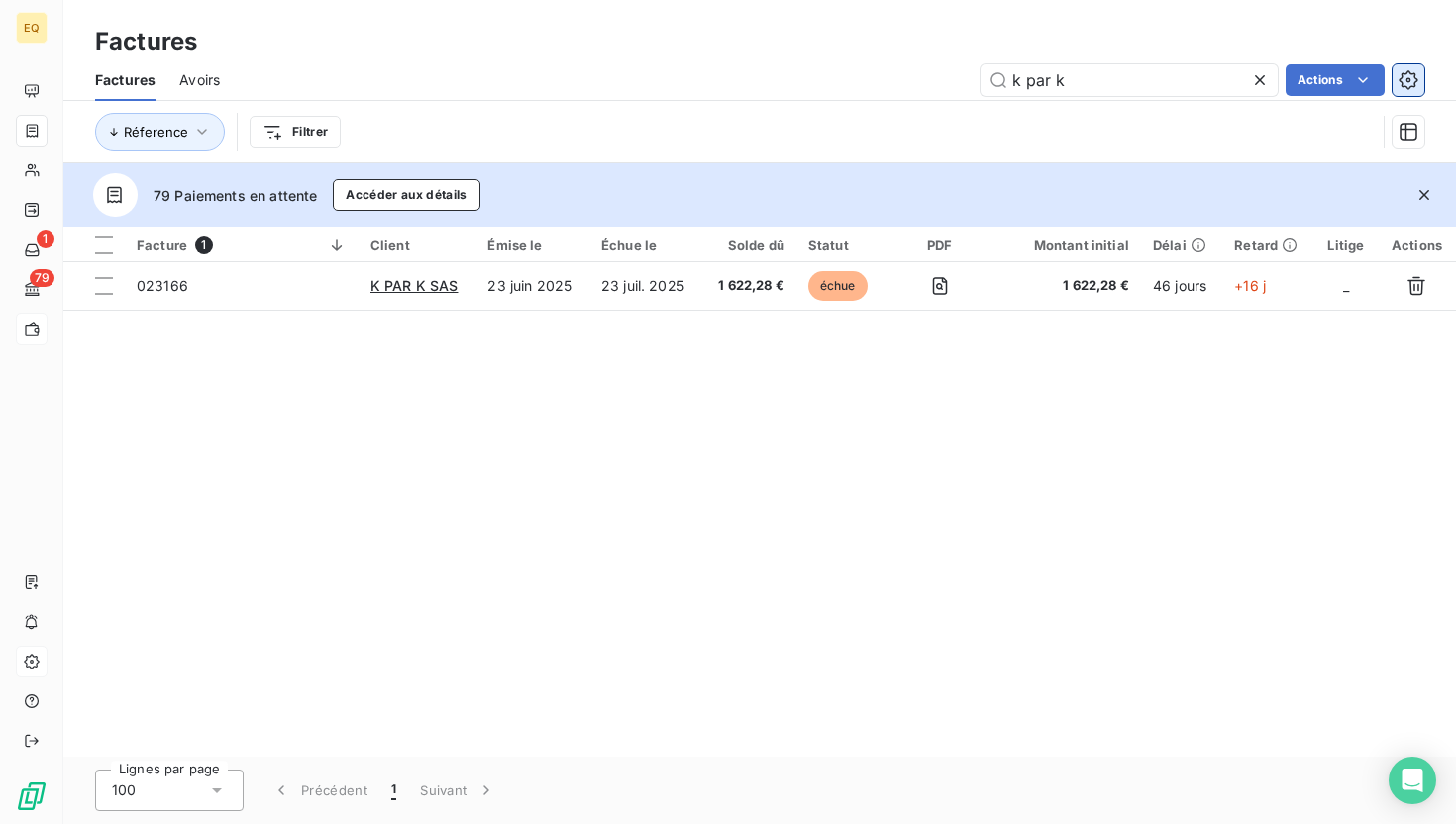 click at bounding box center [1408, 80] 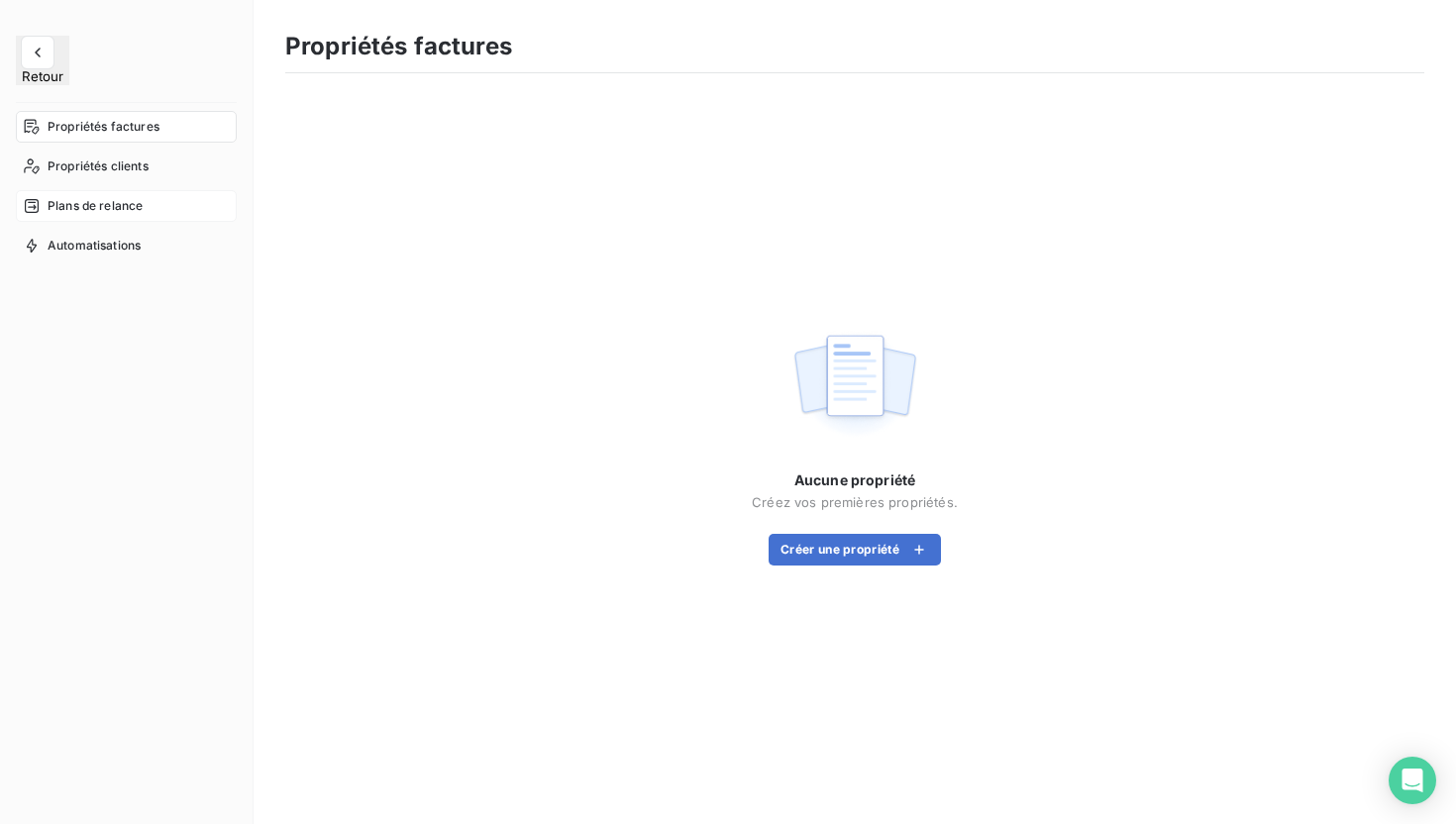 click on "Plans de relance" at bounding box center [95, 206] 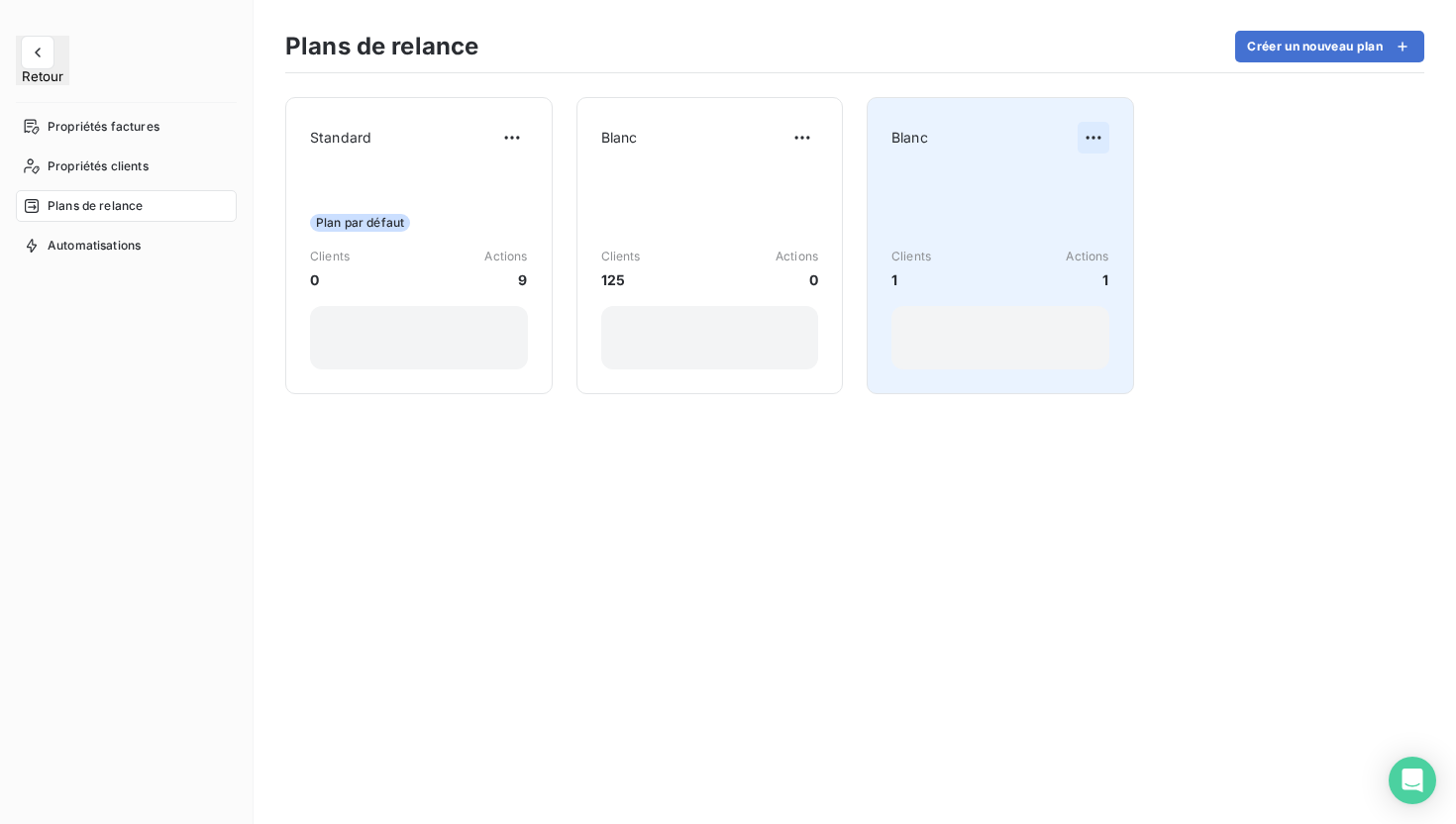click on "Retour Propriétés factures Propriétés clients Plans de relance Automatisations Plans de relance Créer un nouveau plan Standard Plan par défaut Clients 0 Actions 9 Blanc Clients 125 Actions 0 Blanc Clients 1 Actions 1" at bounding box center [728, 412] 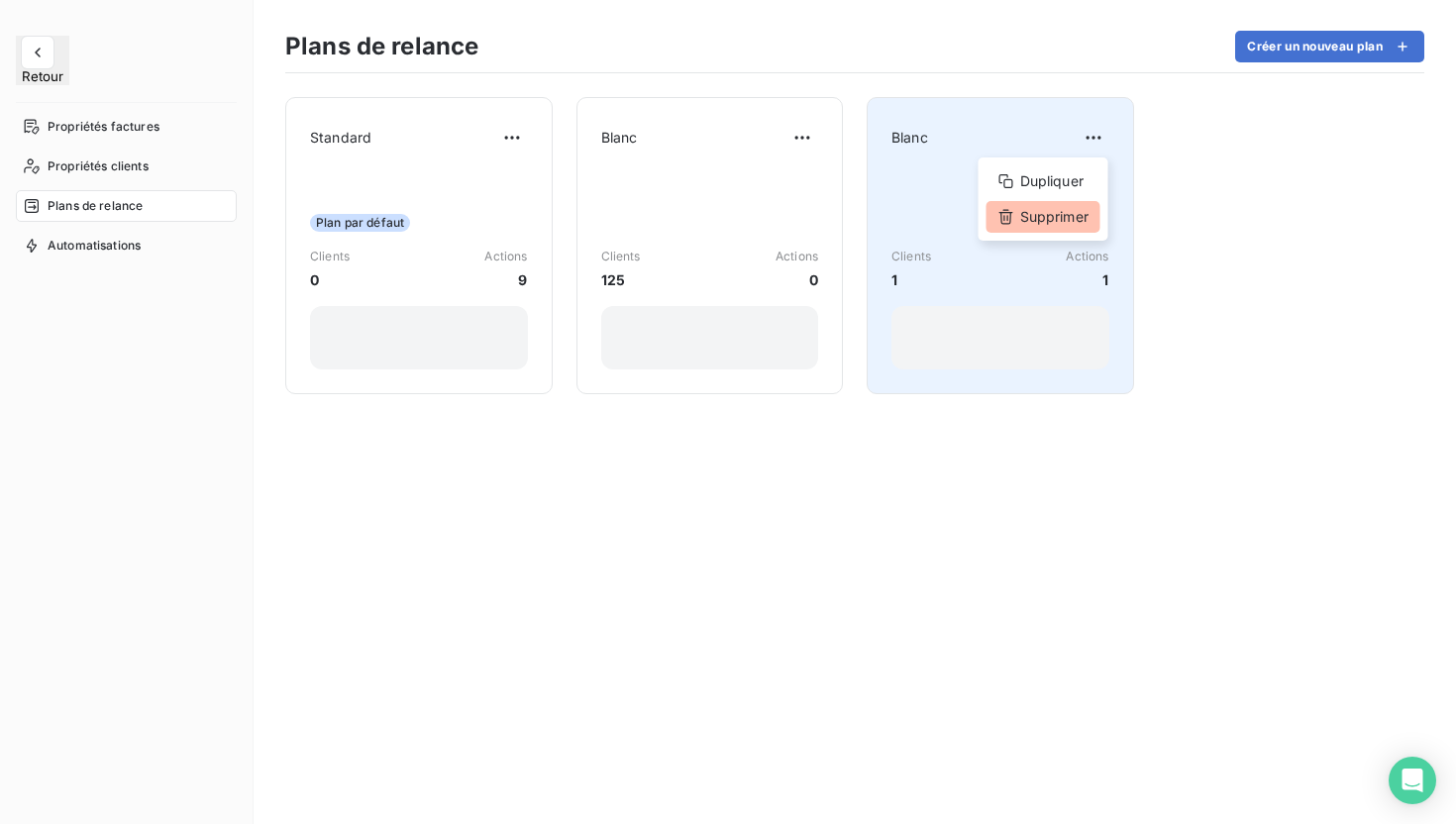 click on "Supprimer" at bounding box center (1043, 217) 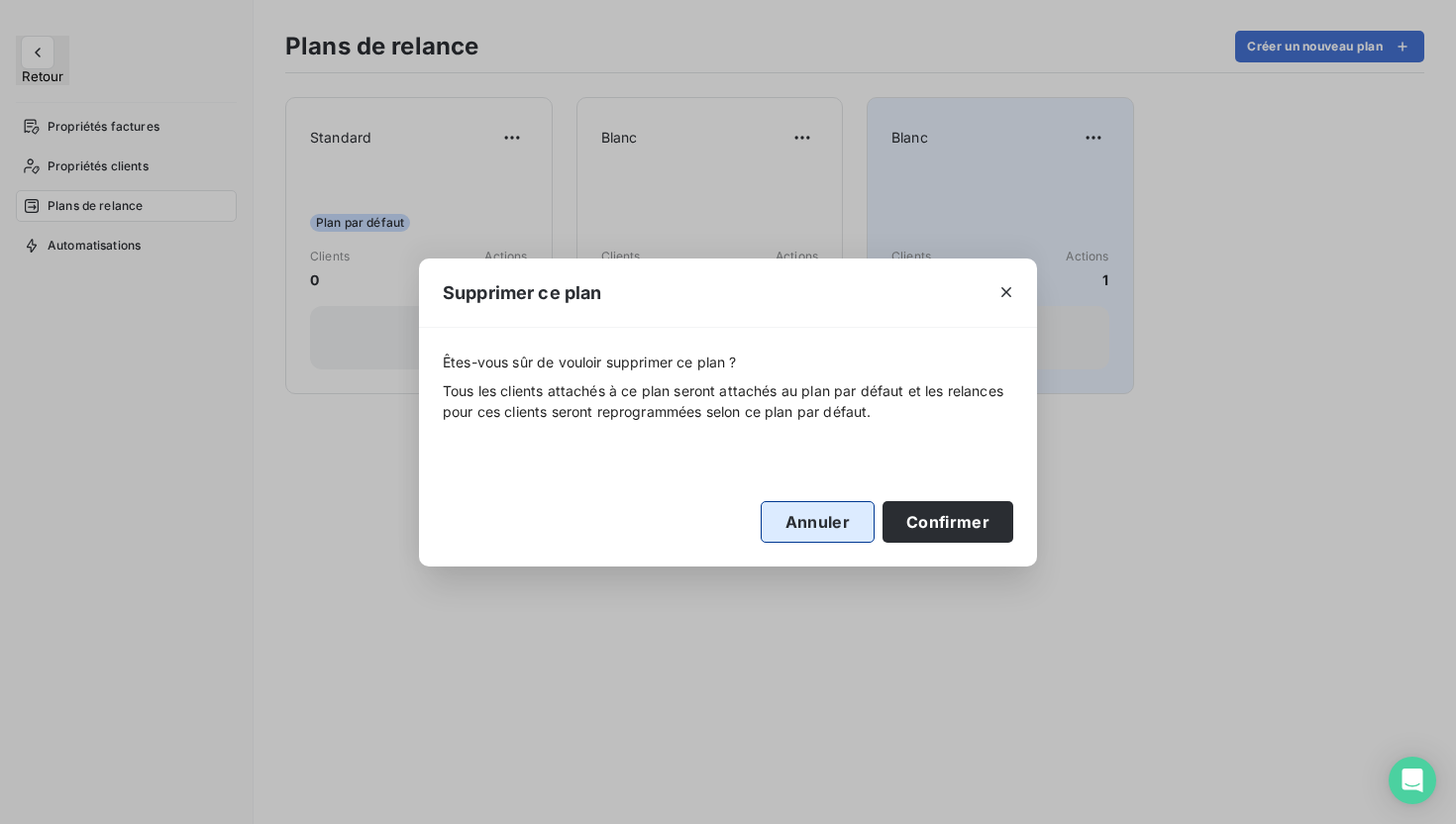click on "Annuler" at bounding box center (817, 522) 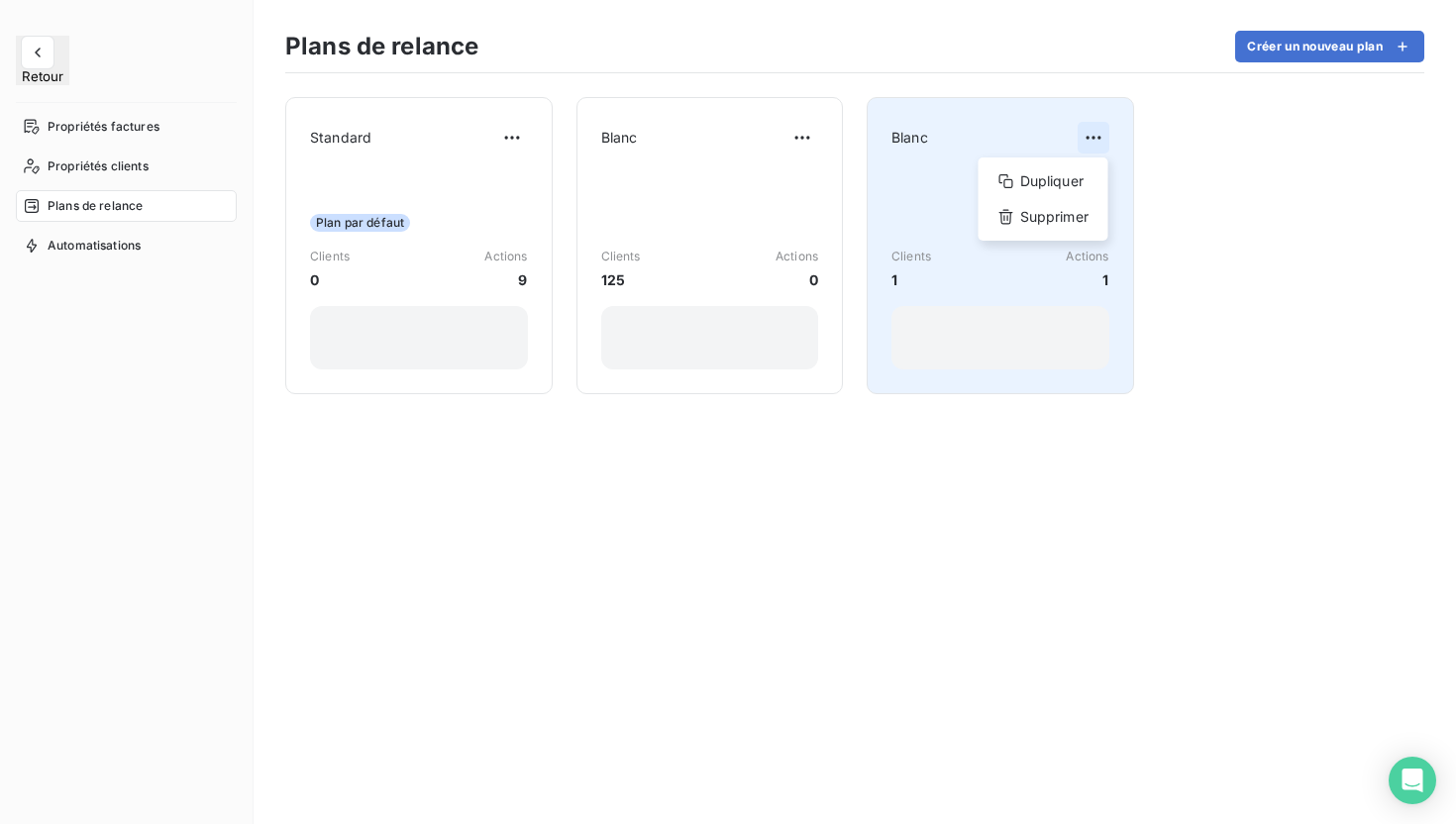 click on "Retour Propriétés factures Propriétés clients Plans de relance Automatisations Plans de relance Créer un nouveau plan Standard Plan par défaut Clients 0 Actions 9 Blanc Clients 125 Actions 0 Blanc Dupliquer Supprimer Clients 1 Actions 1" at bounding box center [728, 412] 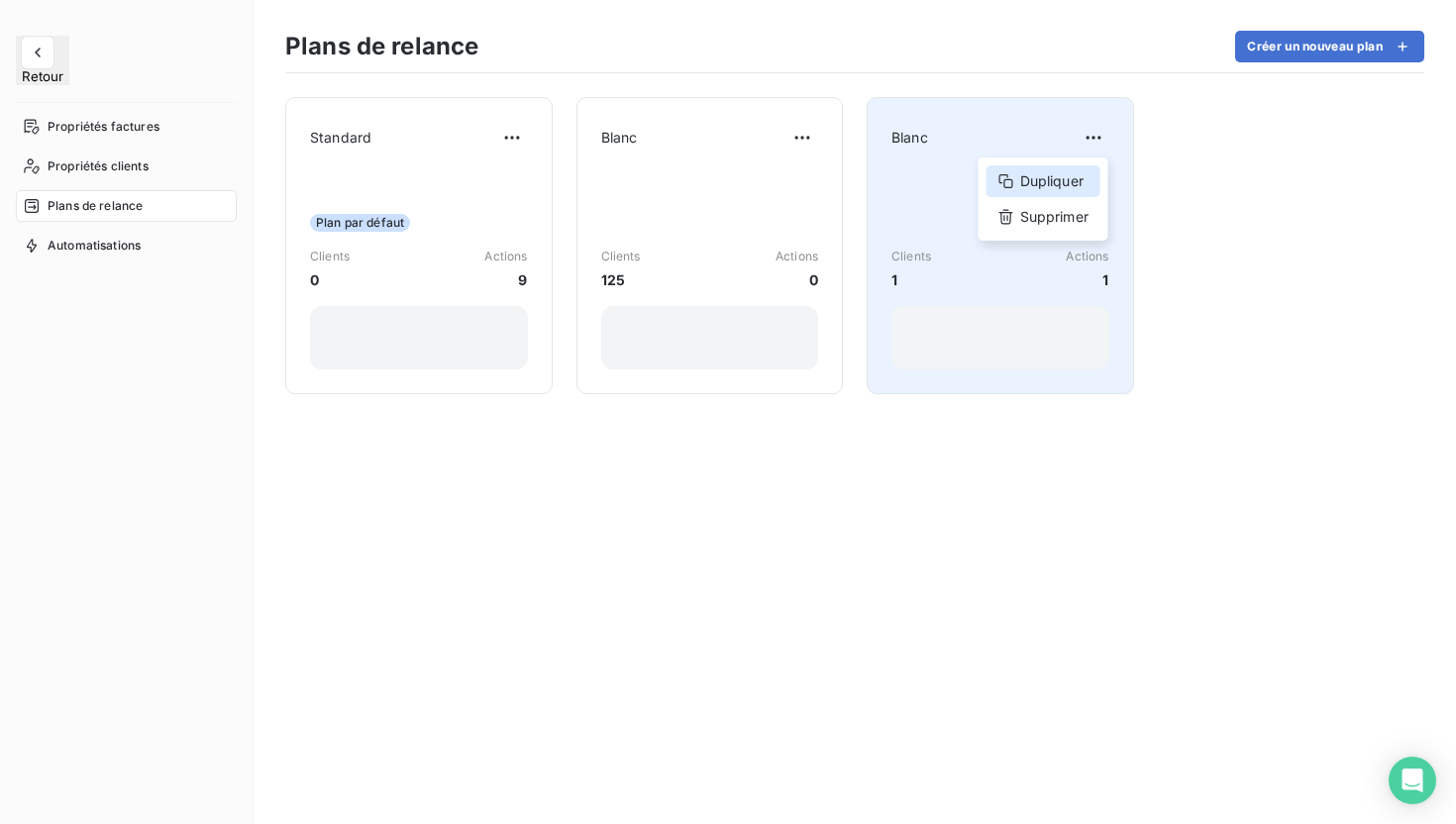 click on "Dupliquer" at bounding box center [1043, 181] 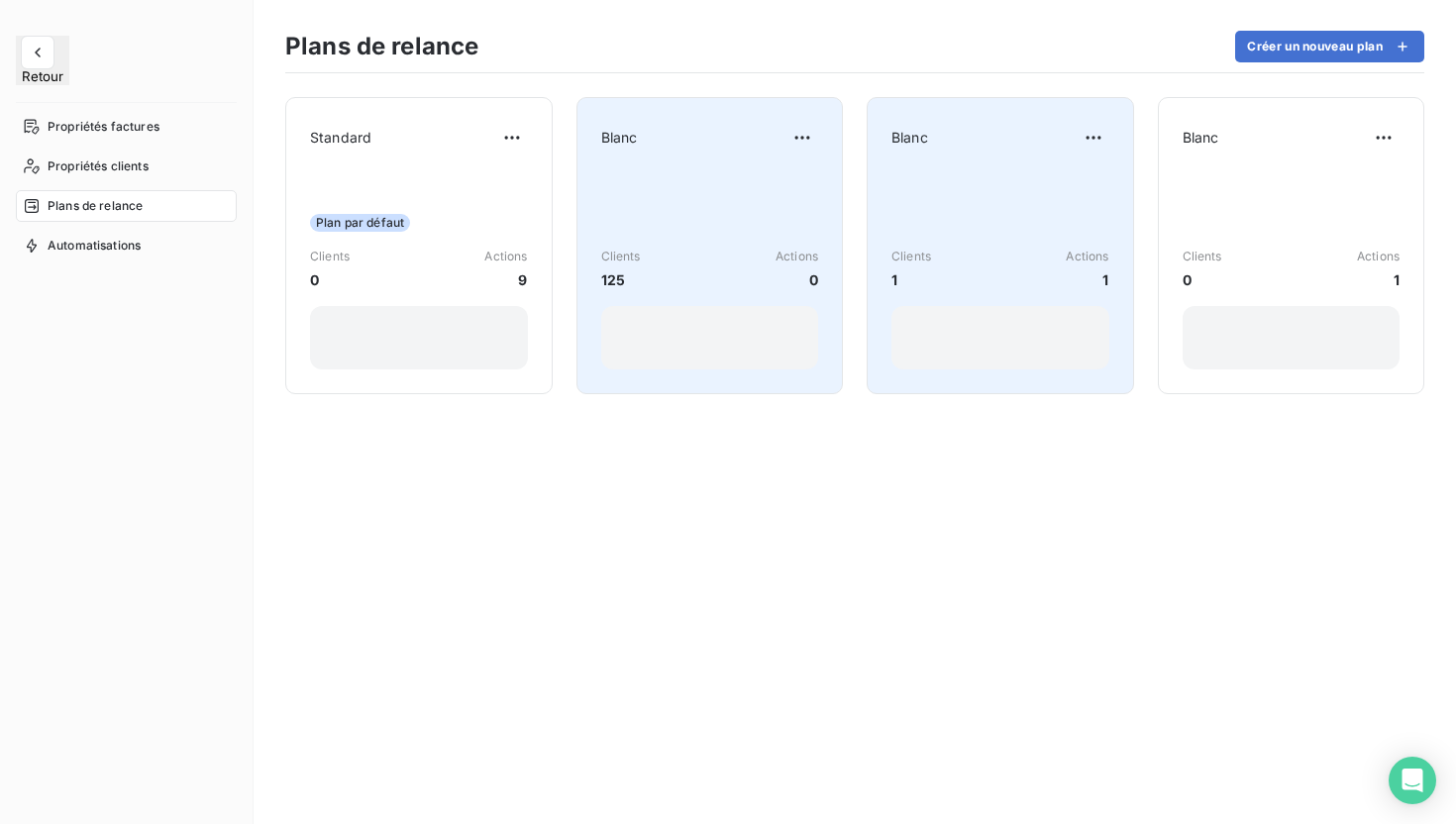 click on "Blanc" at bounding box center [710, 138] 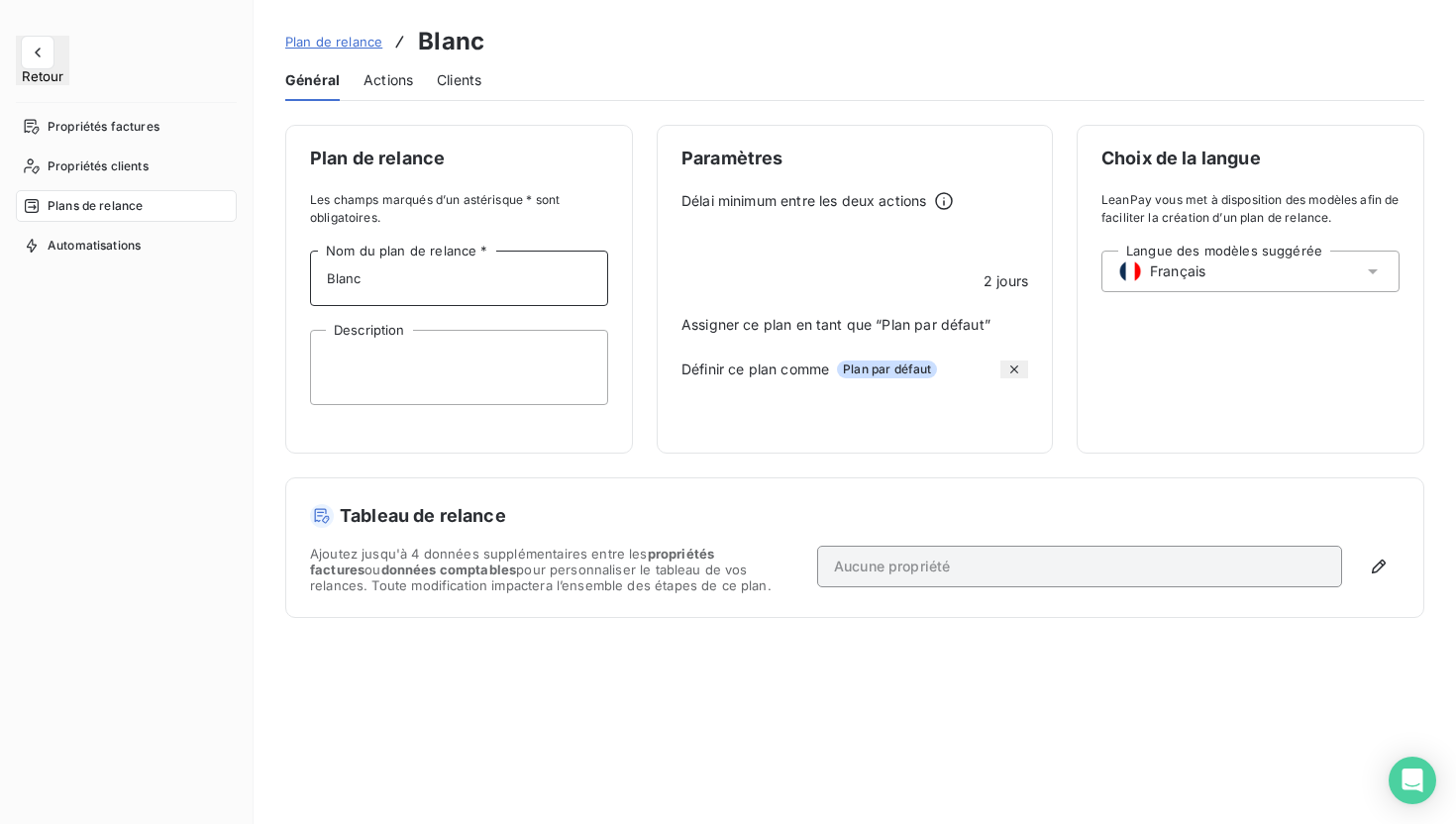 drag, startPoint x: 399, startPoint y: 279, endPoint x: 241, endPoint y: 279, distance: 158 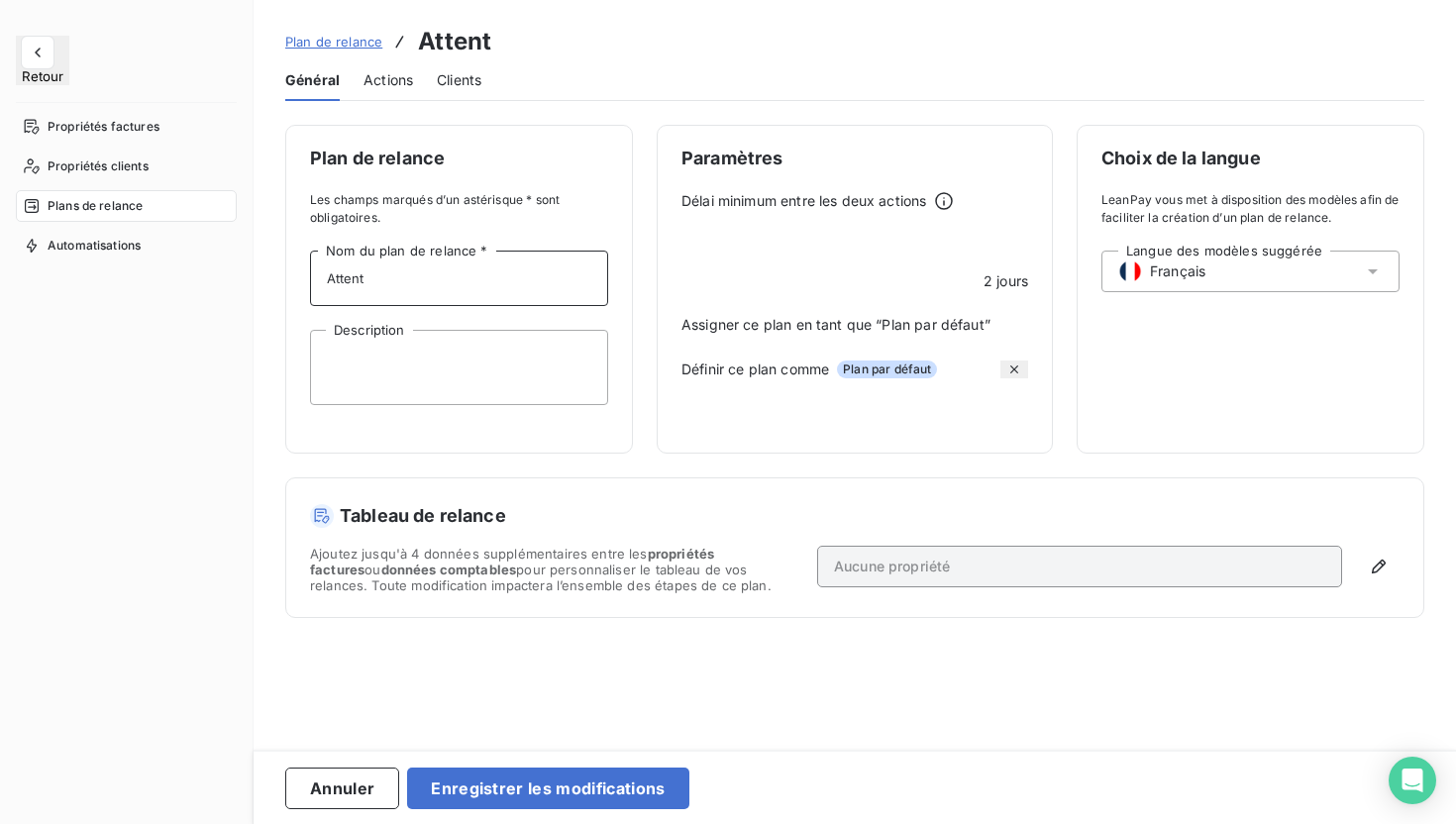 type on "Attente" 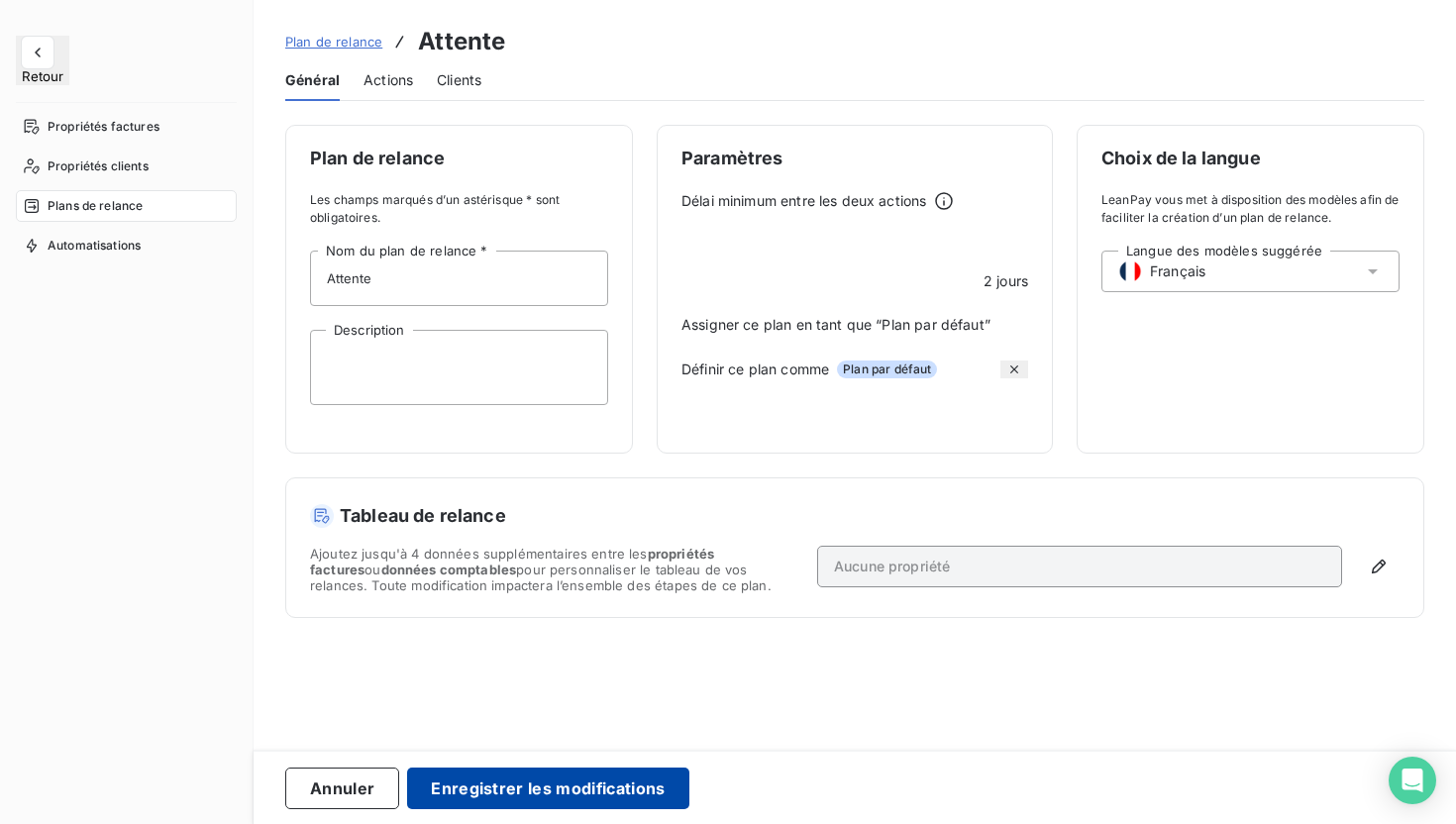 click on "Enregistrer les modifications" at bounding box center (548, 788) 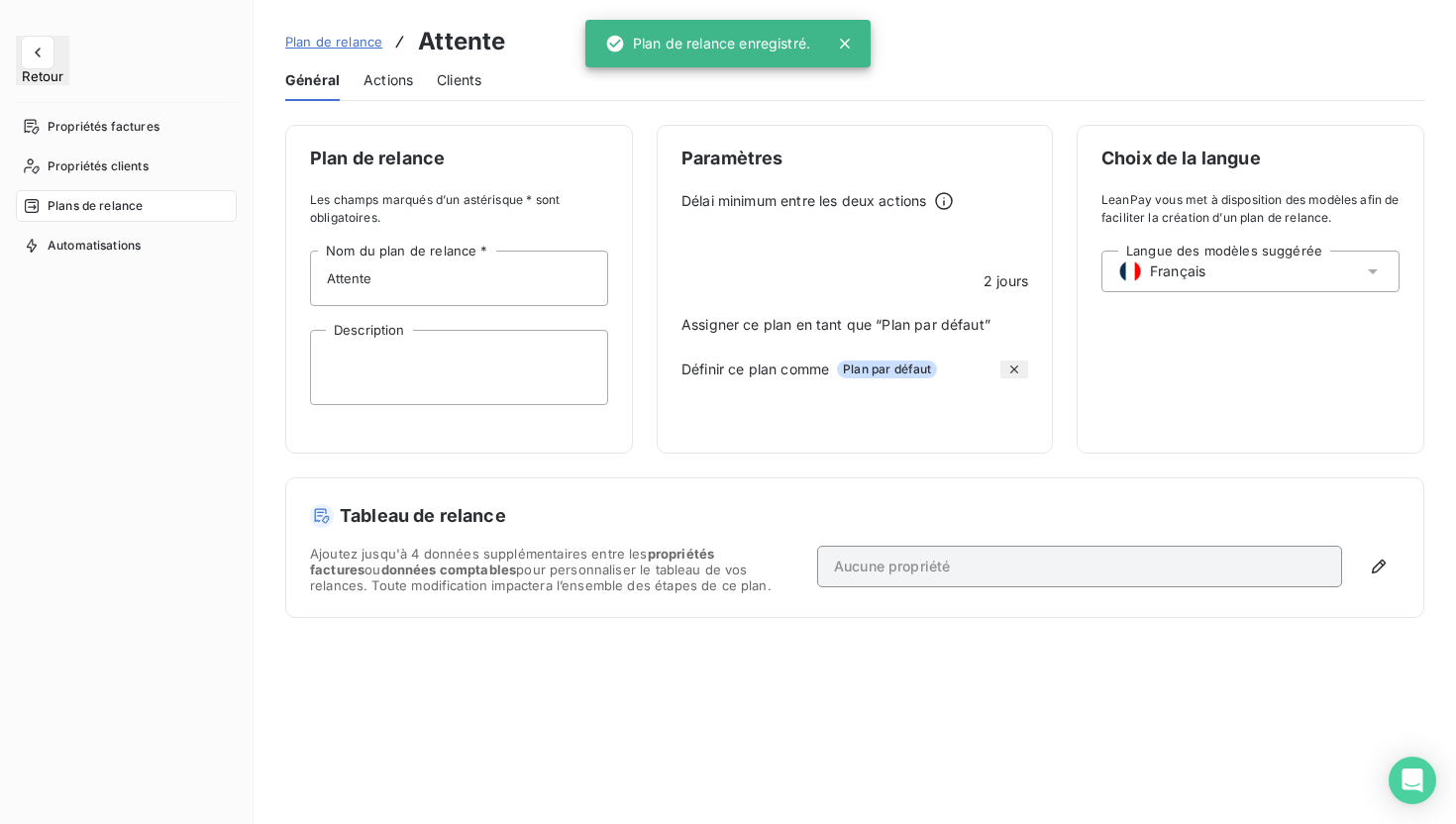 click on "Plans de relance" at bounding box center [126, 206] 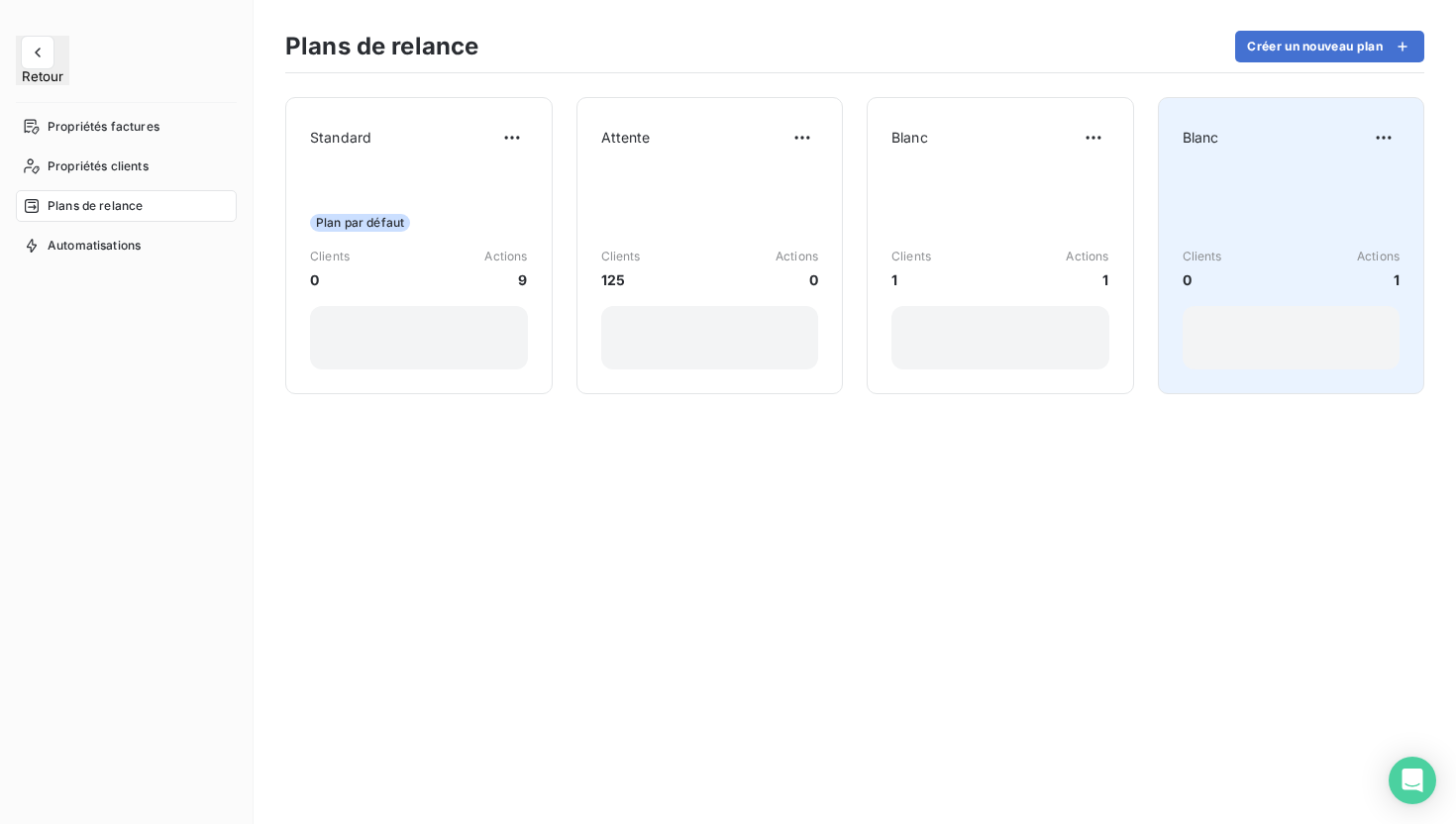 click on "Blanc" at bounding box center (1292, 138) 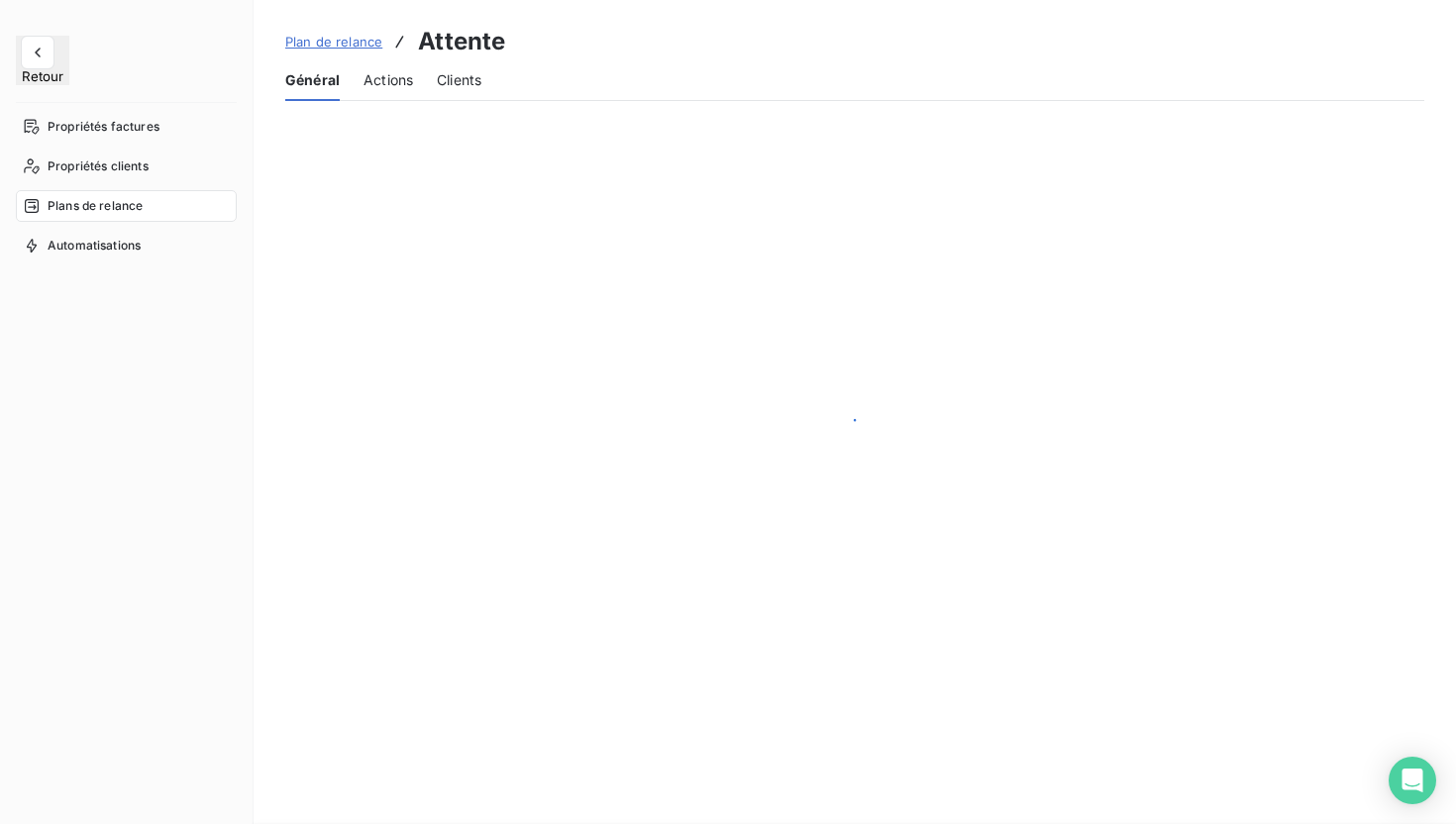 click at bounding box center [855, 431] 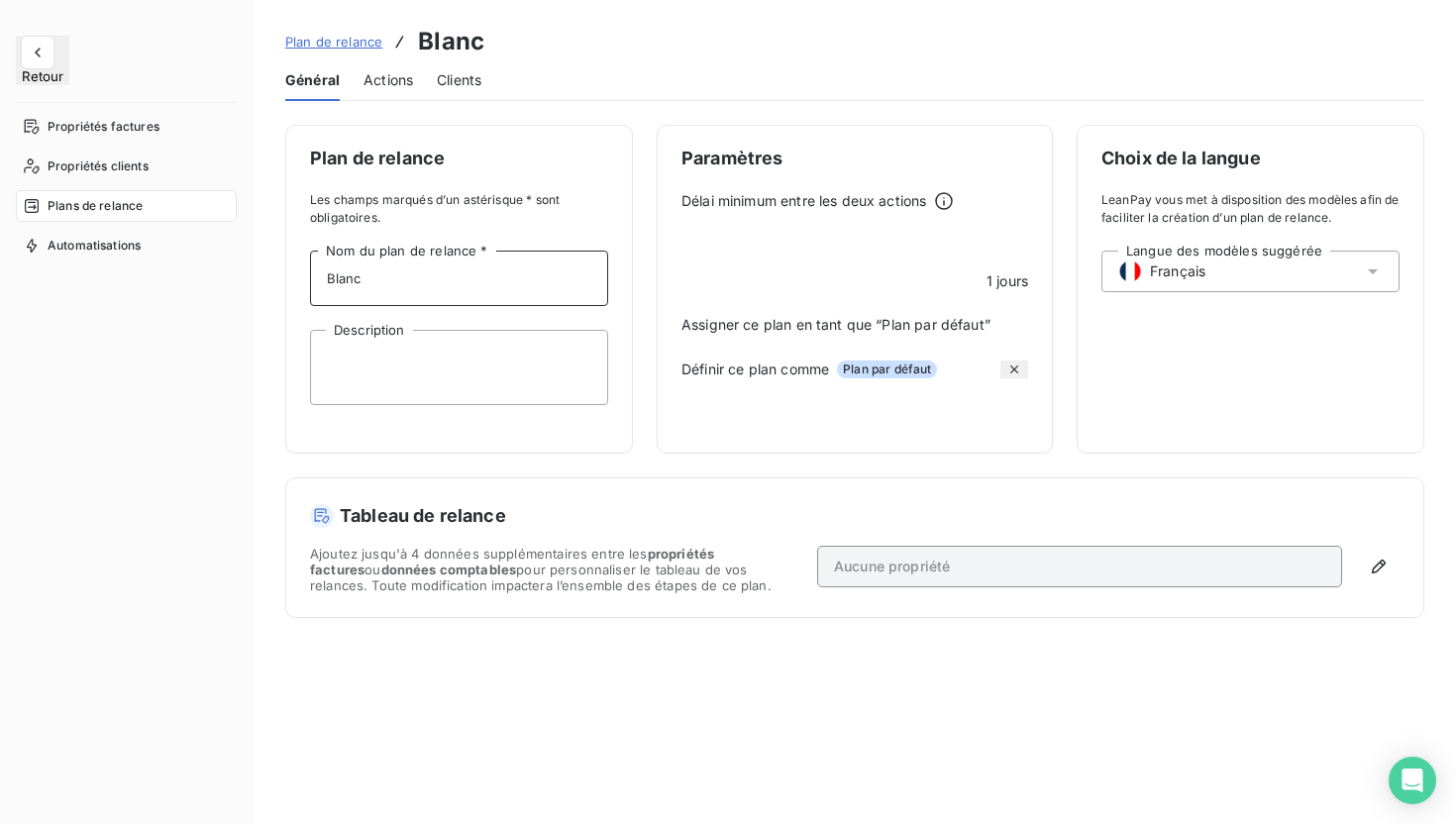 click on "Blanc" at bounding box center [459, 278] 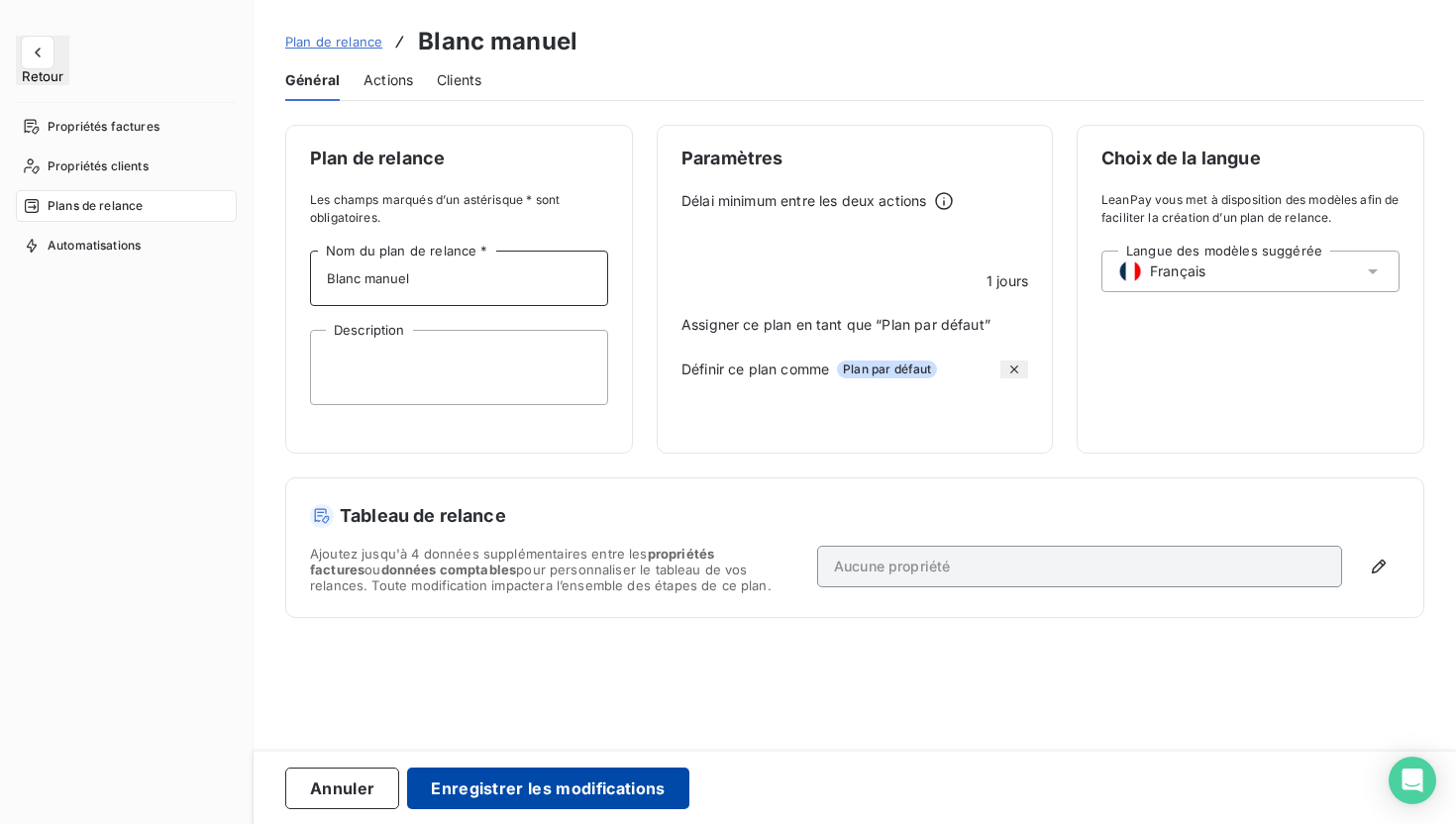 type on "Blanc manuel" 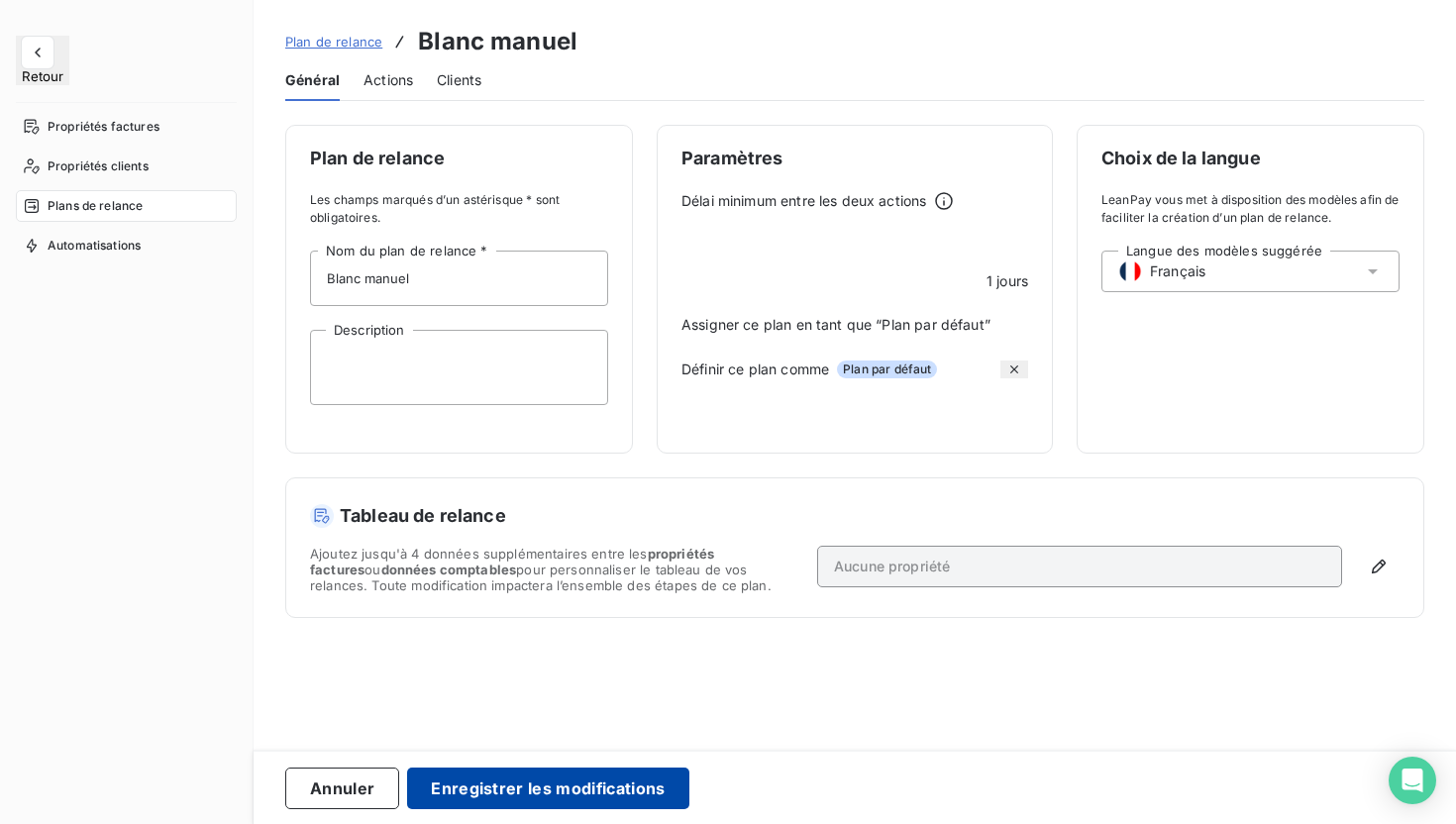 click on "Enregistrer les modifications" at bounding box center (548, 788) 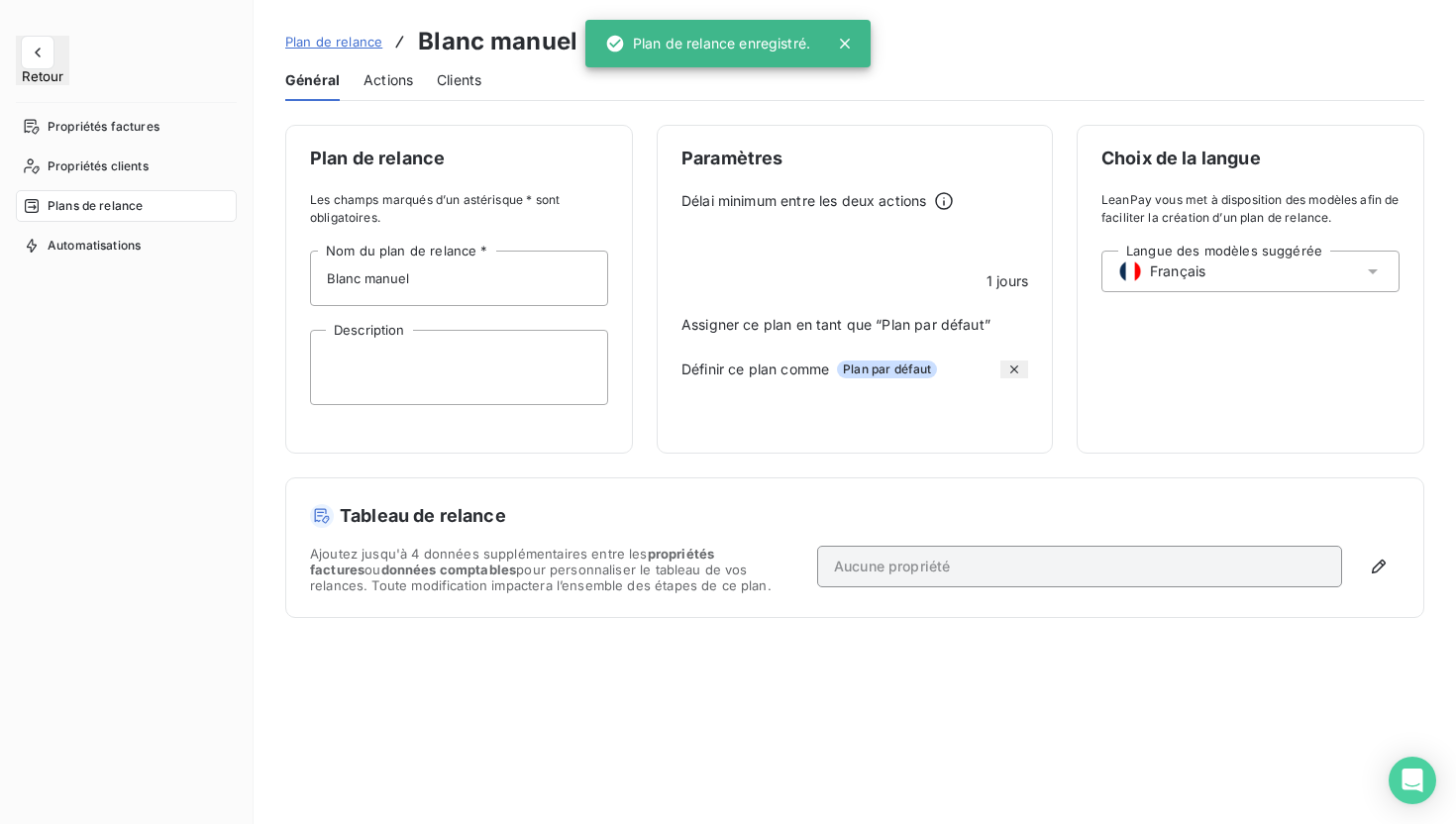 click on "Actions" at bounding box center [388, 80] 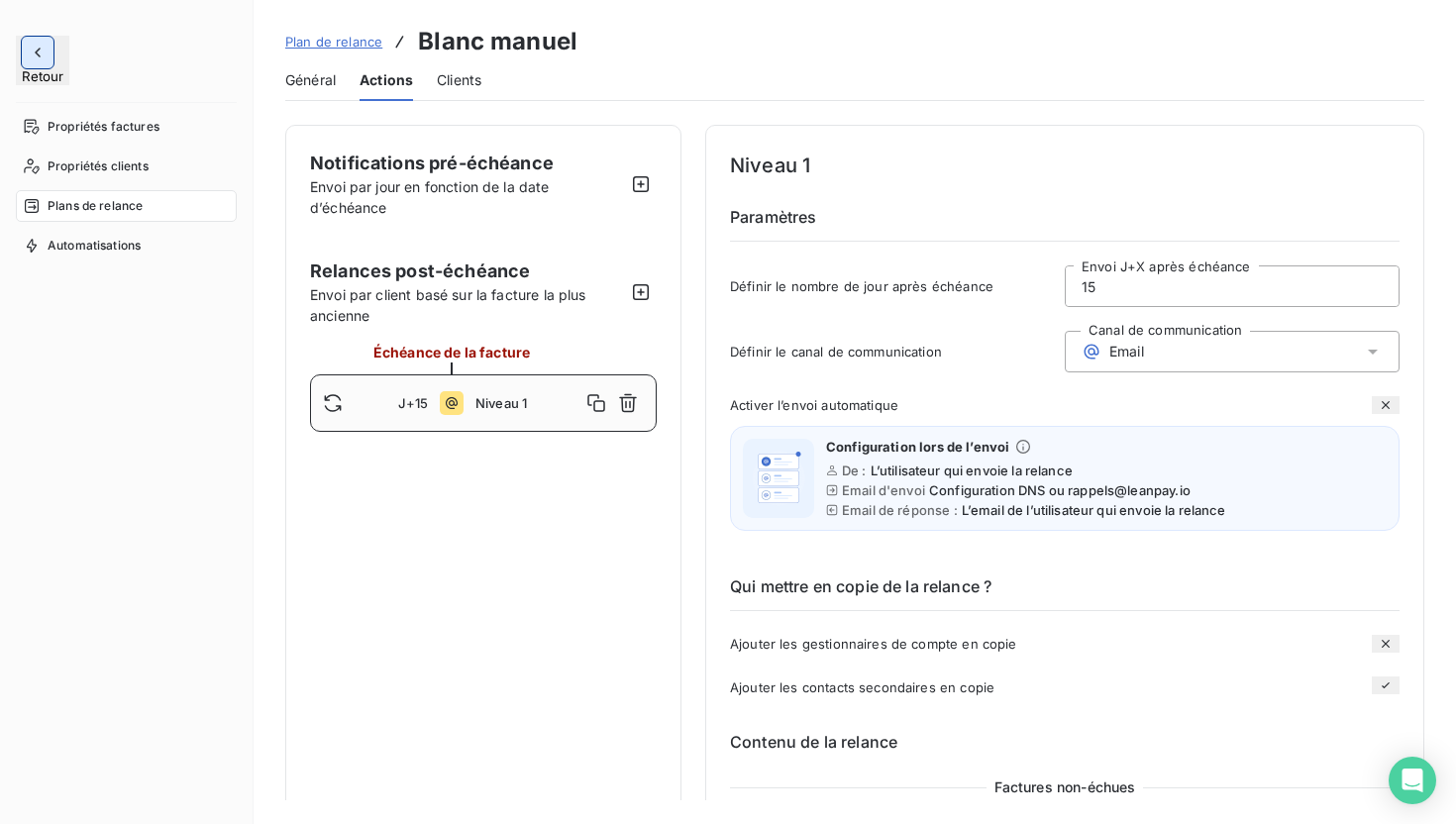 click 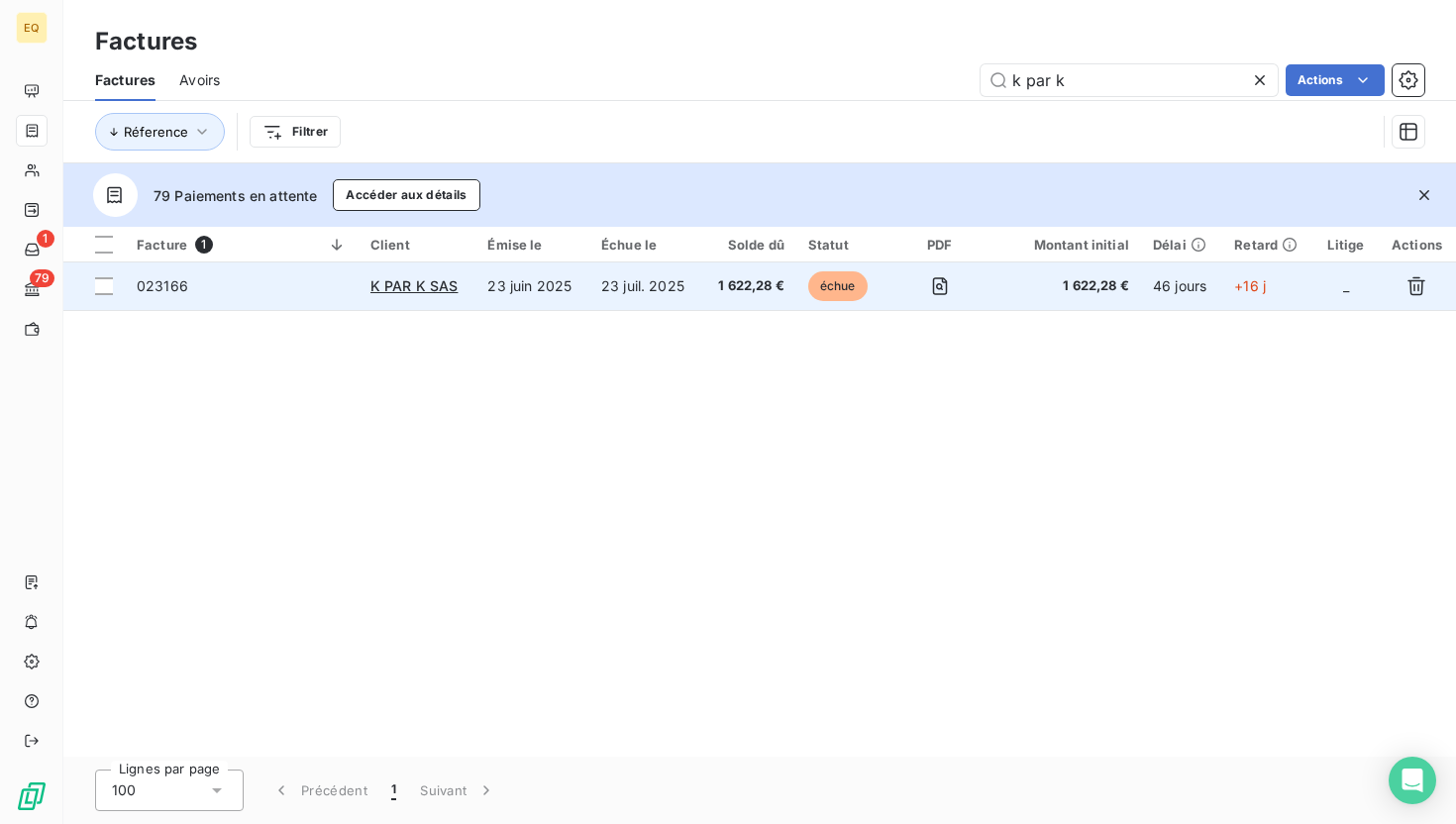 click on "023166" at bounding box center [242, 286] 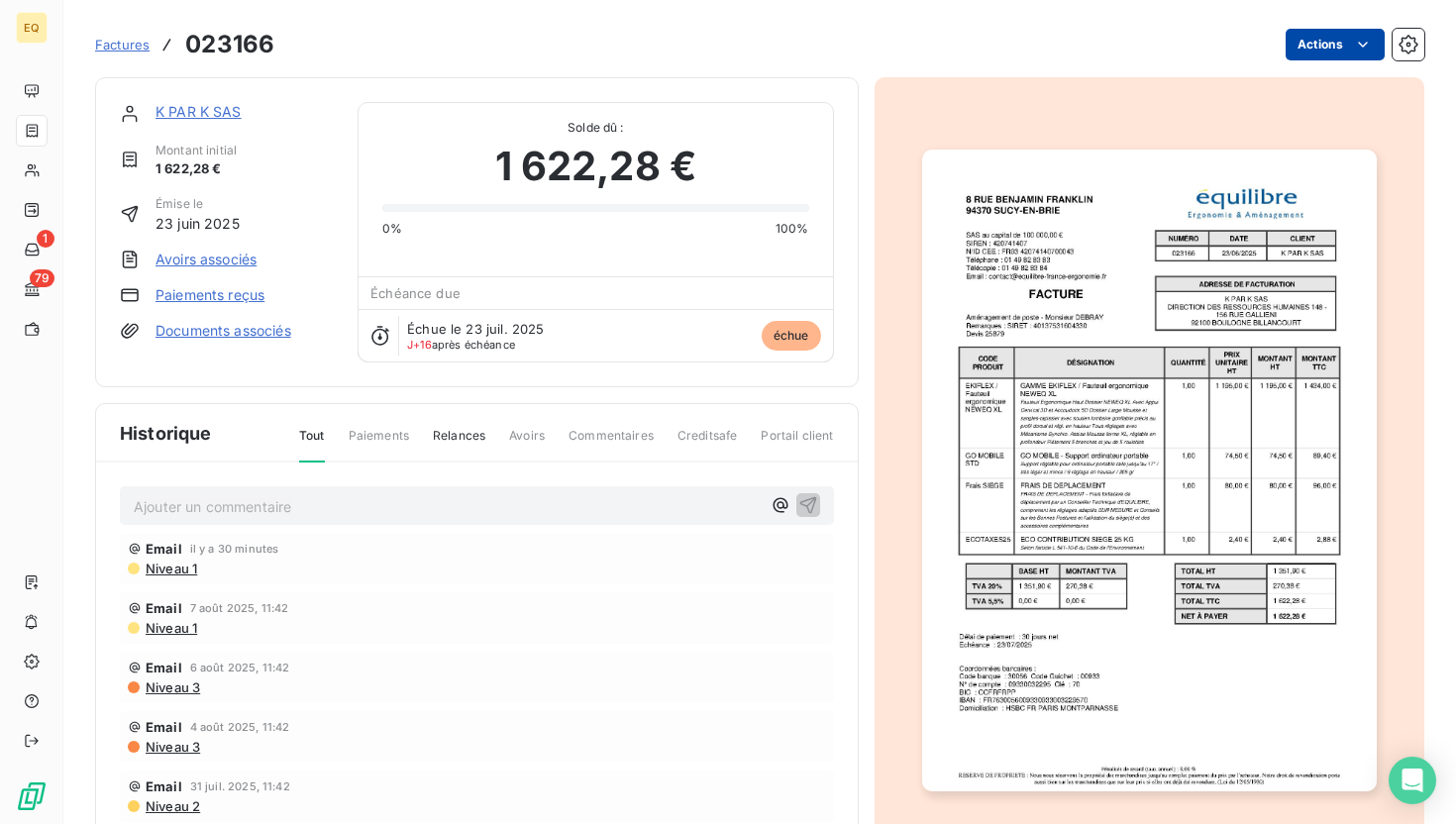 click on "EQ 1 79 Factures 023166 Actions K PAR K SAS Montant initial 1 622,28 € Émise le 23 juin 2025 Avoirs associés Paiements reçus Documents associés Solde dû : 1 622,28 € 0% 100% Échéance due Échue le 23 juil. 2025 J+16  après échéance échue Historique Tout Paiements Relances Avoirs Commentaires Creditsafe Portail client Ajouter un commentaire ﻿ Email il y a 30 minutes Niveau 1 Email 7 août 2025, 11:42 Niveau 1 Email 6 août 2025, 11:42 Niveau 3 Email 4 août 2025, 11:42 Niveau 3 Email 31 juil. 2025, 11:42 Niveau 2 23 juil. 2025 Échéance de la facture 23 juin 2025 Émission de la facture" at bounding box center [728, 412] 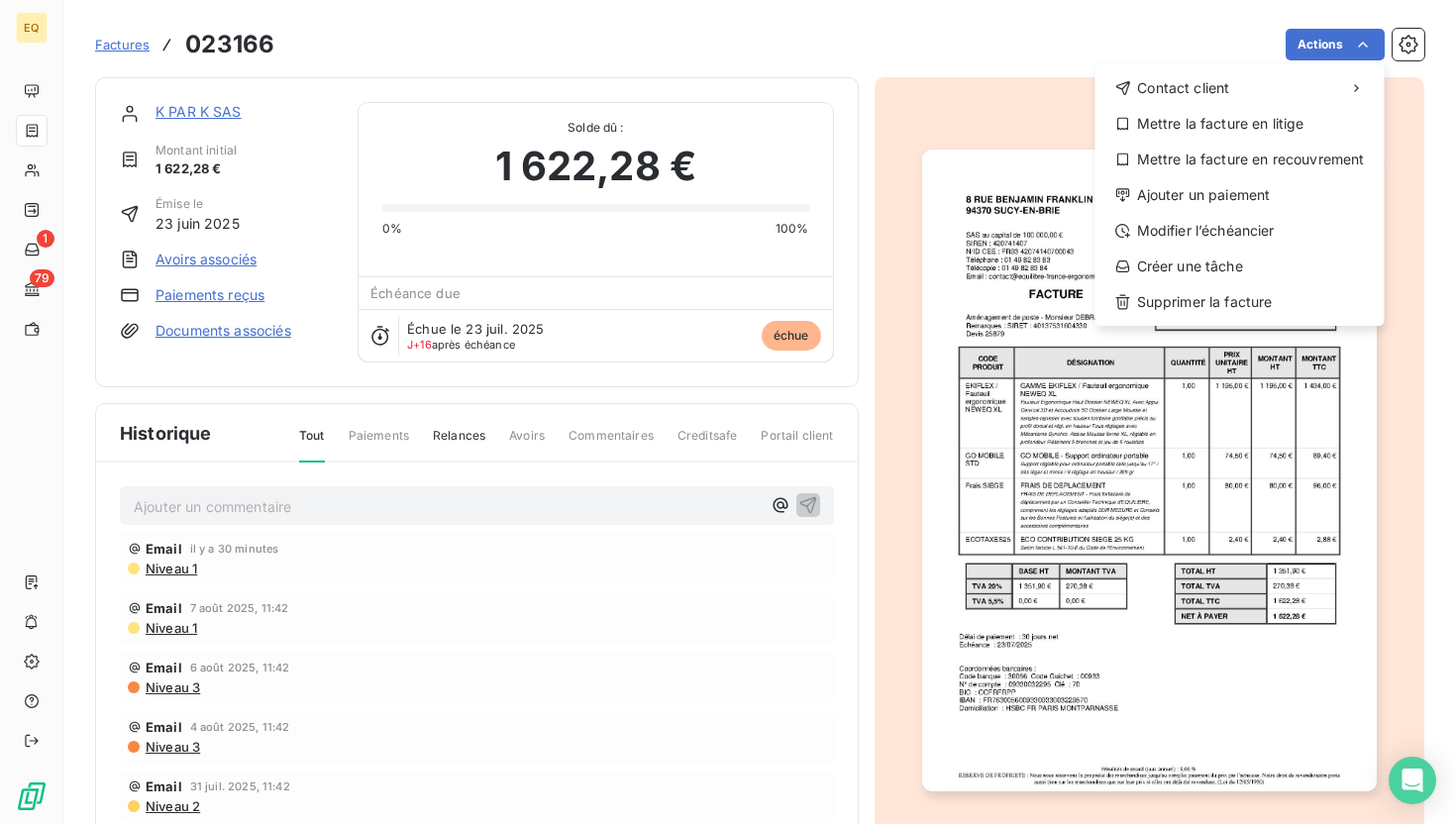 click on "EQ 1 79 Factures 023166 Actions Contact client Mettre la facture en litige Mettre la facture en recouvrement Ajouter un paiement Modifier l’échéancier Créer une tâche Supprimer la facture K PAR K SAS Montant initial 1 622,28 € Émise le 23 juin 2025 Avoirs associés Paiements reçus Documents associés Solde dû : 1 622,28 € 0% 100% Échéance due Échue le 23 juil. 2025 J+16  après échéance échue Historique Tout Paiements Relances Avoirs Commentaires Creditsafe Portail client Ajouter un commentaire ﻿ Email il y a 30 minutes Niveau 1 Email 7 août 2025, 11:42 Niveau 1 Email 6 août 2025, 11:42 Niveau 3 Email 4 août 2025, 11:42 Niveau 3 Email 31 juil. 2025, 11:42 Niveau 2 23 juil. 2025 Échéance de la facture 23 juin 2025 Émission de la facture" at bounding box center [728, 412] 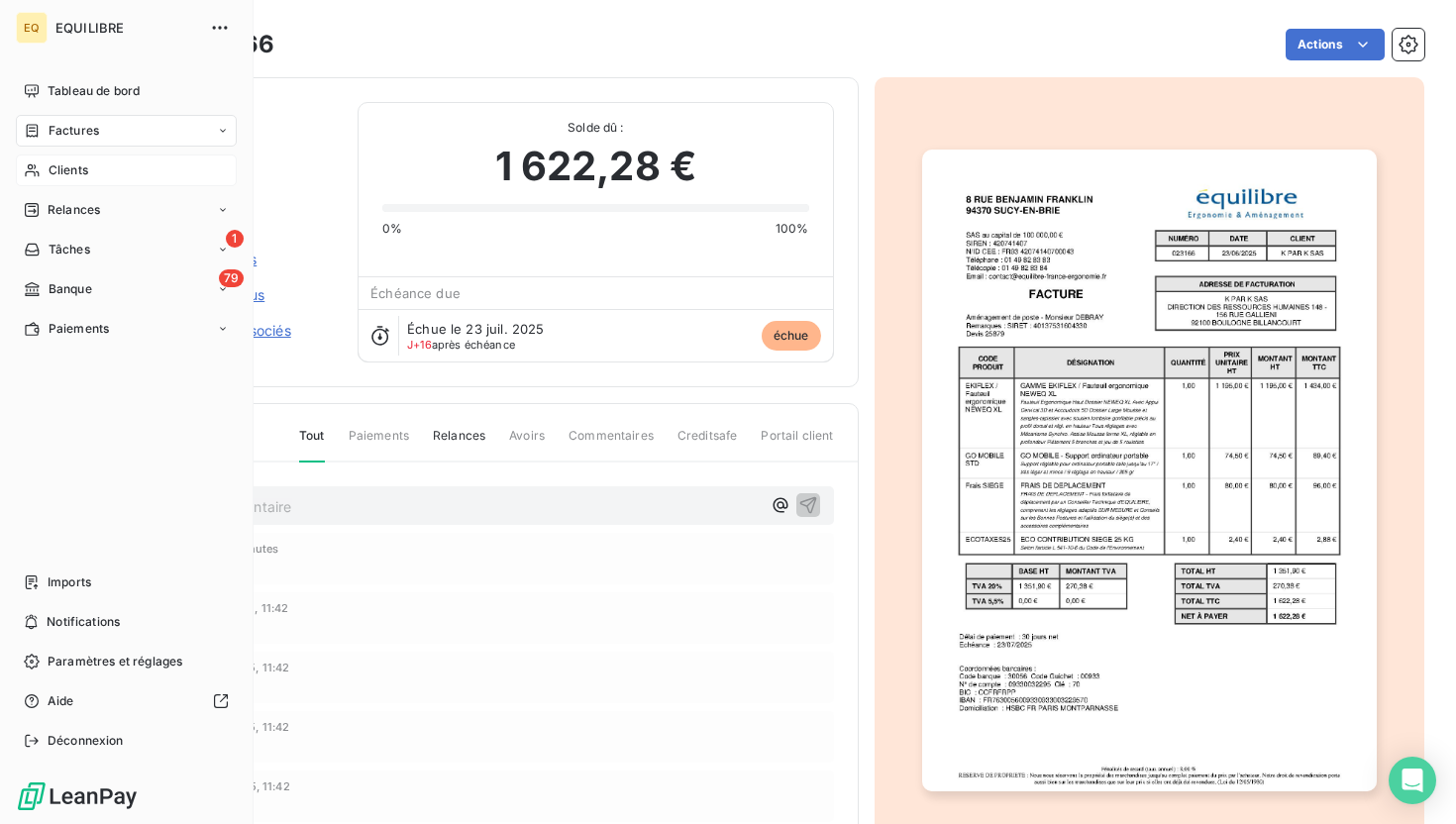 click 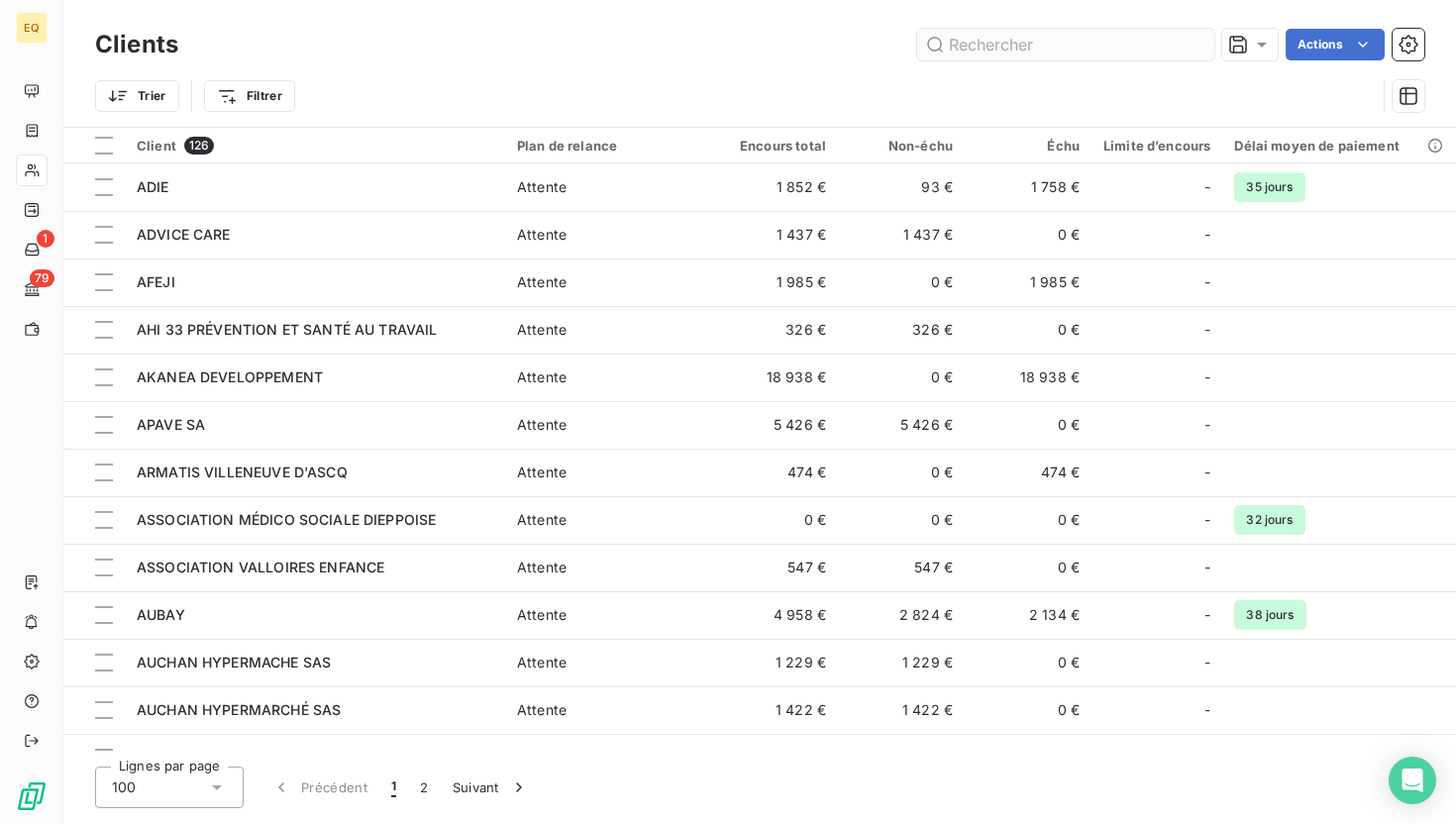 click at bounding box center (1066, 45) 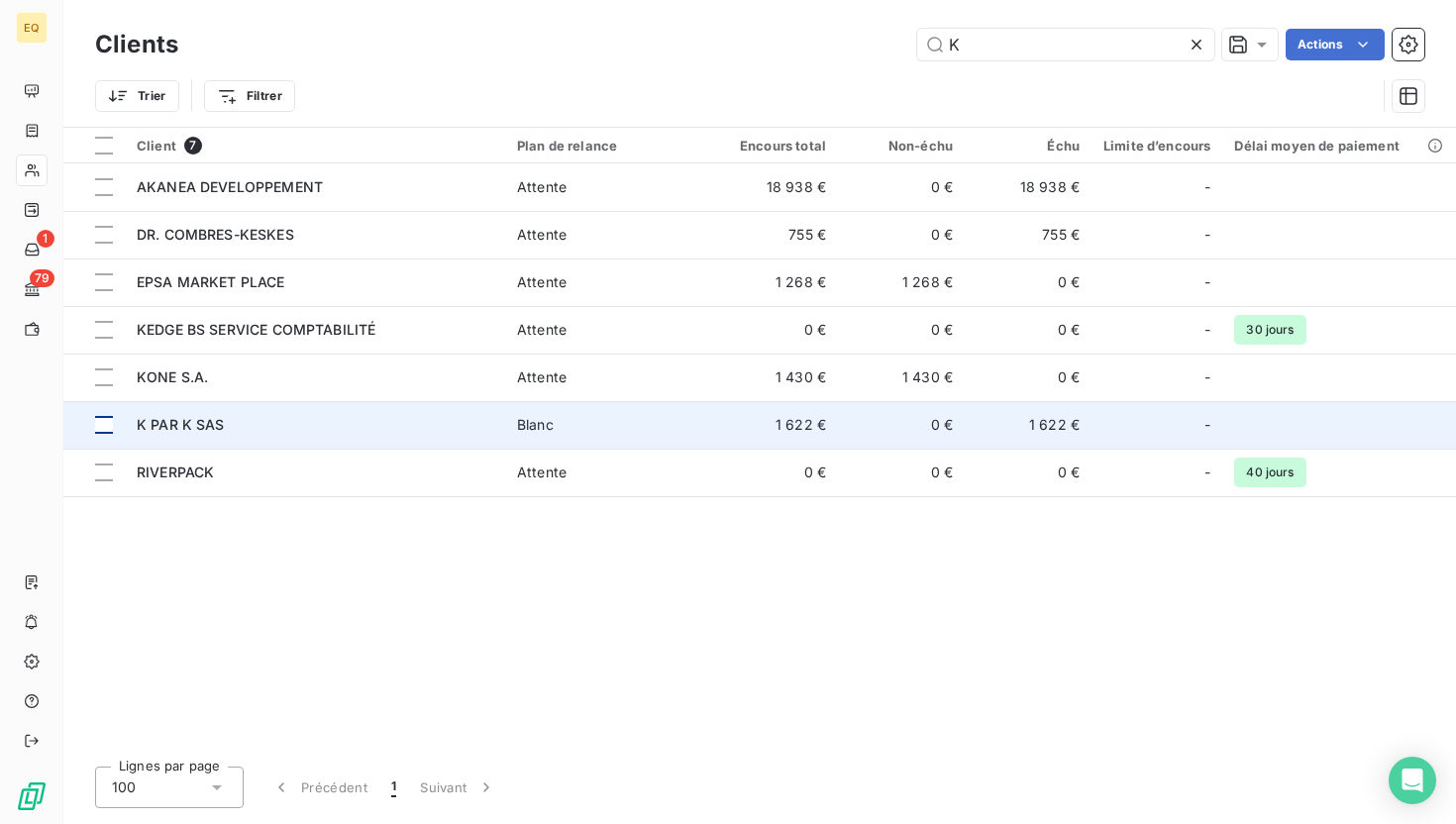 type on "K" 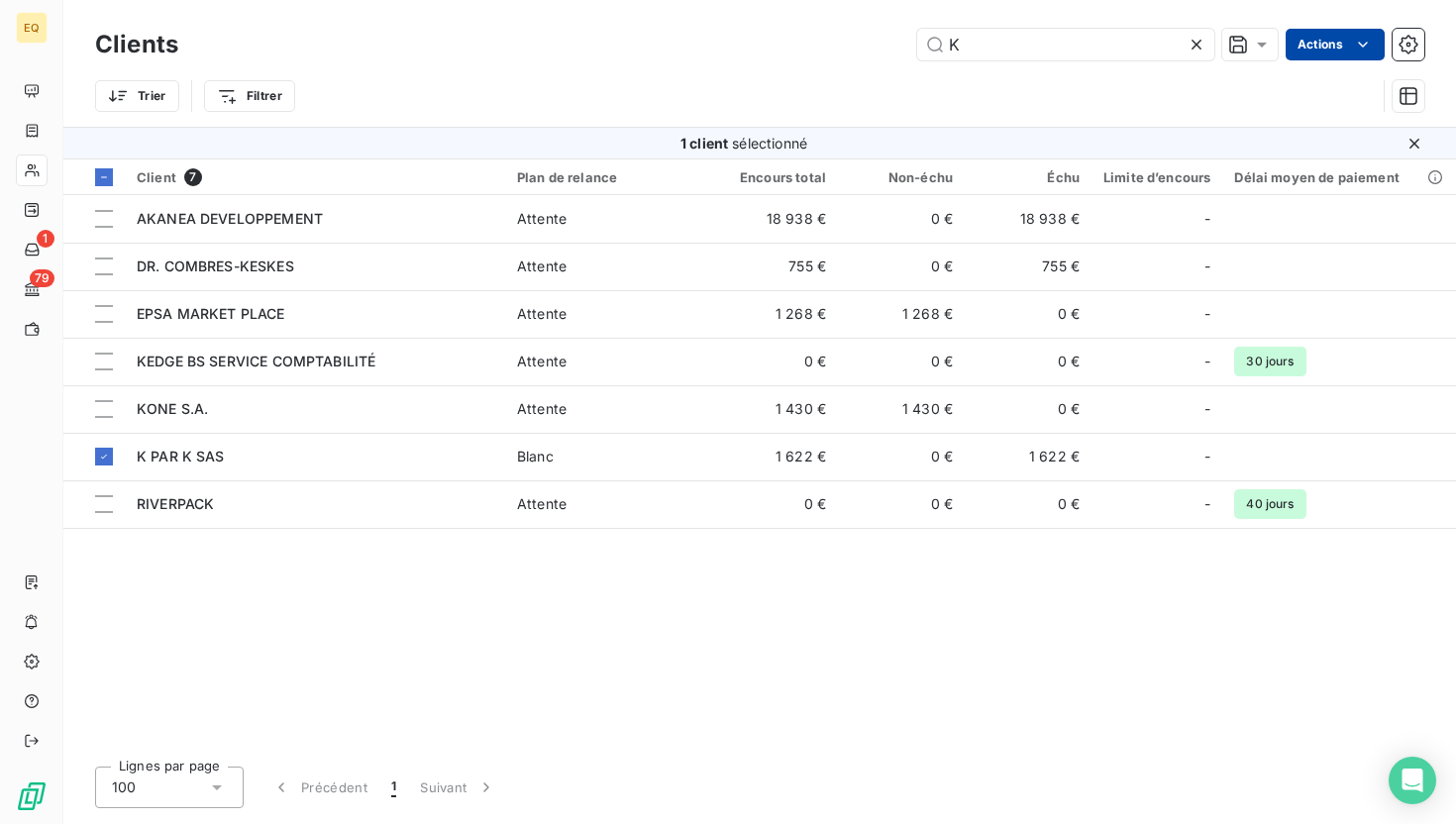 click on "EQ 1 79 Clients Actions Trier Filtrer 1 client   sélectionné Client 7 Plan de relance Encours total Non-échu Échu Limite d’encours Délai moyen de paiement AKANEA DEVELOPPEMENT Attente 18 938 € 0 € 18 938 € - DR. COMBRES-KESKES Attente 755 € 0 € 755 € - EPSA MARKET PLACE Attente 1 268 € 1 268 € 0 € - KEDGE BS SERVICE COMPTABILITÉ Attente 0 € 0 € 0 € - 30 jours KONE S.A. Attente 1 430 € 1 430 € 0 € - K PAR K SAS Blanc 1 622 € 0 € 1 622 € - RIVERPACK Attente 0 € 0 € 0 € - 40 jours Lignes par page 100 Précédent 1 Suivant" at bounding box center [728, 412] 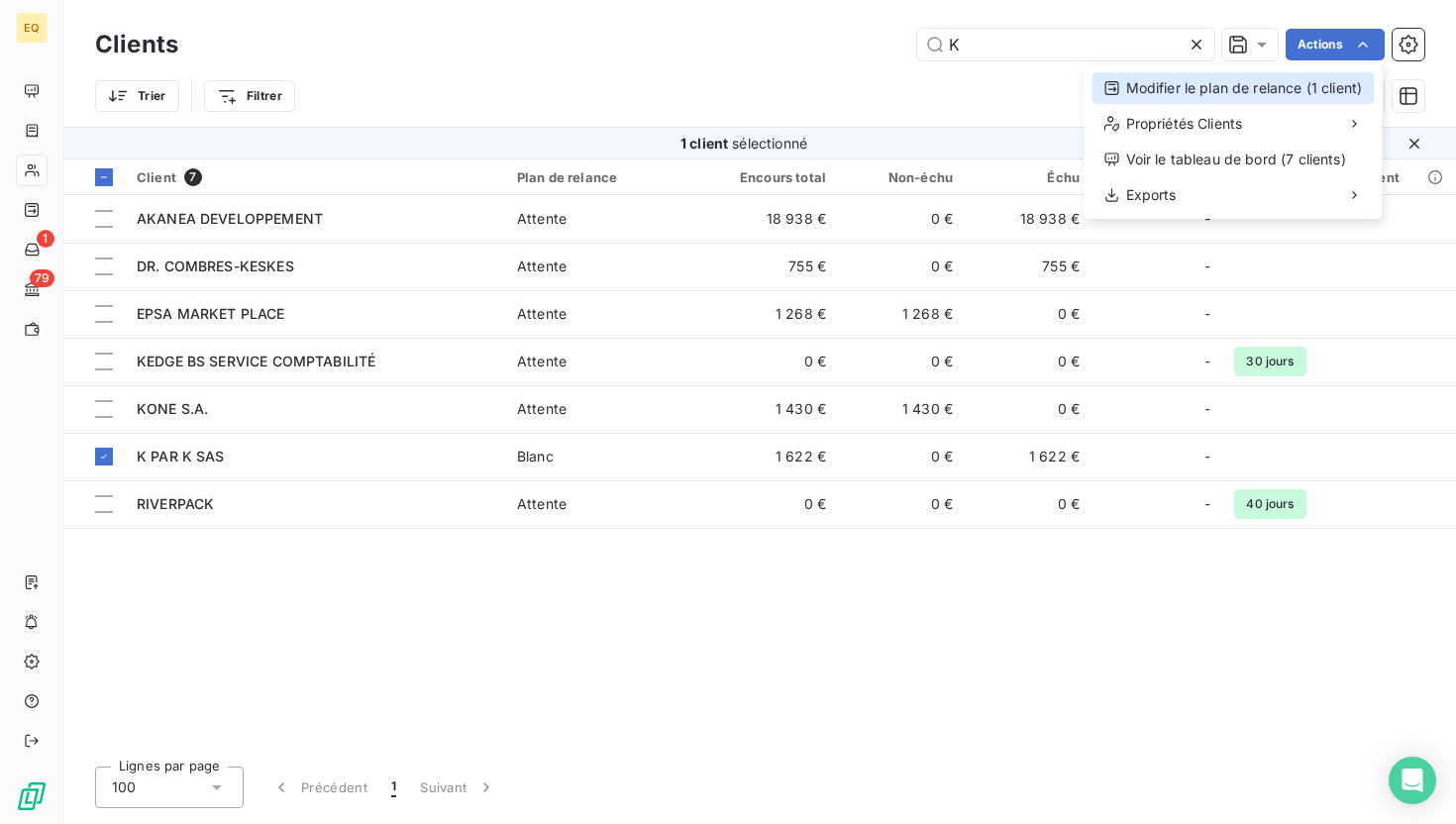 click on "Modifier le plan de relance (1 client)" at bounding box center [1233, 88] 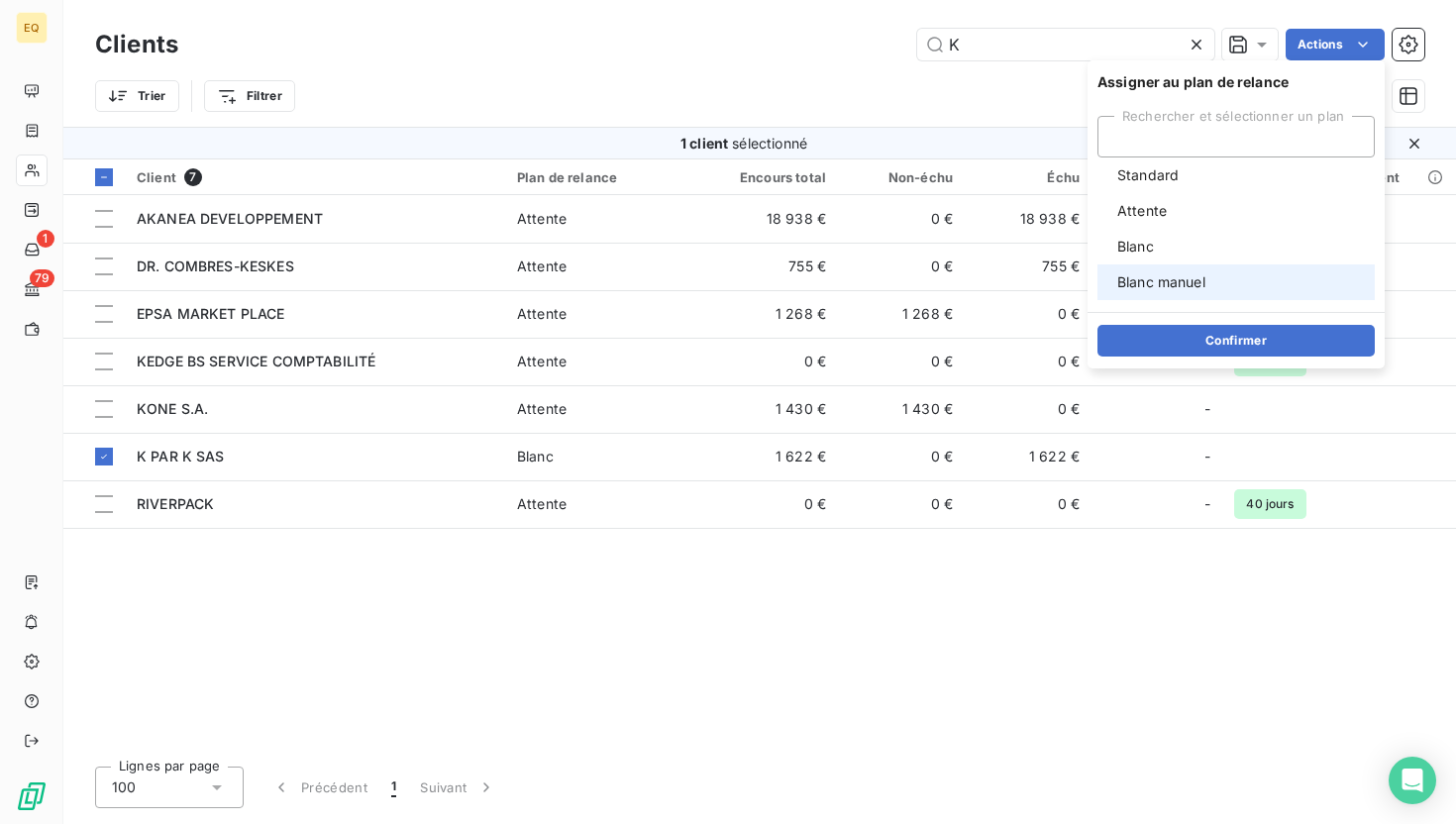 click on "Blanc manuel" at bounding box center [1161, 282] 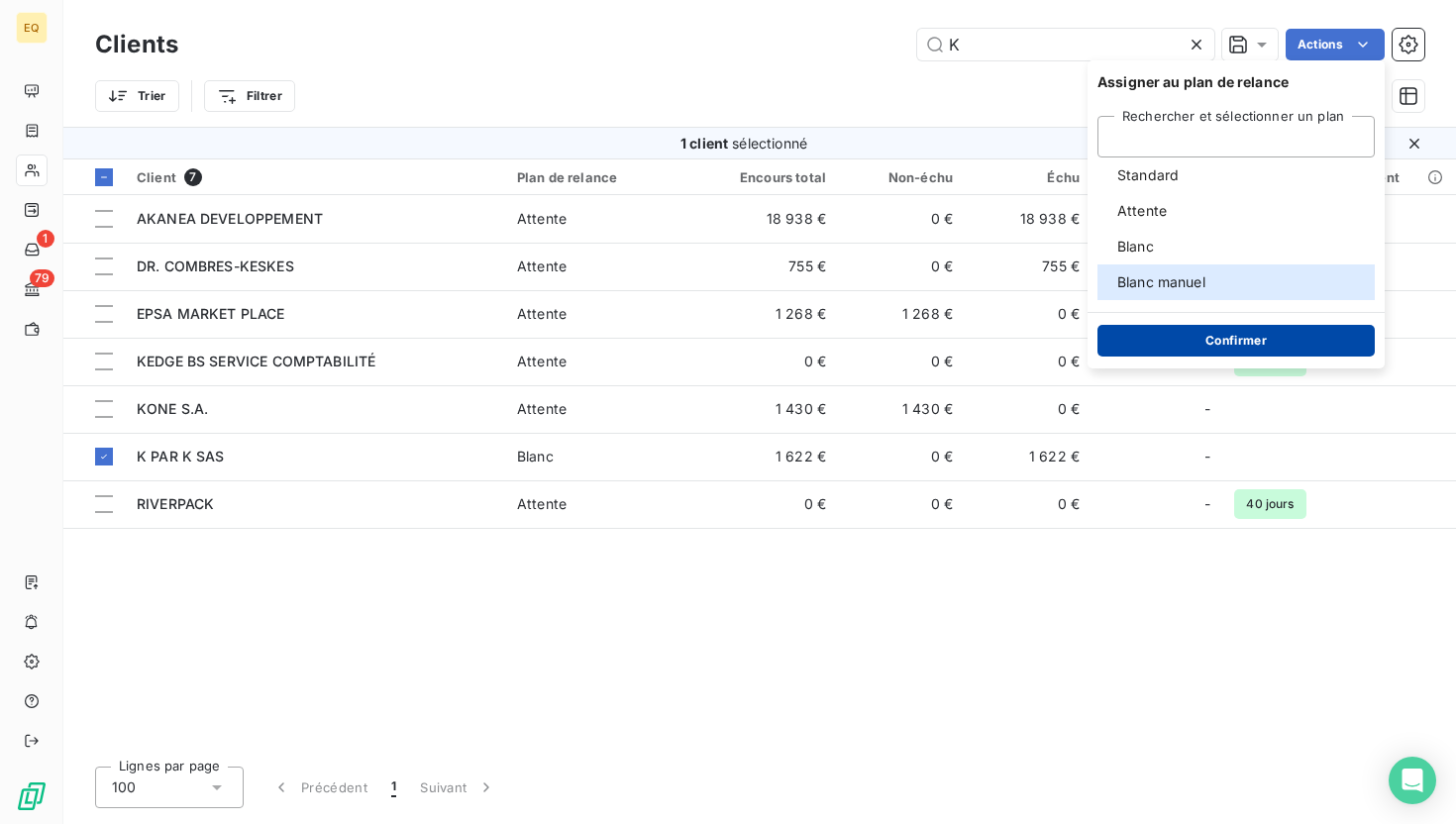 click on "Confirmer" at bounding box center [1236, 341] 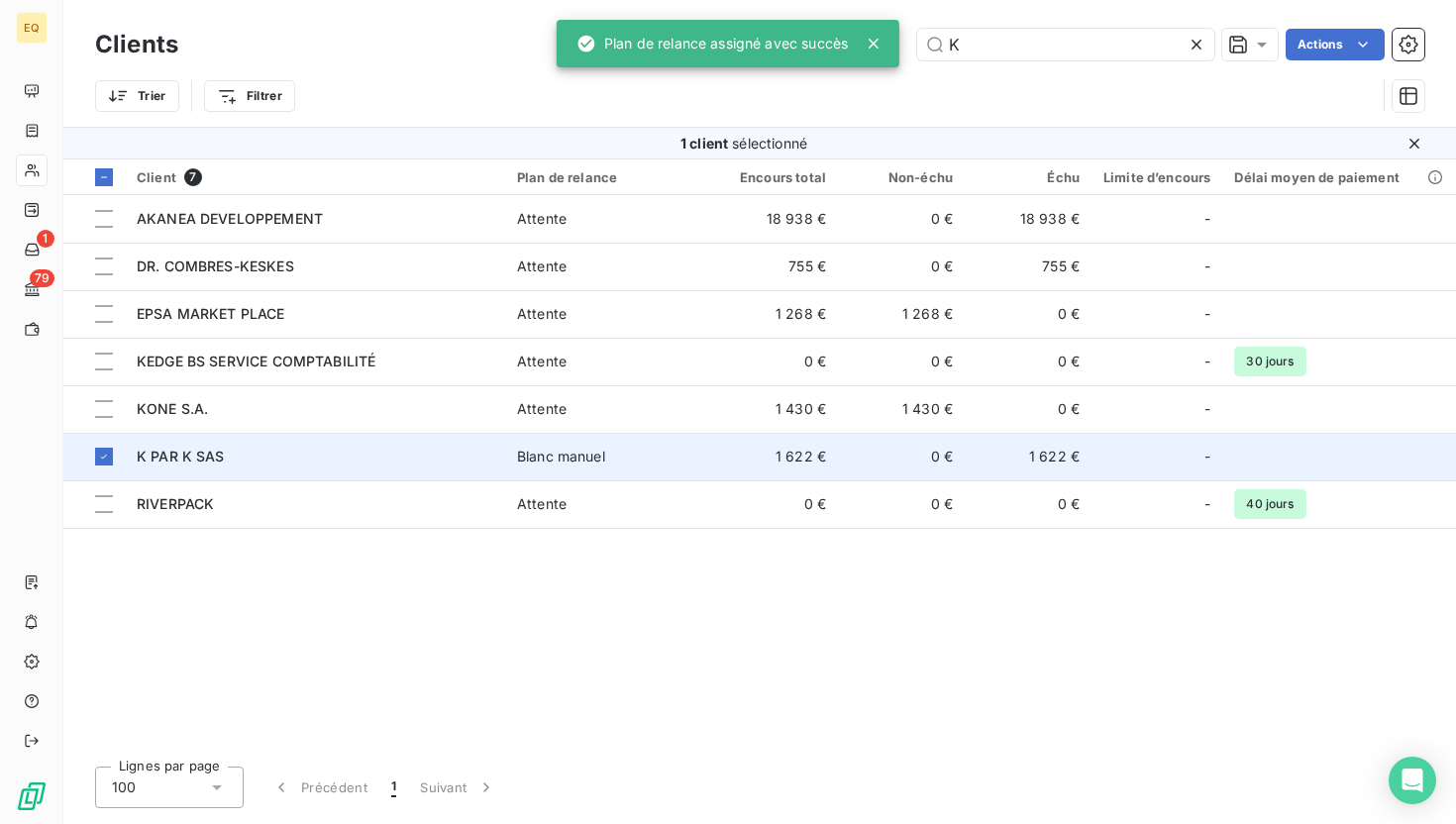click on "K PAR K SAS" at bounding box center (315, 457) 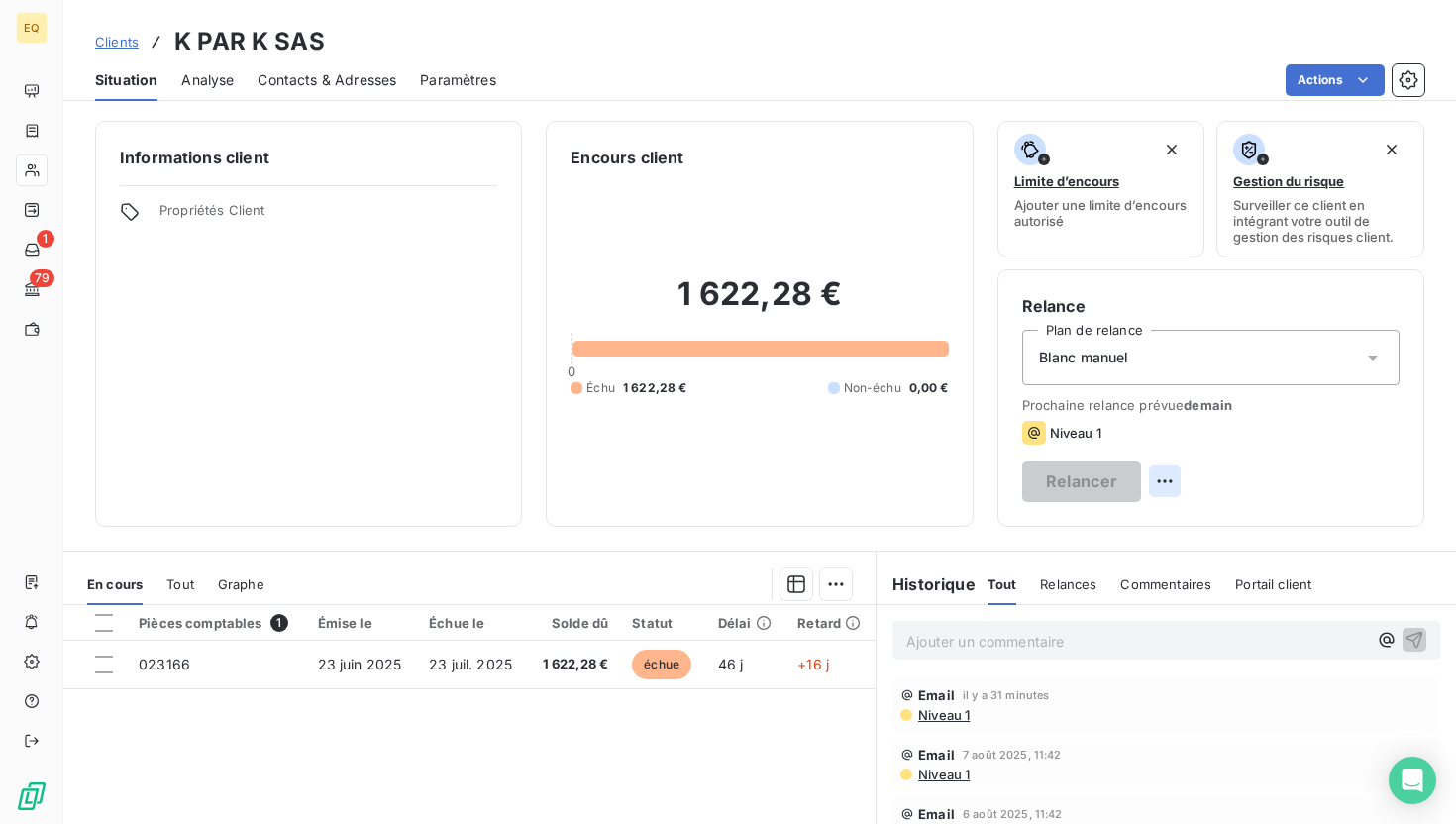 click on "EQ 1 79 Clients K PAR K SAS Situation Analyse Contacts & Adresses Paramètres Actions Informations client Propriétés Client Encours client   1 622,28 € 0 Échu 1 622,28 € Non-échu 0,00 €     Limite d’encours Ajouter une limite d’encours autorisé Gestion du risque Surveiller ce client en intégrant votre outil de gestion des risques client. Relance Plan de relance Blanc manuel Prochaine relance prévue  demain Niveau 1 Relancer En cours Tout Graphe Pièces comptables 1 Émise le Échue le Solde dû Statut Délai   Retard   023166 23 juin 2025 23 juil. 2025 1 622,28 € échue 46 j +16 j Lignes par page 25 Précédent 1 Suivant Historique Tout Relances Commentaires Portail client Tout Relances Commentaires Portail client Ajouter un commentaire ﻿ Email il y a 31 minutes Niveau 1 Email 7 août 2025, 11:42 Niveau 1 Email 6 août 2025, 11:42 Niveau 3 Email 4 août 2025, 11:42 Niveau 3 Email 31 juil. 2025, 11:42 Niveau 2" at bounding box center [728, 412] 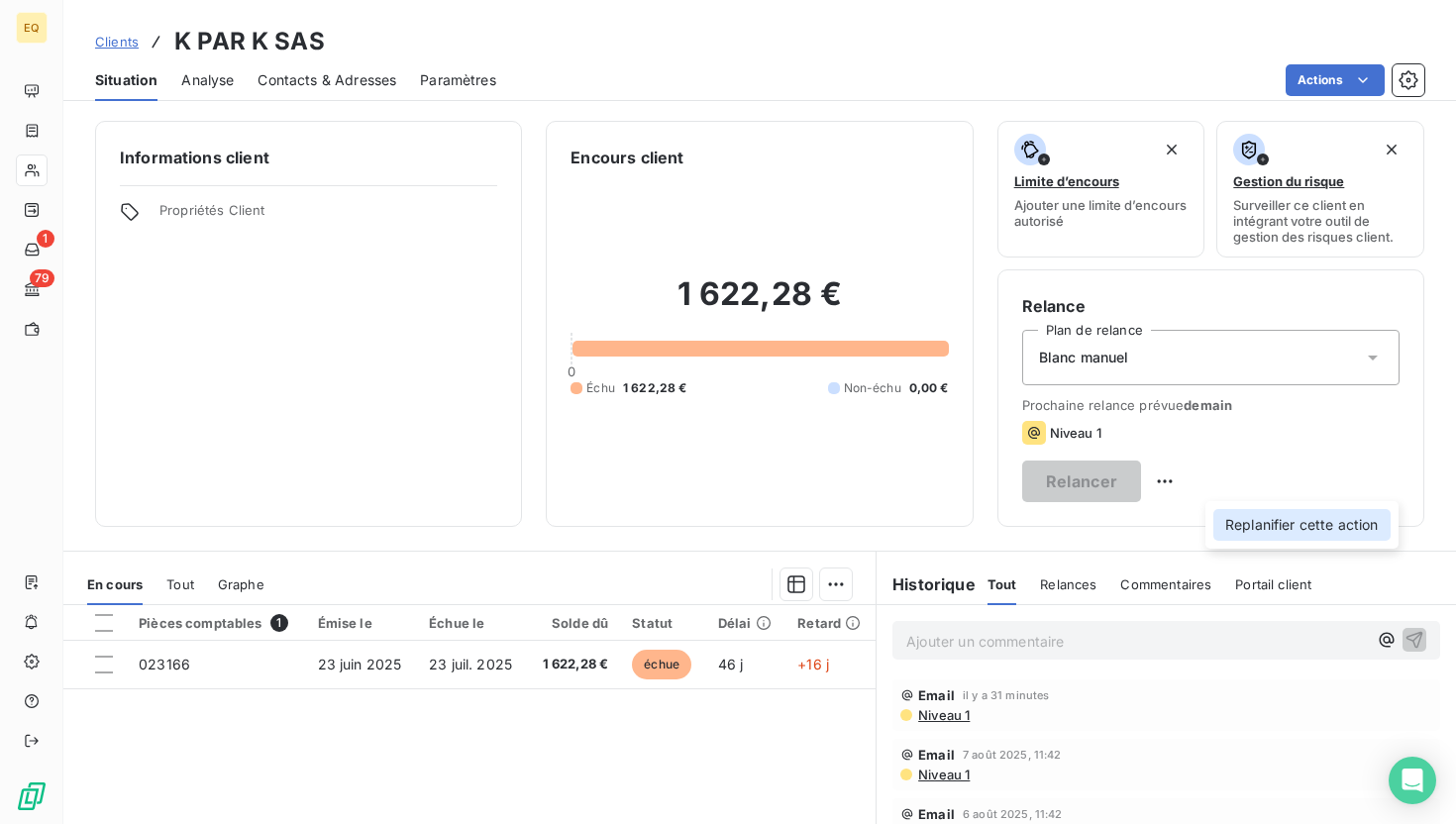 click on "Replanifier cette action" at bounding box center [1301, 525] 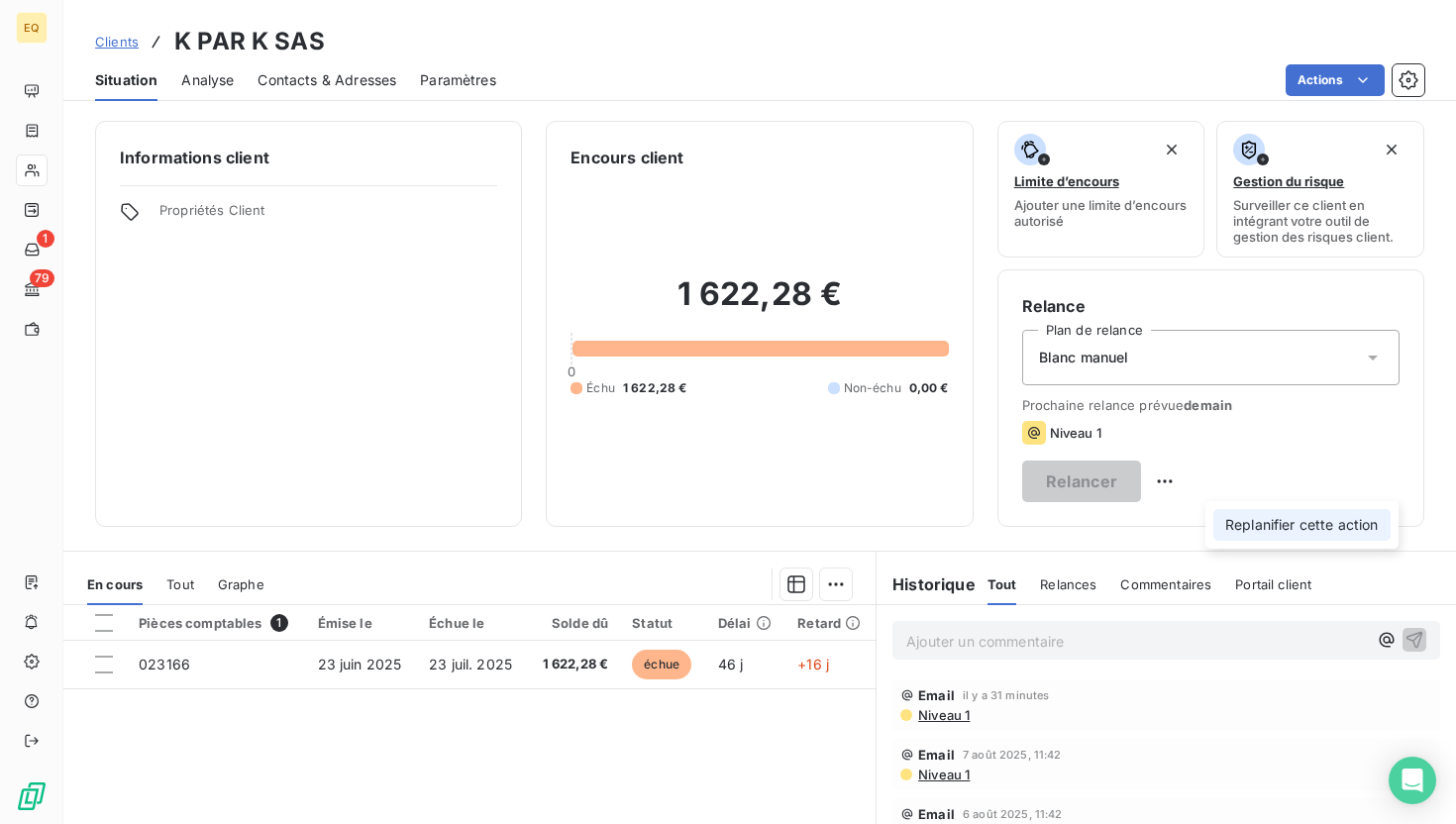 select on "7" 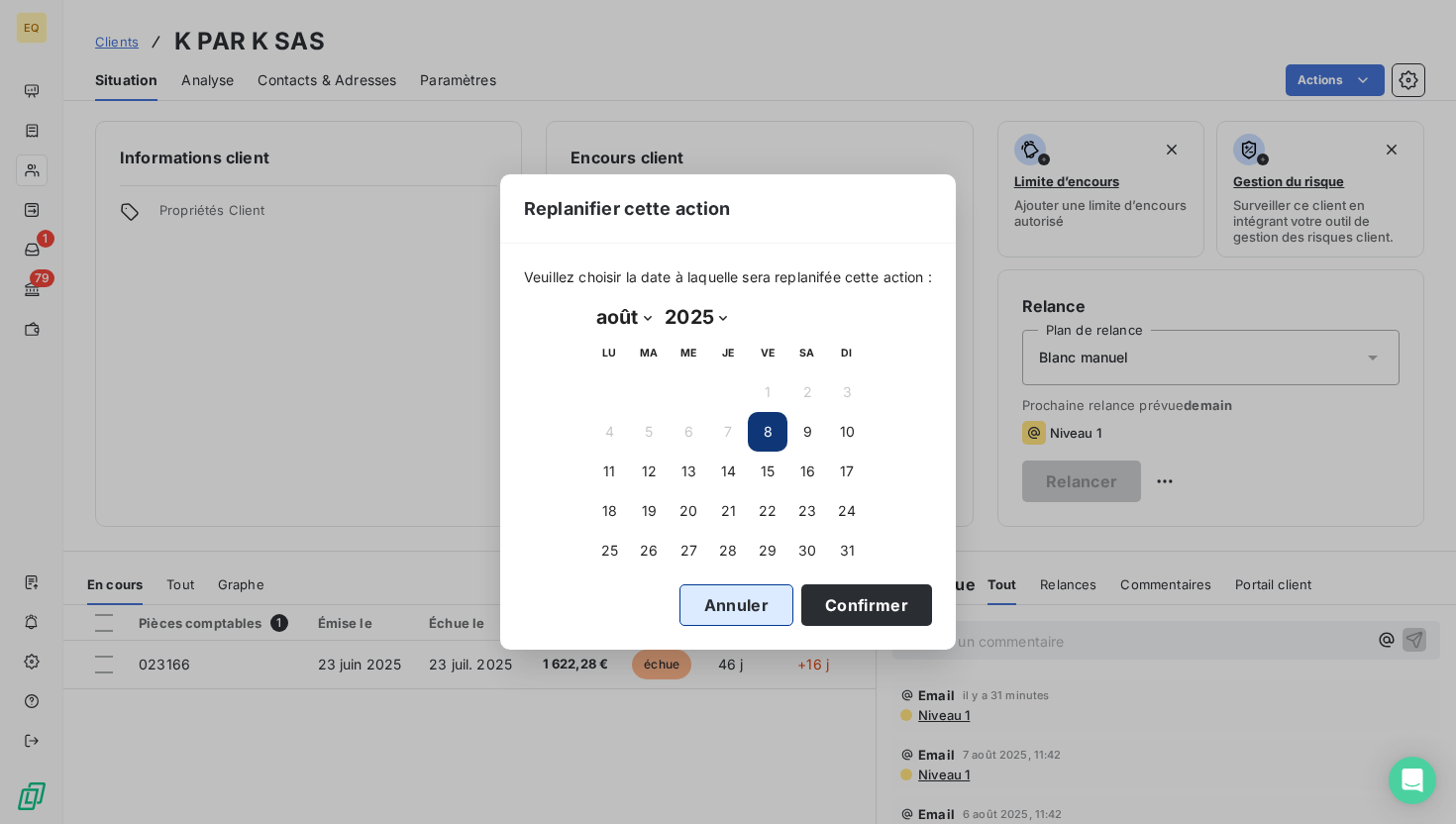 click on "Annuler" at bounding box center (736, 605) 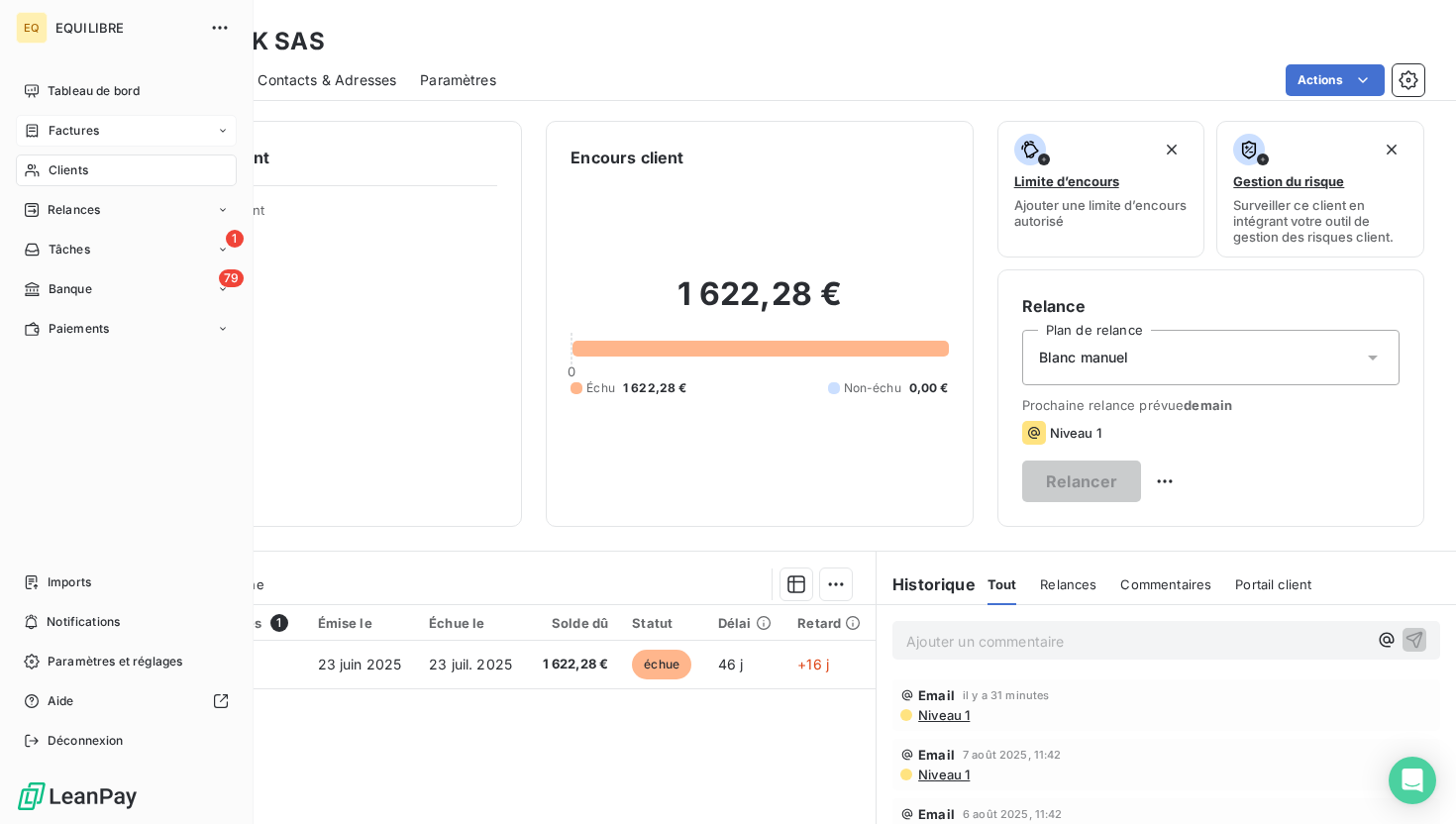 click on "Factures" at bounding box center (126, 131) 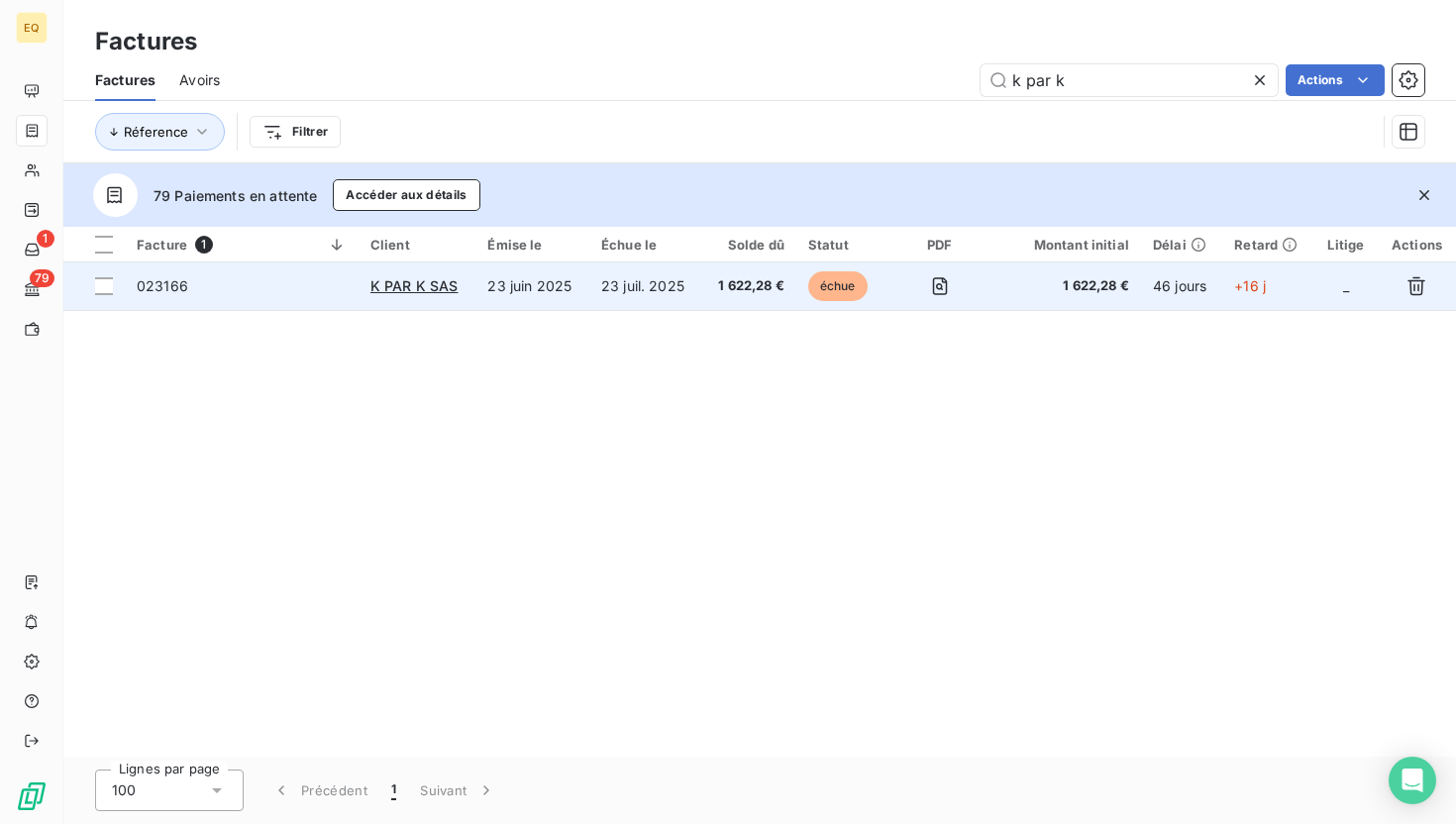 click on "023166" at bounding box center [162, 285] 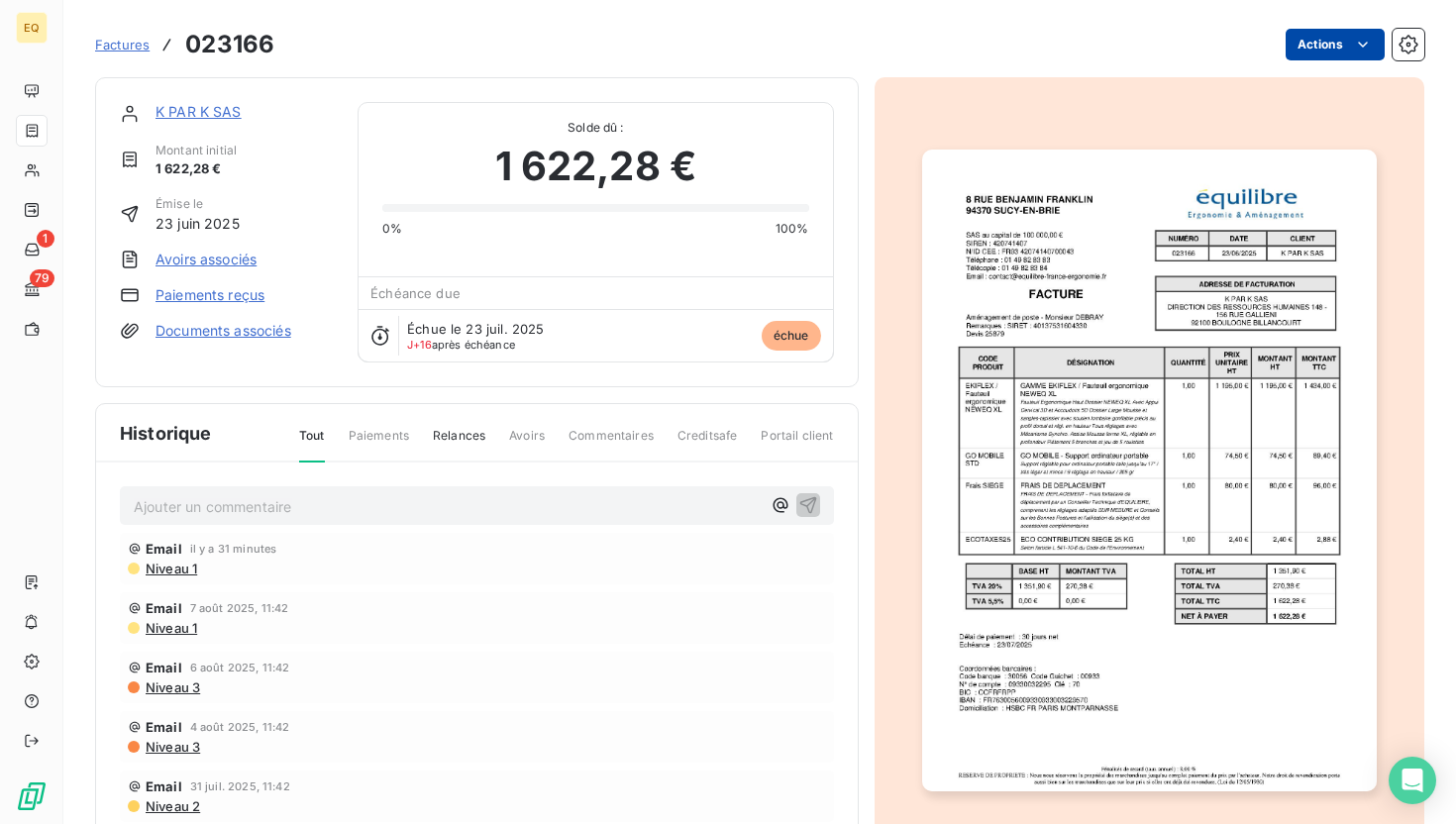 click on "EQ 1 79 Factures 023166 Actions K PAR K SAS Montant initial 1 622,28 € Émise le 23 juin 2025 Avoirs associés Paiements reçus Documents associés Solde dû : 1 622,28 € 0% 100% Échéance due Échue le 23 juil. 2025 J+16  après échéance échue Historique Tout Paiements Relances Avoirs Commentaires Creditsafe Portail client Ajouter un commentaire ﻿ Email il y a 31 minutes Niveau 1 Email 7 août 2025, 11:42 Niveau 1 Email 6 août 2025, 11:42 Niveau 3 Email 4 août 2025, 11:42 Niveau 3 Email 31 juil. 2025, 11:42 Niveau 2 23 juil. 2025 Échéance de la facture 23 juin 2025 Émission de la facture" at bounding box center (728, 412) 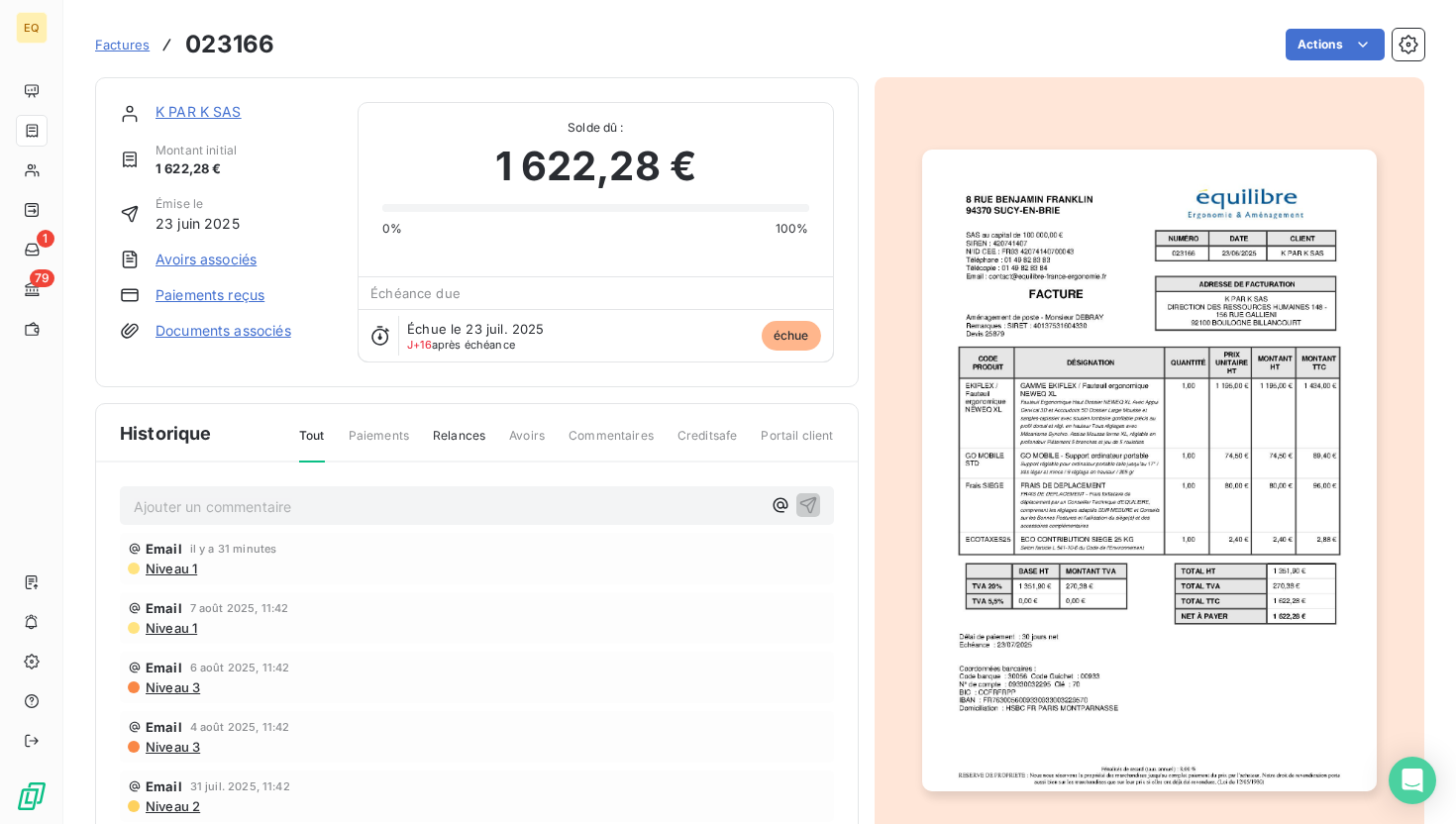 click on "EQ 1 79 Factures 023166 Actions K PAR K SAS Montant initial 1 622,28 € Émise le 23 juin 2025 Avoirs associés Paiements reçus Documents associés Solde dû : 1 622,28 € 0% 100% Échéance due Échue le 23 juil. 2025 J+16  après échéance échue Historique Tout Paiements Relances Avoirs Commentaires Creditsafe Portail client Ajouter un commentaire ﻿ Email il y a 31 minutes Niveau 1 Email 7 août 2025, 11:42 Niveau 1 Email 6 août 2025, 11:42 Niveau 3 Email 4 août 2025, 11:42 Niveau 3 Email 31 juil. 2025, 11:42 Niveau 2 23 juil. 2025 Échéance de la facture 23 juin 2025 Émission de la facture" at bounding box center [728, 412] 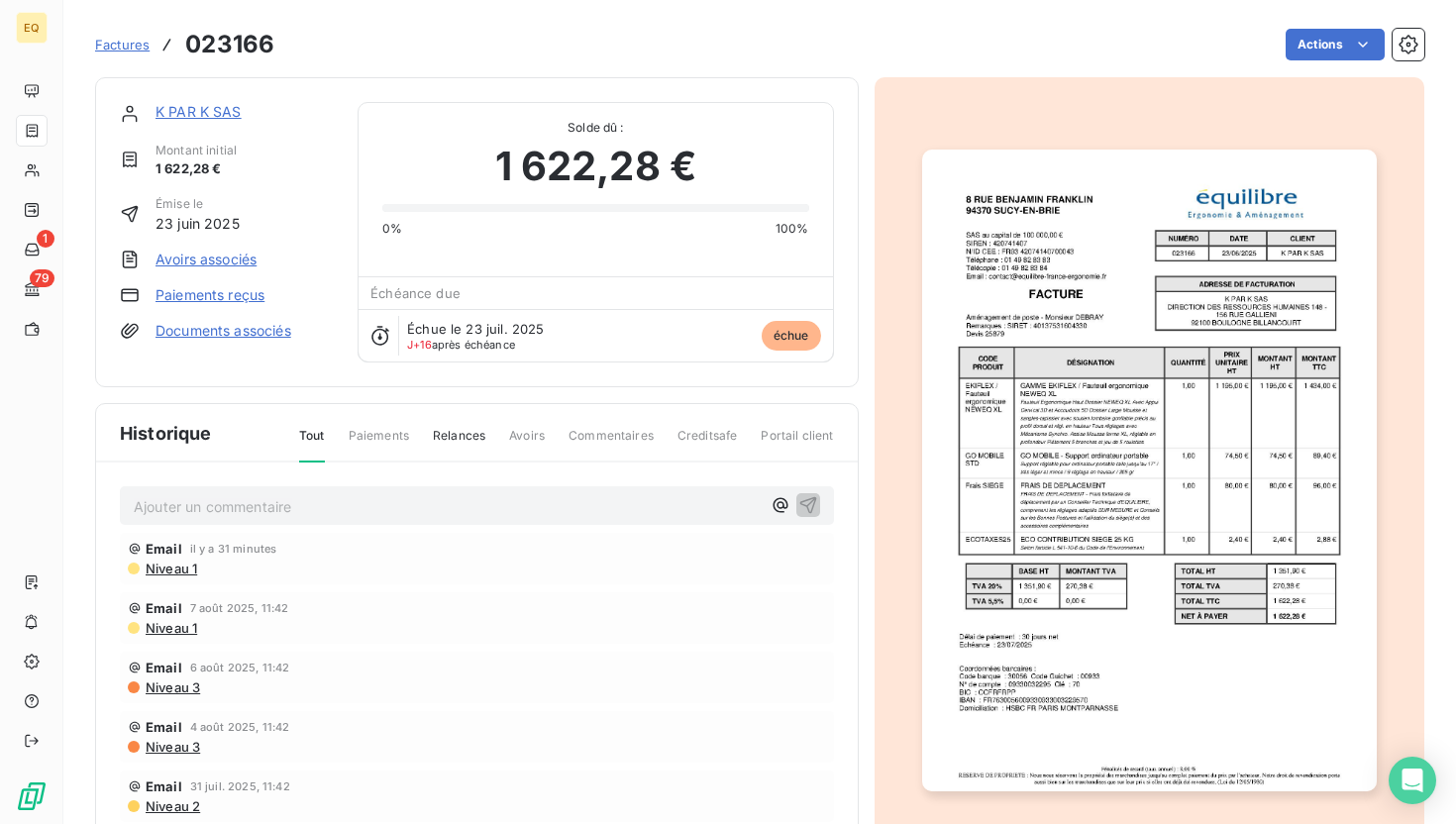 click on "Relances" at bounding box center [459, 444] 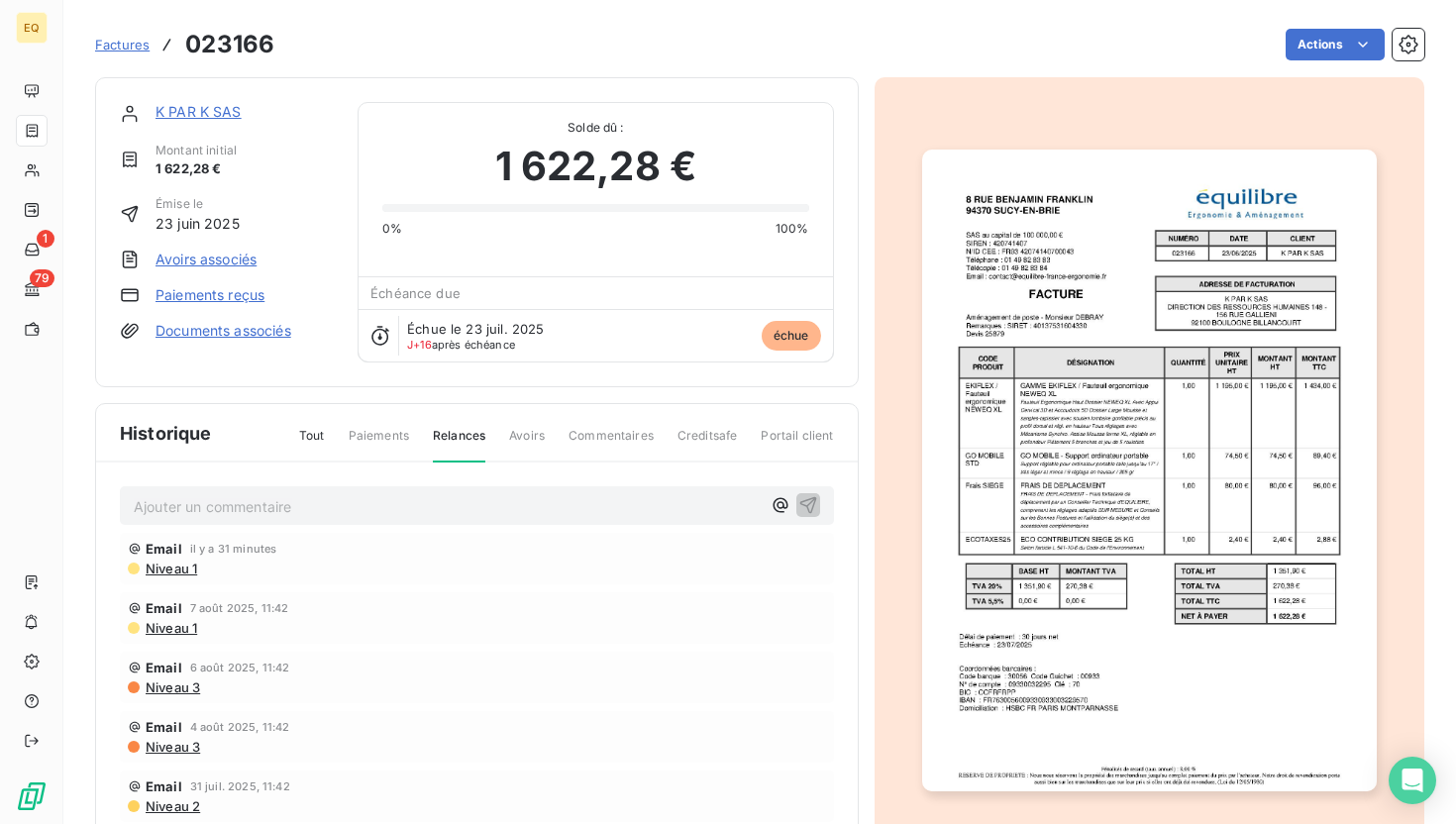 click on "Relances" at bounding box center [459, 445] 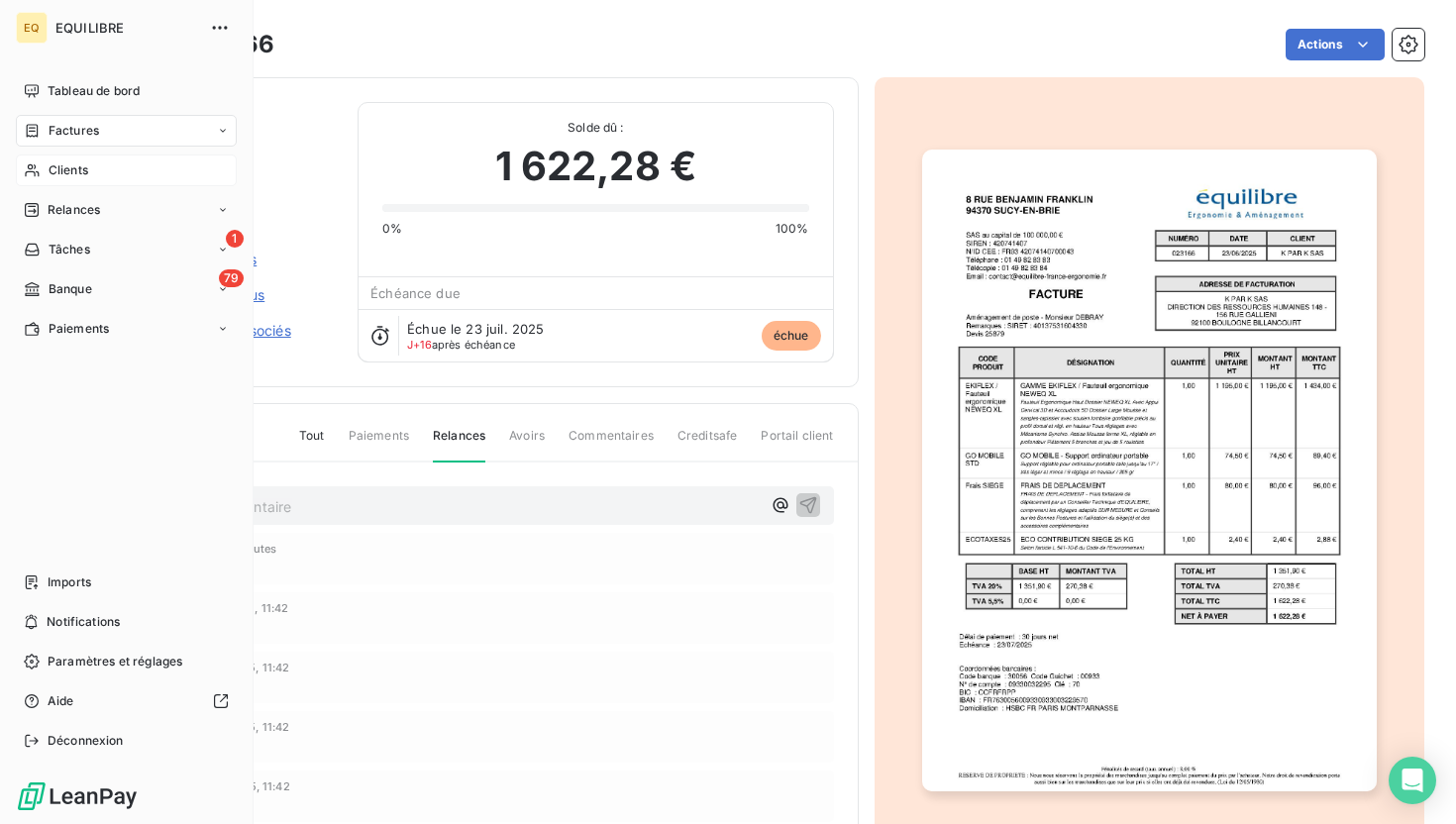 click on "Clients" at bounding box center [68, 170] 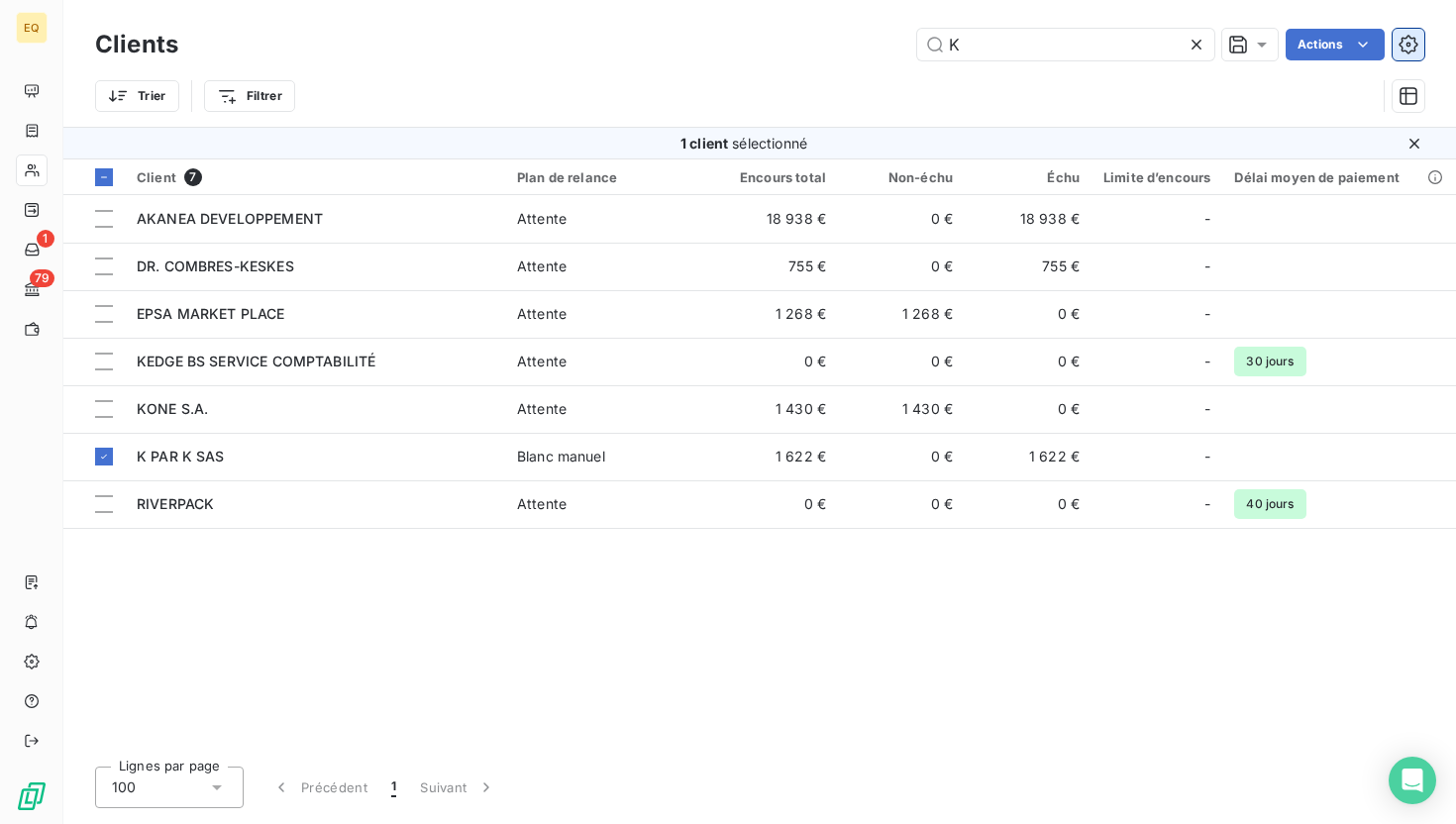 click 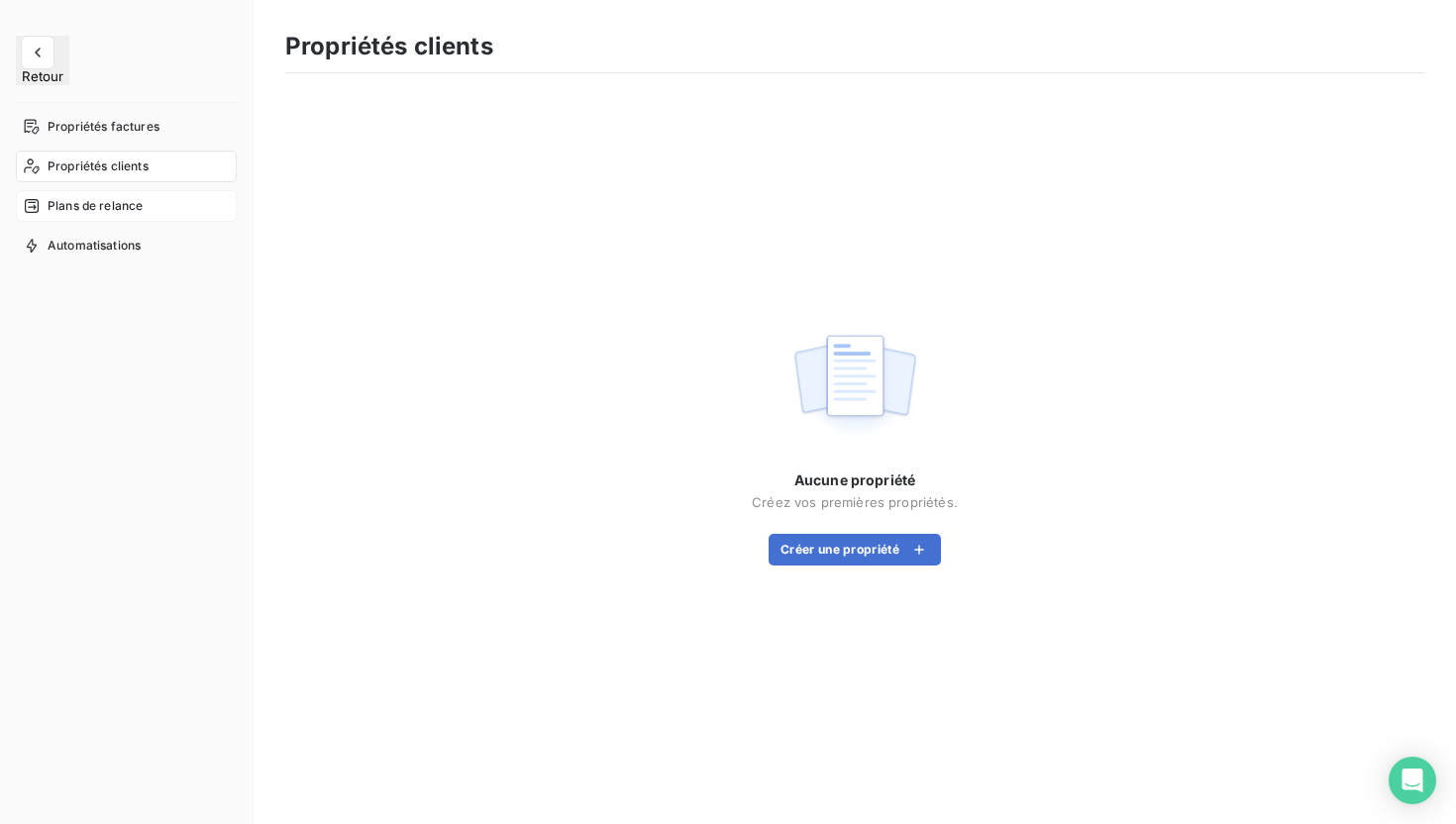 click on "Plans de relance" at bounding box center (95, 206) 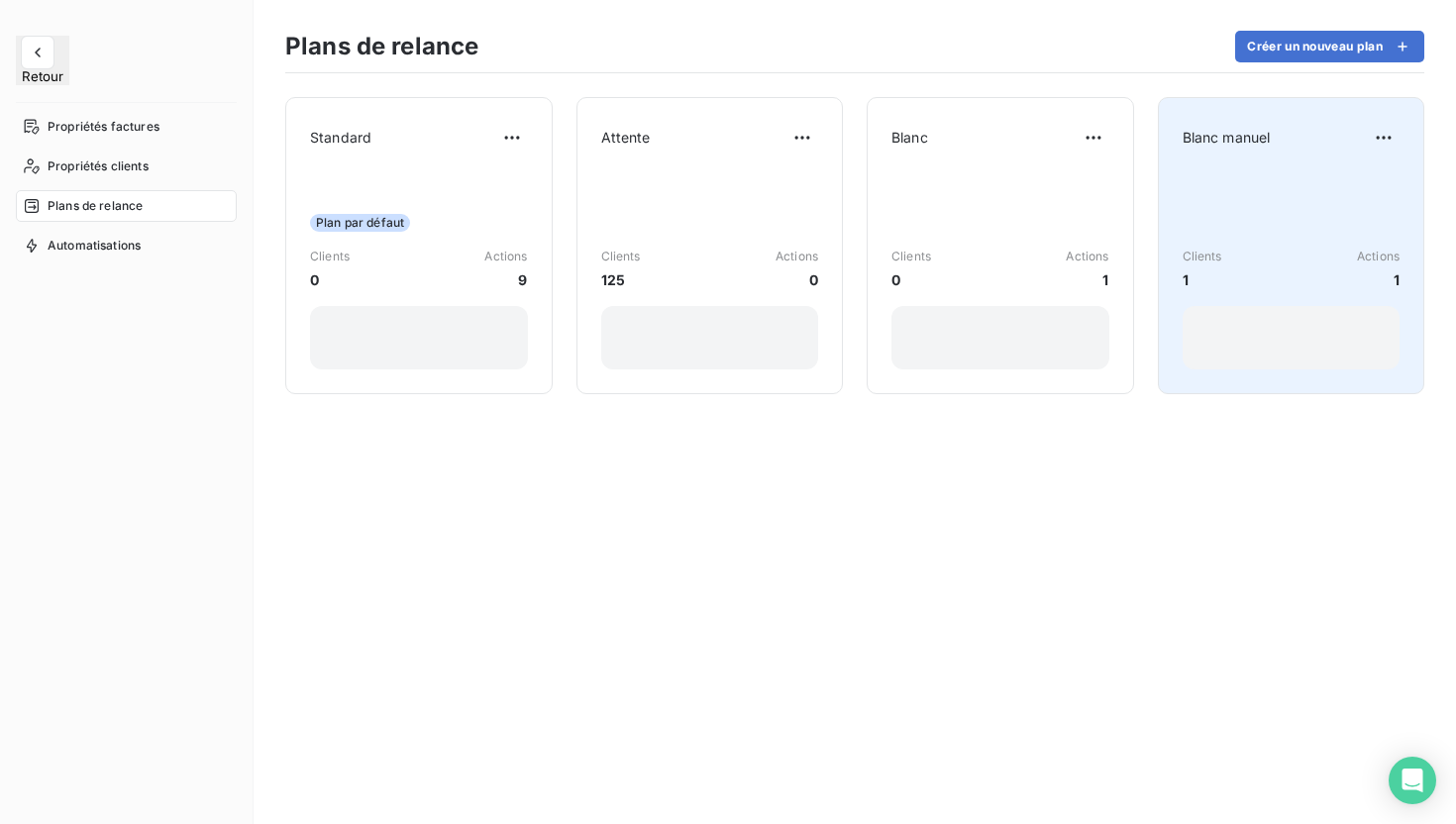click on "Blanc manuel Clients 1 Actions 1" at bounding box center [1292, 246] 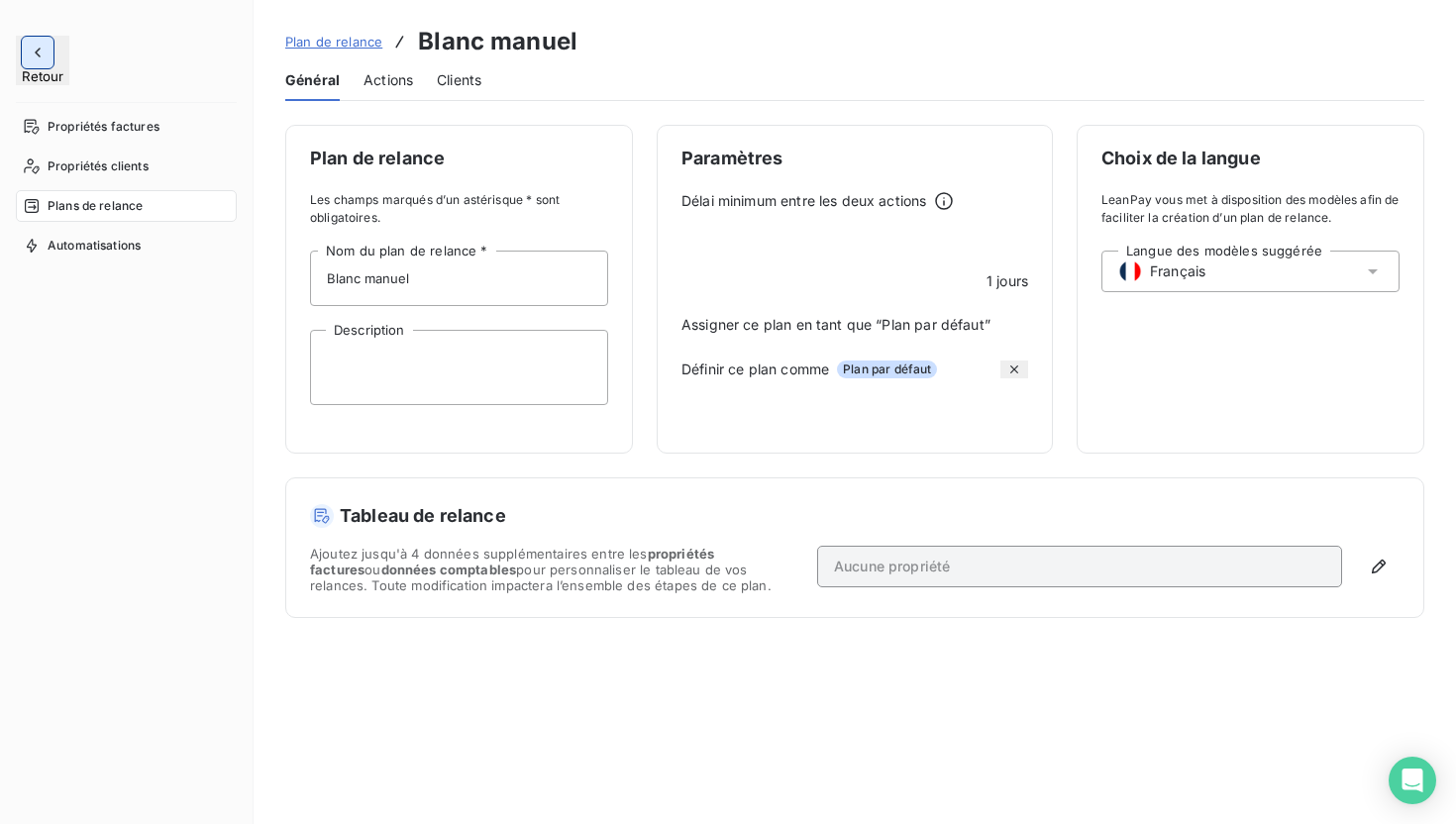 click 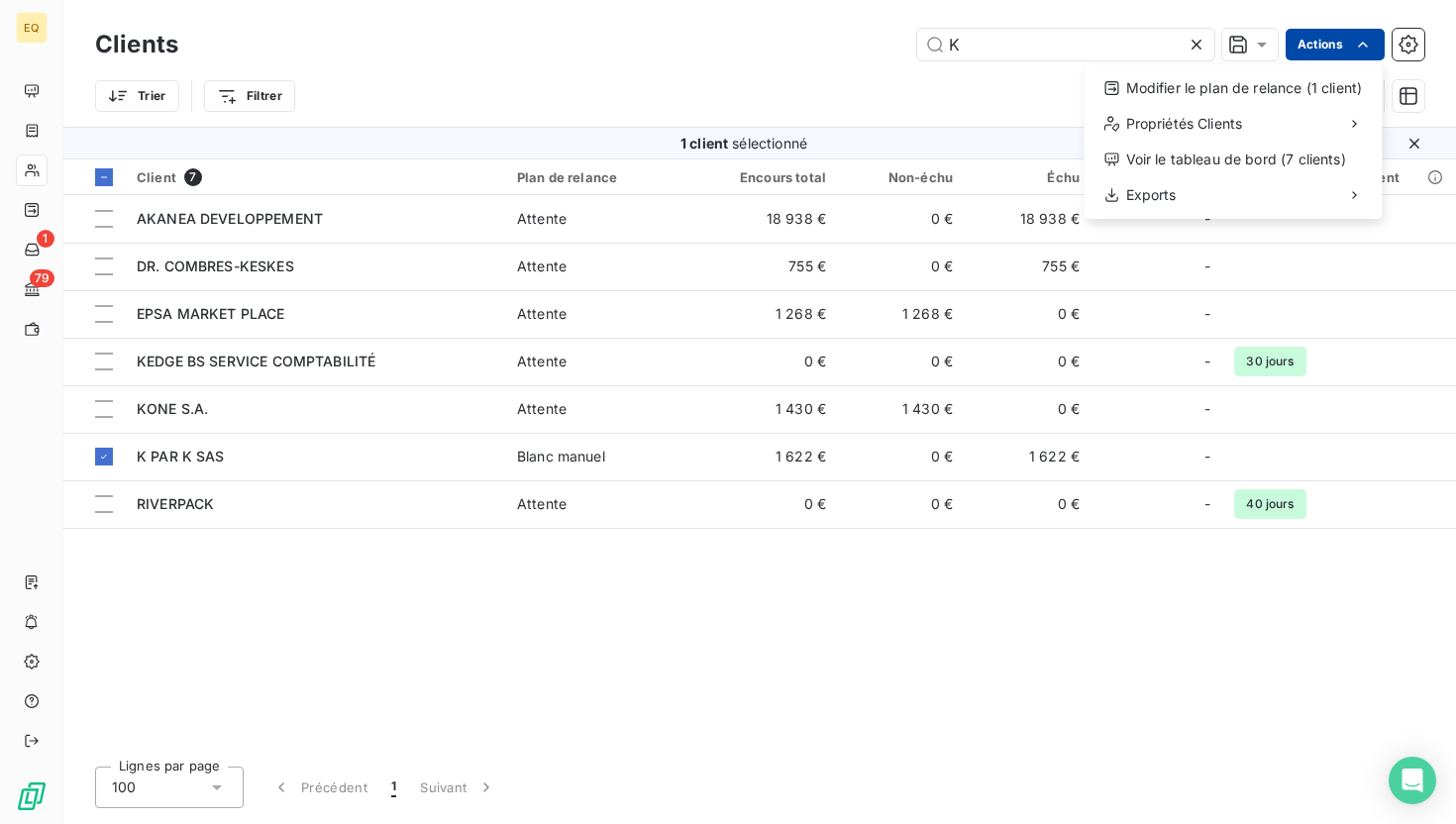click on "EQ 1 79 Clients K Actions Modifier le plan de relance (1 client) Propriétés Clients Voir le tableau de bord (7 clients) Exports Trier Filtrer 1 client   sélectionné Client 7 Plan de relance Encours total Non-échu Échu Limite d’encours Délai moyen de paiement AKANEA DEVELOPPEMENT Attente 18 938 € 0 € 18 938 € - DR. COMBRES-KESKES Attente 755 € 0 € 755 € - EPSA MARKET PLACE Attente 1 268 € 1 268 € 0 € - KEDGE BS SERVICE COMPTABILITÉ Attente 0 € 0 € 0 € - 30 jours KONE S.A. Attente 1 430 € 1 430 € 0 € - K PAR K SAS Blanc manuel 1 622 € 0 € 1 622 € - RIVERPACK Attente 0 € 0 € 0 € - 40 jours Lignes par page 100 Précédent 1 Suivant" at bounding box center (728, 412) 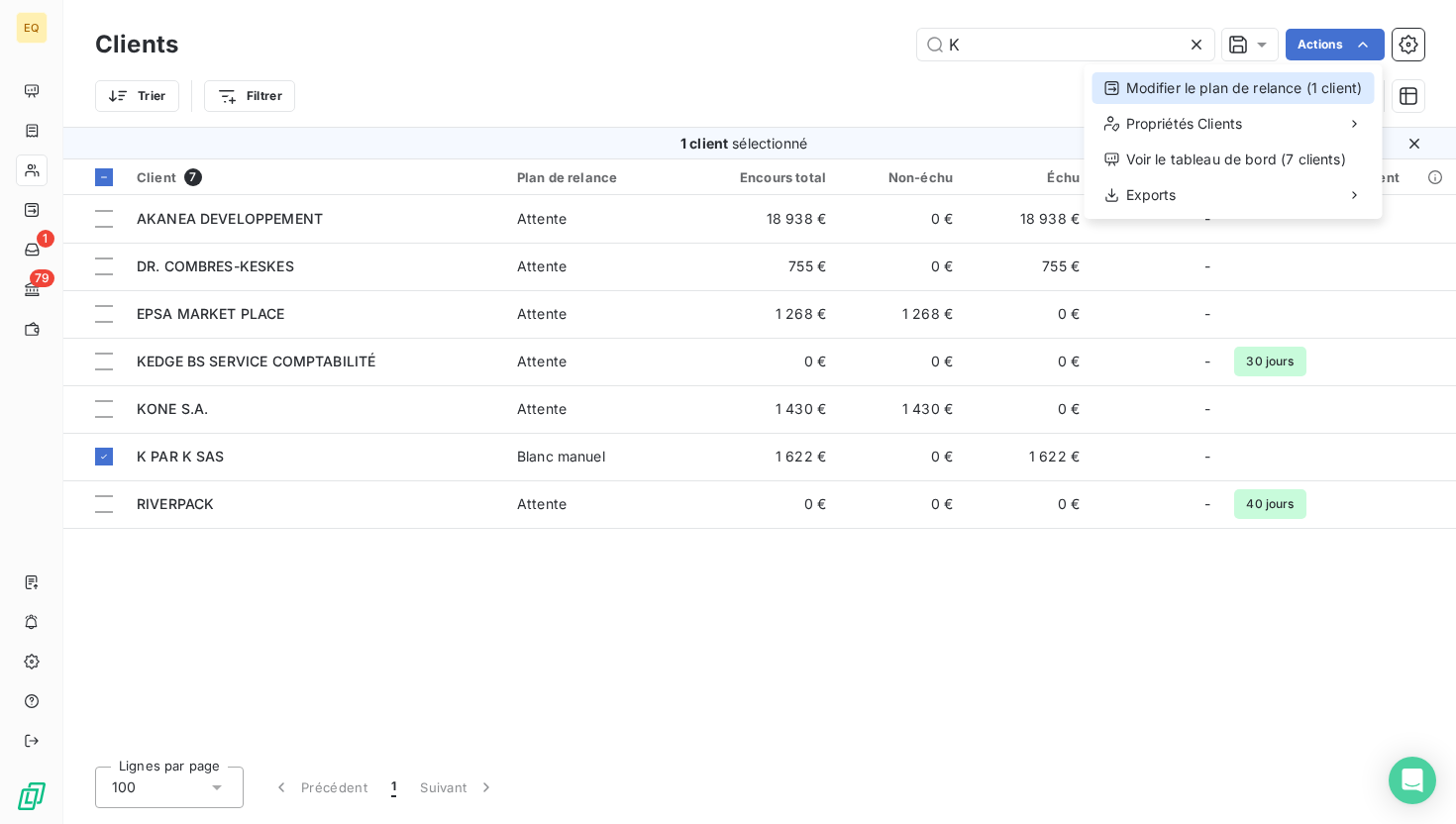 click on "Modifier le plan de relance (1 client)" at bounding box center [1233, 88] 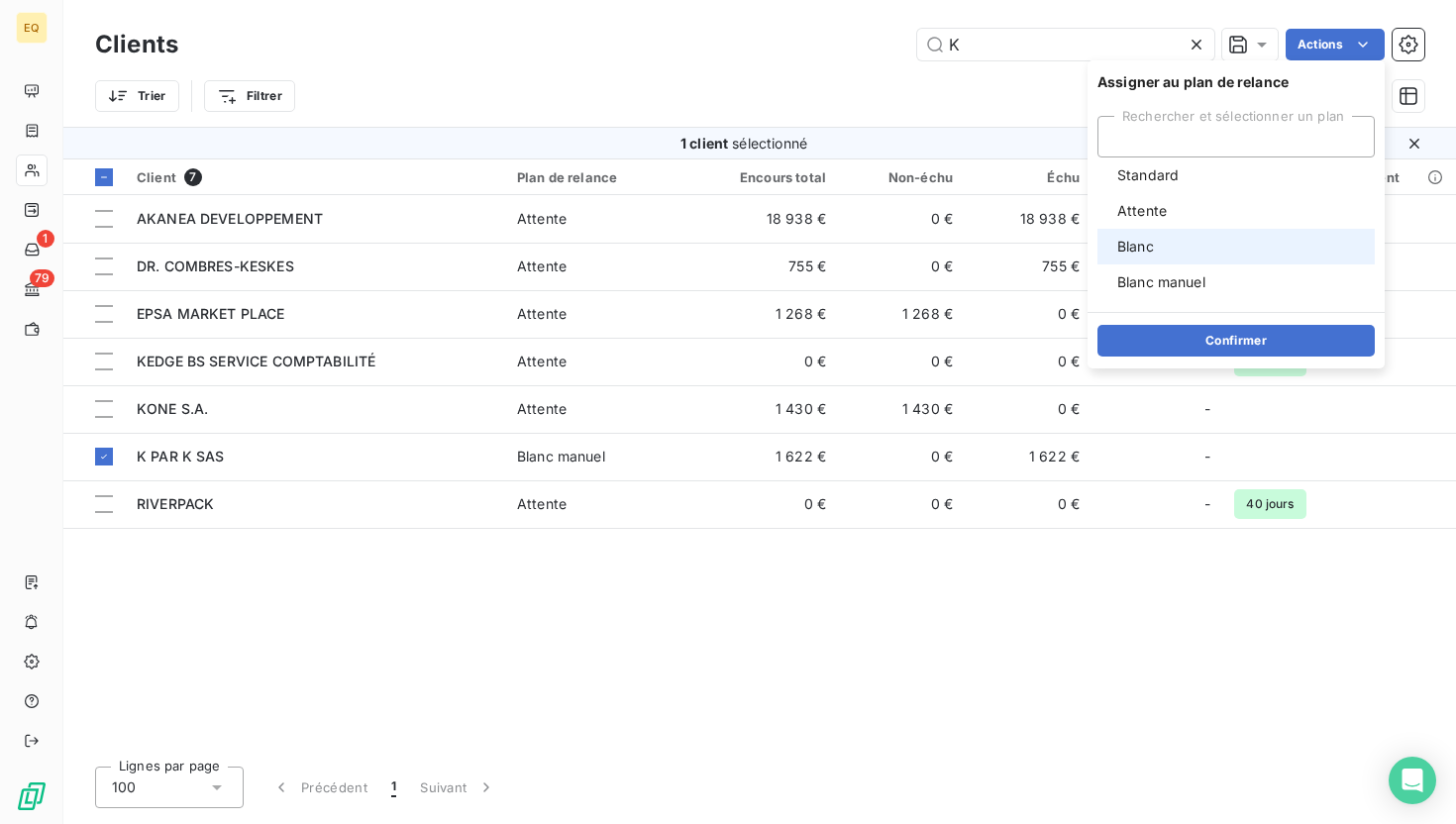click on "Blanc" at bounding box center (1135, 247) 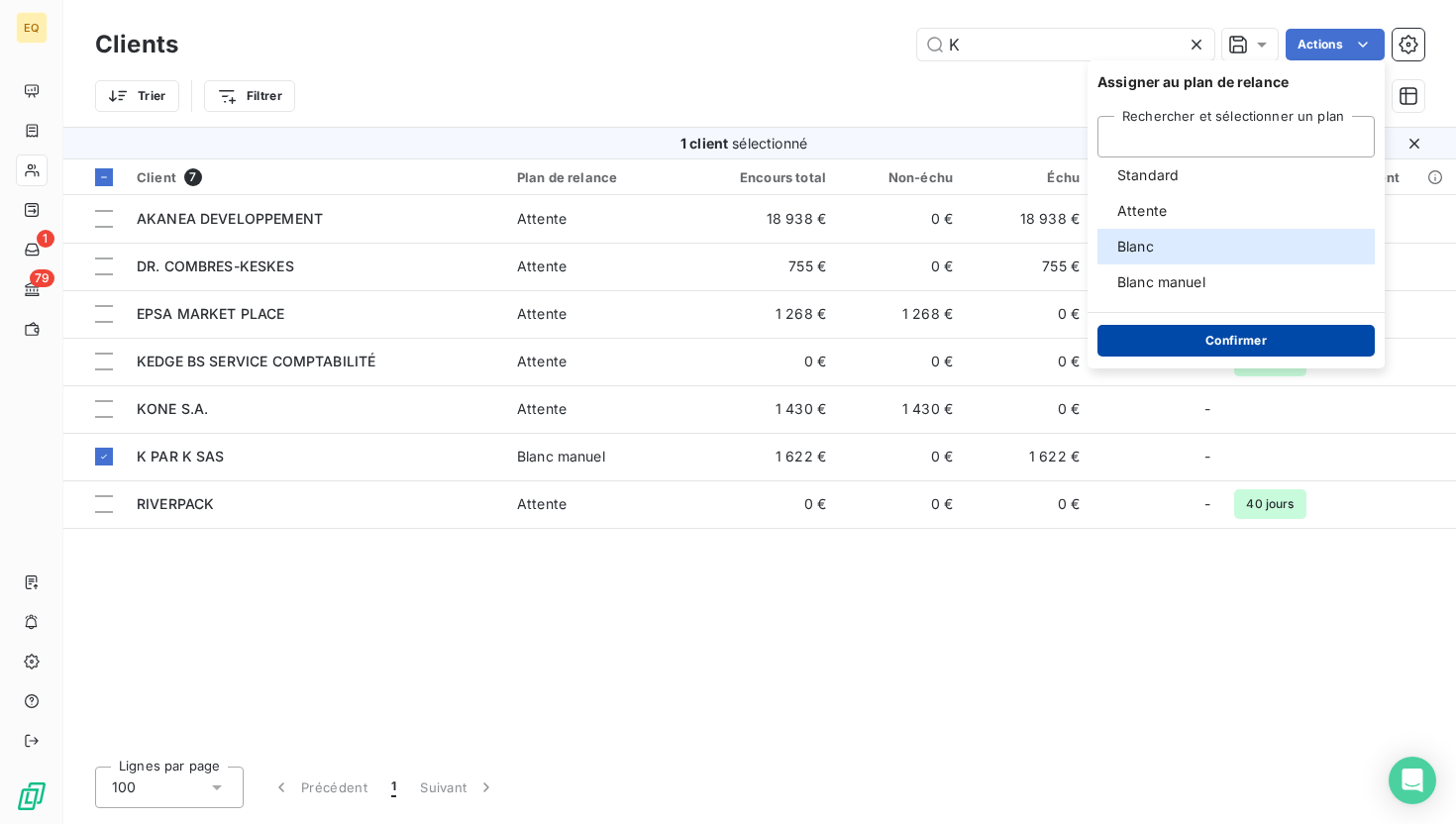 click on "Confirmer" at bounding box center (1236, 341) 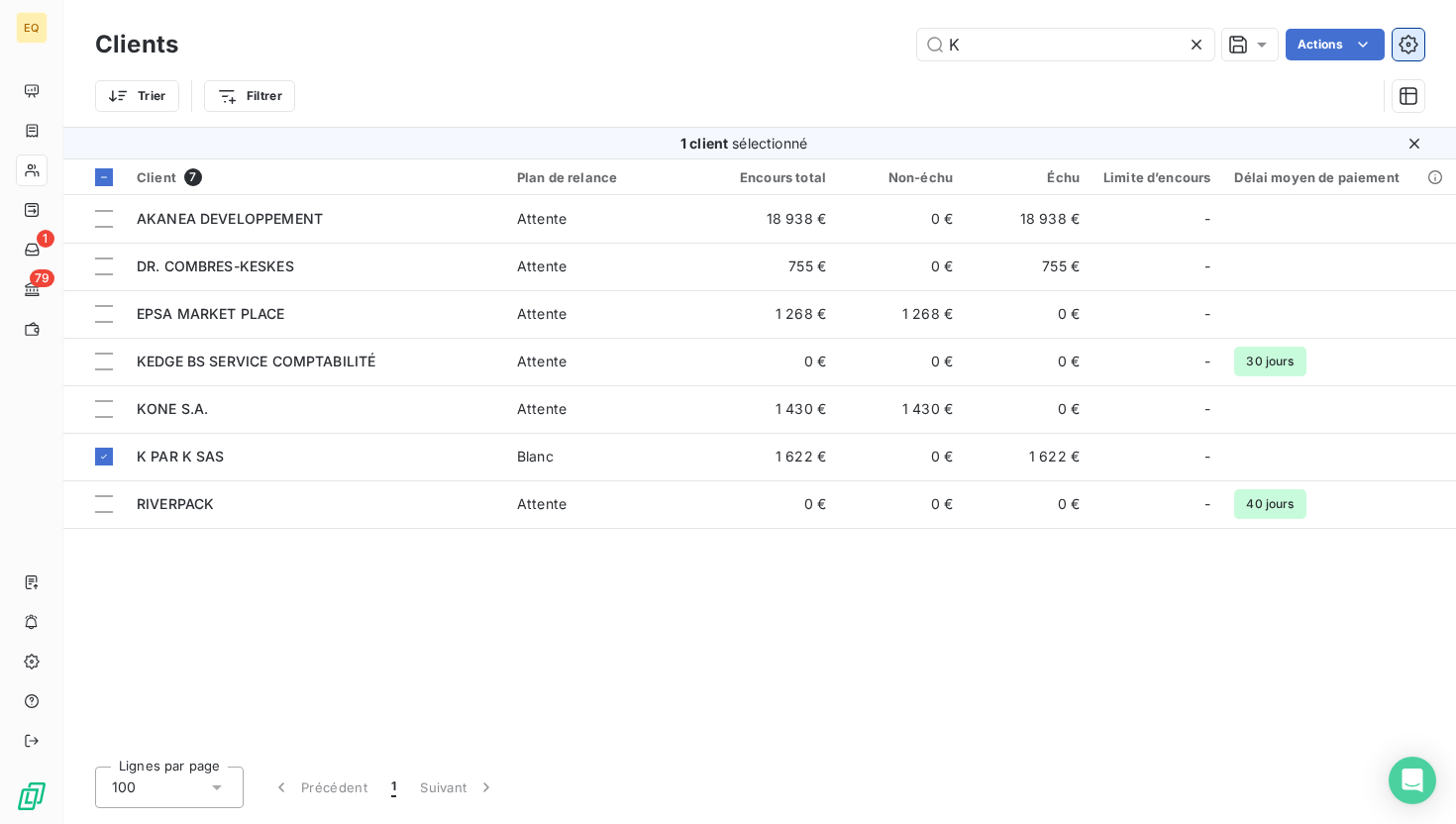 click at bounding box center [1408, 45] 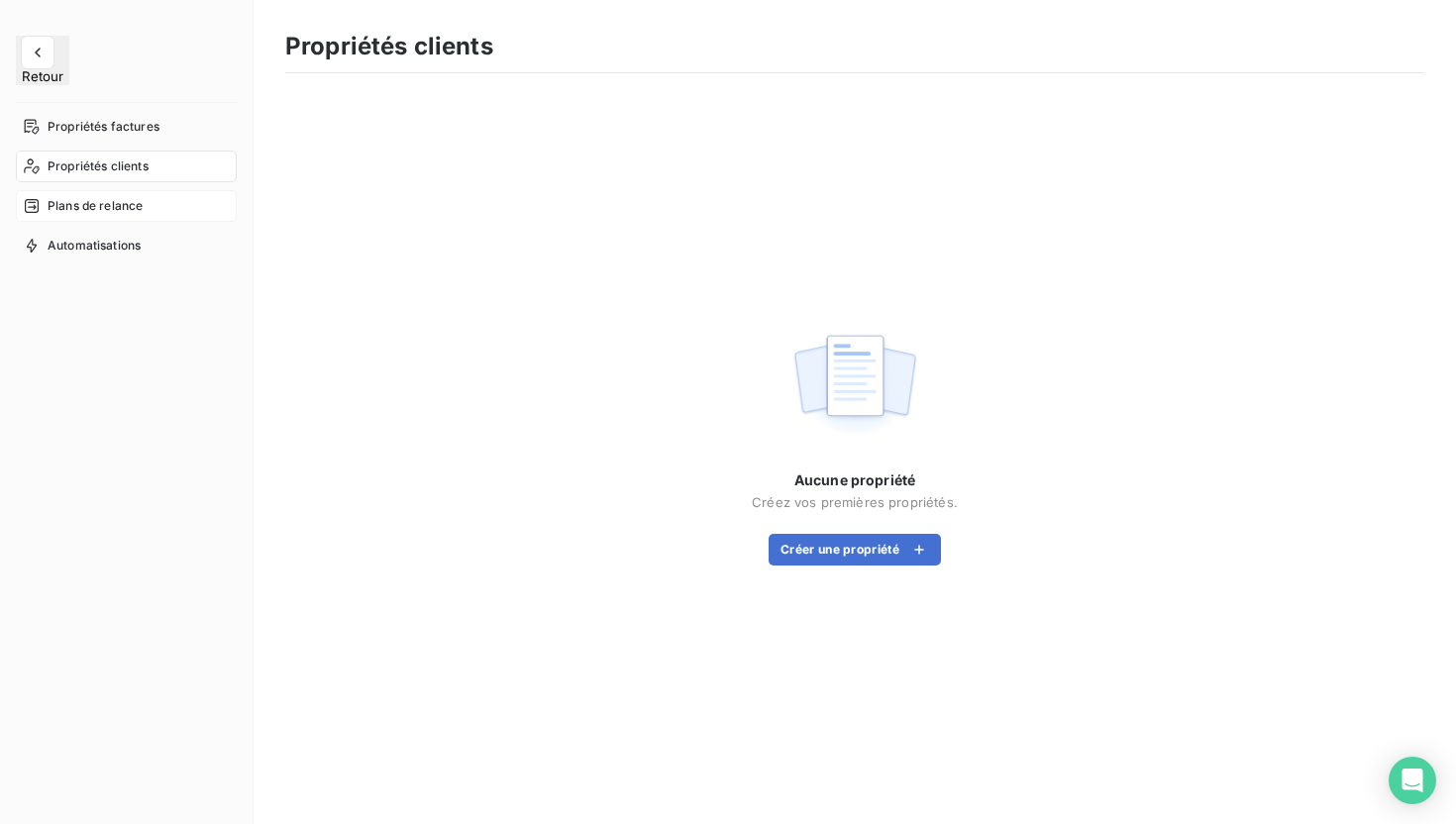 click on "Plans de relance" at bounding box center (95, 206) 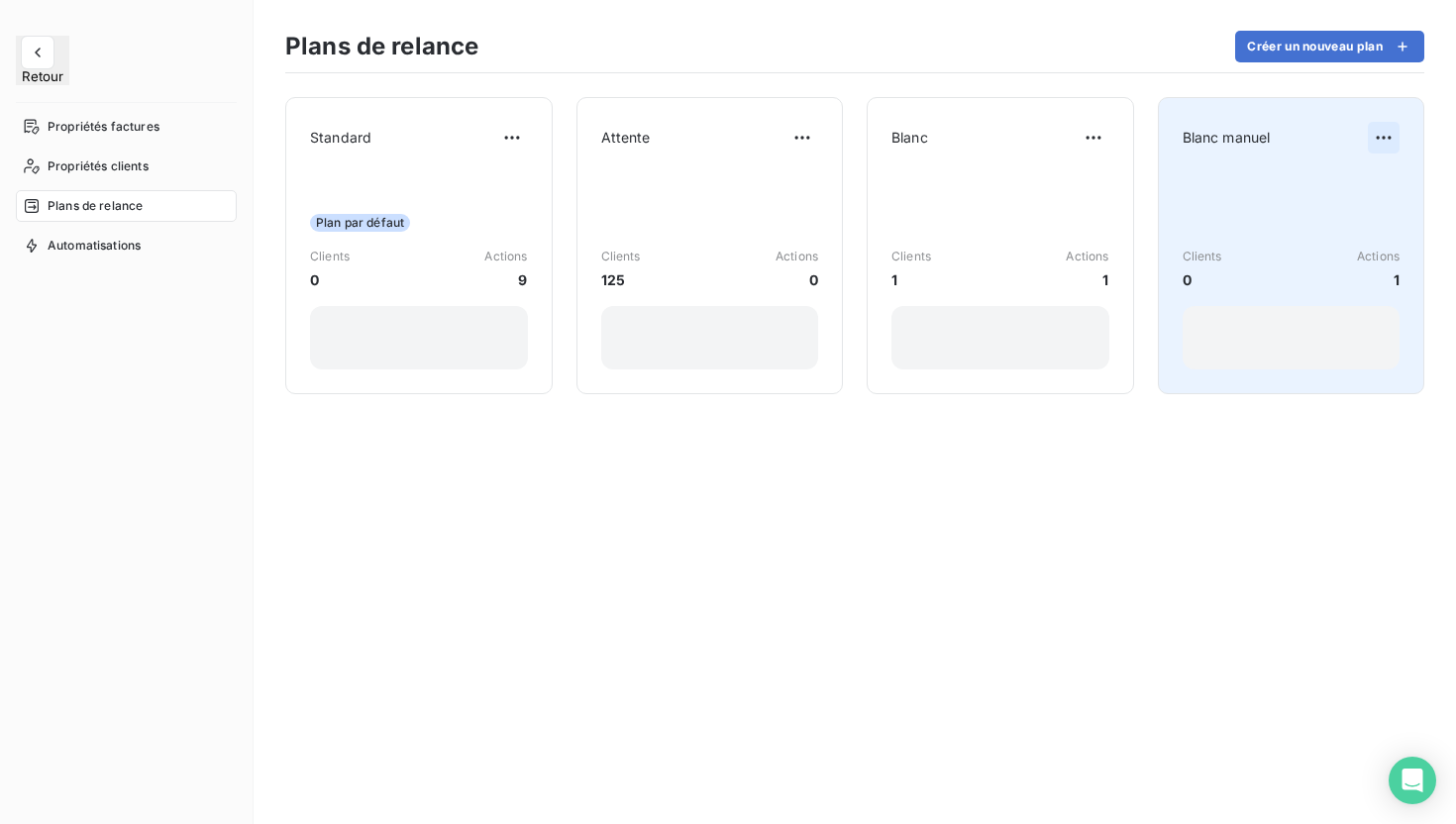 click on "Retour Propriétés factures Propriétés clients Plans de relance Automatisations Plans de relance Créer un nouveau plan Standard Plan par défaut Clients 0 Actions 9 Attente Clients 125 Actions 0 Blanc Clients 1 Actions 1 Blanc manuel Clients 0 Actions 1" at bounding box center (728, 412) 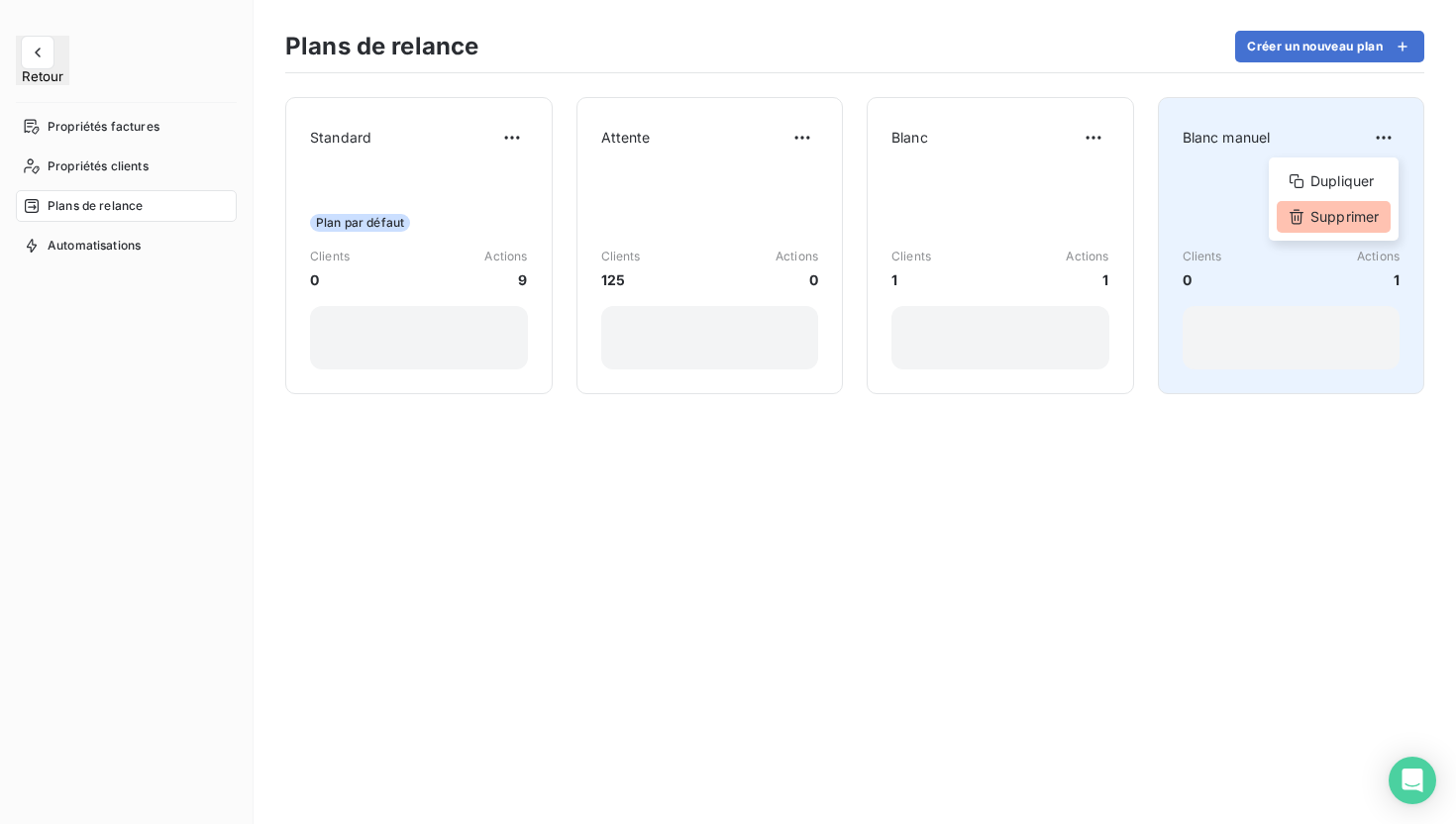 click on "Supprimer" at bounding box center (1333, 217) 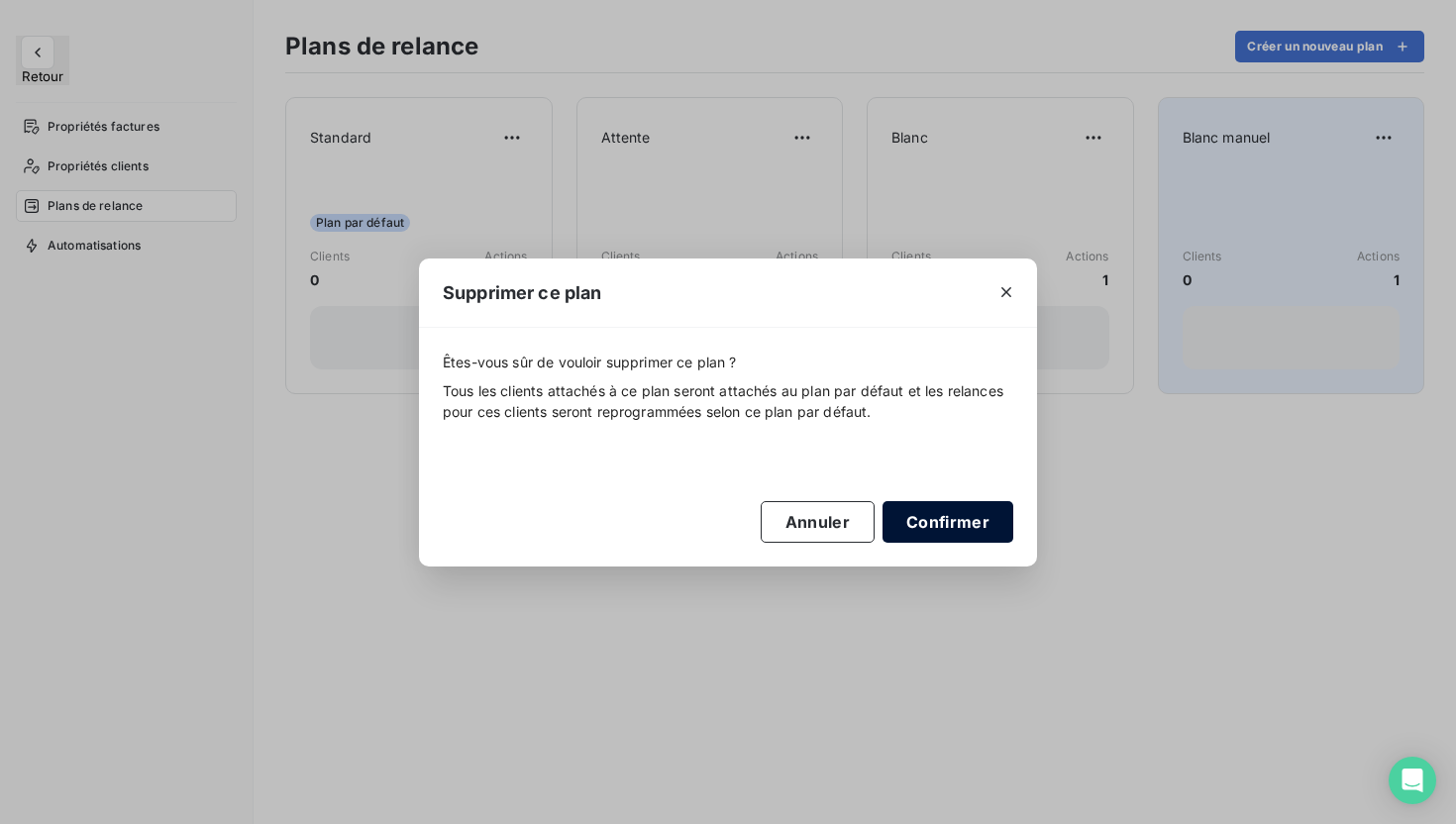 click on "Confirmer" at bounding box center (948, 522) 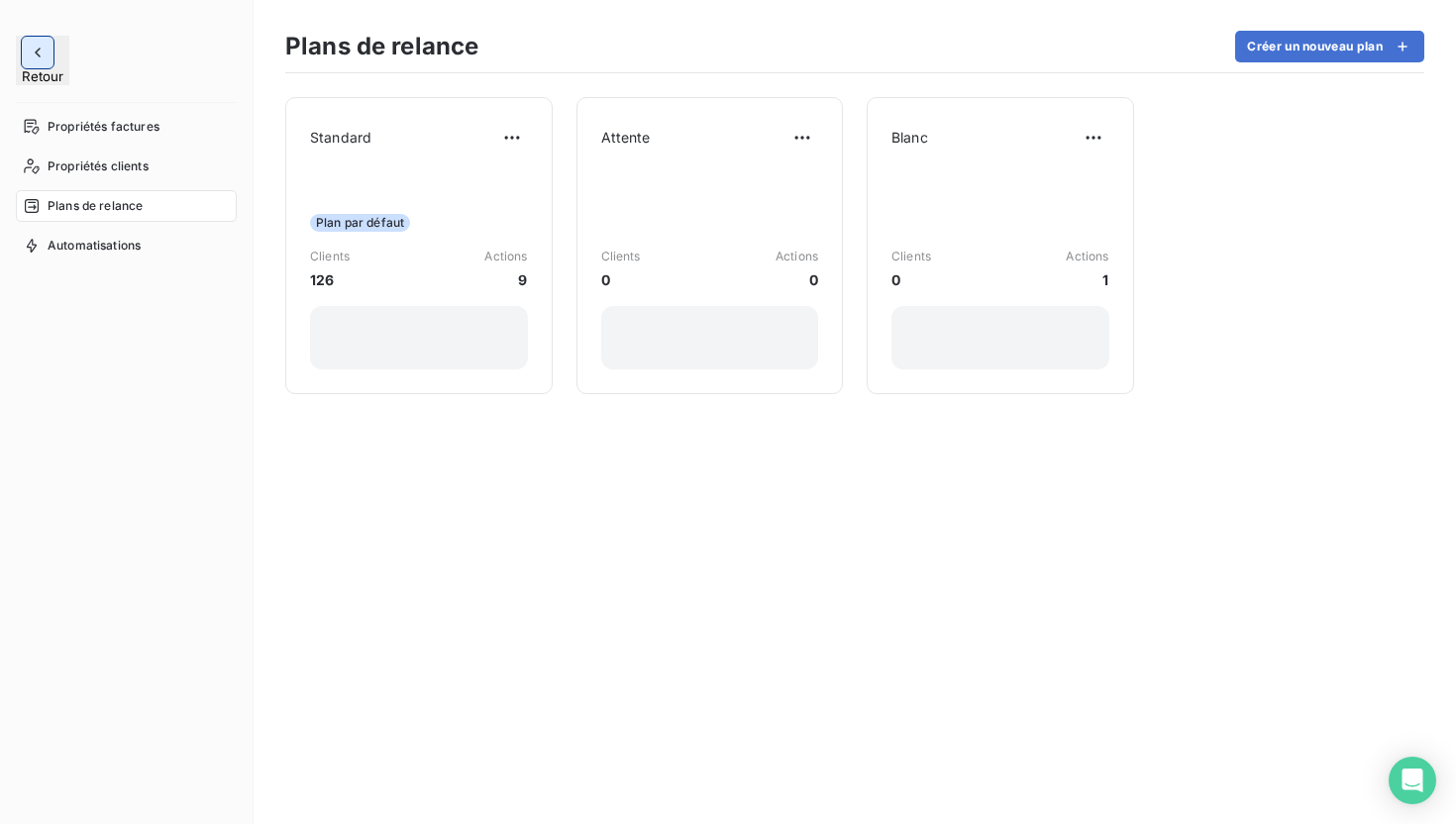 click 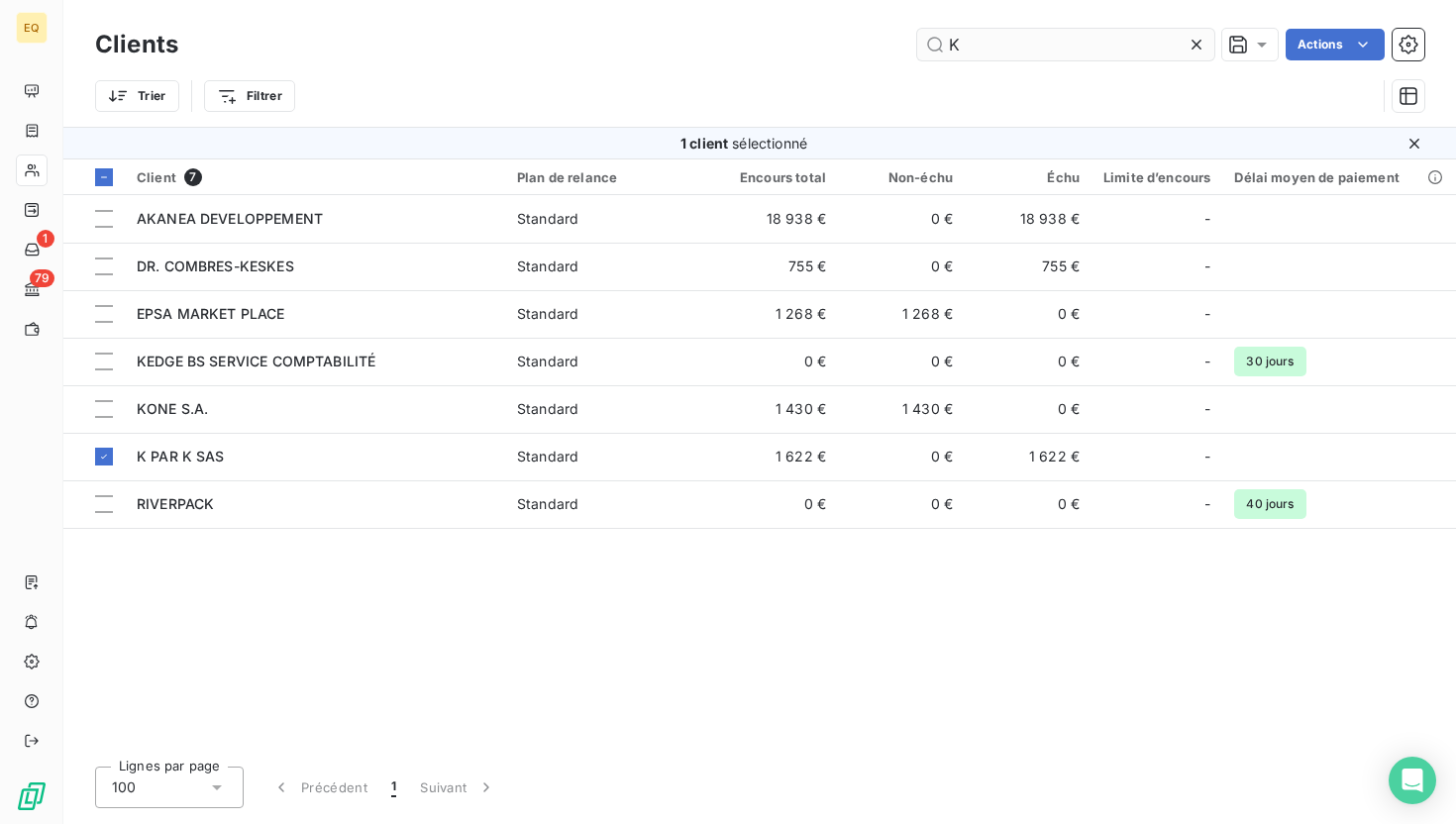 click on "K" at bounding box center (1066, 45) 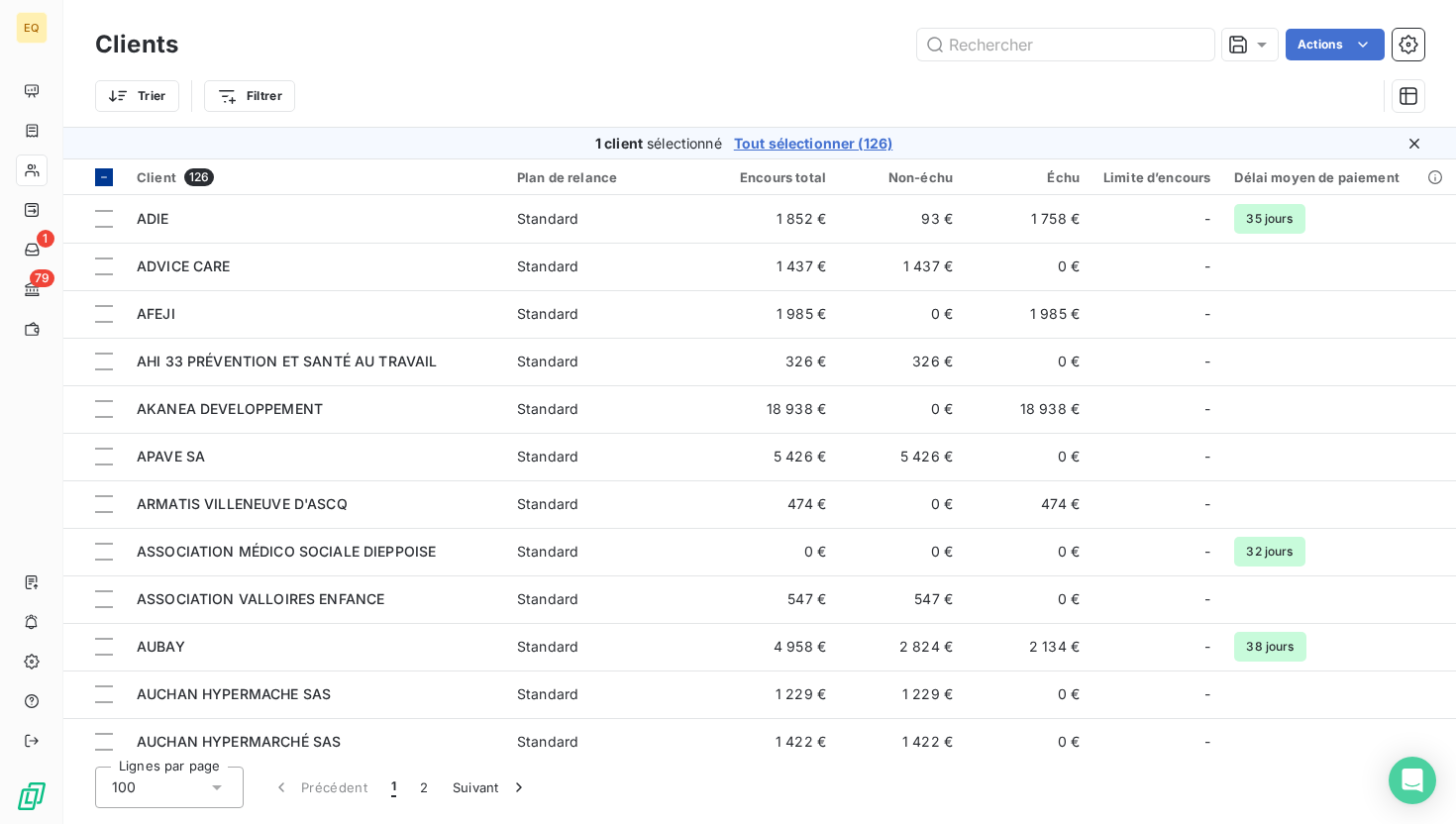 type 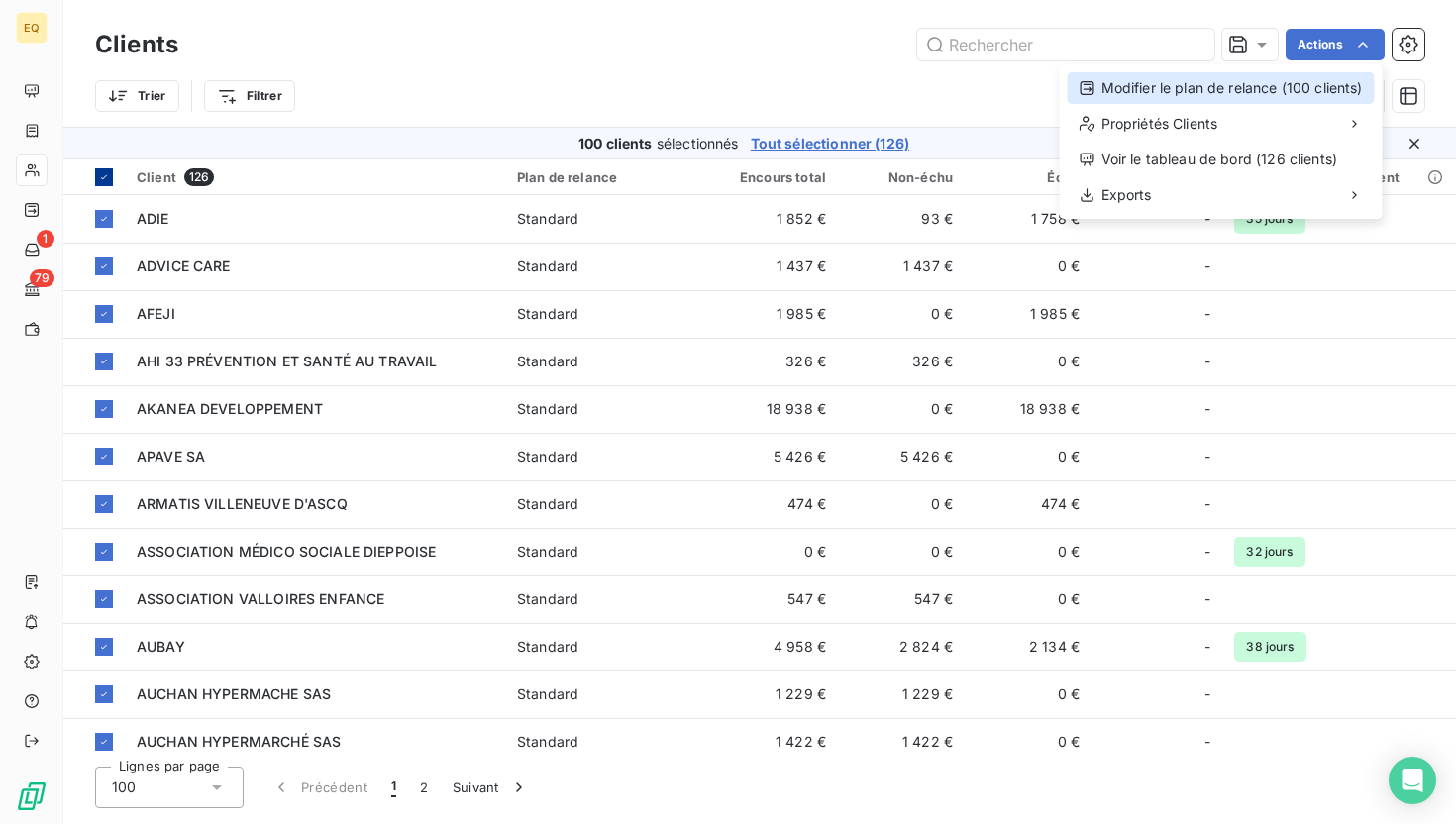click on "Modifier le plan de relance (100 clients)" at bounding box center [1221, 88] 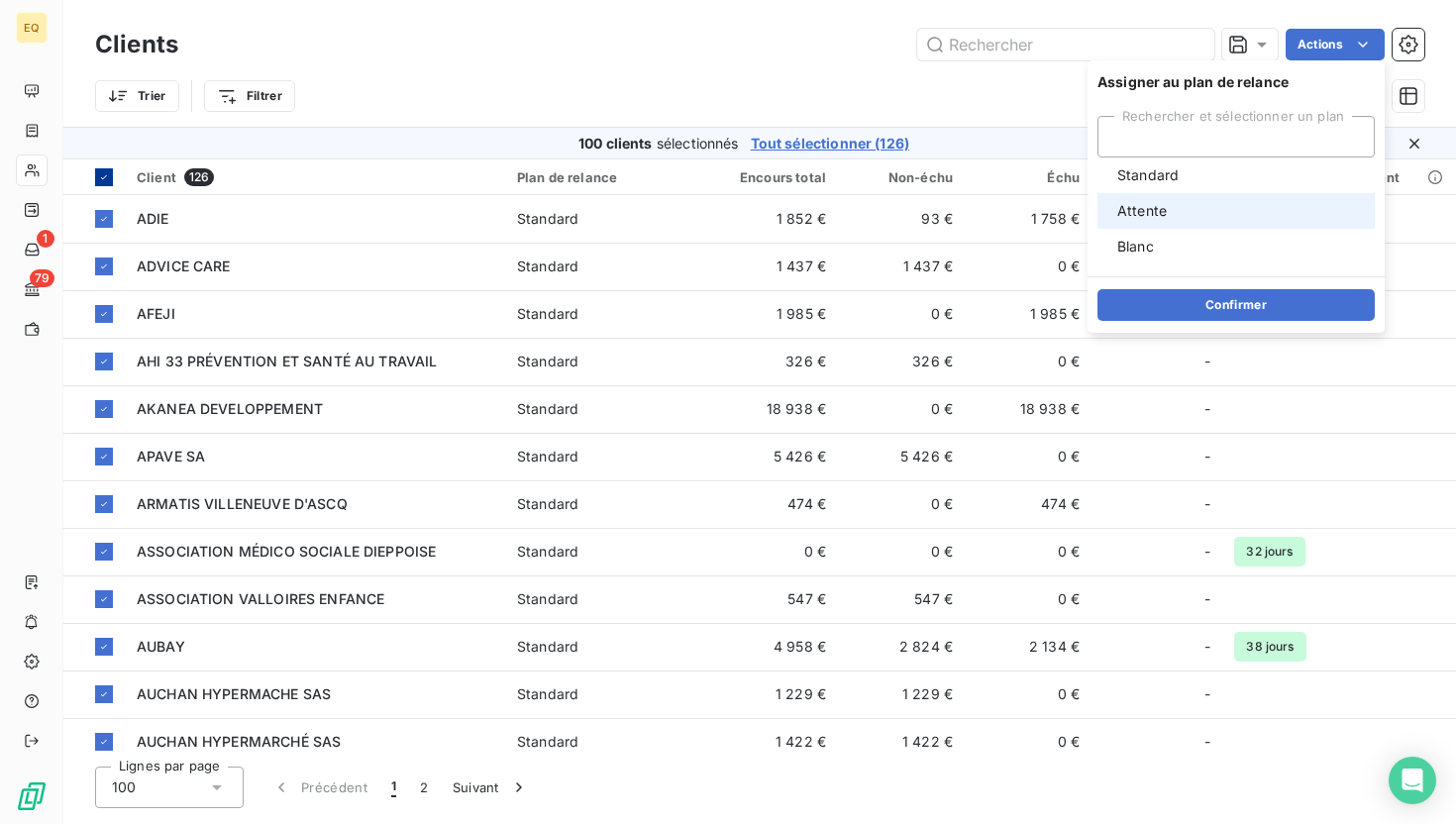 click on "Attente" at bounding box center [1236, 211] 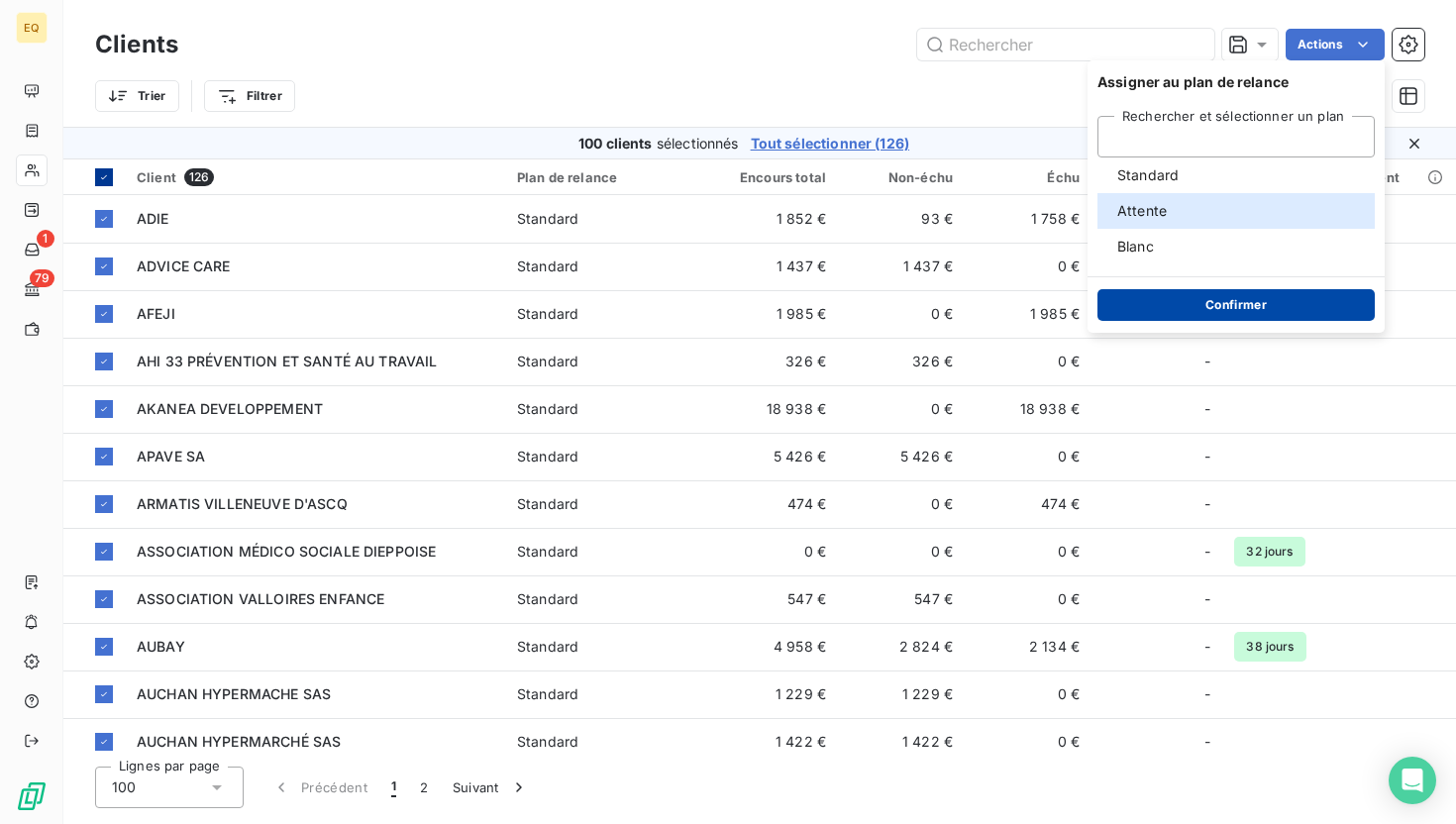 click on "Confirmer" at bounding box center [1236, 305] 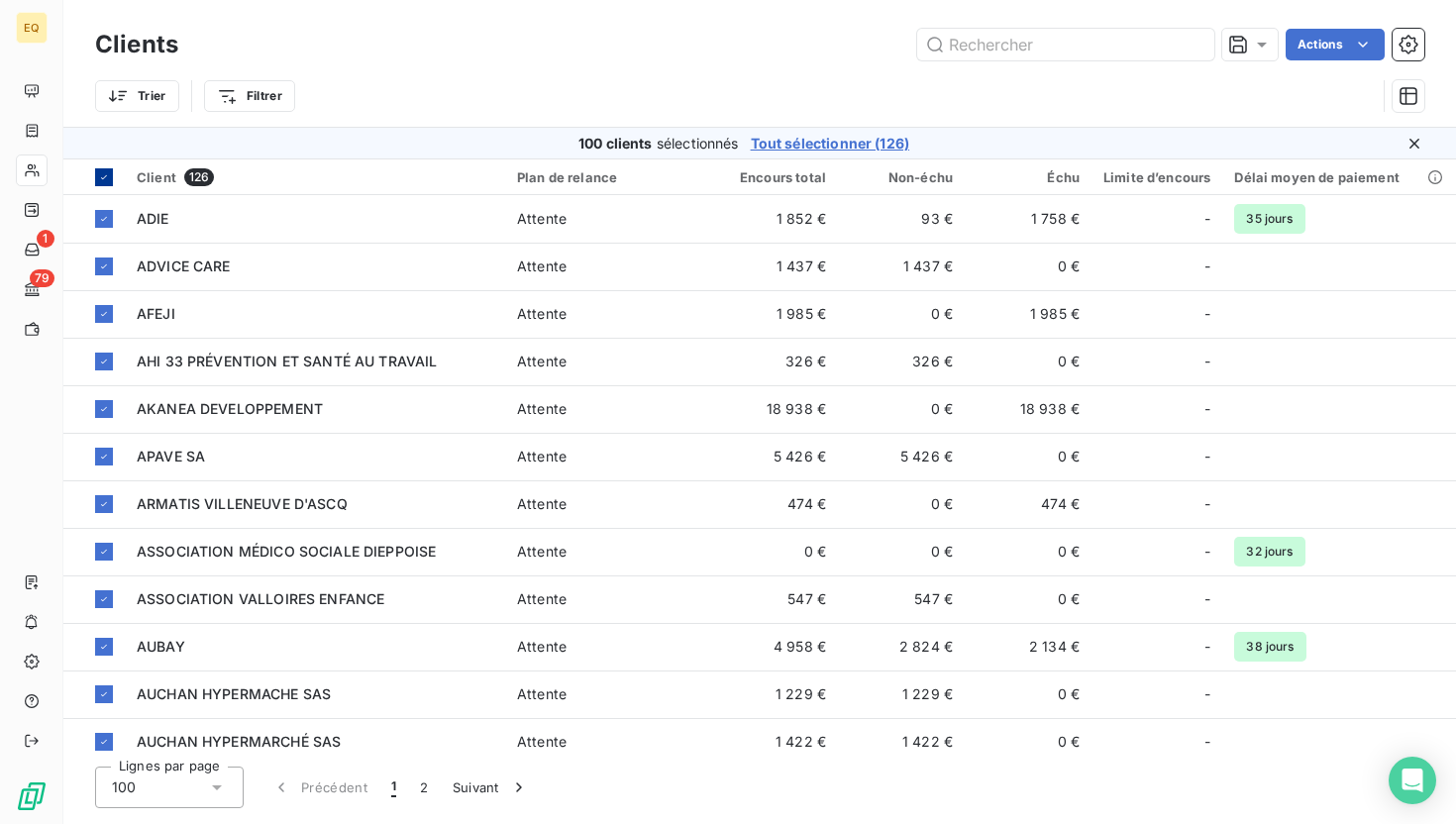 click on "Tout sélectionner (126)" at bounding box center (830, 144) 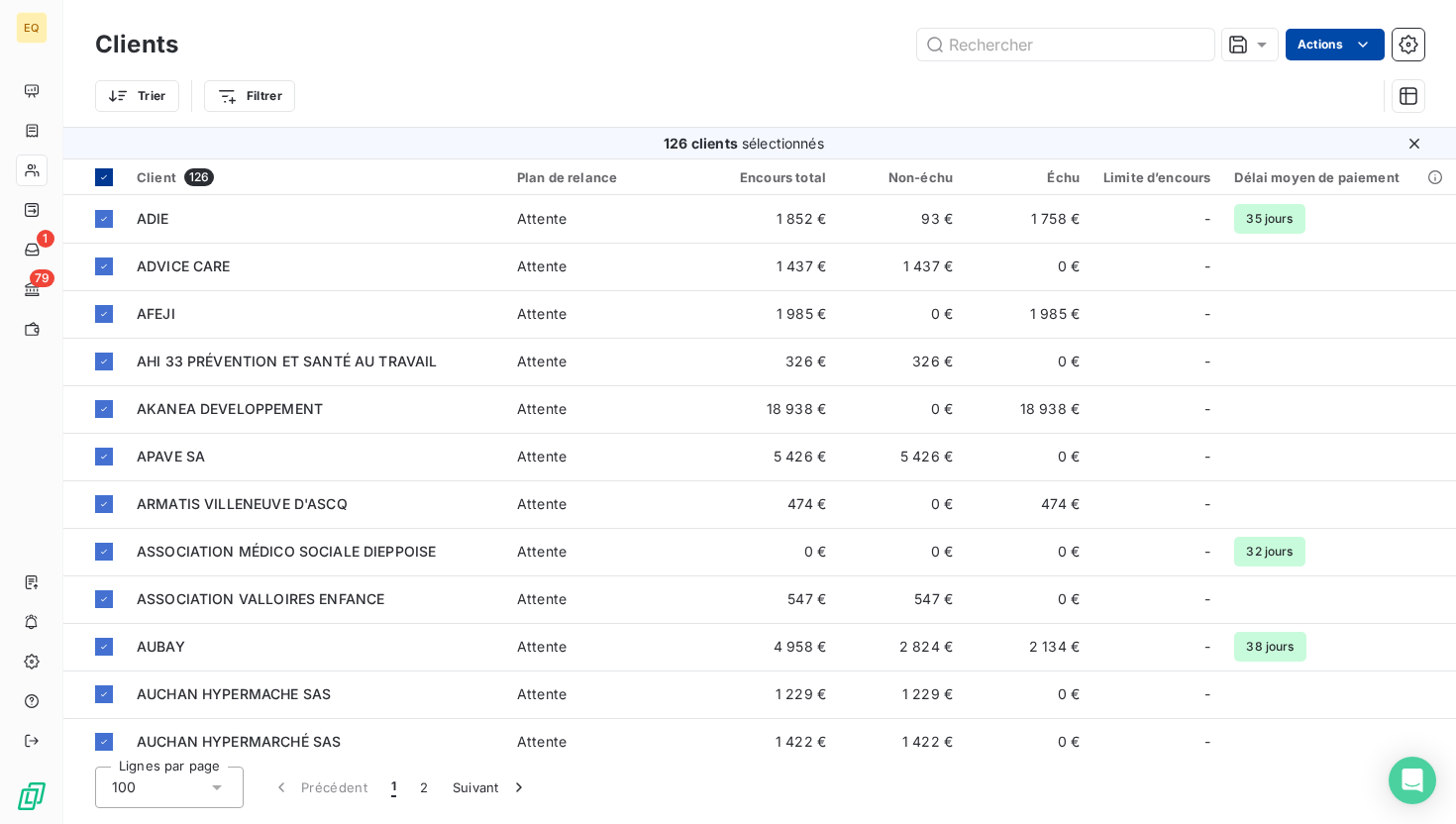 click on "EQ 1 79 Clients Actions Trier Filtrer 126 clients   sélectionnés Client 126 Plan de relance Encours total Non-échu Échu Limite d’encours Délai moyen de paiement ADIE Attente 1 852 € 93 € 1 758 € - 35 jours ADVICE CARE Attente 1 437 € 1 437 € 0 € - AFEJI Attente 1 985 € 0 € 1 985 € - AHI 33 PRÉVENTION ET SANTÉ AU TRAVAIL Attente 326 € 326 € 0 € - AKANEA DEVELOPPEMENT Attente 18 938 € 0 € 18 938 € - APAVE SA Attente 5 426 € 5 426 € 0 € - ARMATIS VILLENEUVE D'ASCQ Attente 474 € 0 € 474 € - ASSOCIATION MÉDICO SOCIALE DIEPPOISE Attente 0 € 0 € 0 € - 32 jours ASSOCIATION VALLOIRES ENFANCE Attente 547 € 547 € 0 € - AUBAY Attente 4 958 € 2 824 € 2 134 € - 38 jours AUCHAN HYPERMACHE SAS Attente 1 229 € 1 229 € 0 € - AUCHAN HYPERMARCHÉ SAS Attente 1 422 € 1 422 € 0 € - AZELIS FRANCE Attente 776 € 776 € 0 € - BELAMBRA CLUBS Attente 3 684 € 3 684 € - - -" at bounding box center [728, 412] 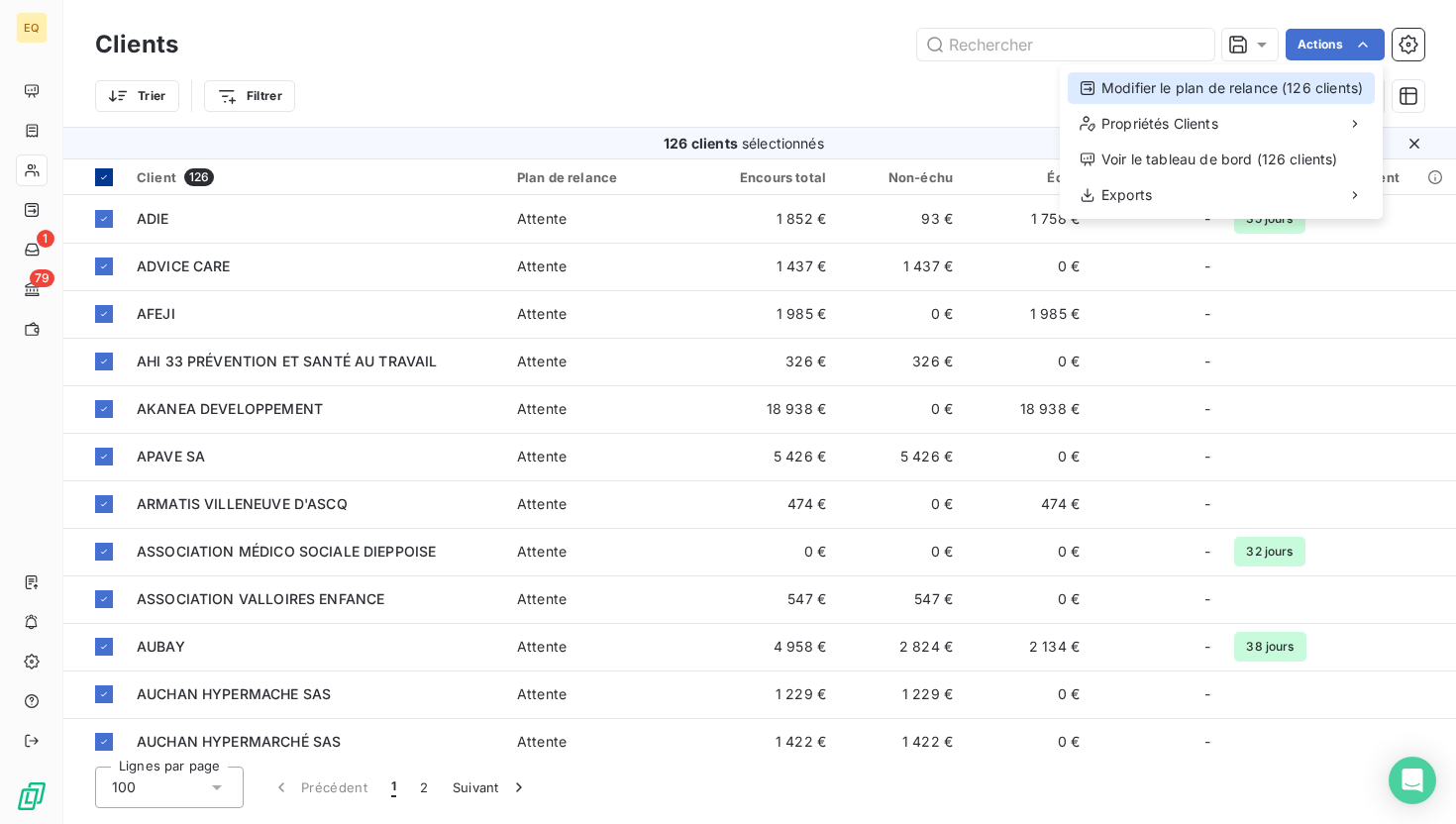 click on "Modifier le plan de relance (126 clients)" at bounding box center (1221, 88) 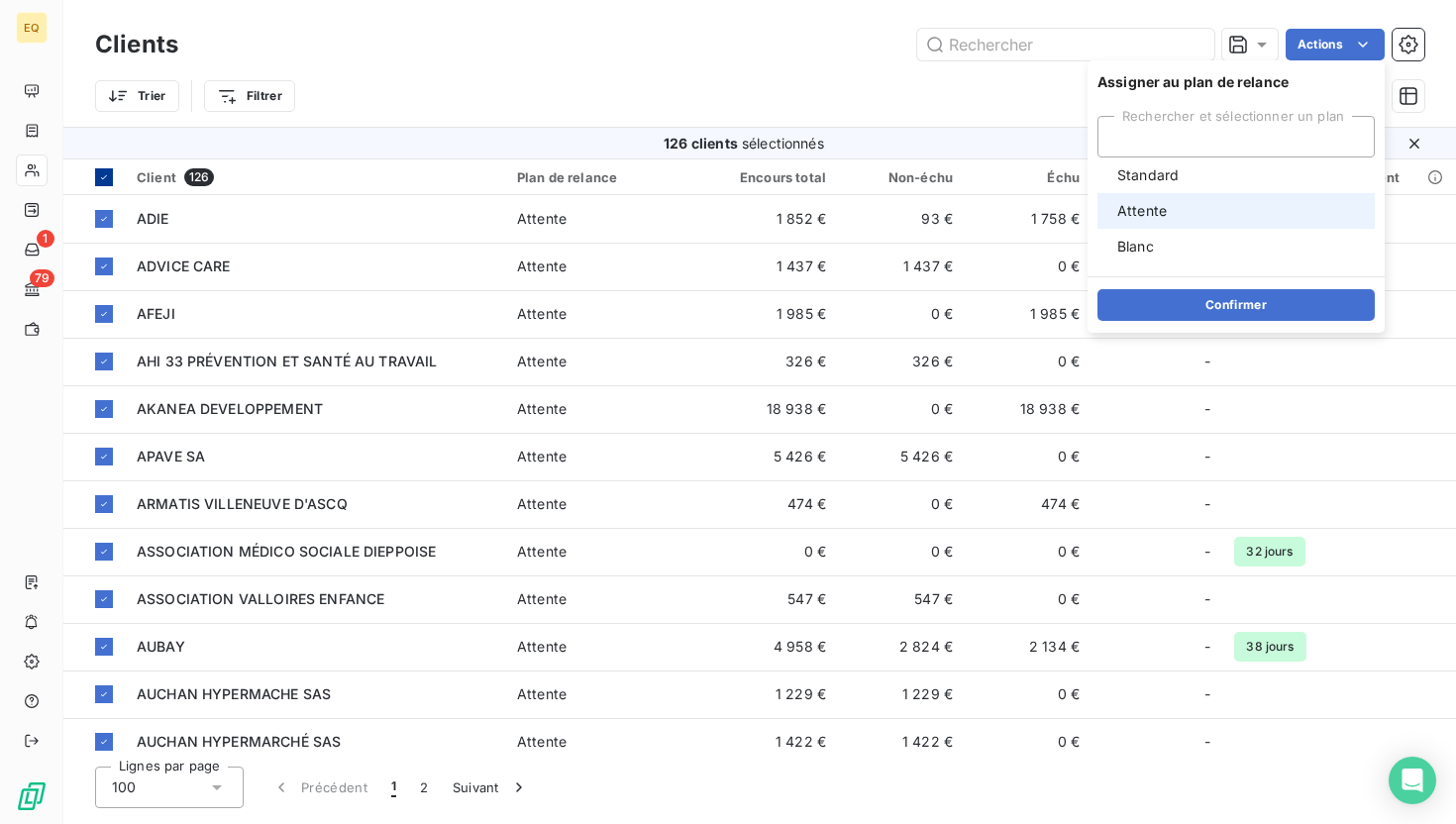 click at bounding box center [1109, 211] 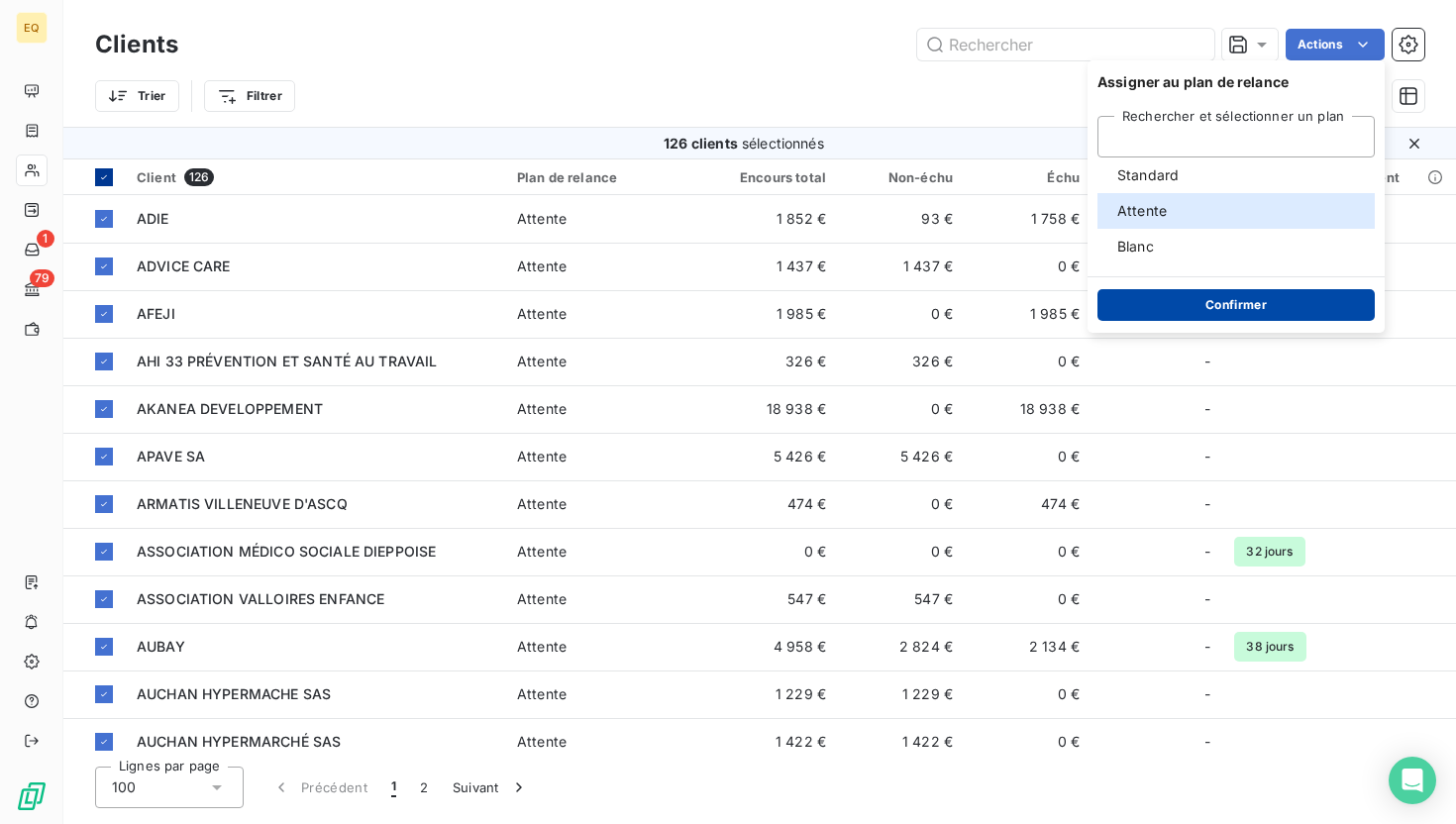 click on "Confirmer" at bounding box center (1236, 305) 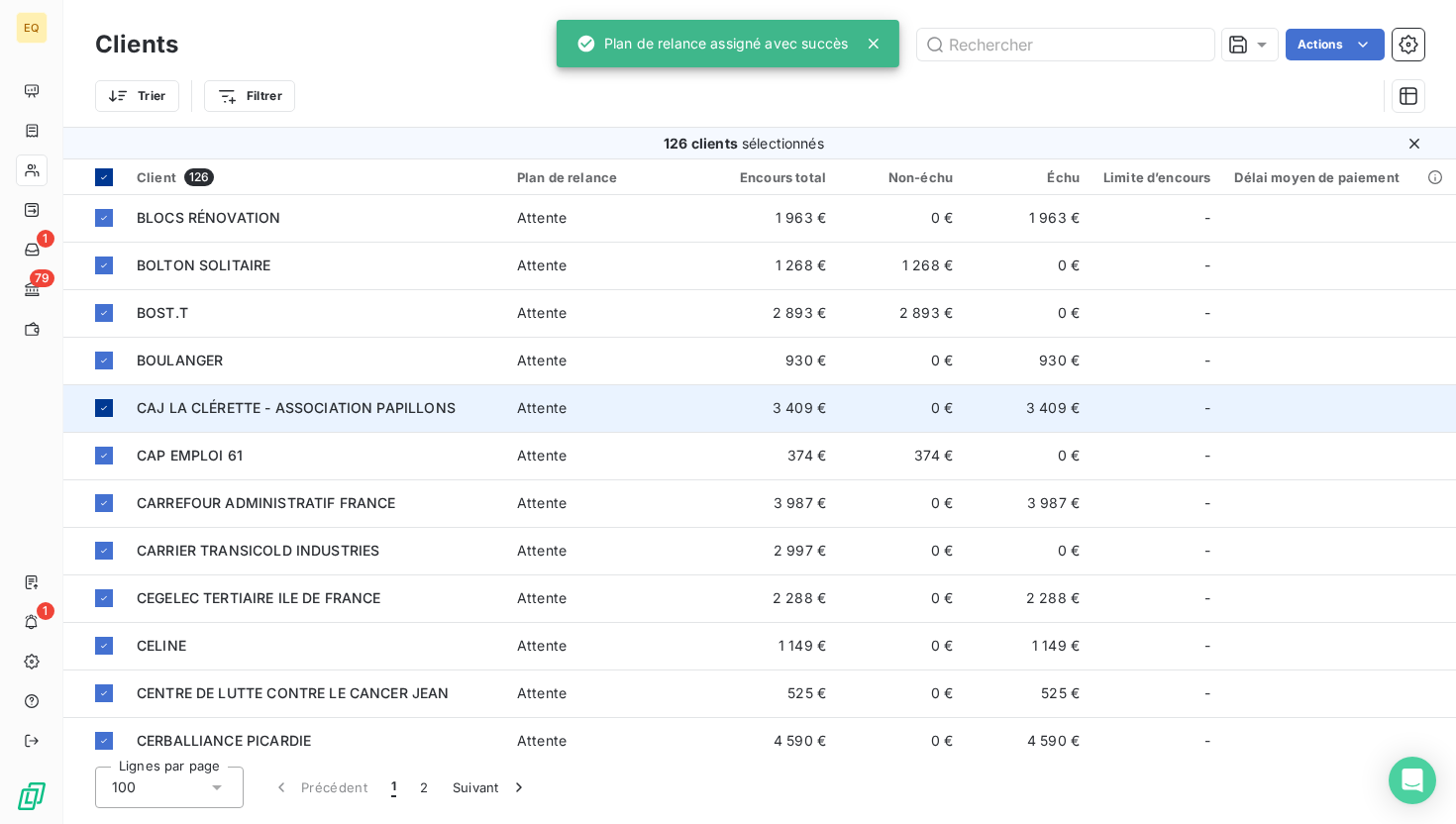 scroll, scrollTop: 717, scrollLeft: 0, axis: vertical 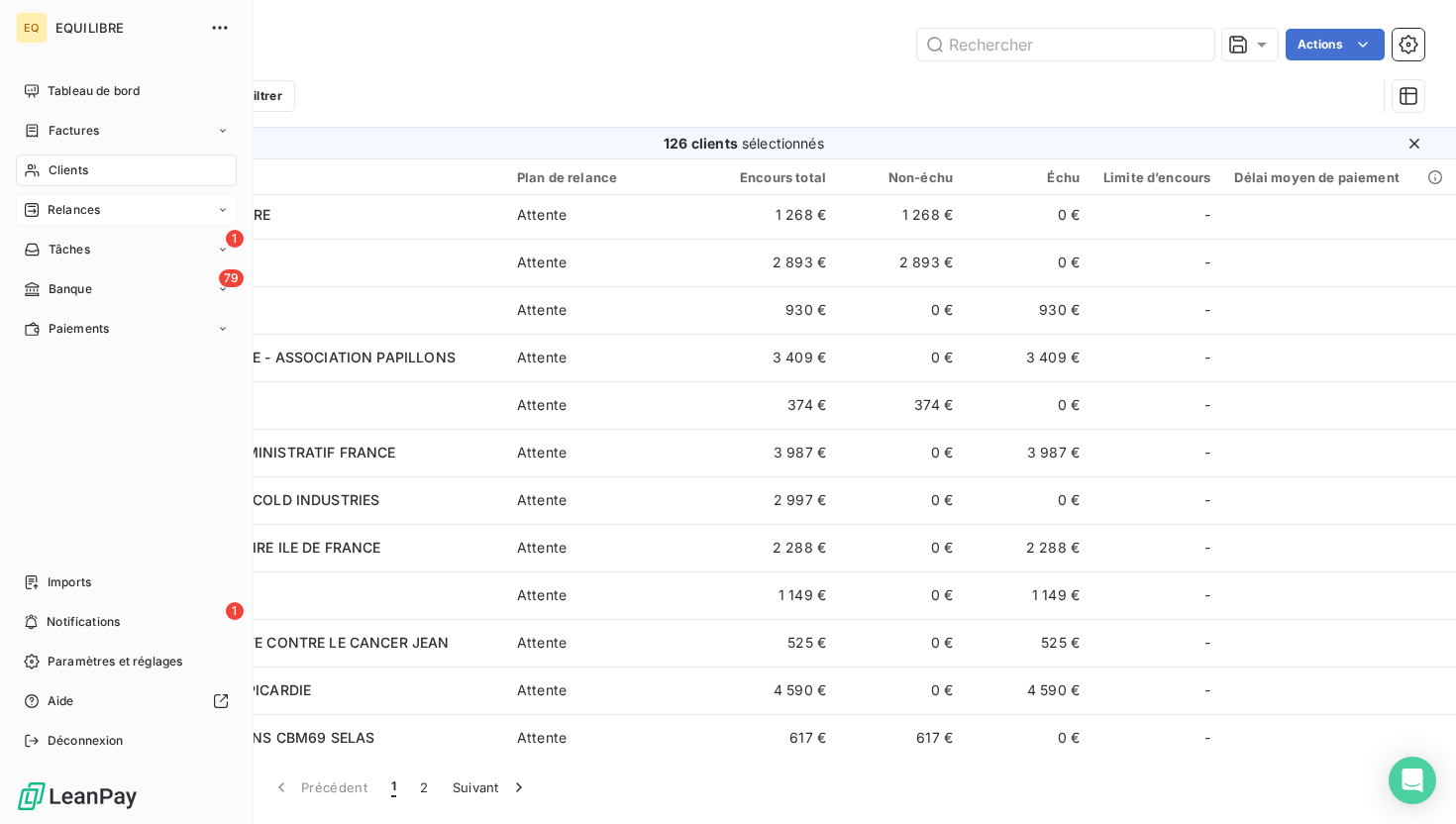 click 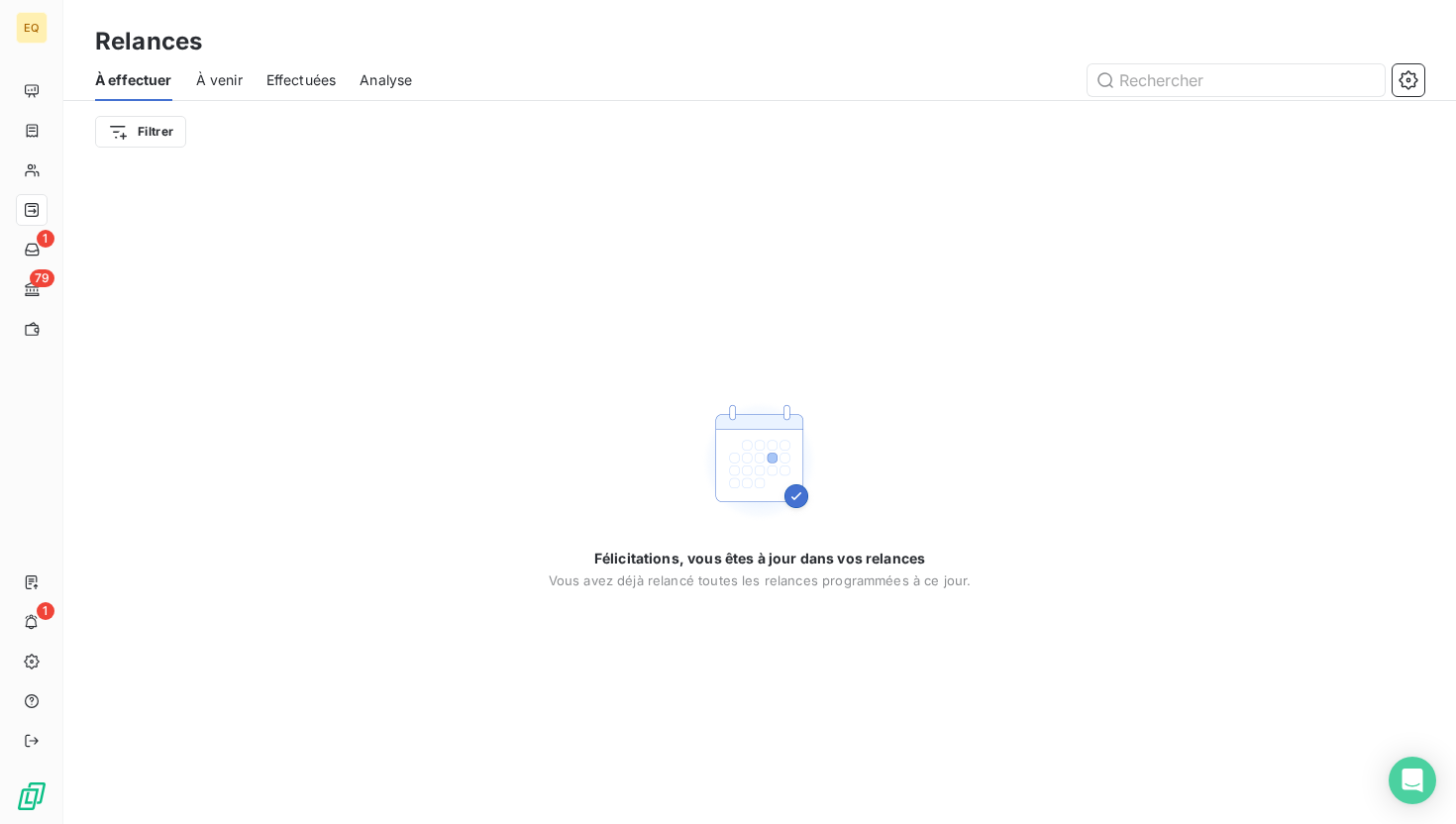 click on "À venir" at bounding box center (219, 80) 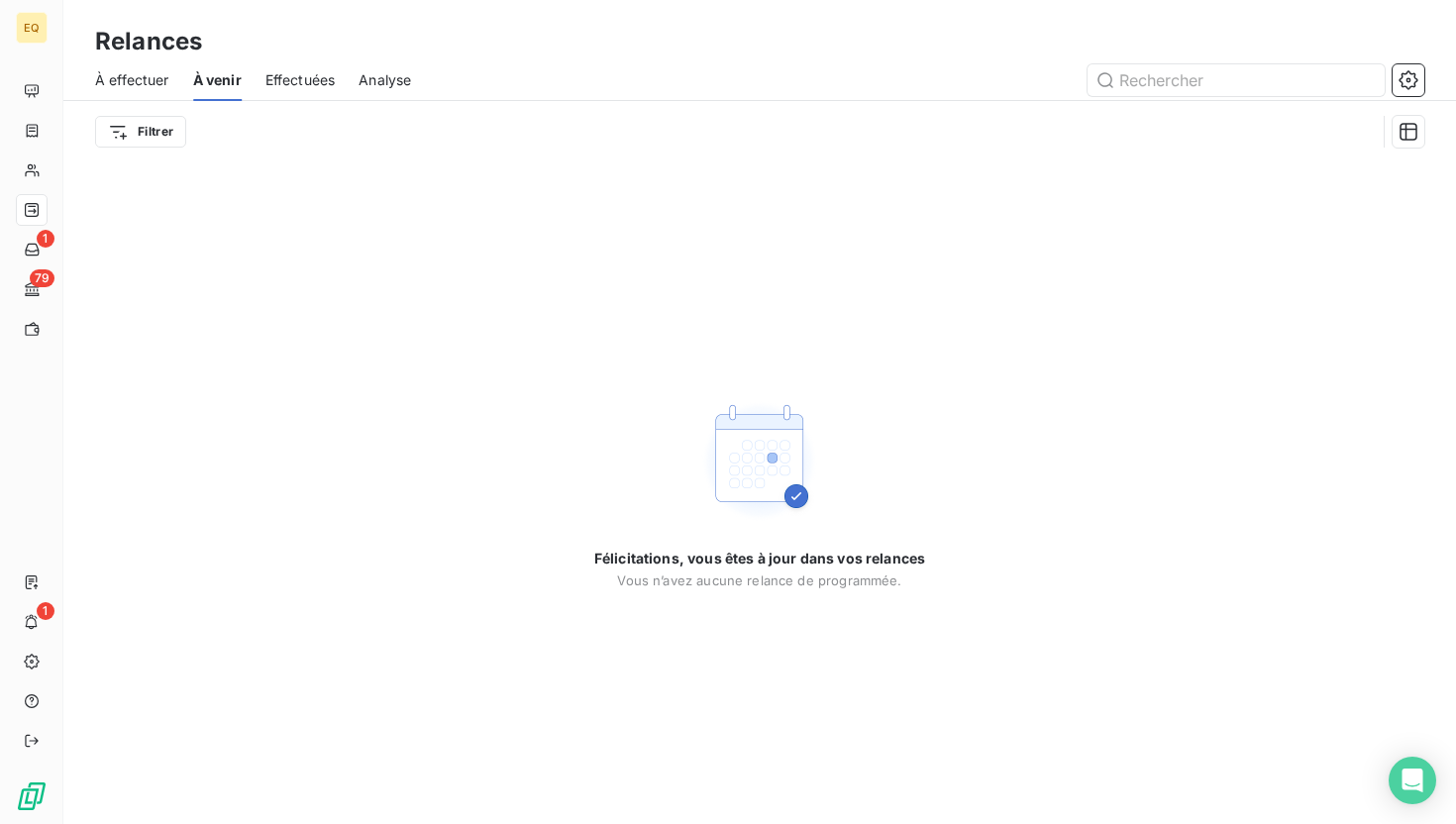 click on "Effectuées" at bounding box center [300, 80] 